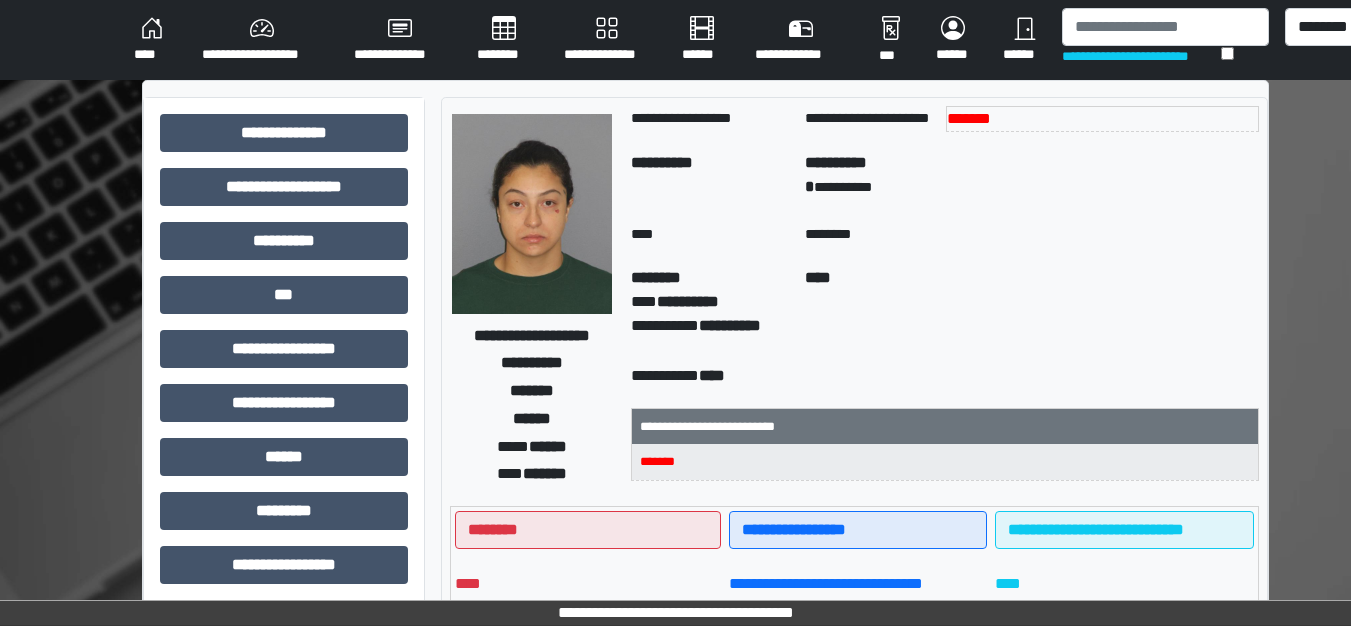 scroll, scrollTop: 500, scrollLeft: 0, axis: vertical 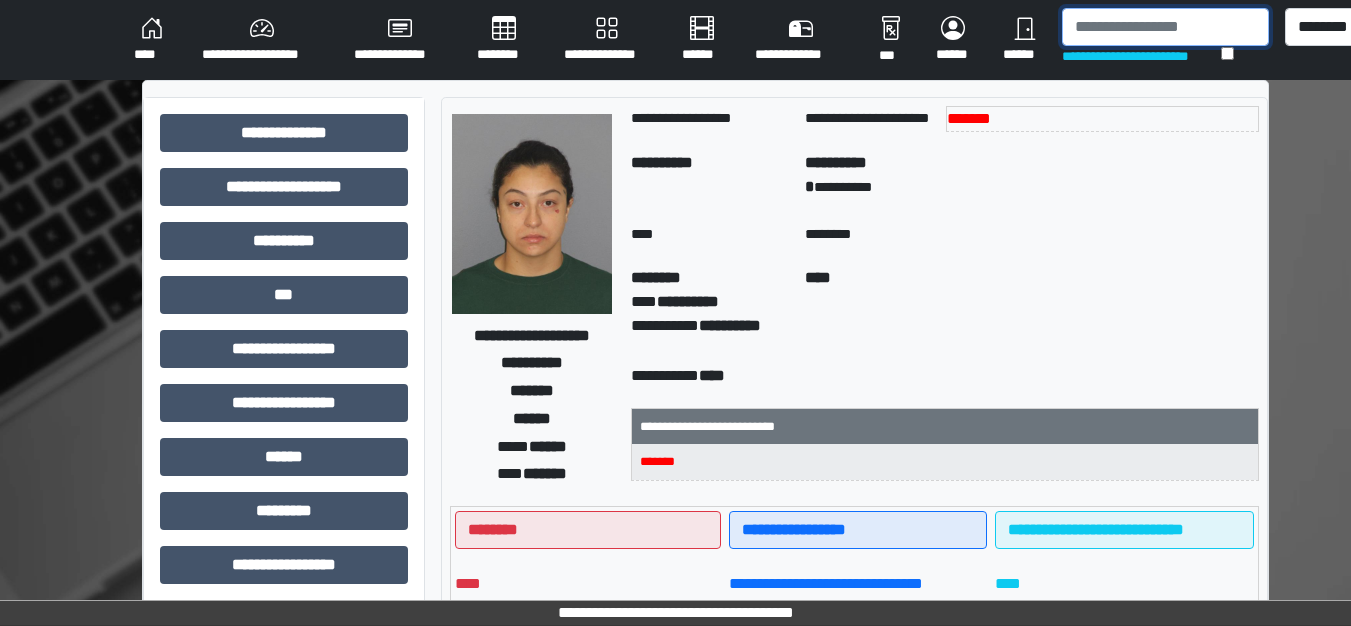 click at bounding box center (1165, 27) 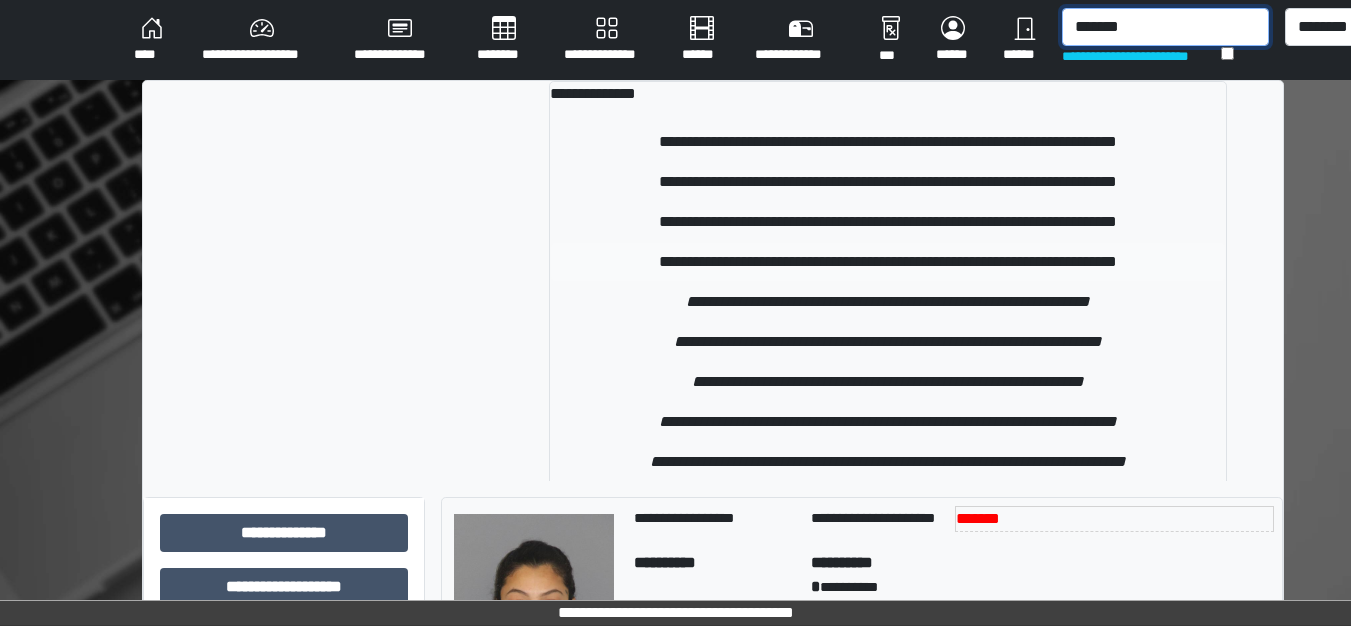 type on "*******" 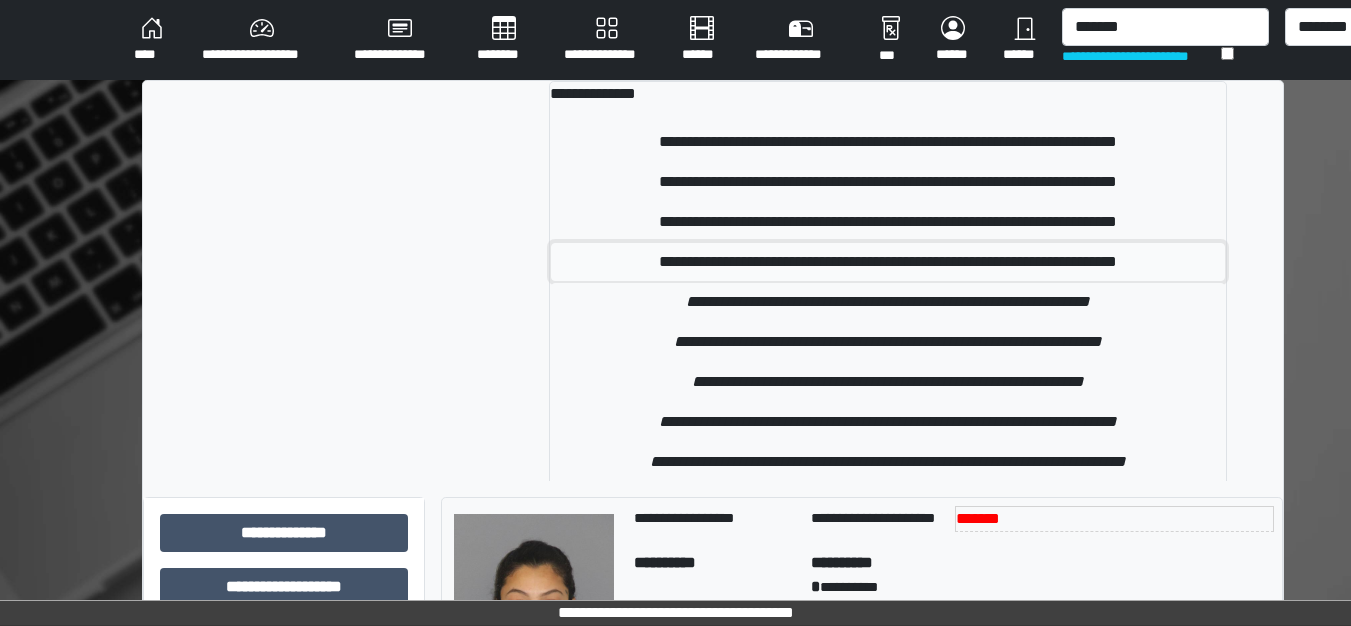 click on "**********" at bounding box center (888, 262) 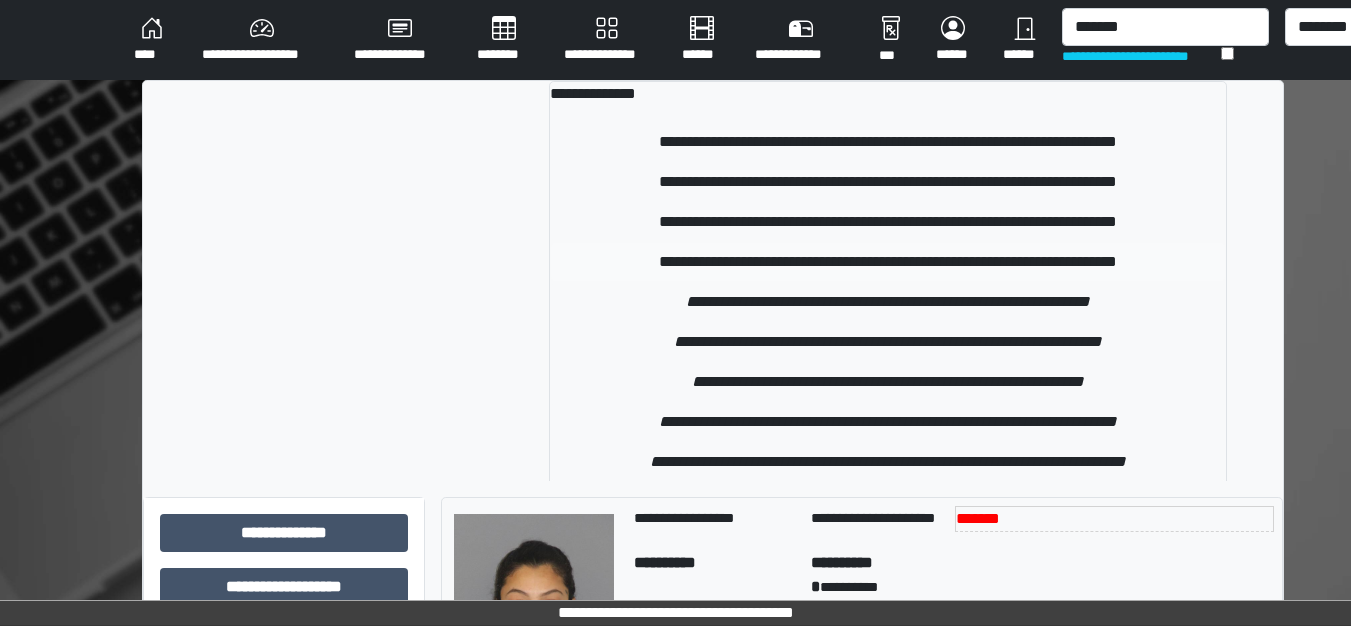 type 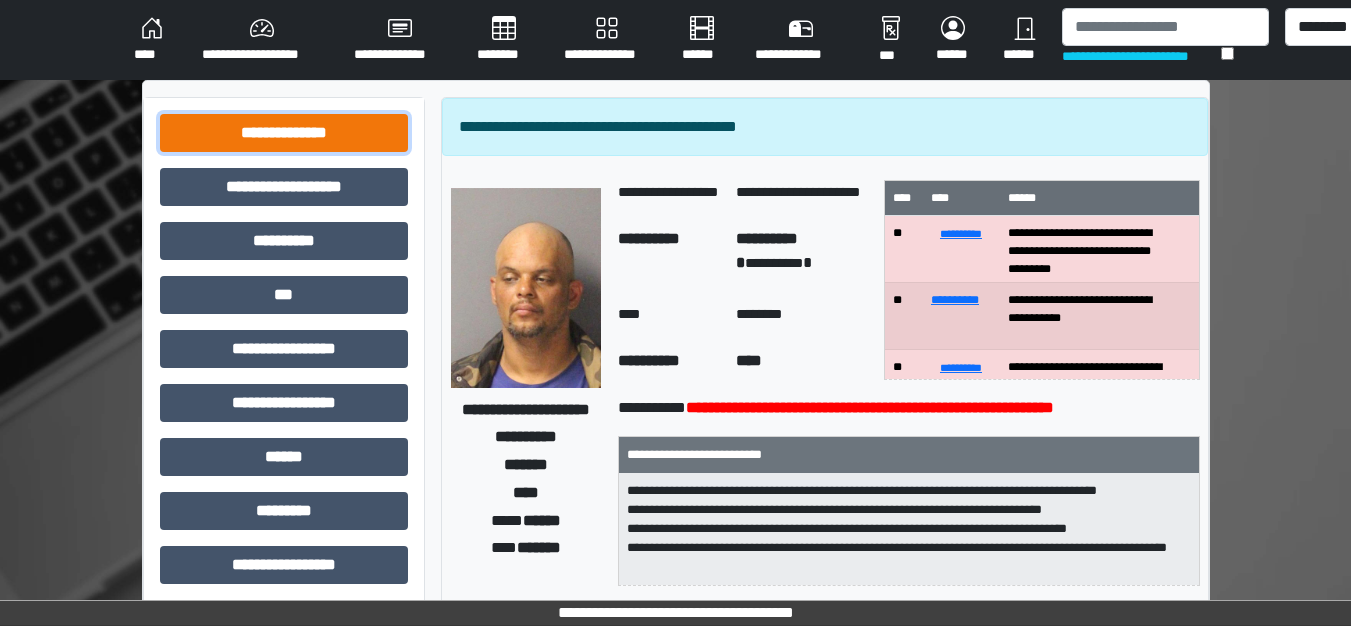 click on "**********" at bounding box center [284, 133] 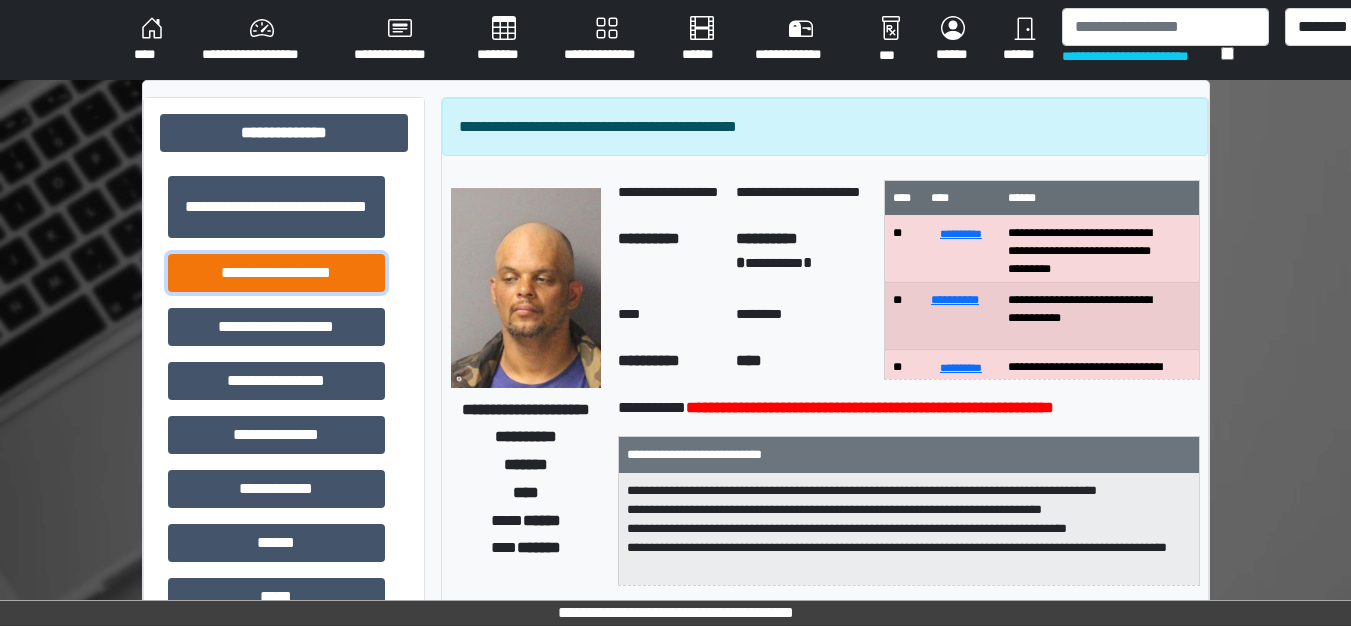 click on "**********" at bounding box center (276, 273) 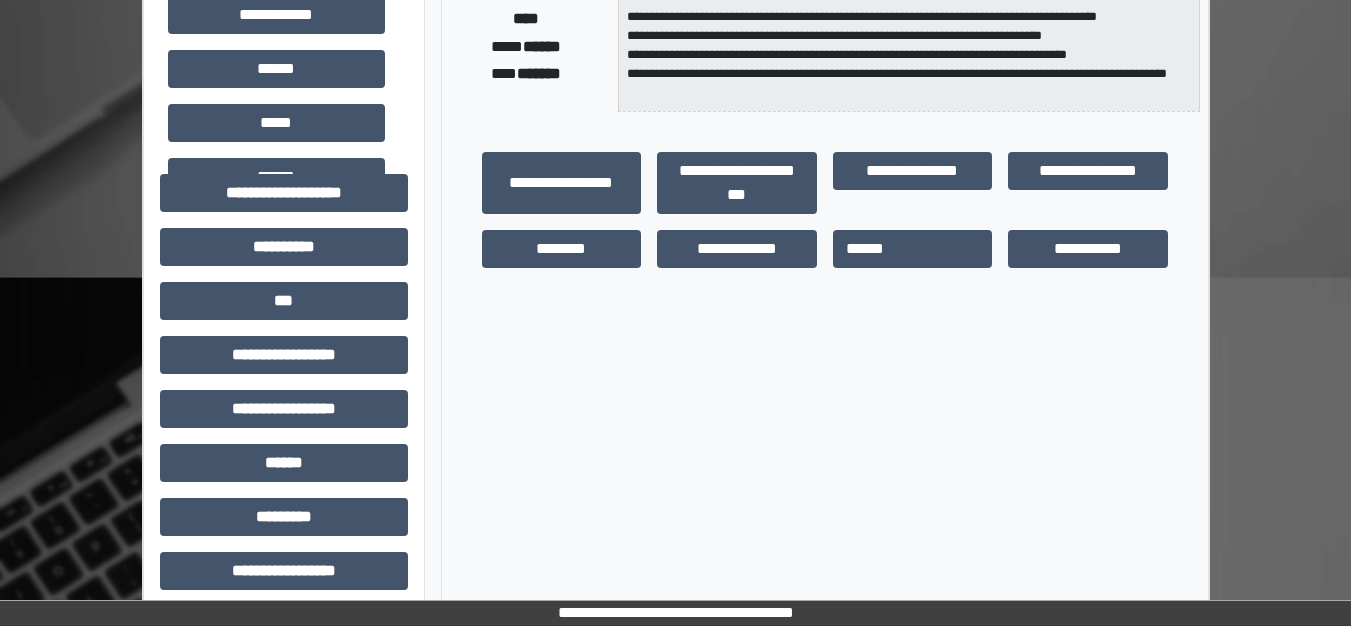 scroll, scrollTop: 500, scrollLeft: 0, axis: vertical 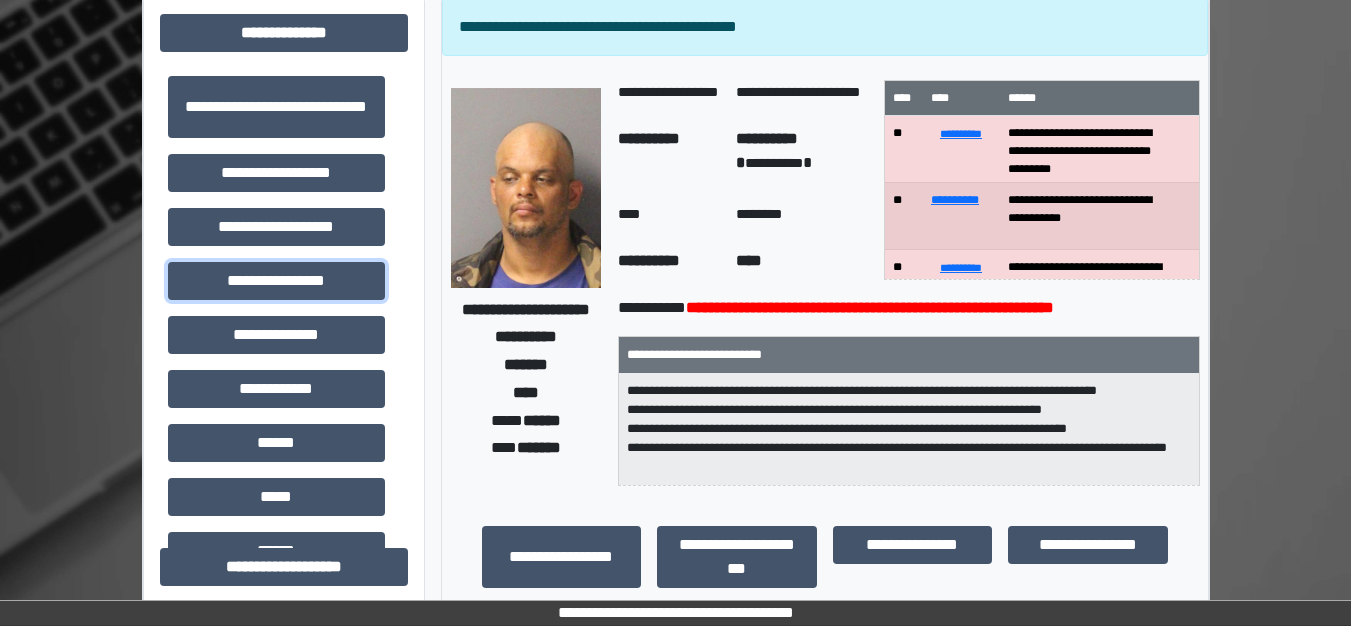 click on "**********" at bounding box center [276, 281] 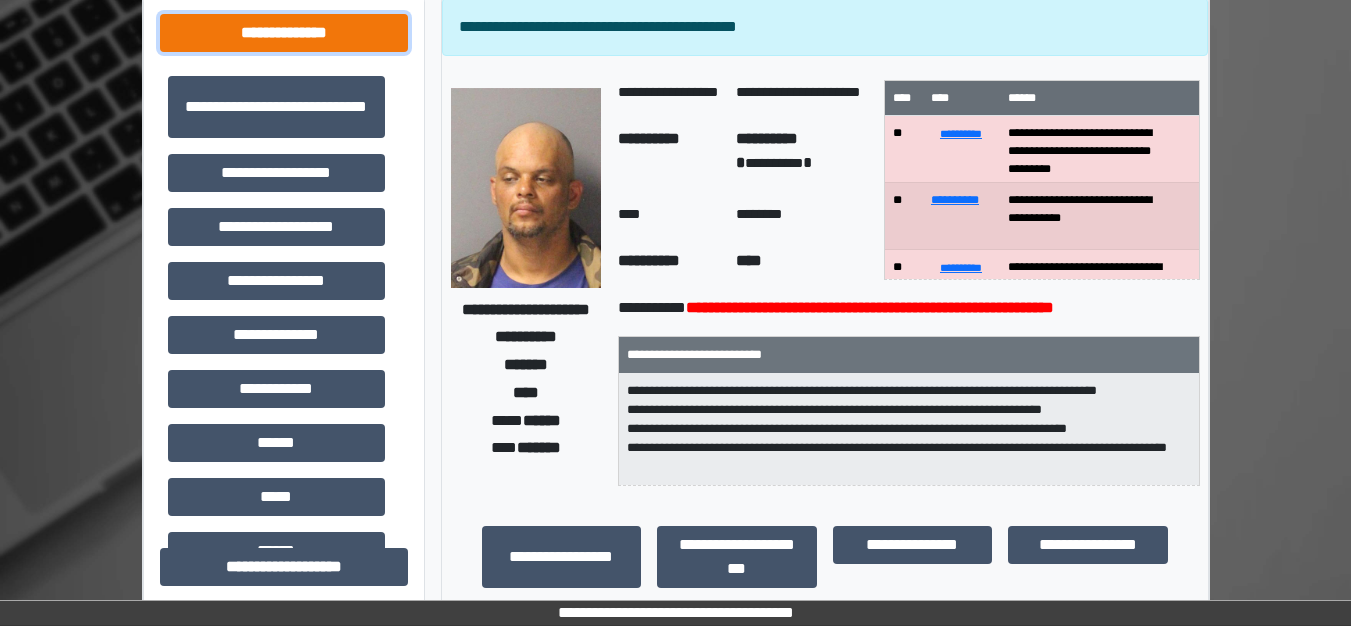 click on "**********" at bounding box center [284, 33] 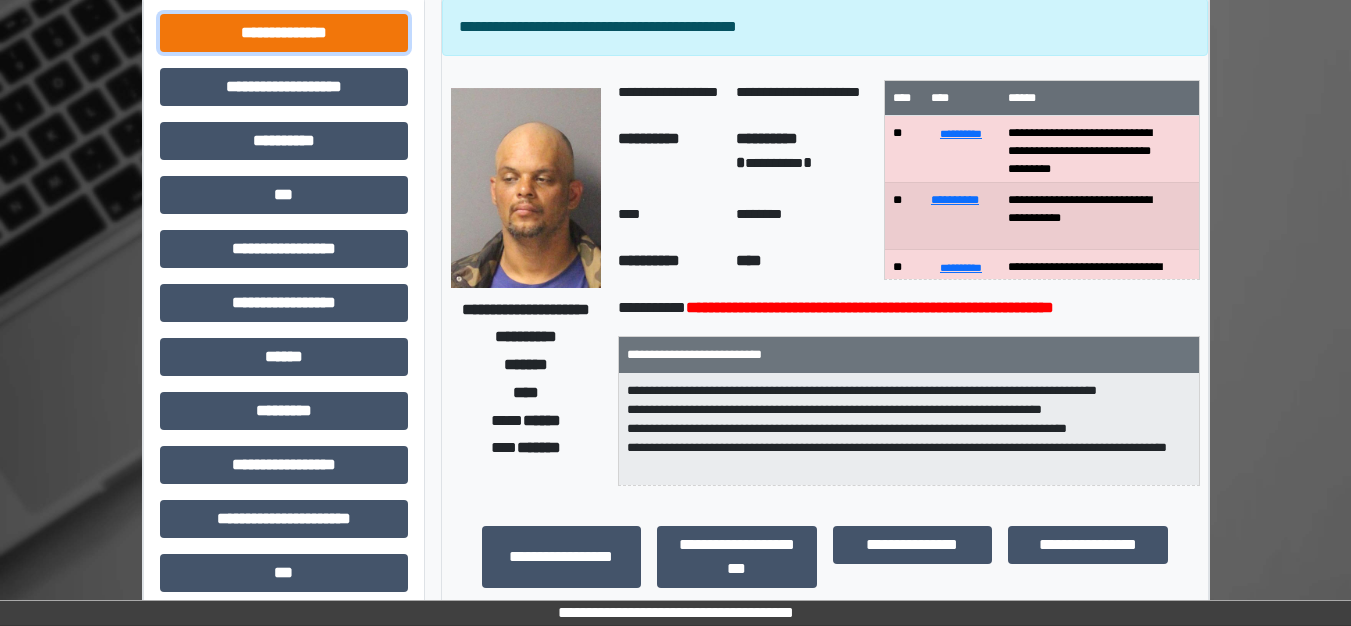 click on "**********" at bounding box center [284, 33] 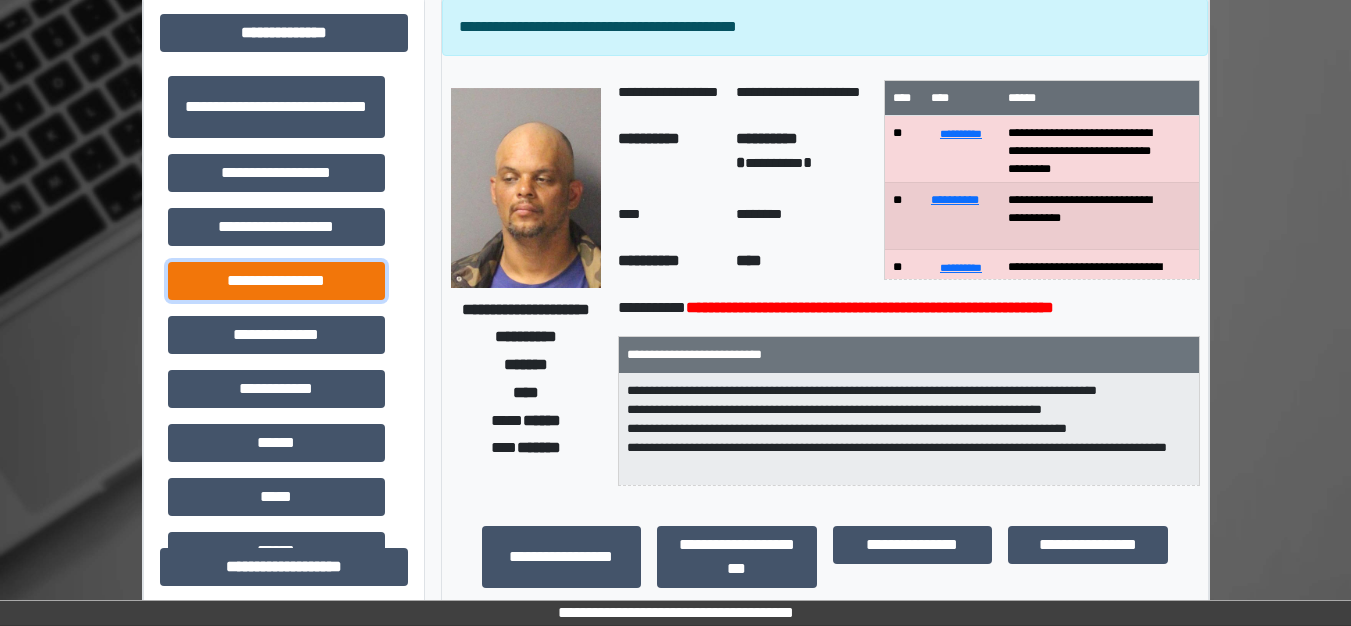 click on "**********" at bounding box center (276, 281) 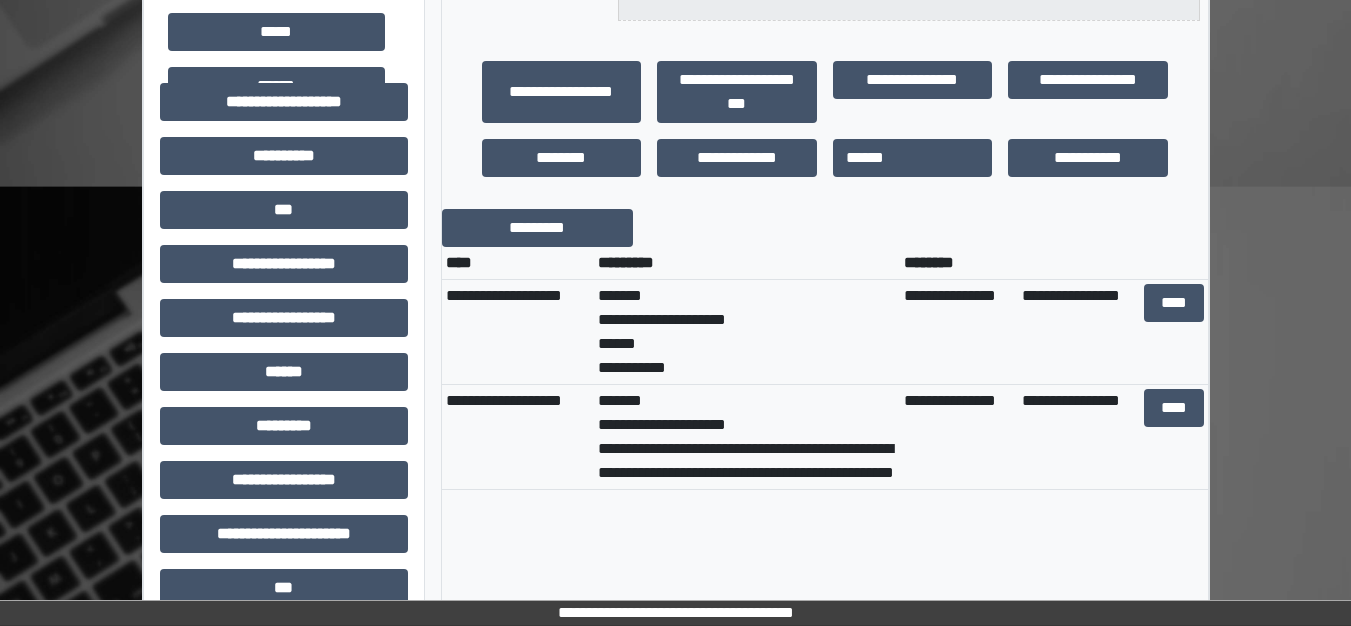 scroll, scrollTop: 600, scrollLeft: 0, axis: vertical 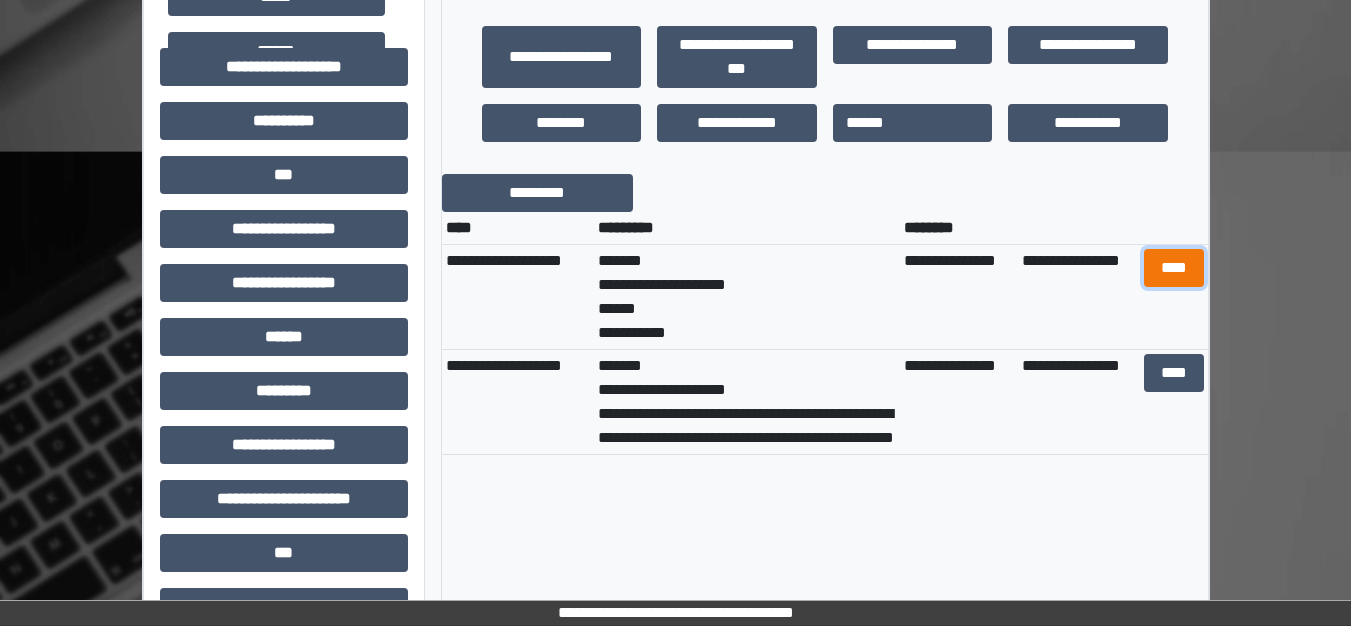 click on "****" at bounding box center [1174, 268] 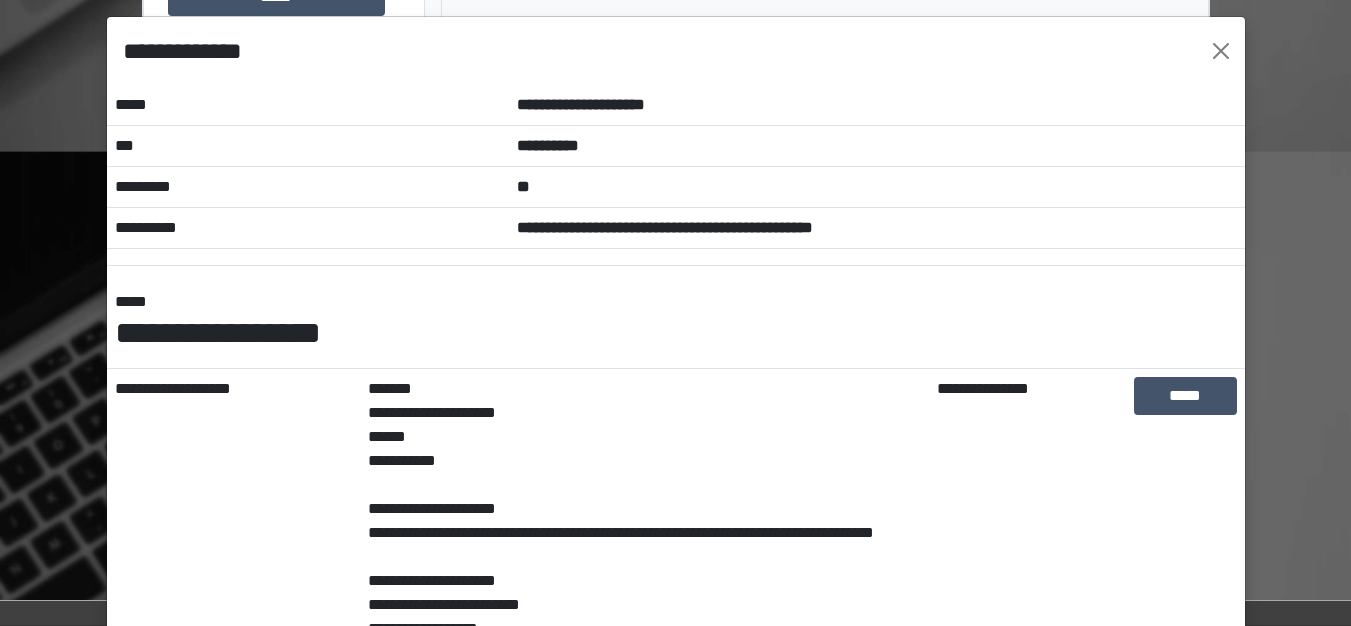 scroll, scrollTop: 0, scrollLeft: 0, axis: both 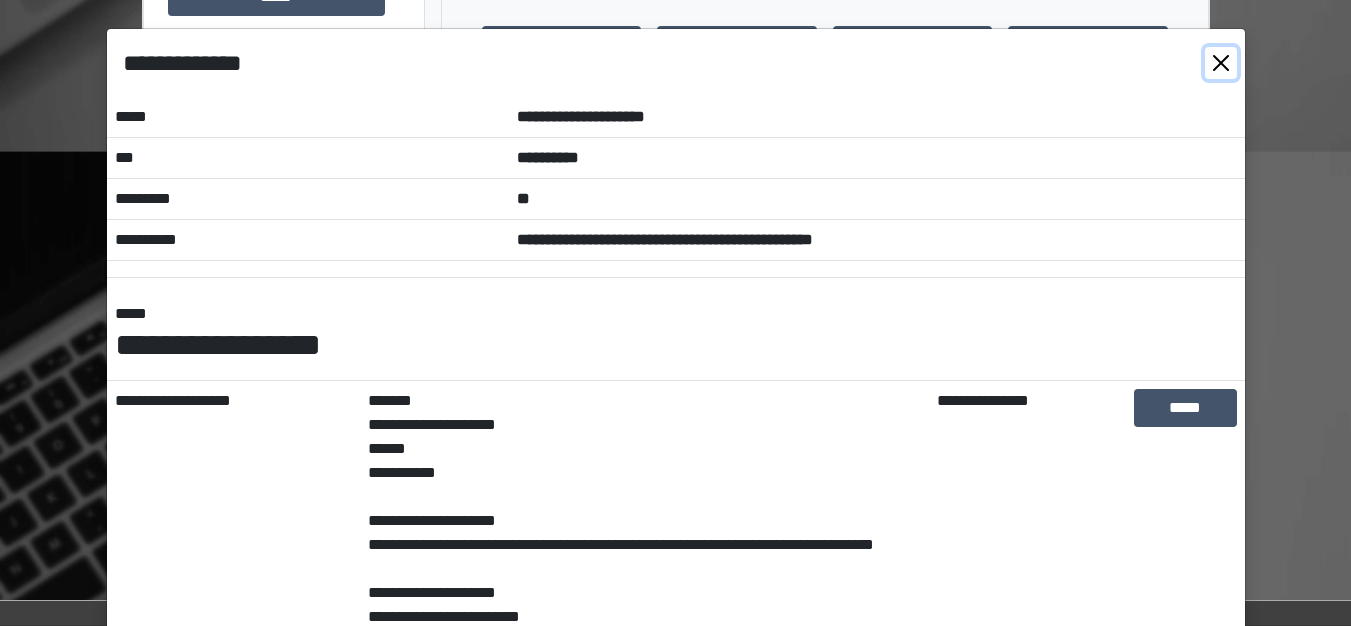 click at bounding box center [1221, 63] 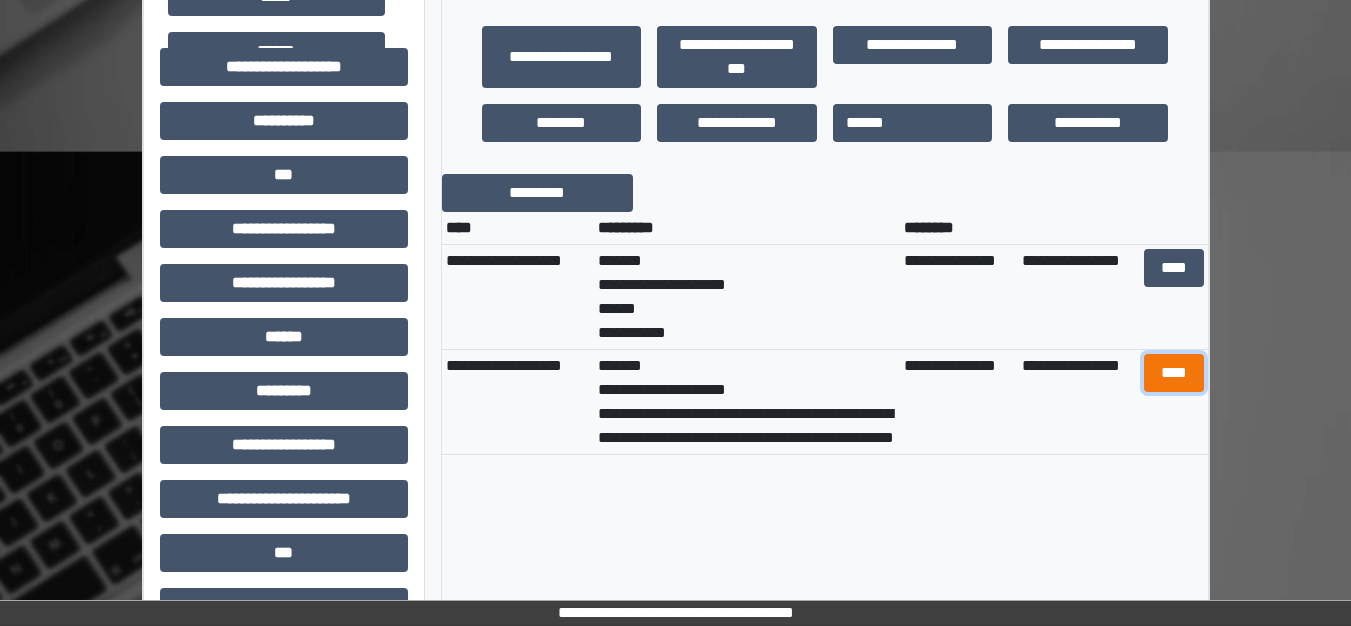 click on "****" at bounding box center (1174, 373) 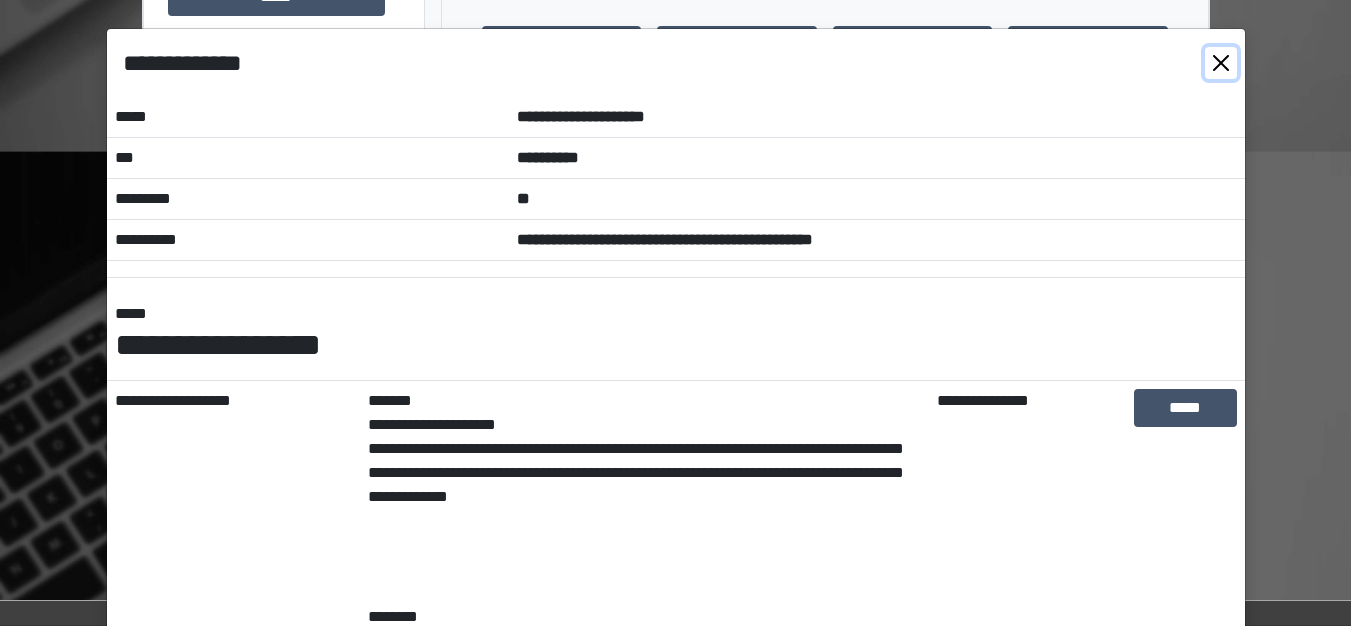 click at bounding box center [1221, 63] 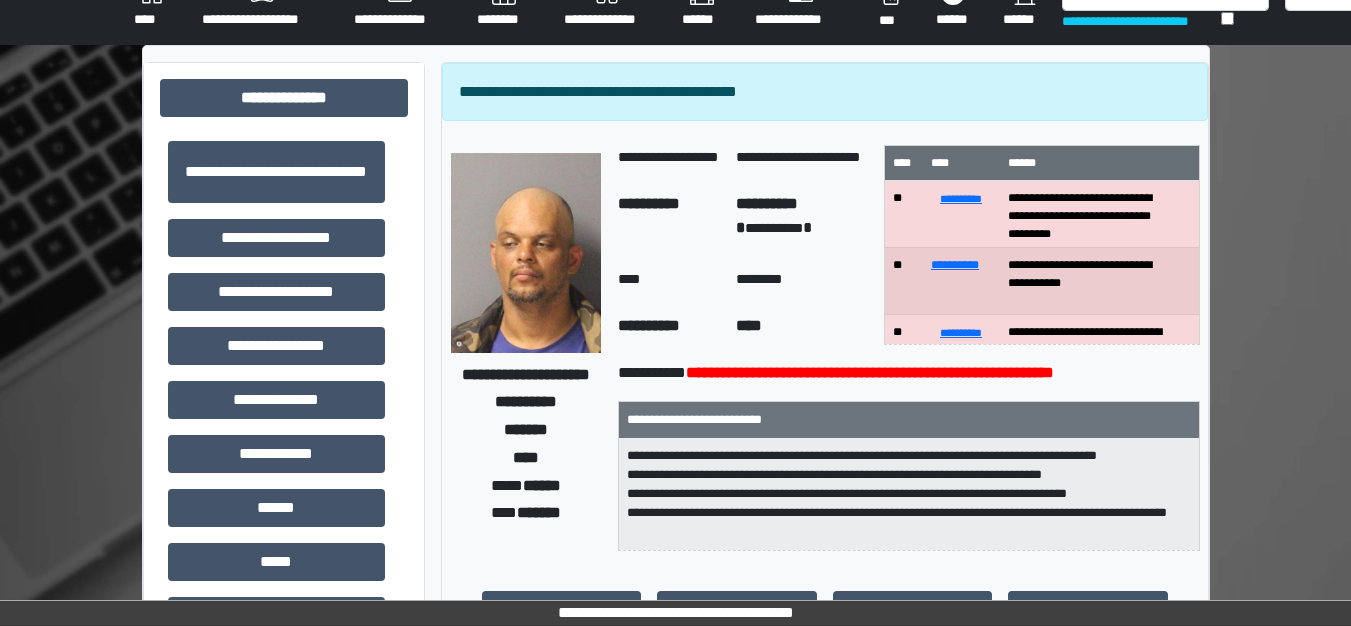 scroll, scrollTop: 0, scrollLeft: 0, axis: both 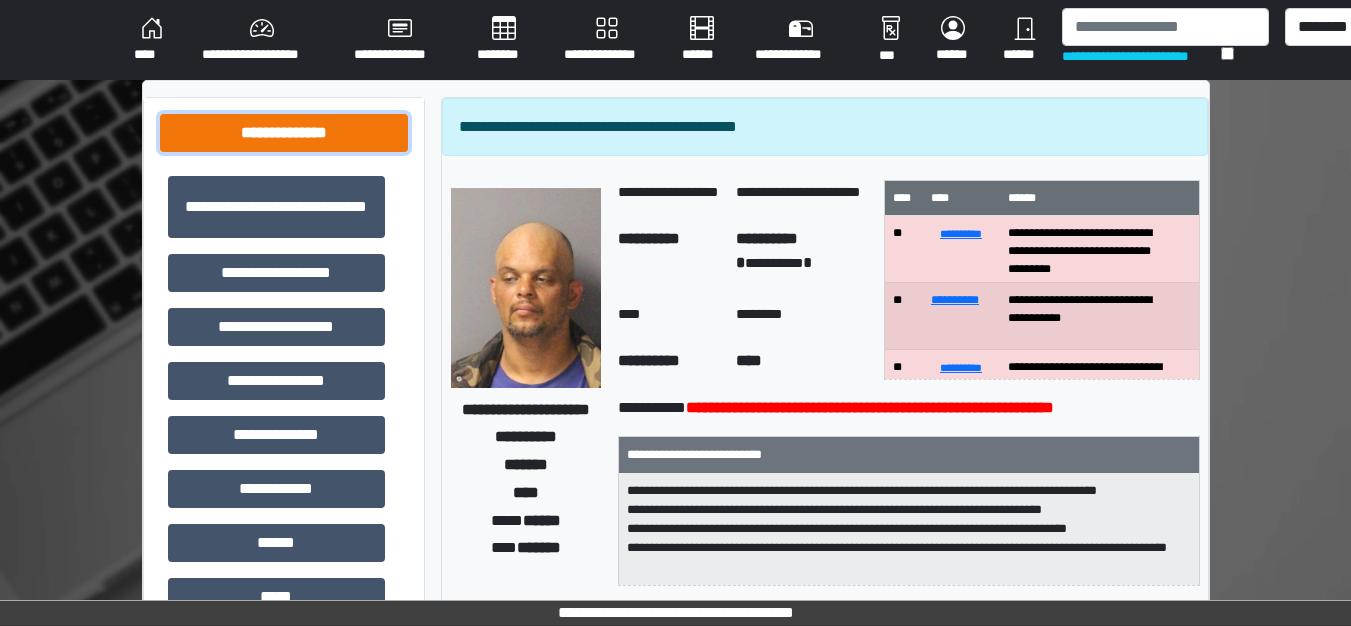 click on "**********" at bounding box center [284, 133] 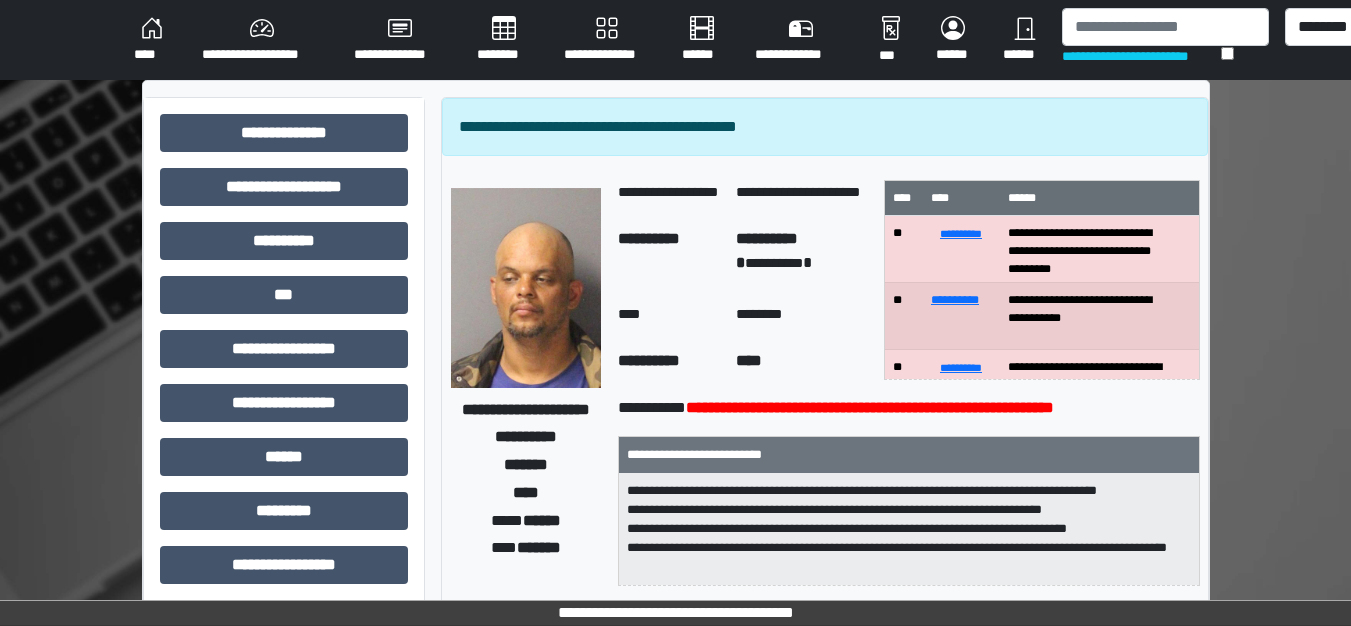 click on "**********" at bounding box center (825, 127) 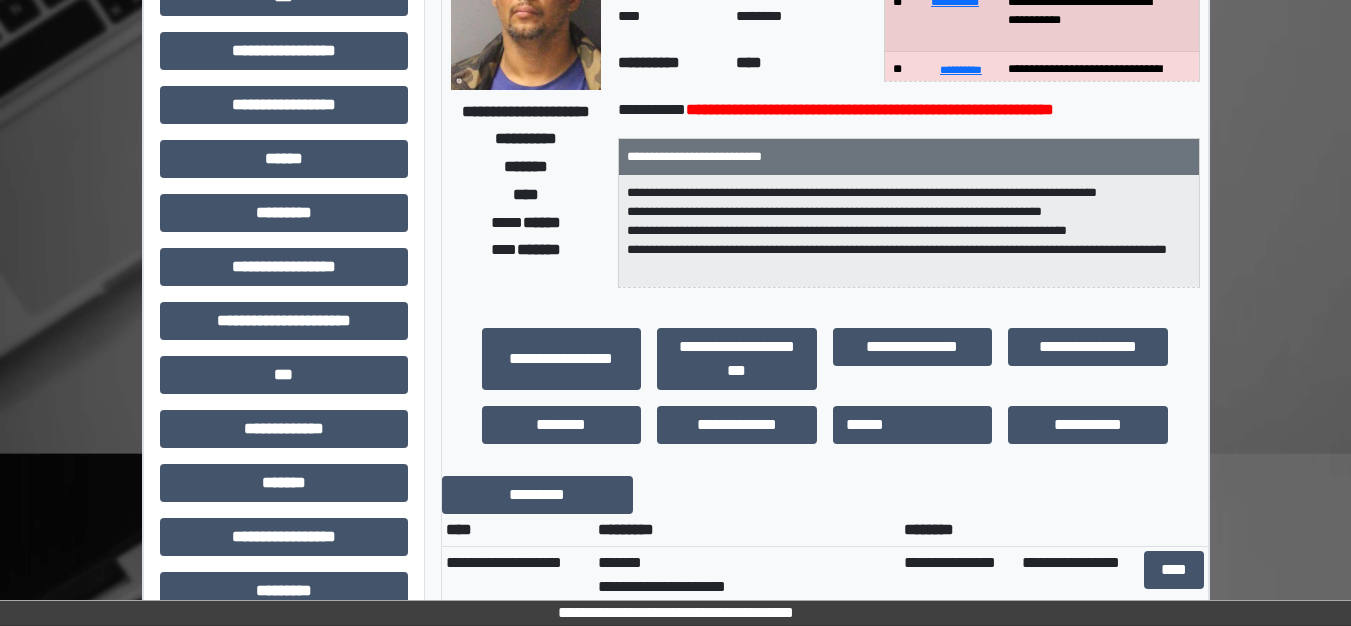 scroll, scrollTop: 300, scrollLeft: 0, axis: vertical 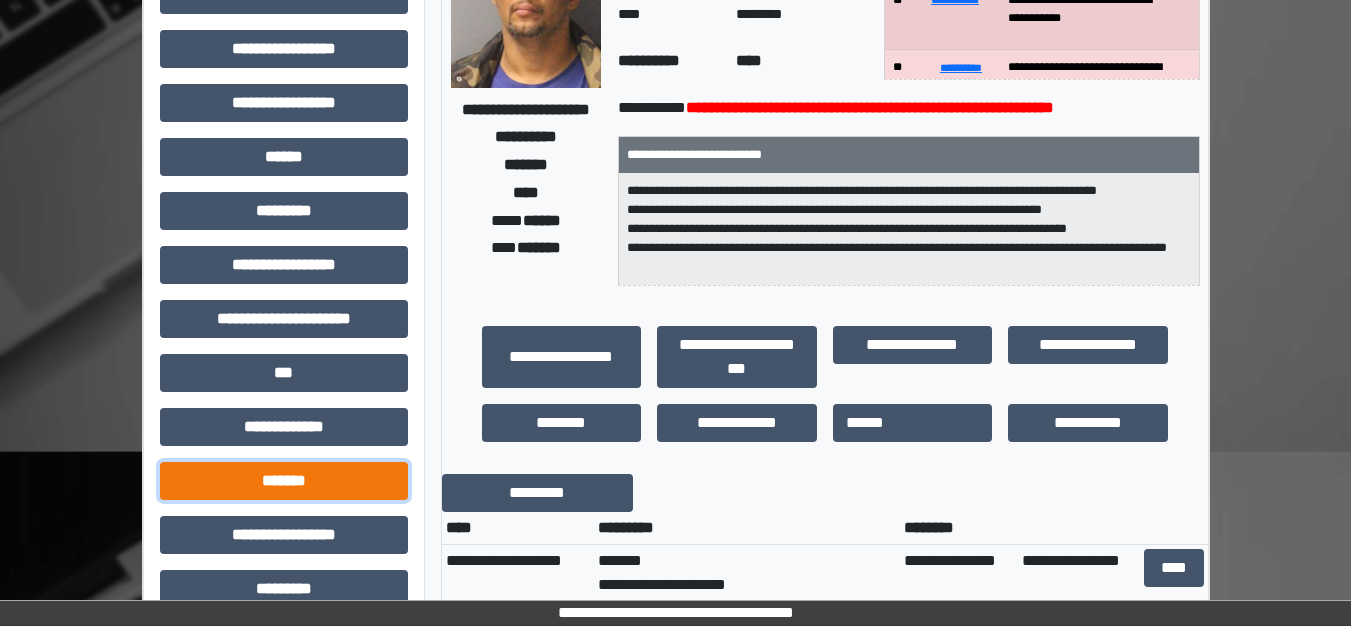 click on "*******" at bounding box center [284, 481] 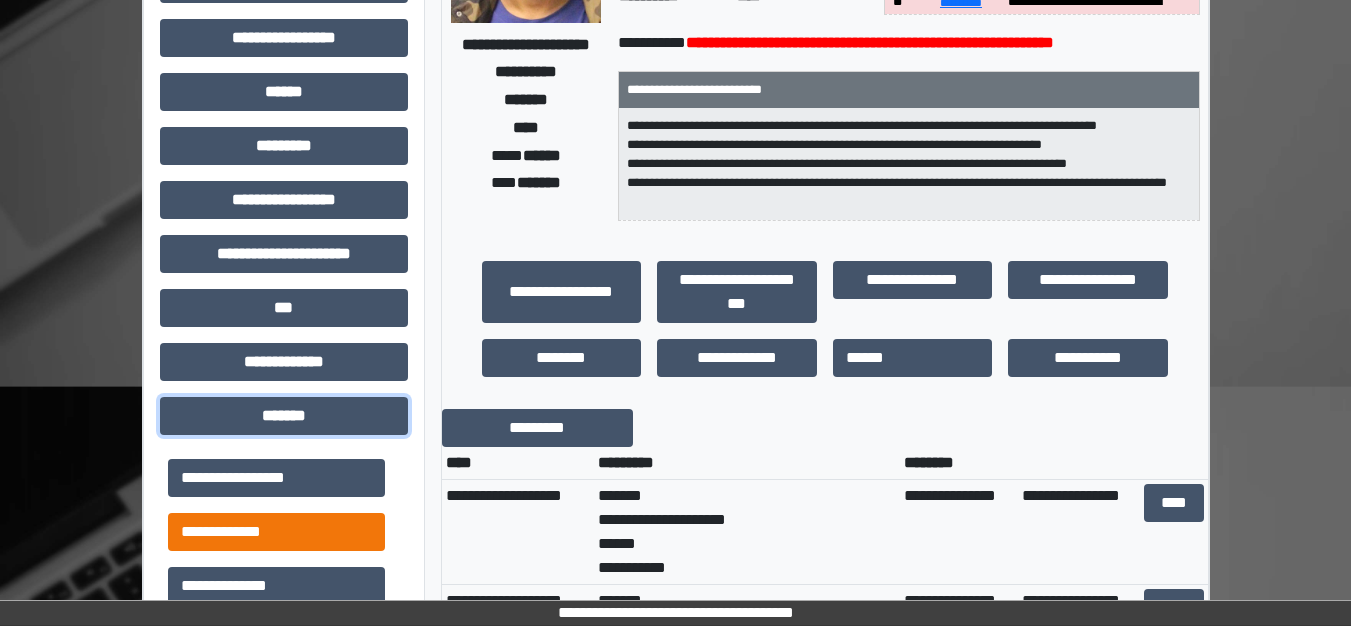 scroll, scrollTop: 400, scrollLeft: 0, axis: vertical 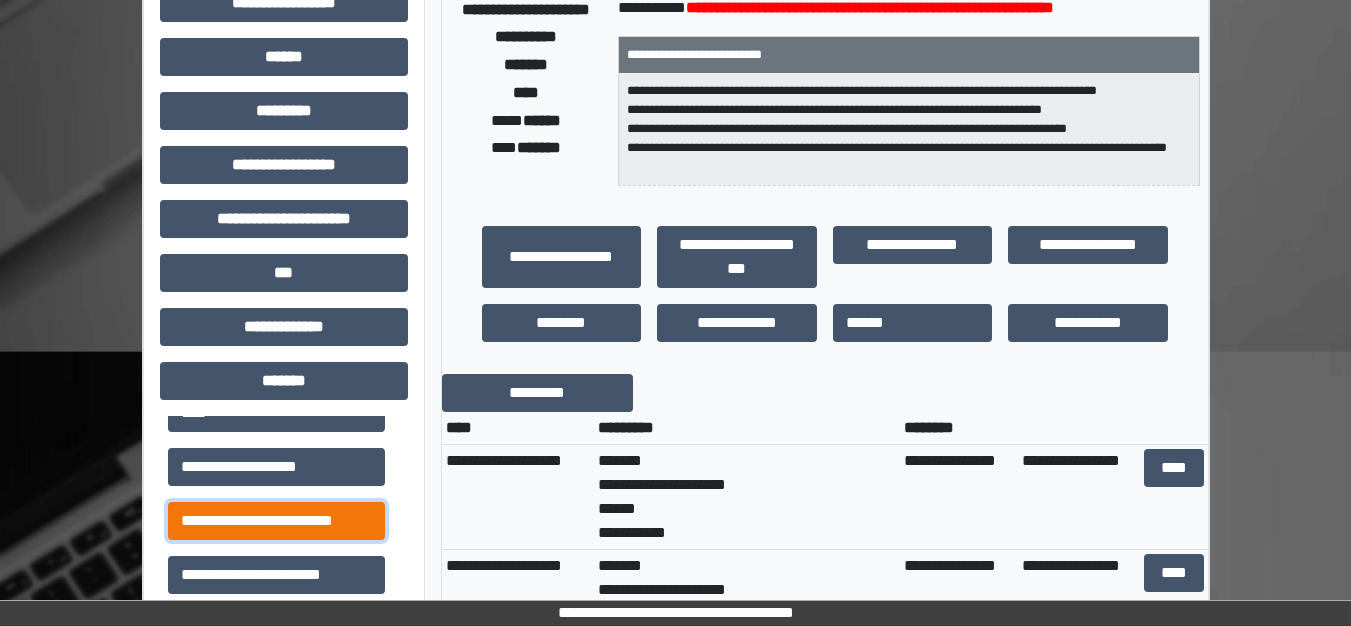 click on "**********" at bounding box center (276, 521) 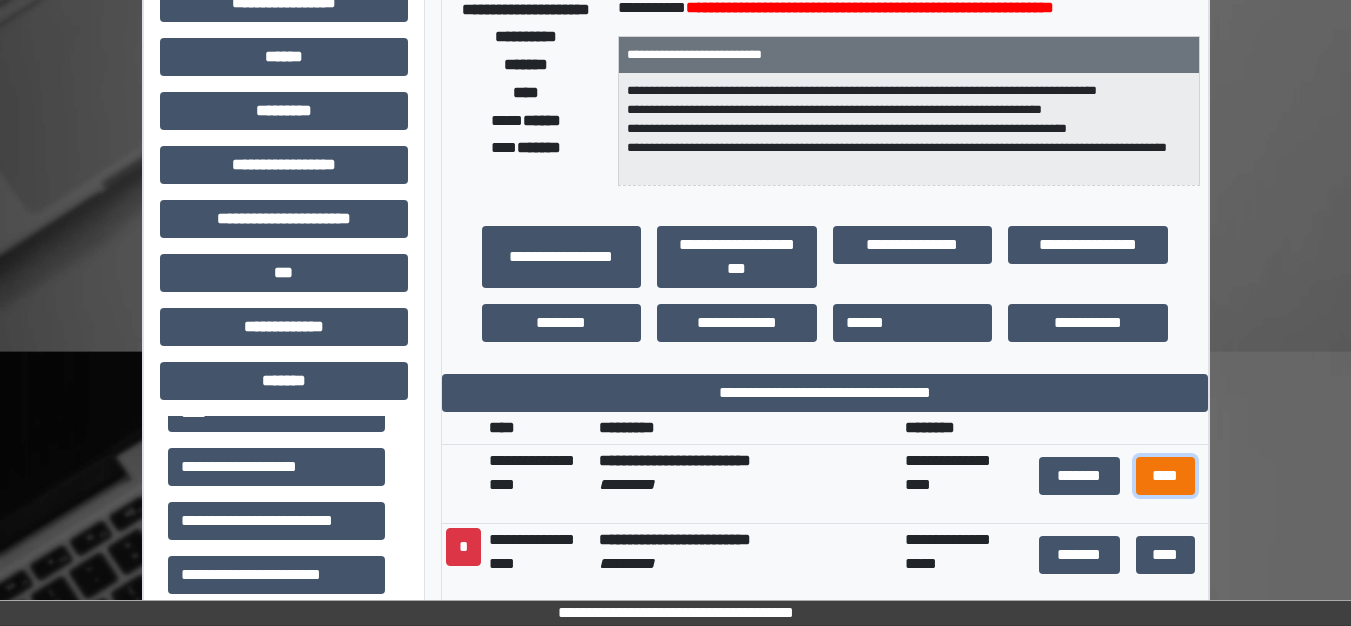 click on "****" at bounding box center [1166, 476] 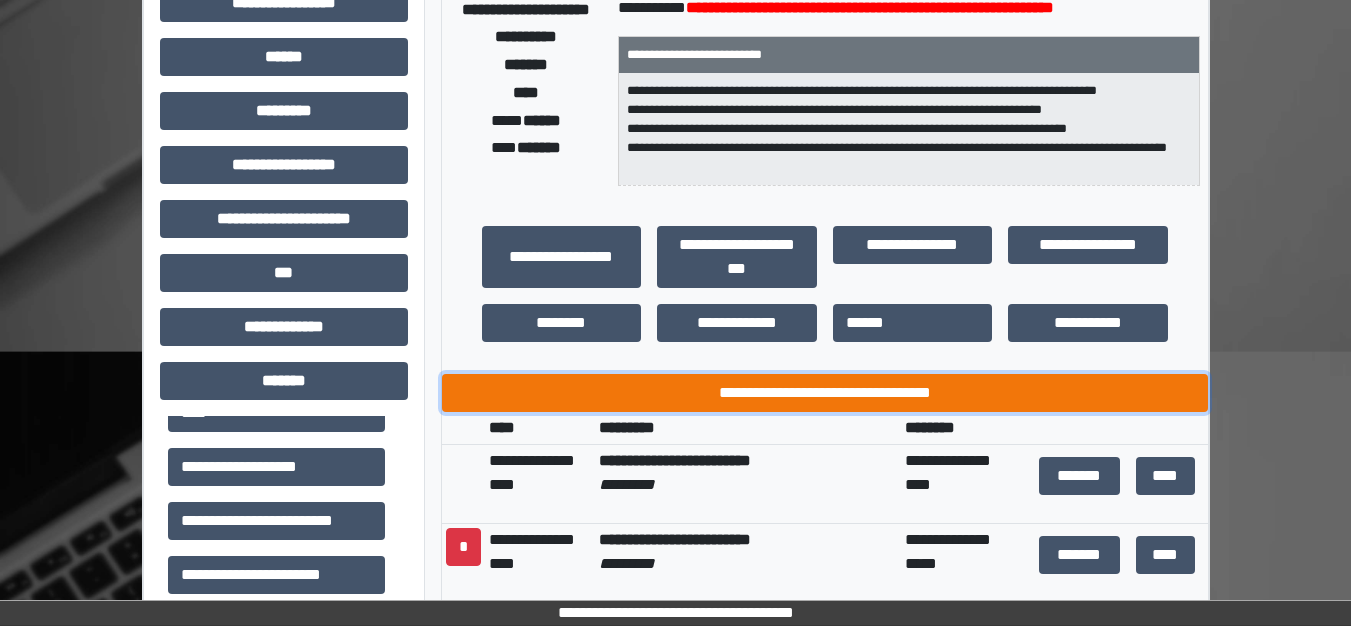 click on "**********" at bounding box center [825, 393] 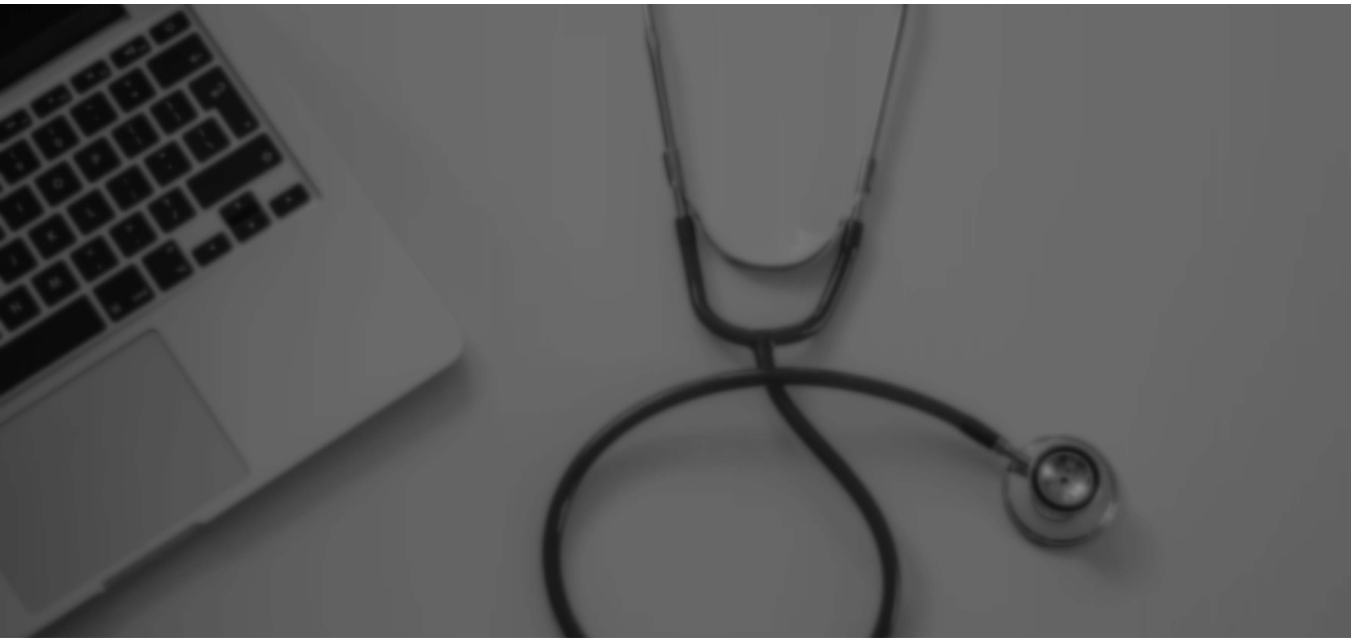 scroll, scrollTop: 0, scrollLeft: 0, axis: both 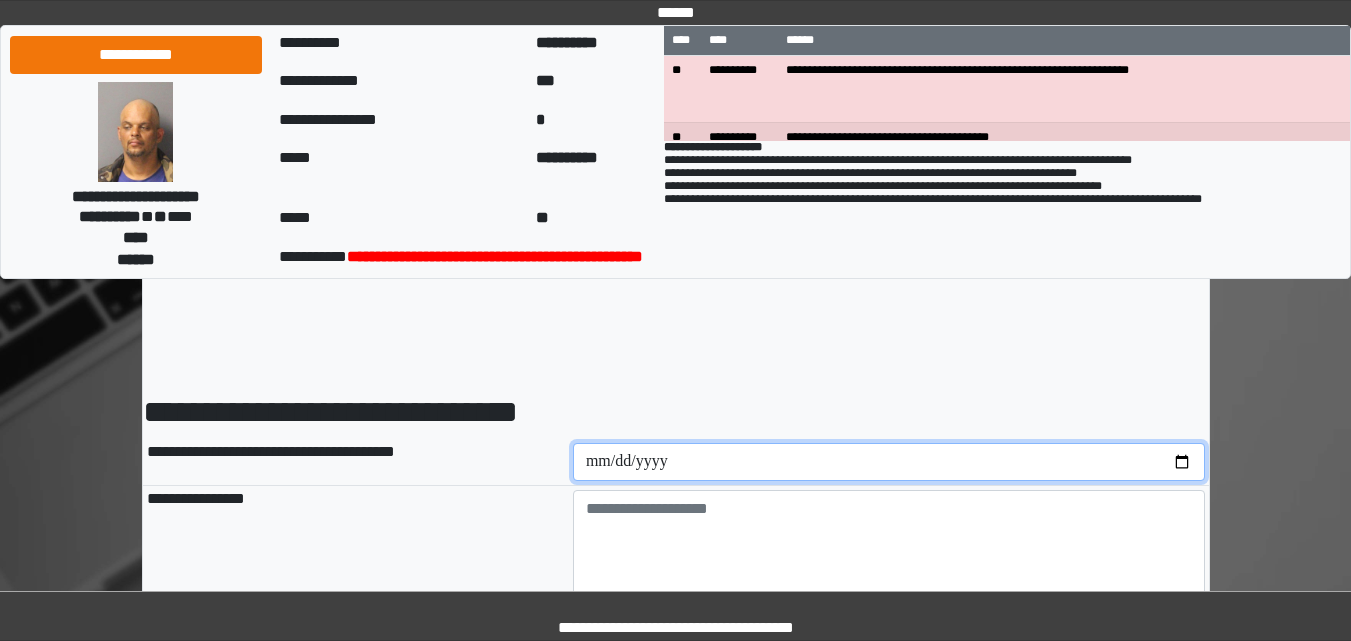 click at bounding box center [889, 462] 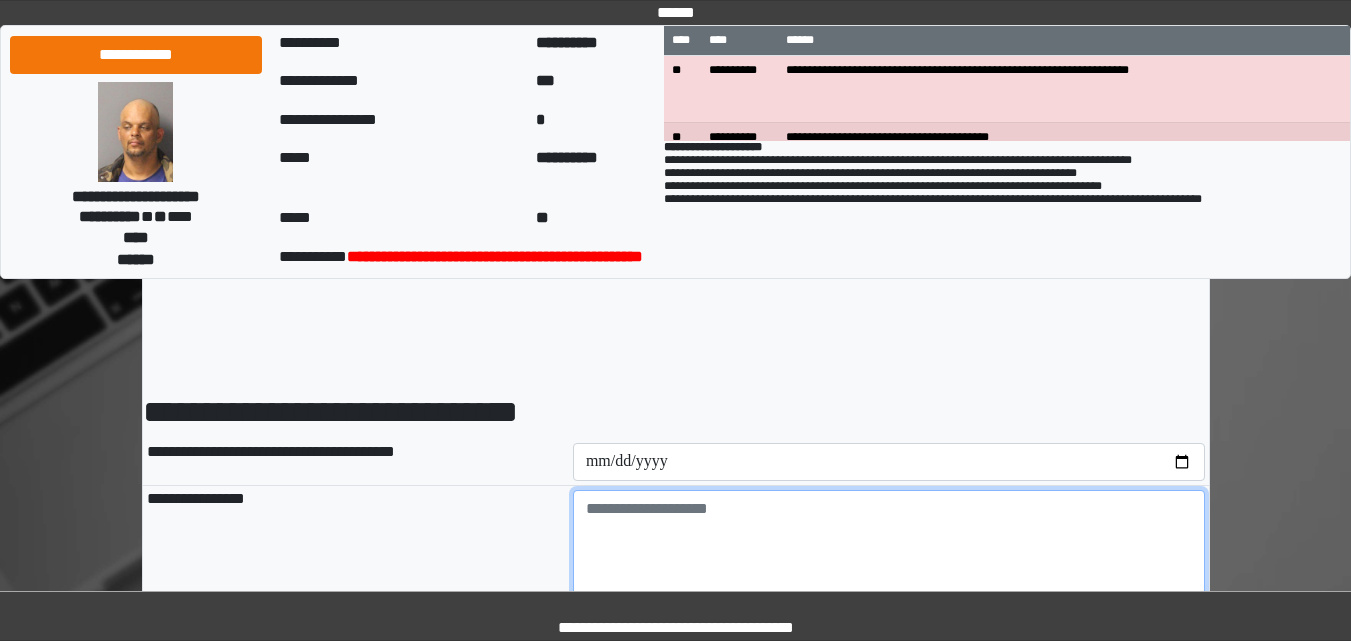 click at bounding box center (889, 545) 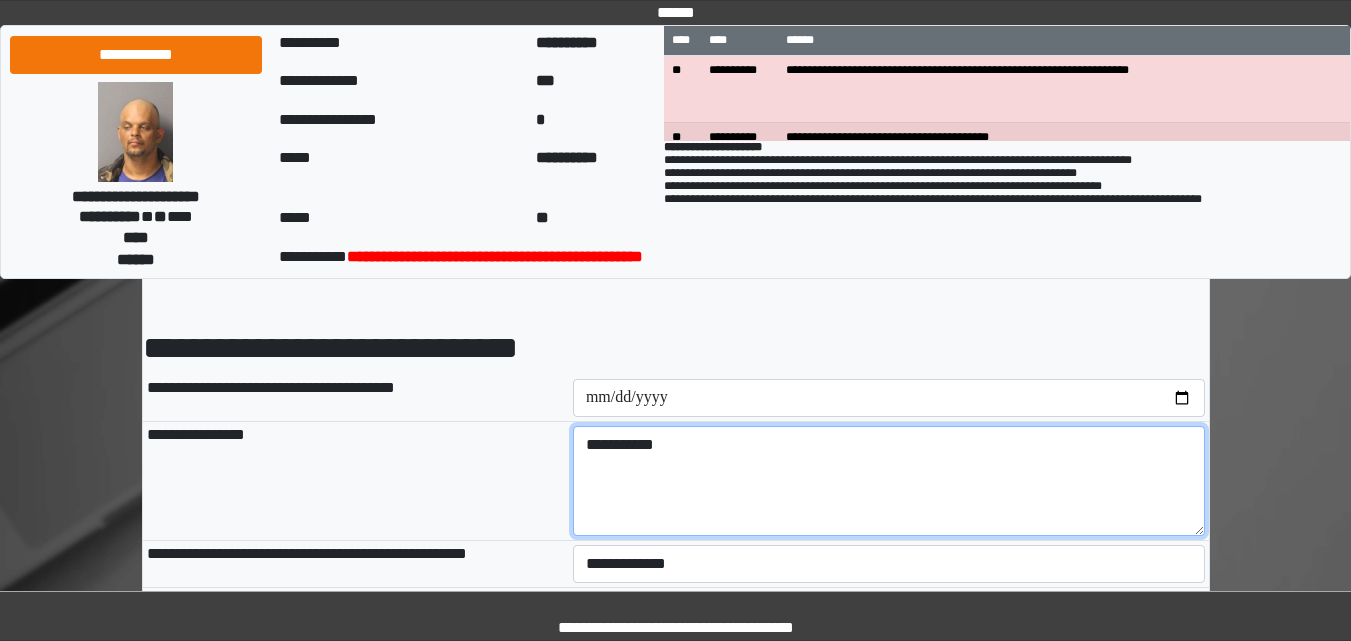 scroll, scrollTop: 100, scrollLeft: 0, axis: vertical 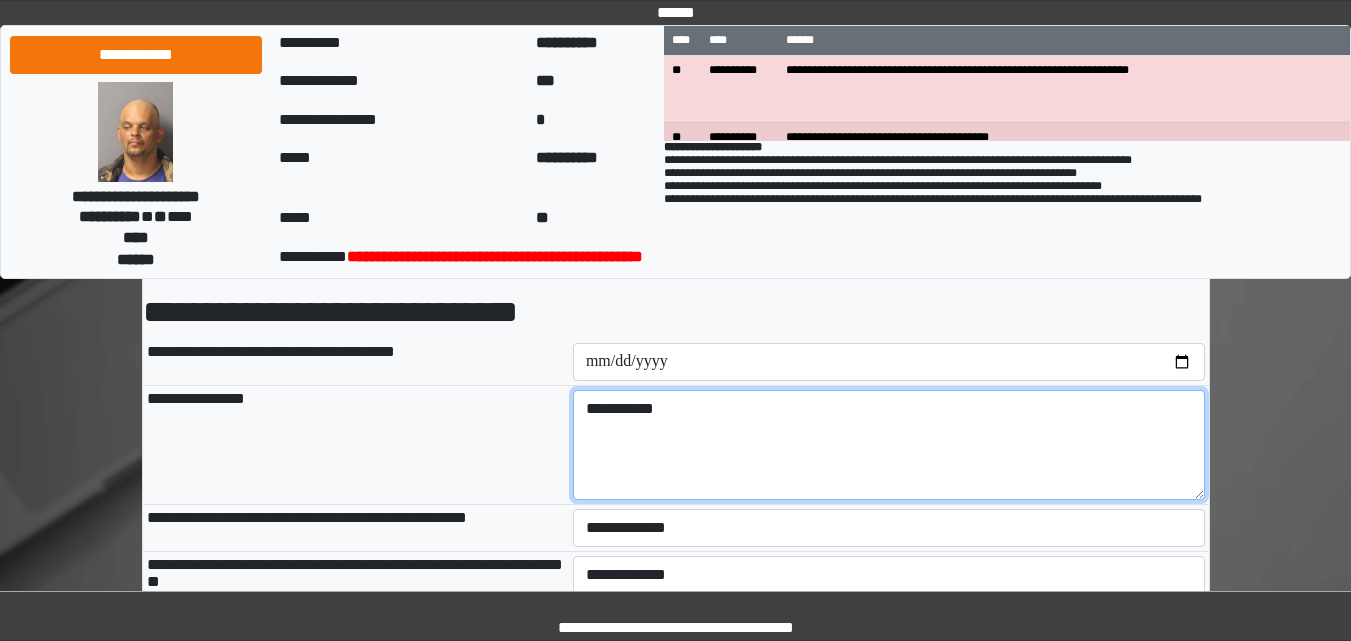 type on "**********" 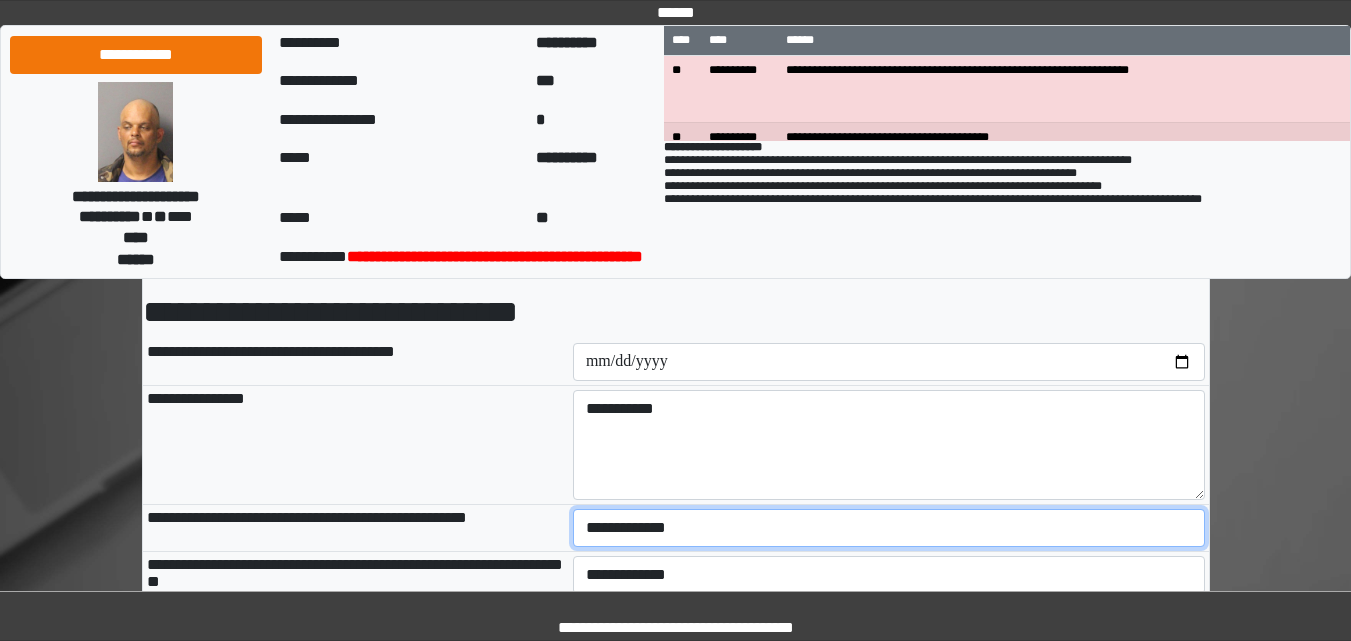 click on "**********" at bounding box center (889, 528) 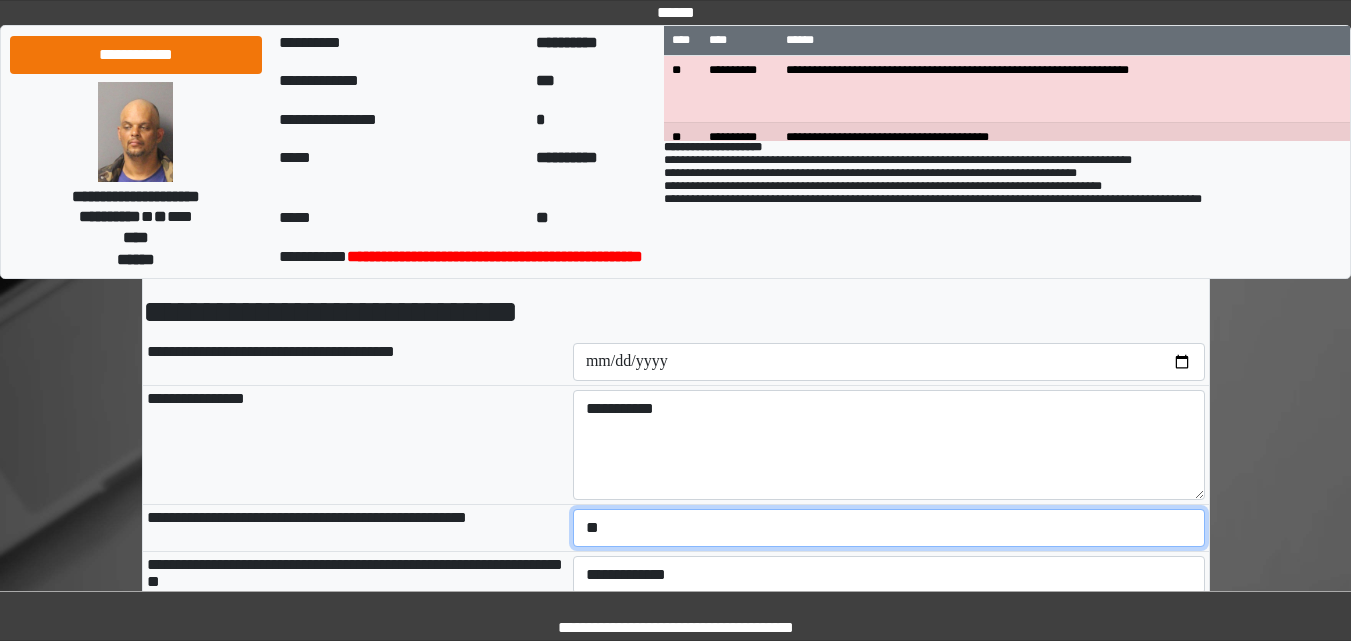 click on "**********" at bounding box center (889, 528) 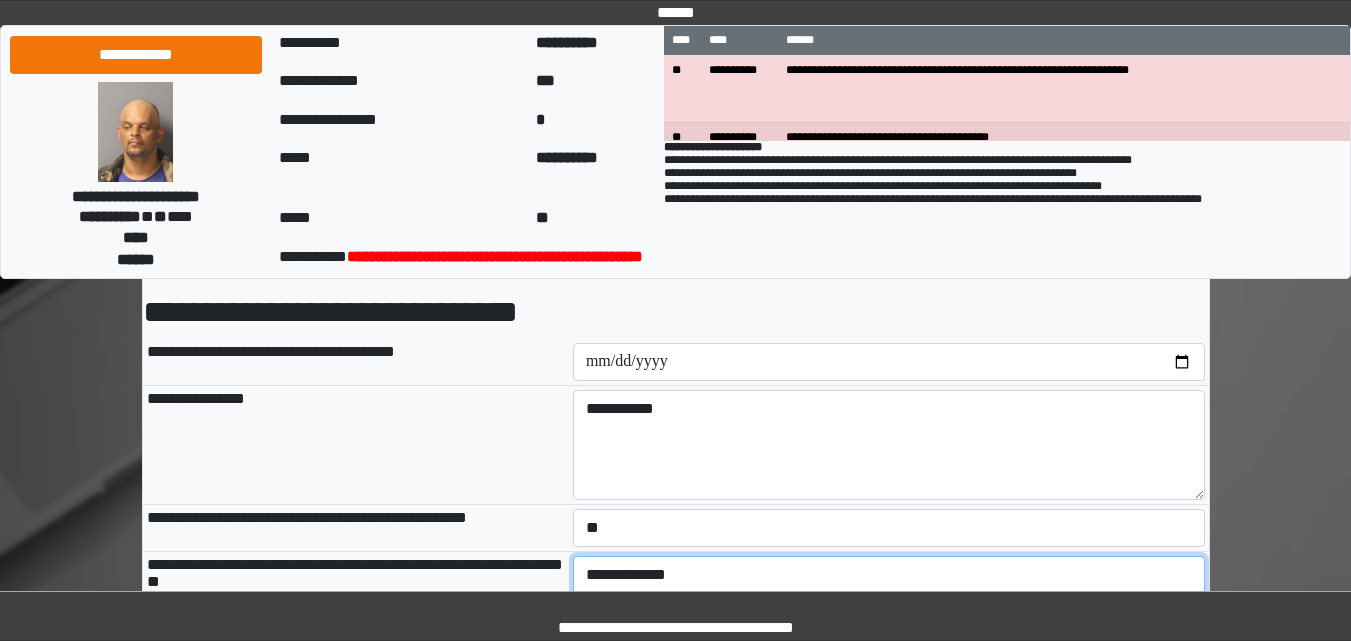 click on "**********" at bounding box center (889, 575) 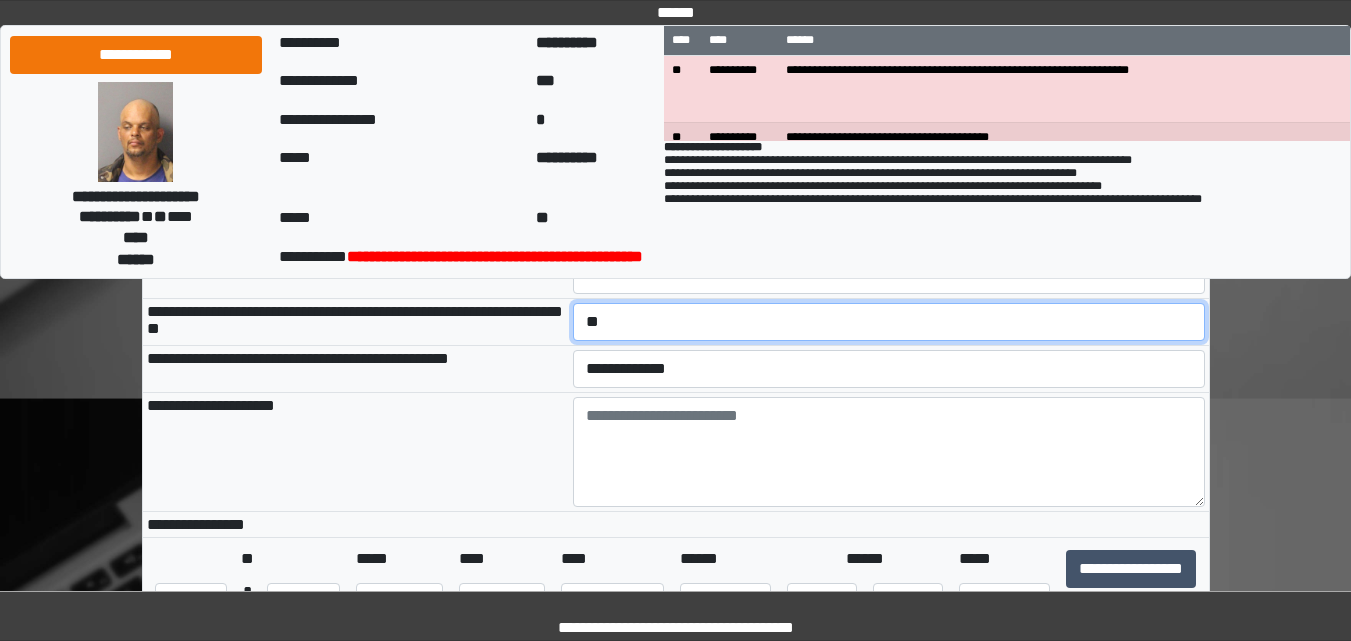 scroll, scrollTop: 367, scrollLeft: 0, axis: vertical 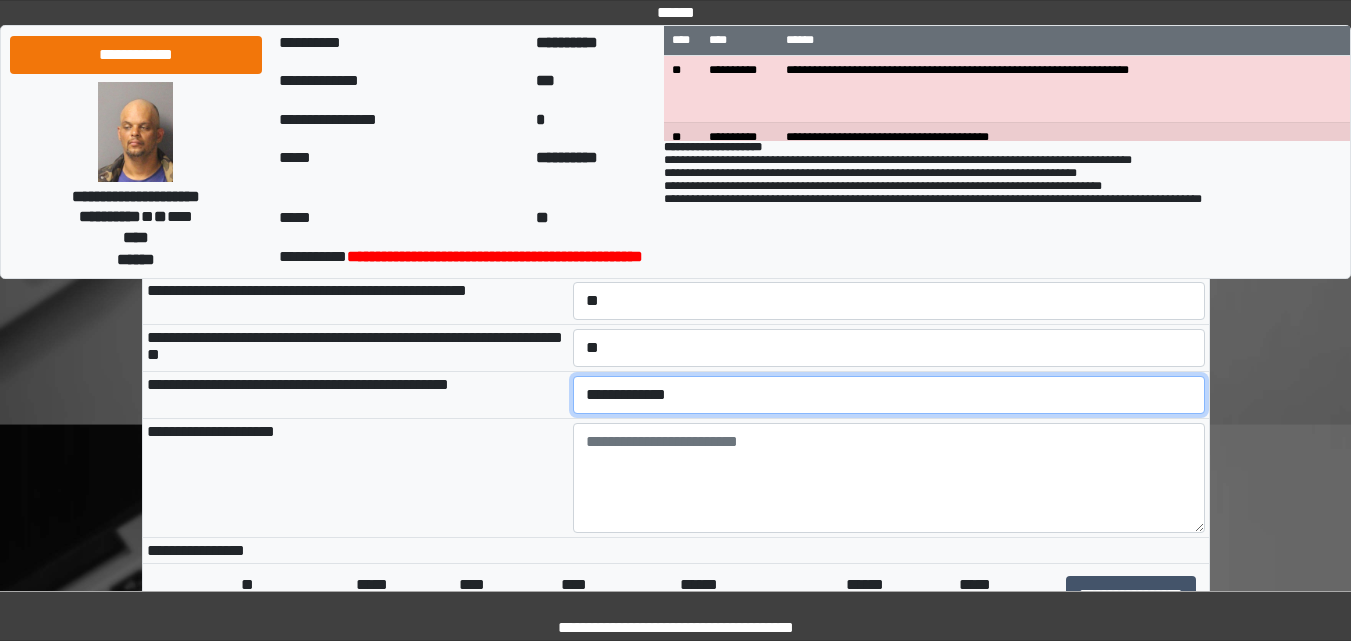 click on "**********" at bounding box center (889, 395) 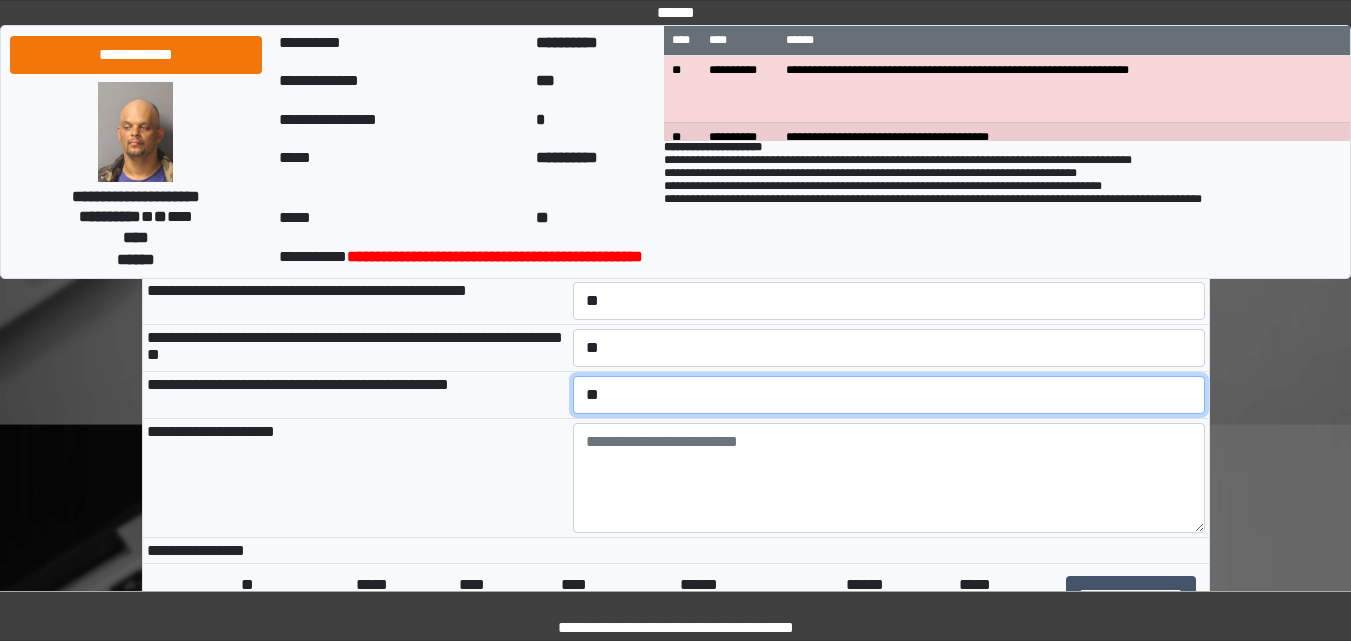 click on "**********" at bounding box center (889, 395) 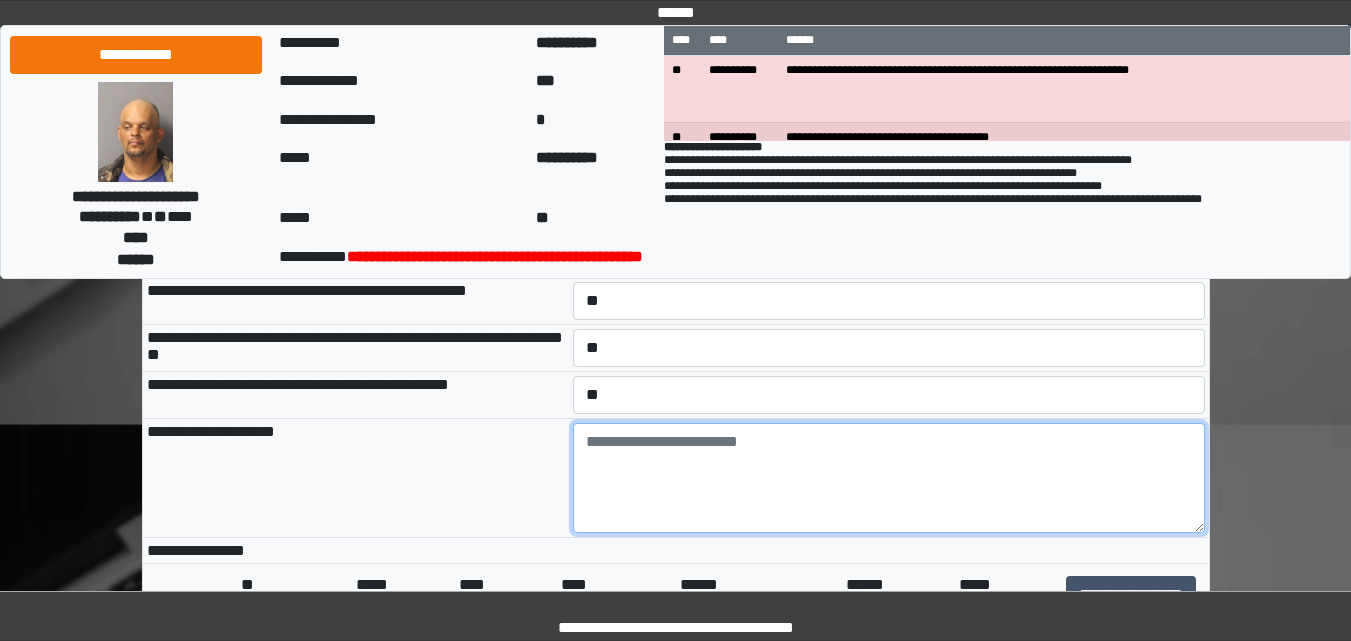 click at bounding box center (889, 478) 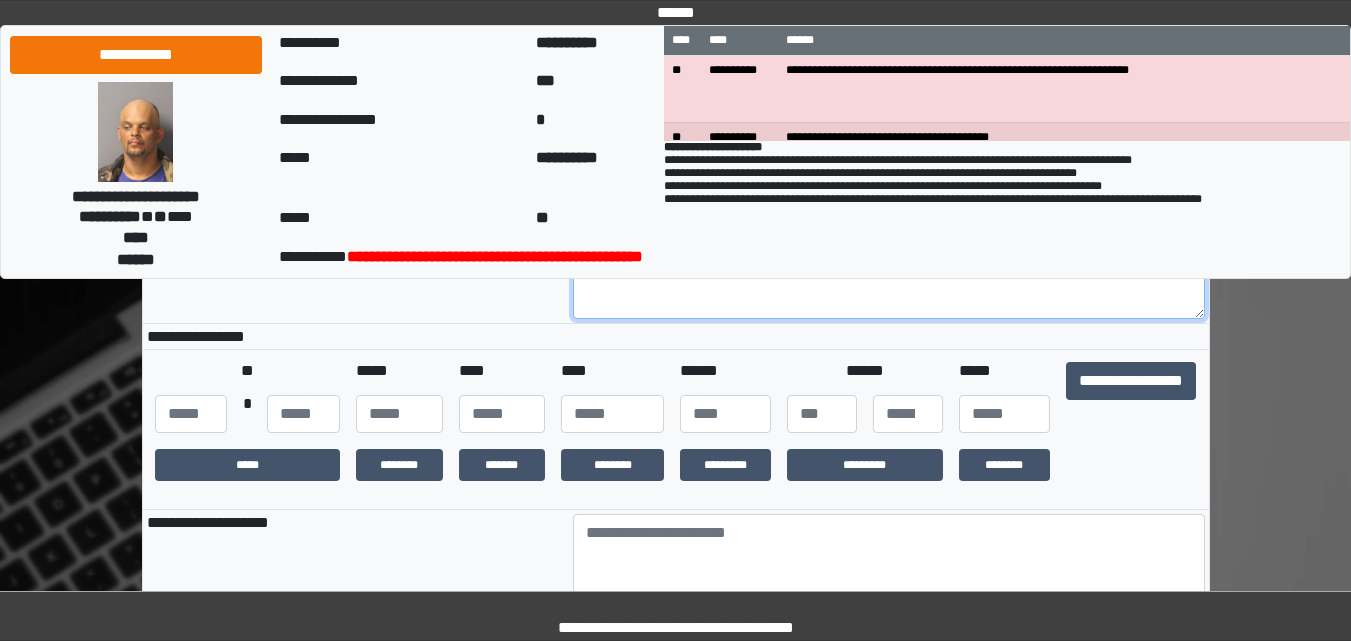 scroll, scrollTop: 567, scrollLeft: 0, axis: vertical 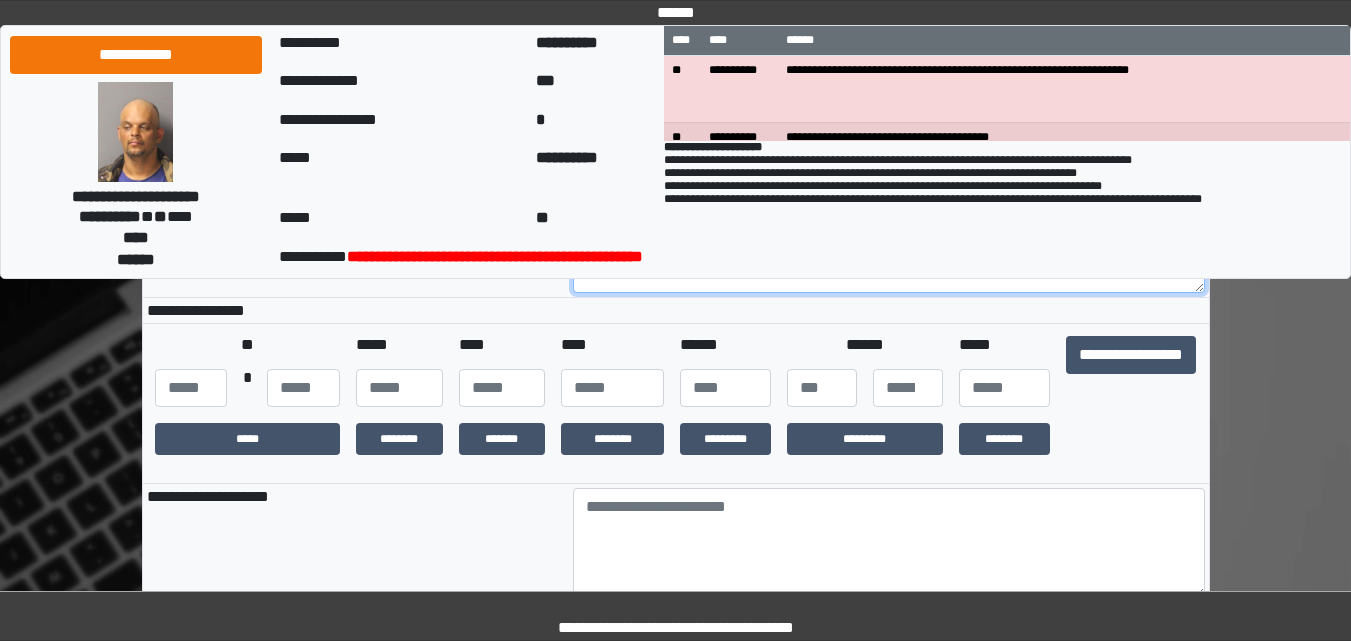 type on "**********" 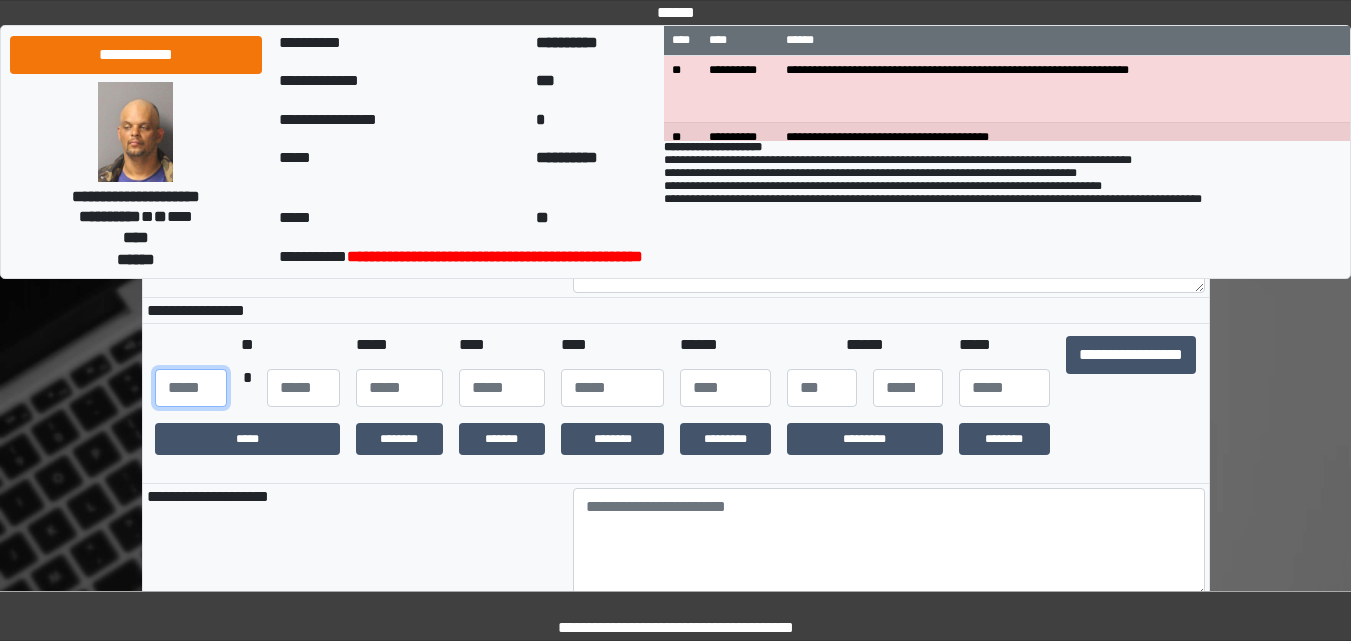 click at bounding box center [191, 388] 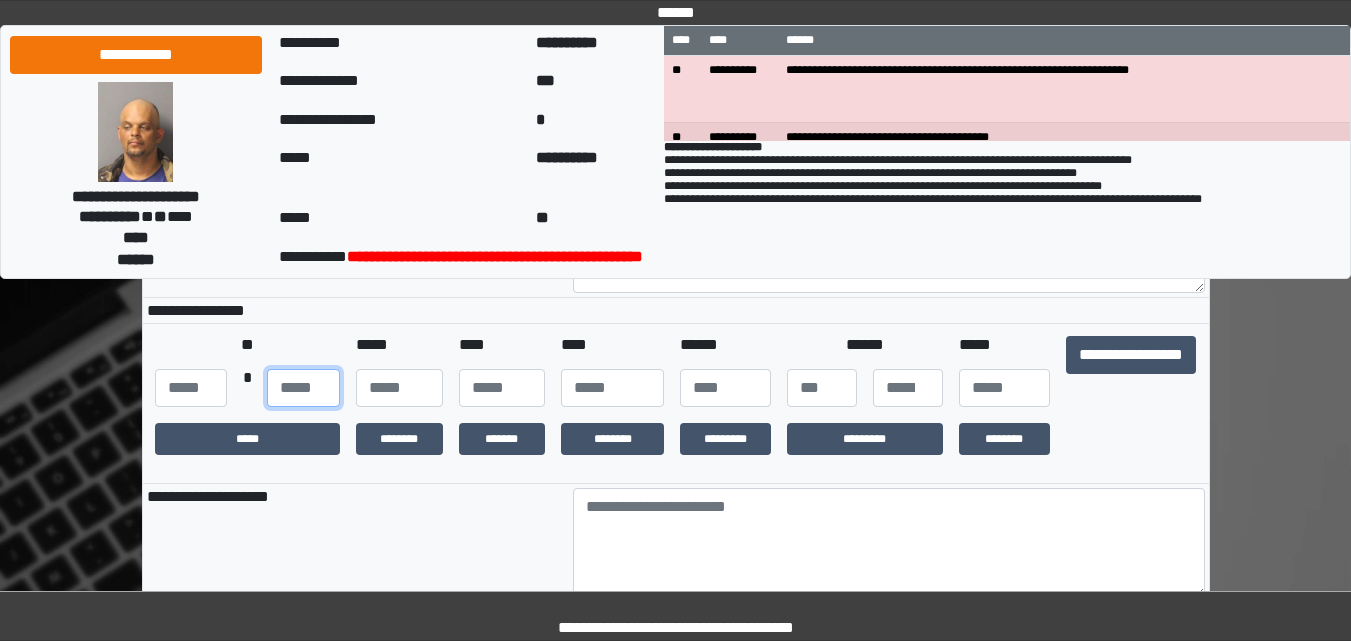 type on "**" 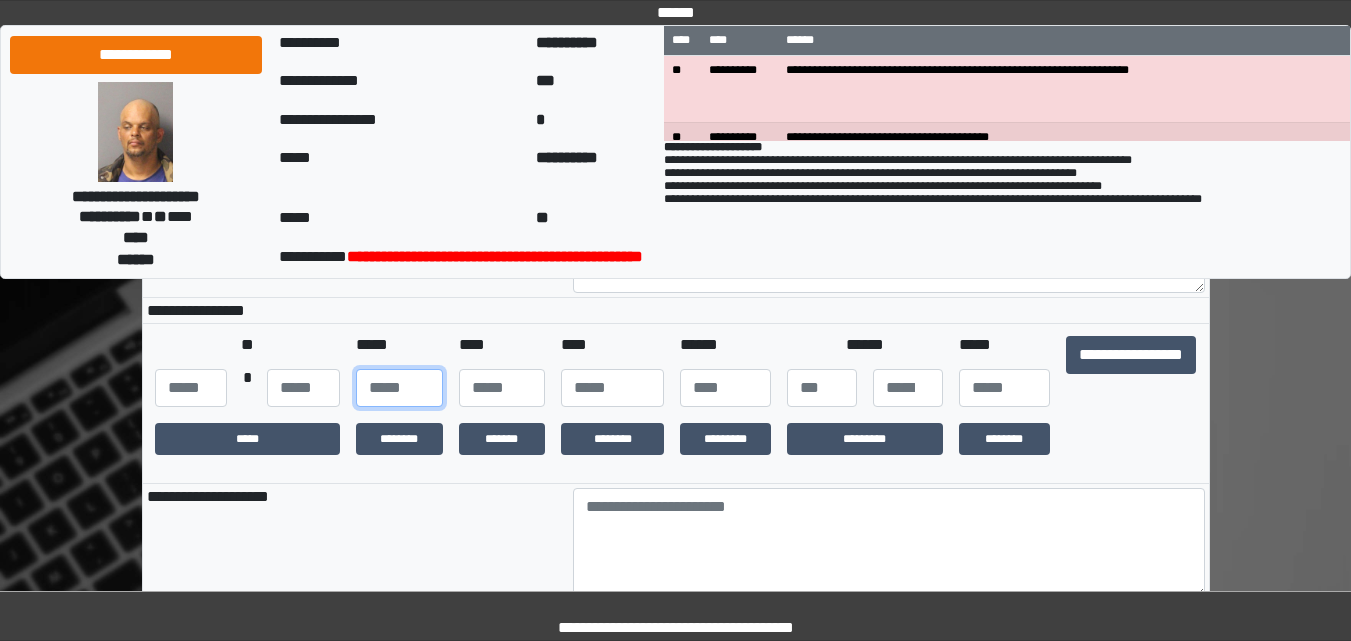 type on "**" 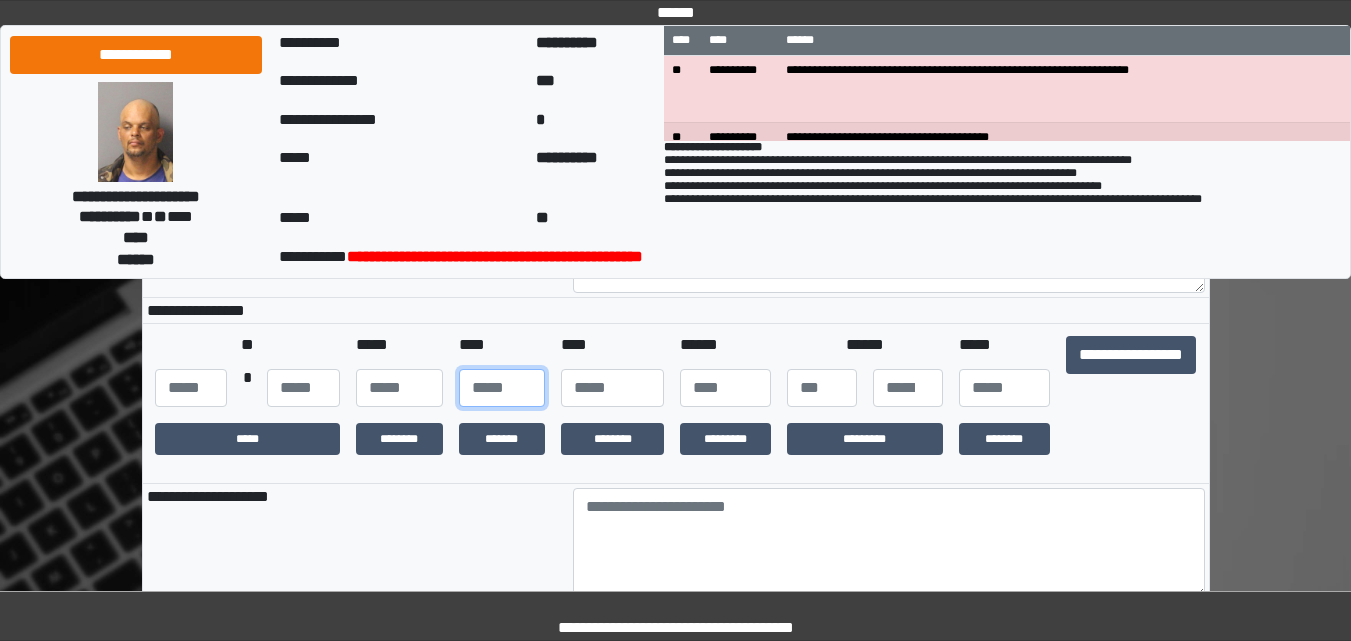 type on "**" 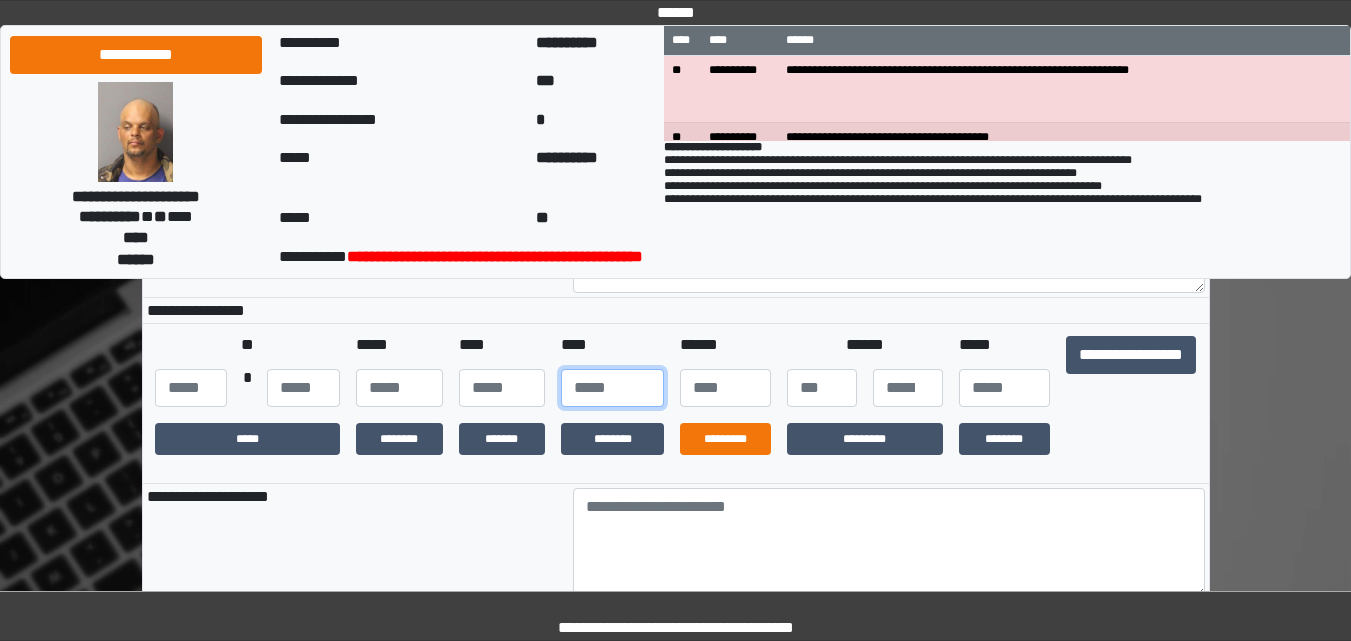 type on "****" 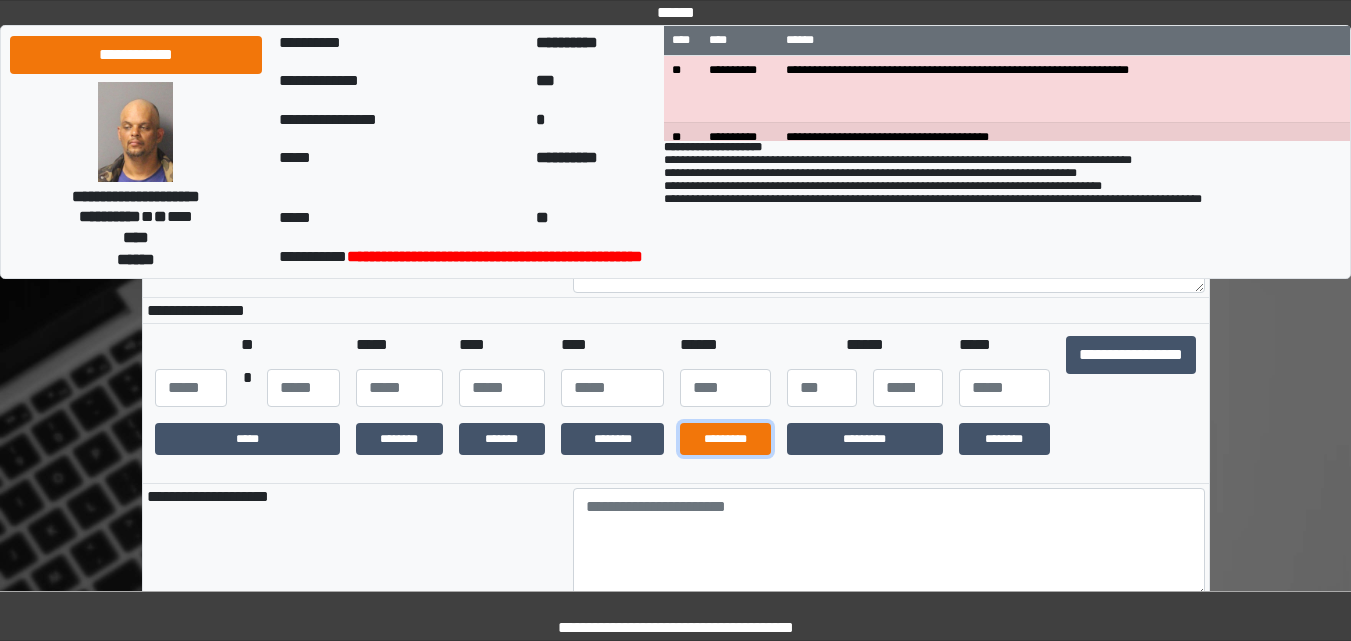 click on "*********" at bounding box center (725, 439) 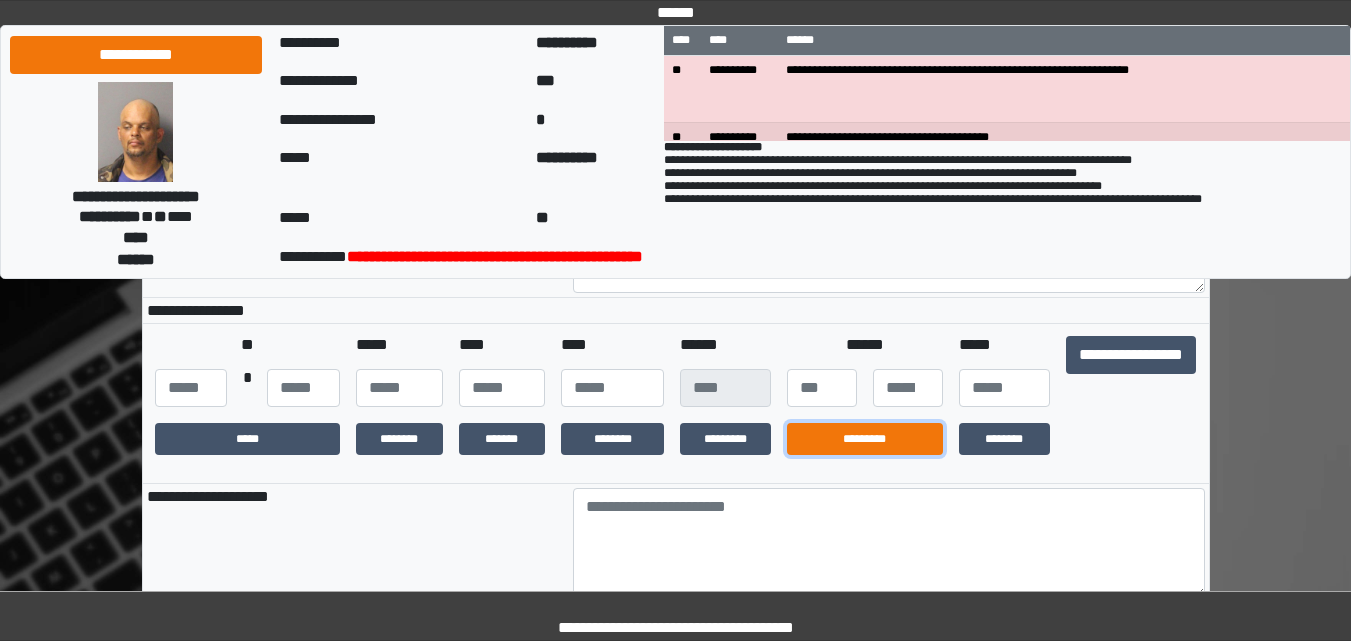 click on "*********" at bounding box center [865, 439] 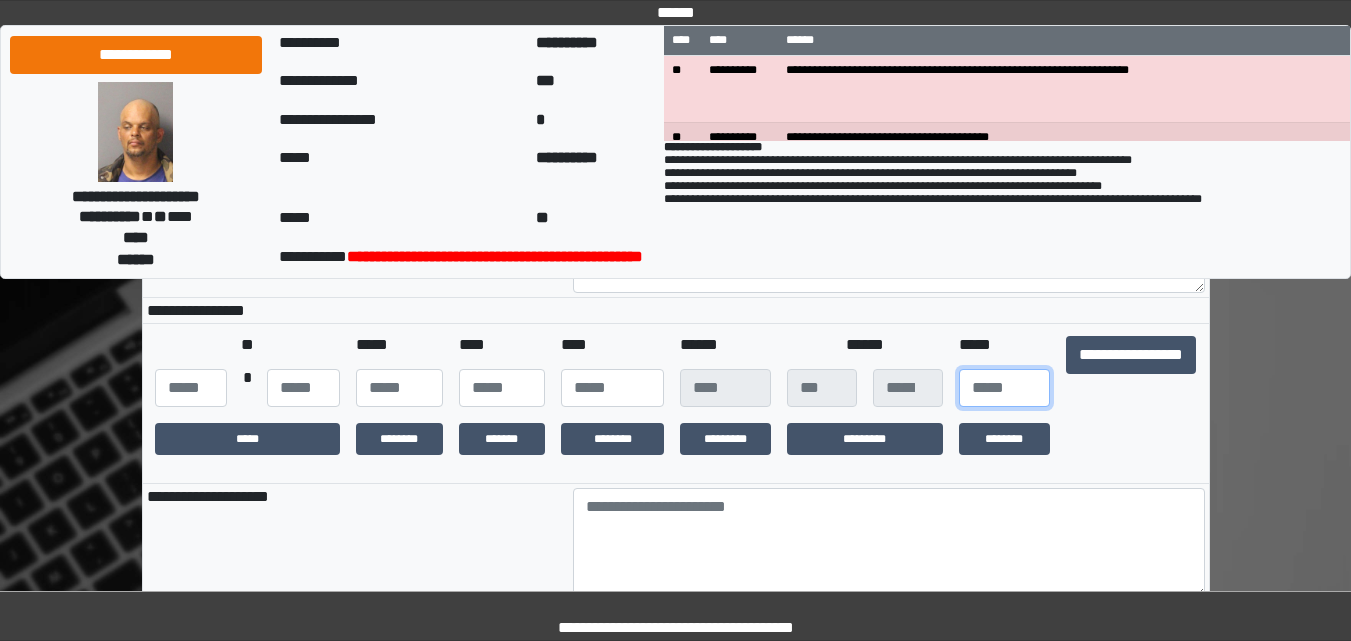click at bounding box center [1004, 388] 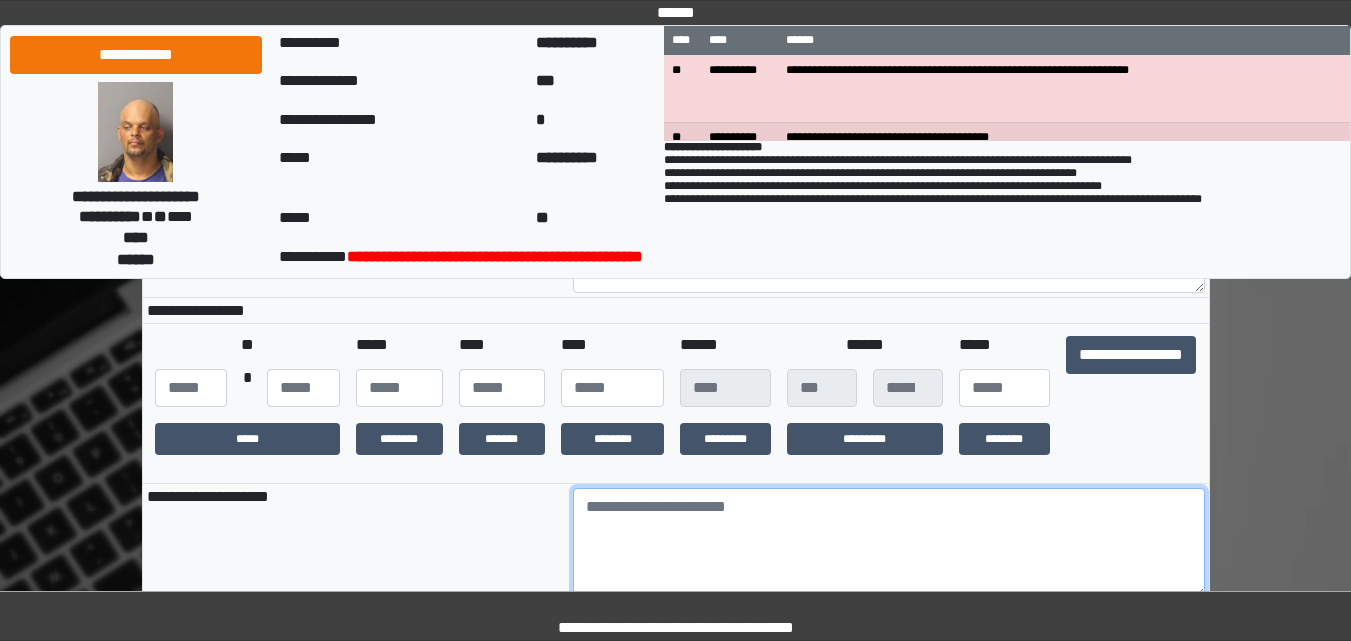 click at bounding box center [889, 543] 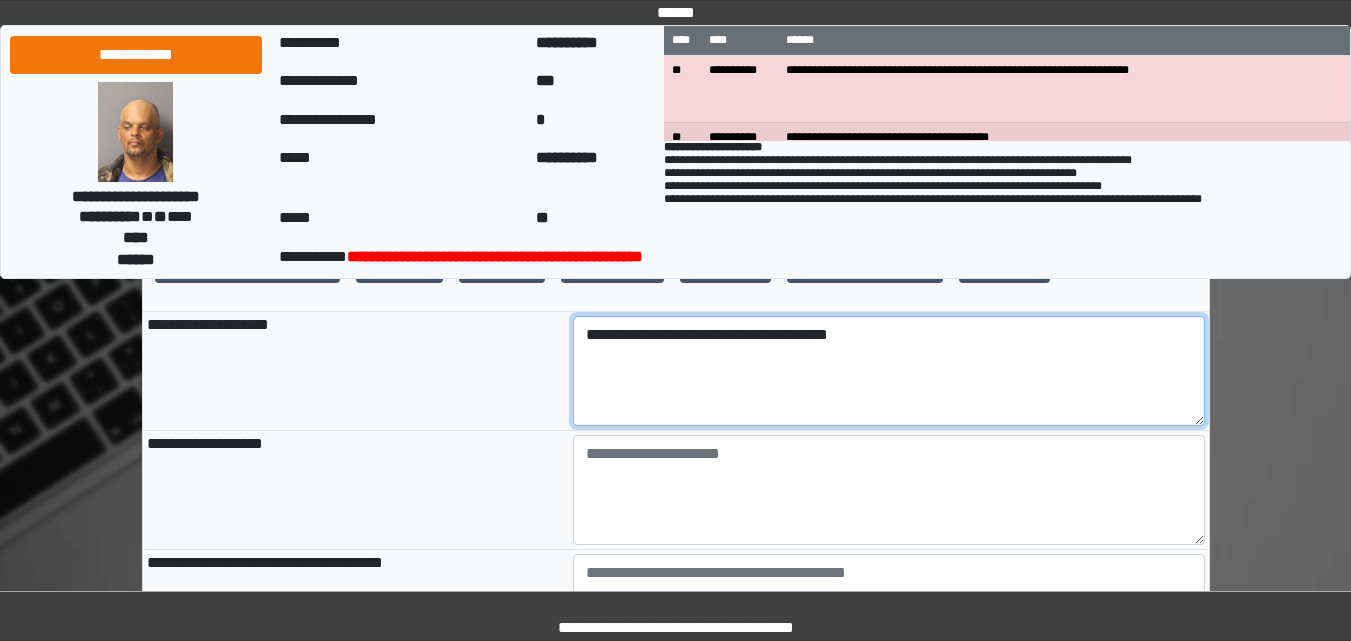 scroll, scrollTop: 767, scrollLeft: 0, axis: vertical 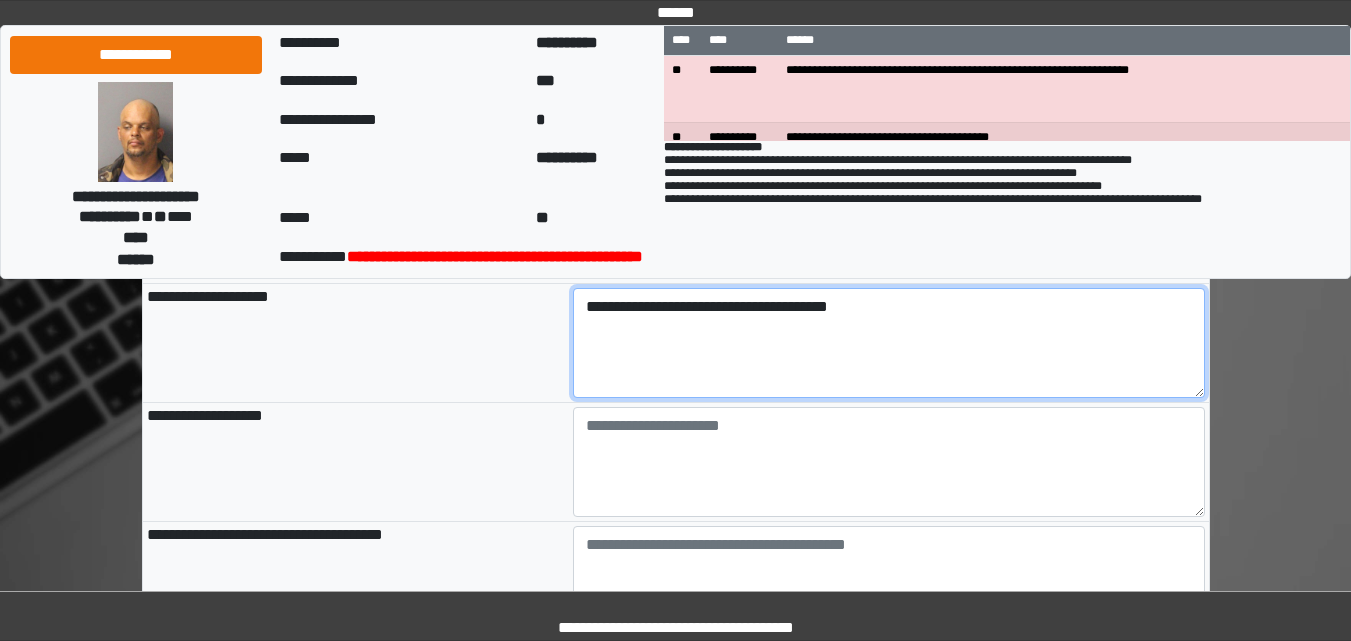 type on "**********" 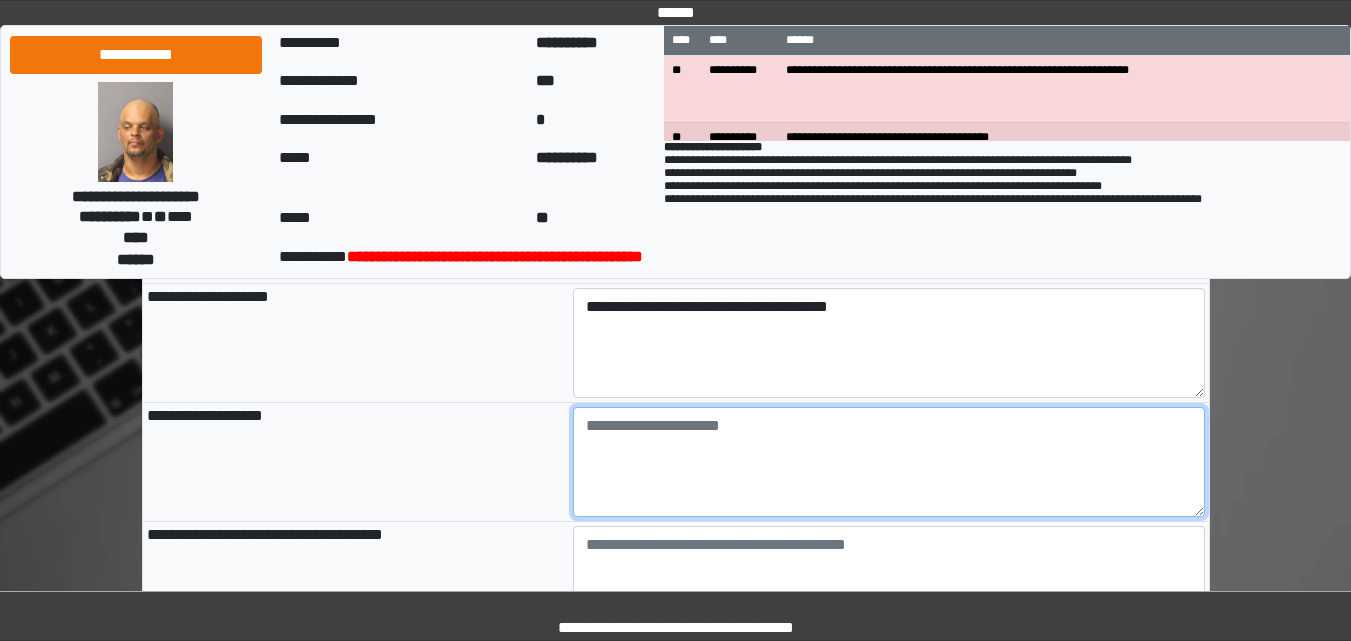 click at bounding box center (889, 462) 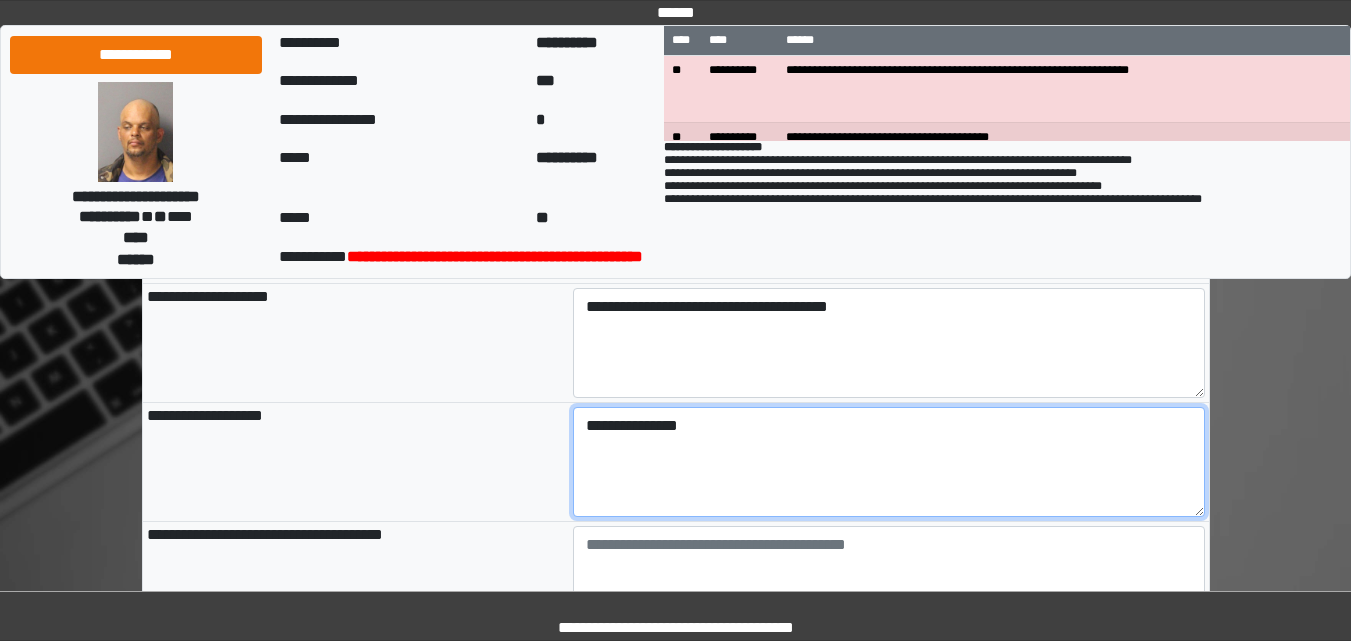 type on "**********" 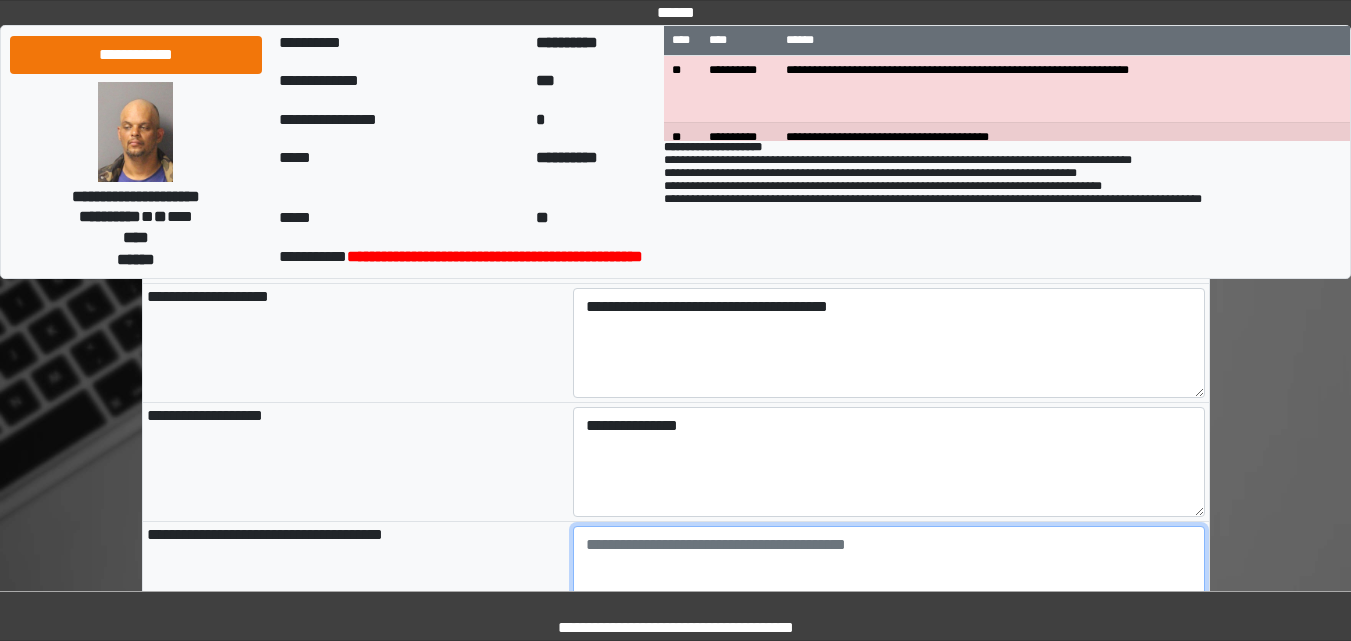 click at bounding box center [889, 581] 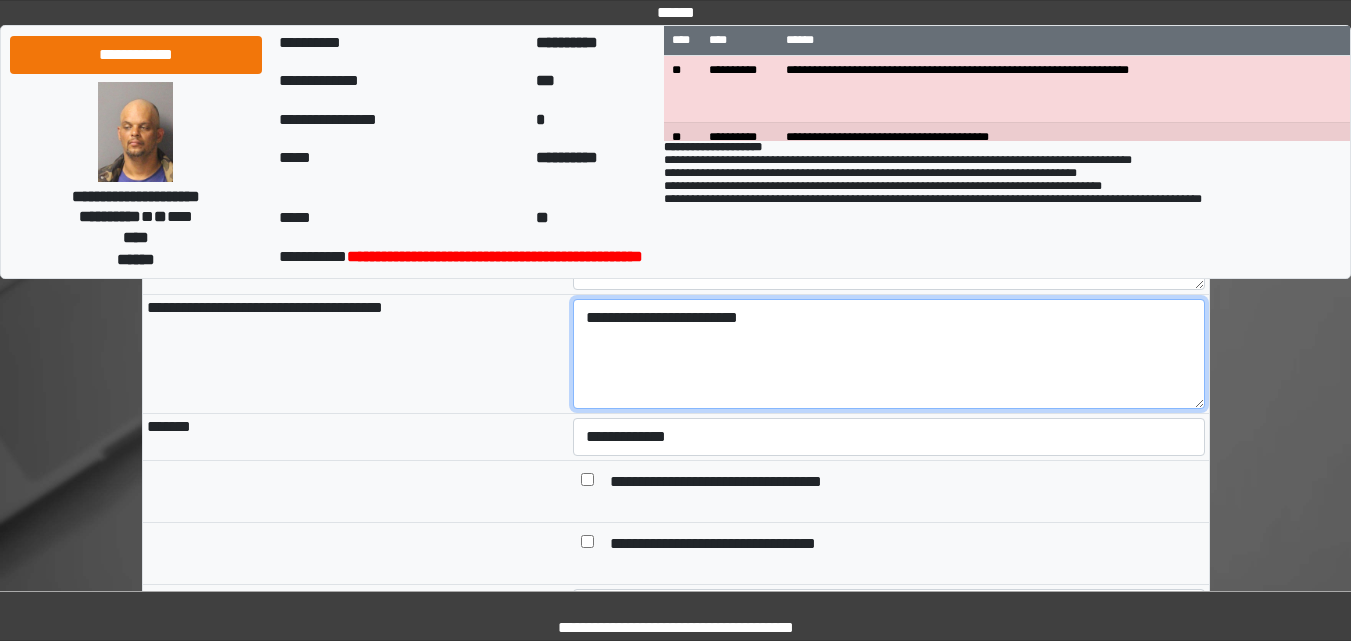 scroll, scrollTop: 1061, scrollLeft: 0, axis: vertical 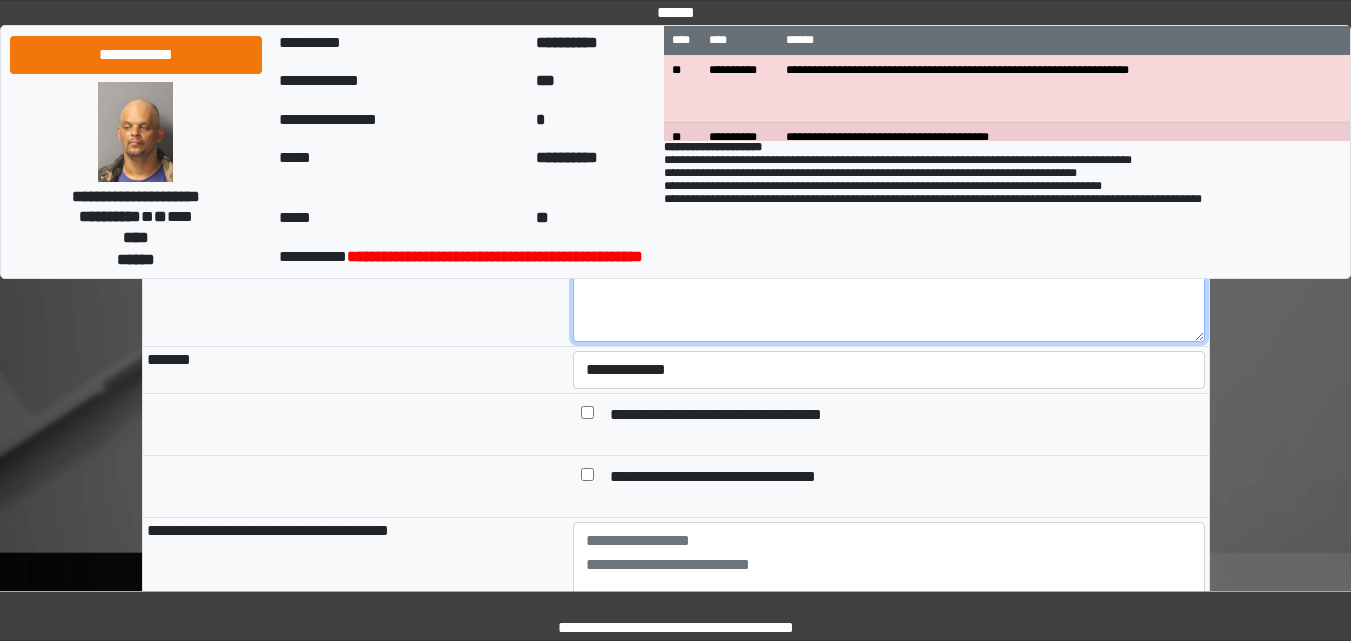 type on "**********" 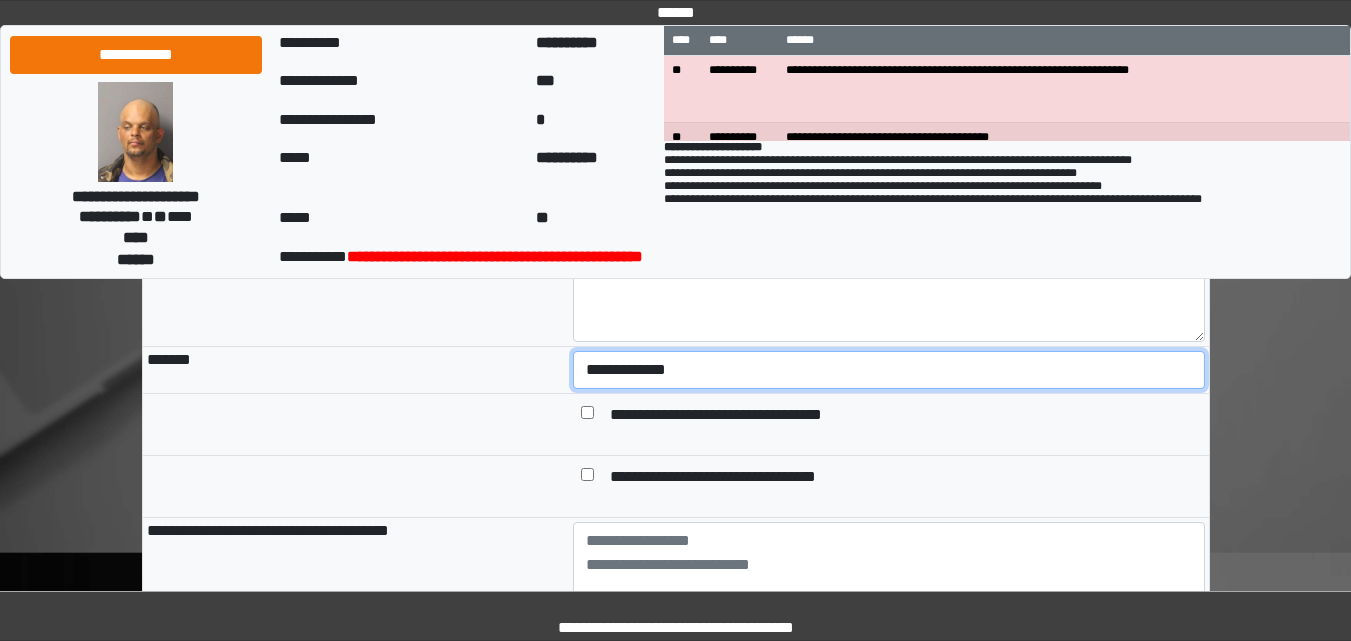 click on "**********" at bounding box center [889, 370] 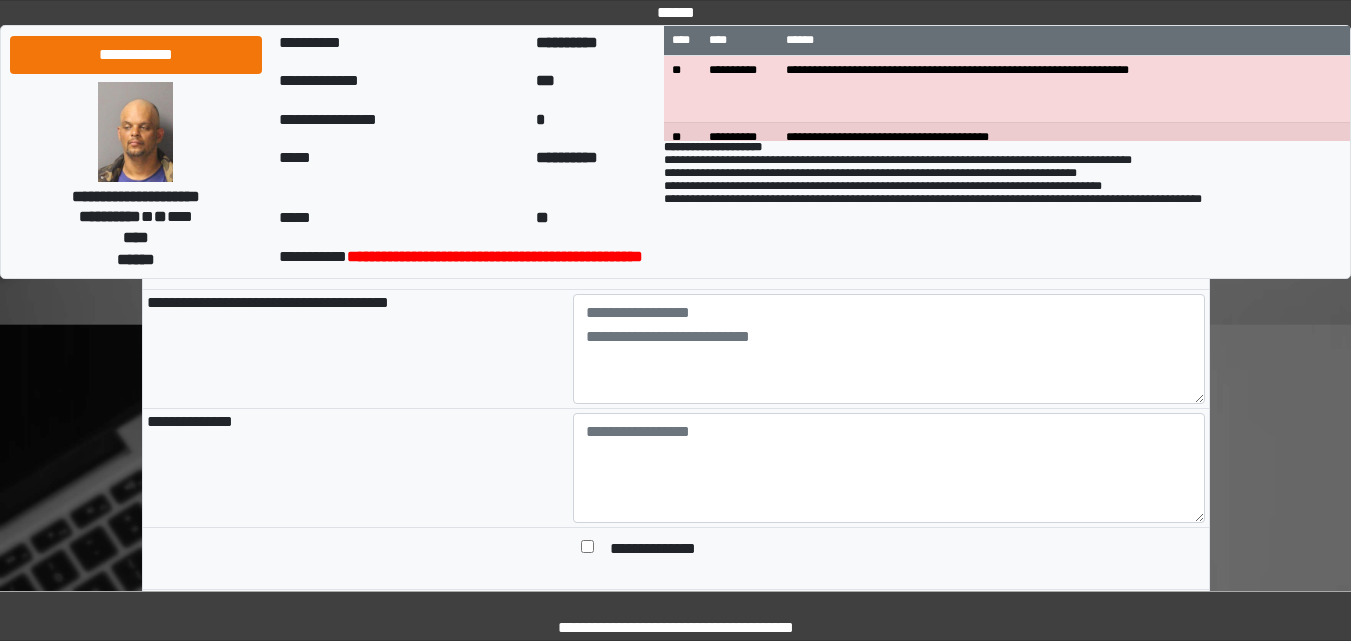 scroll, scrollTop: 1302, scrollLeft: 0, axis: vertical 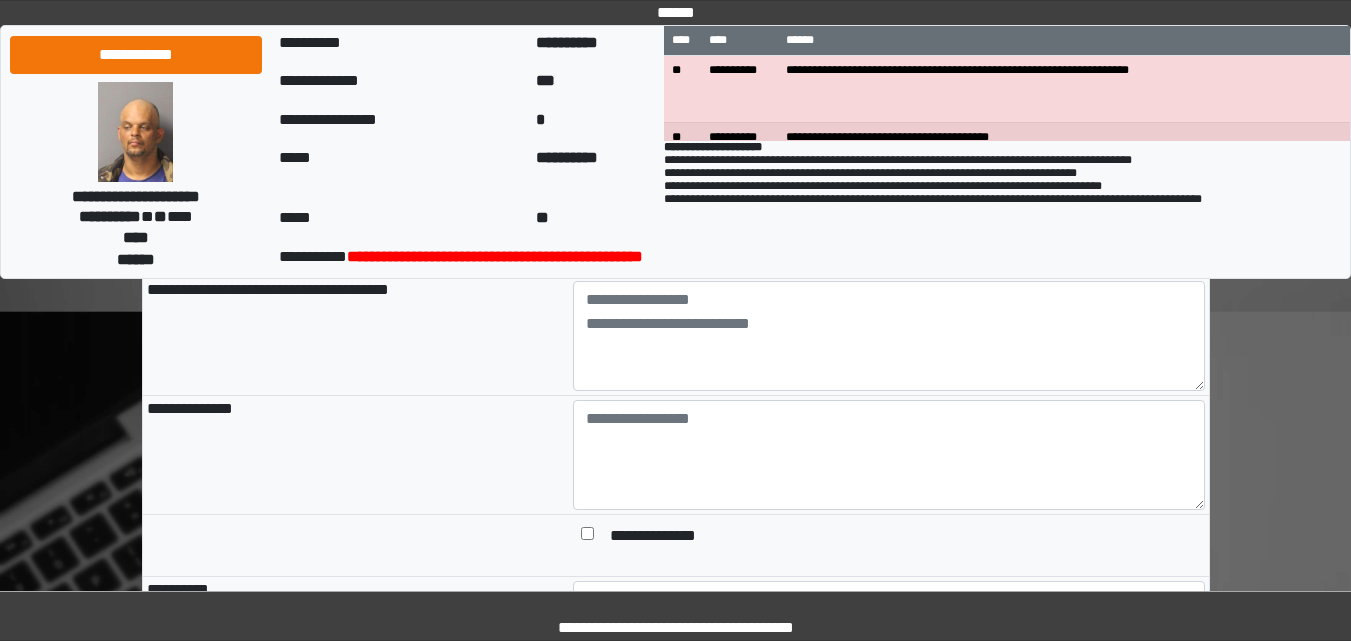 click on "**********" at bounding box center (356, 455) 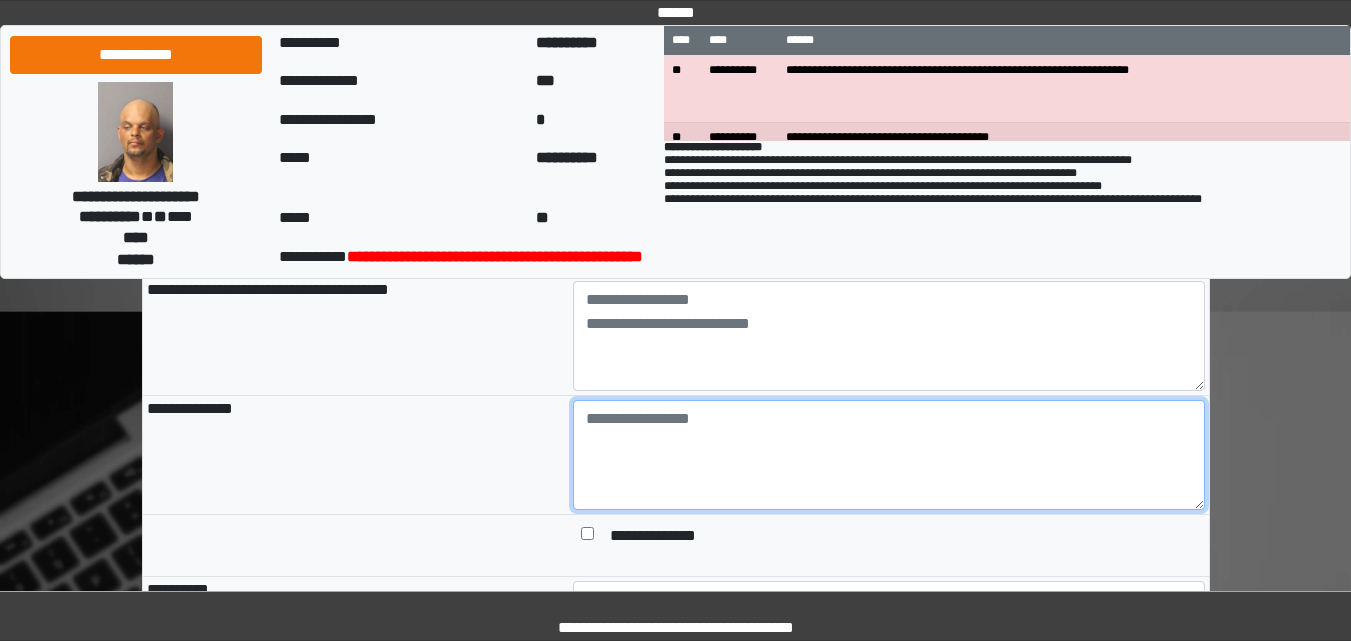 click at bounding box center [889, 455] 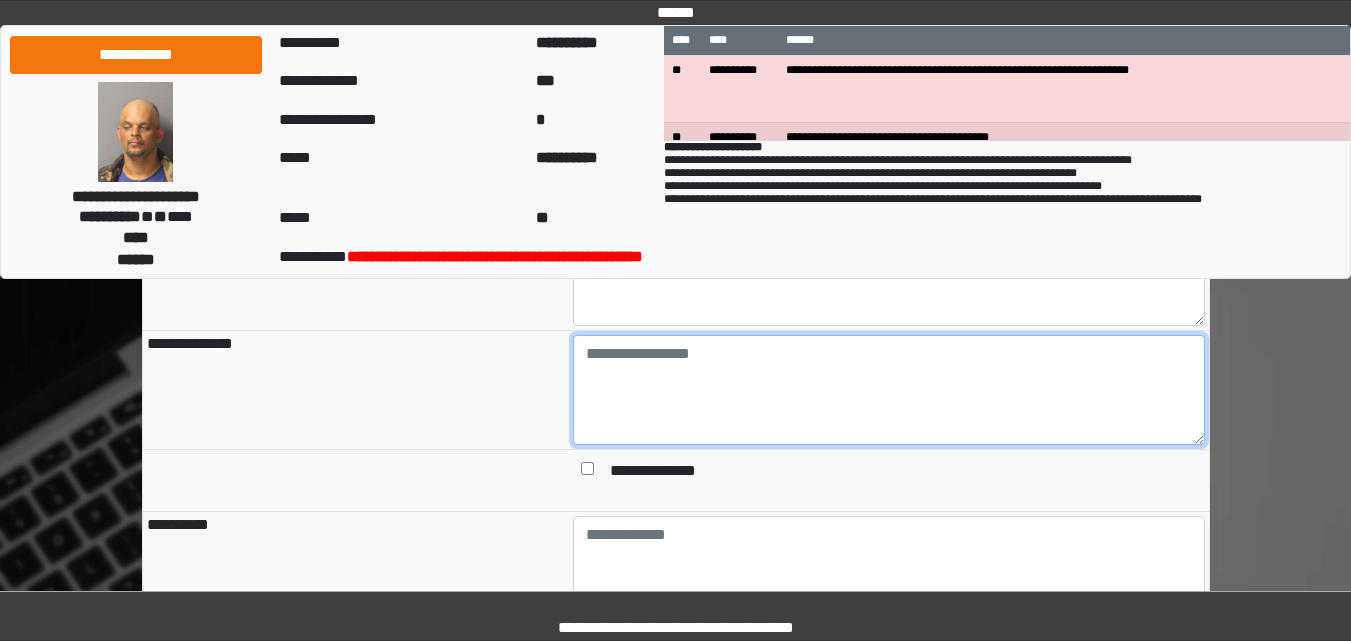 scroll, scrollTop: 1402, scrollLeft: 0, axis: vertical 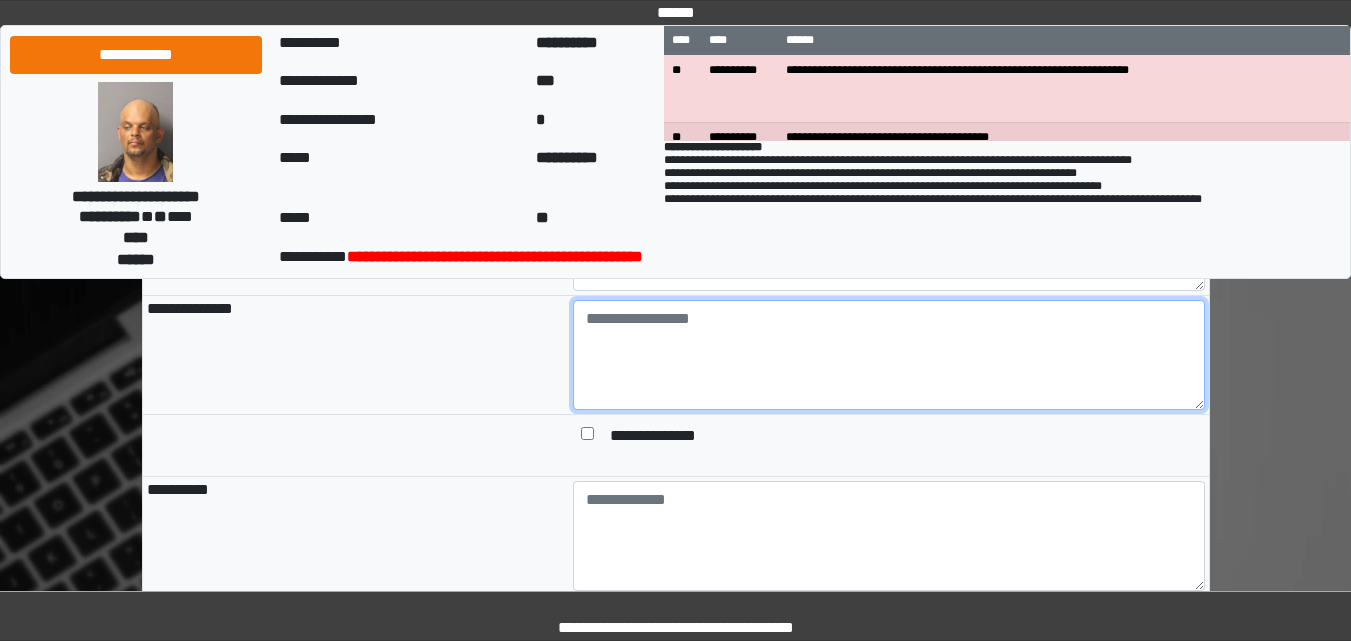 click at bounding box center [889, 355] 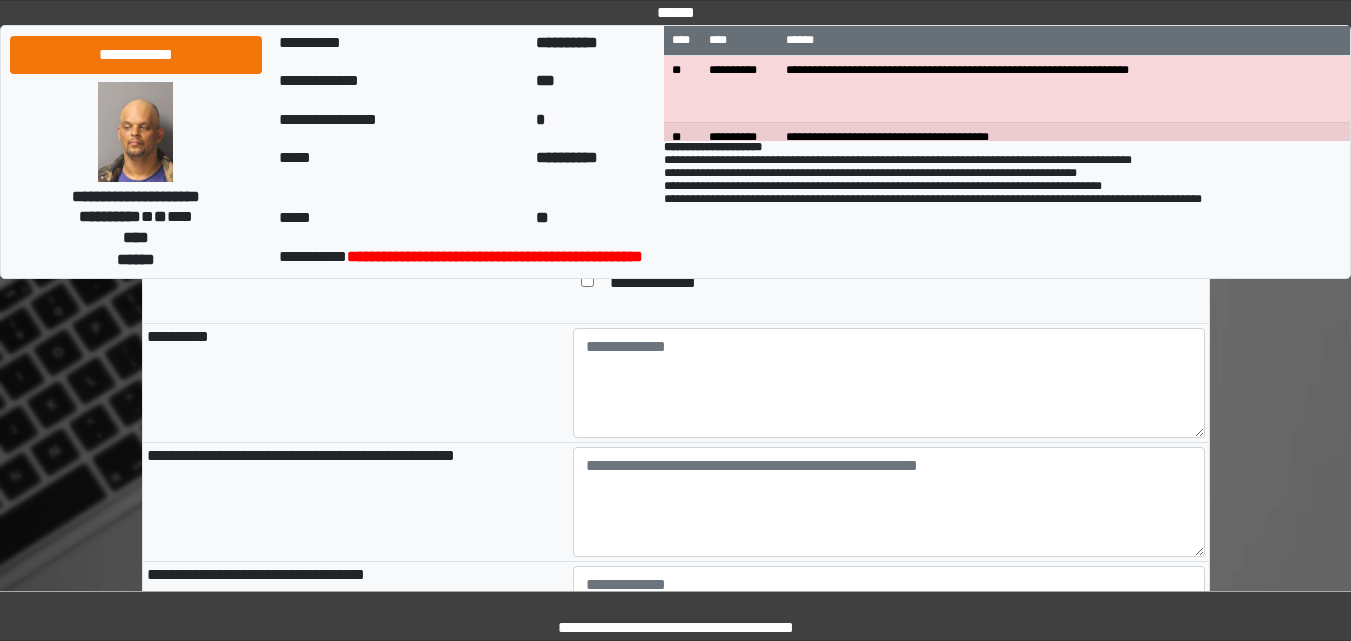 scroll, scrollTop: 1602, scrollLeft: 0, axis: vertical 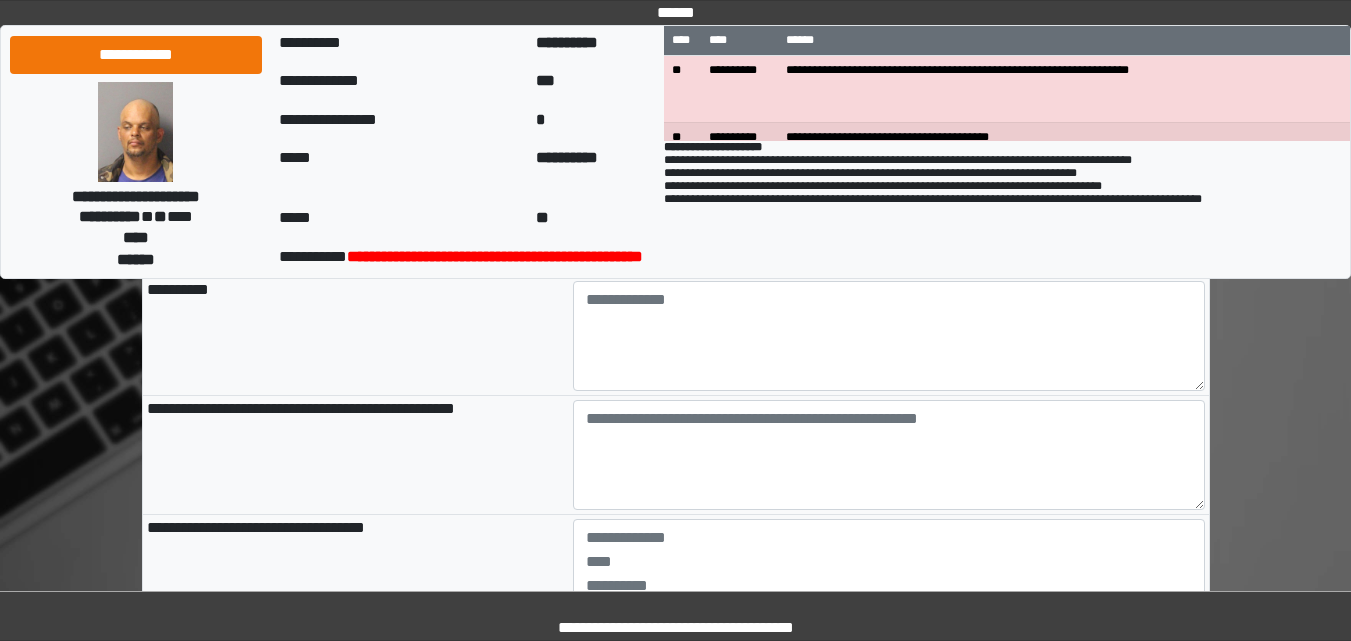 type on "**********" 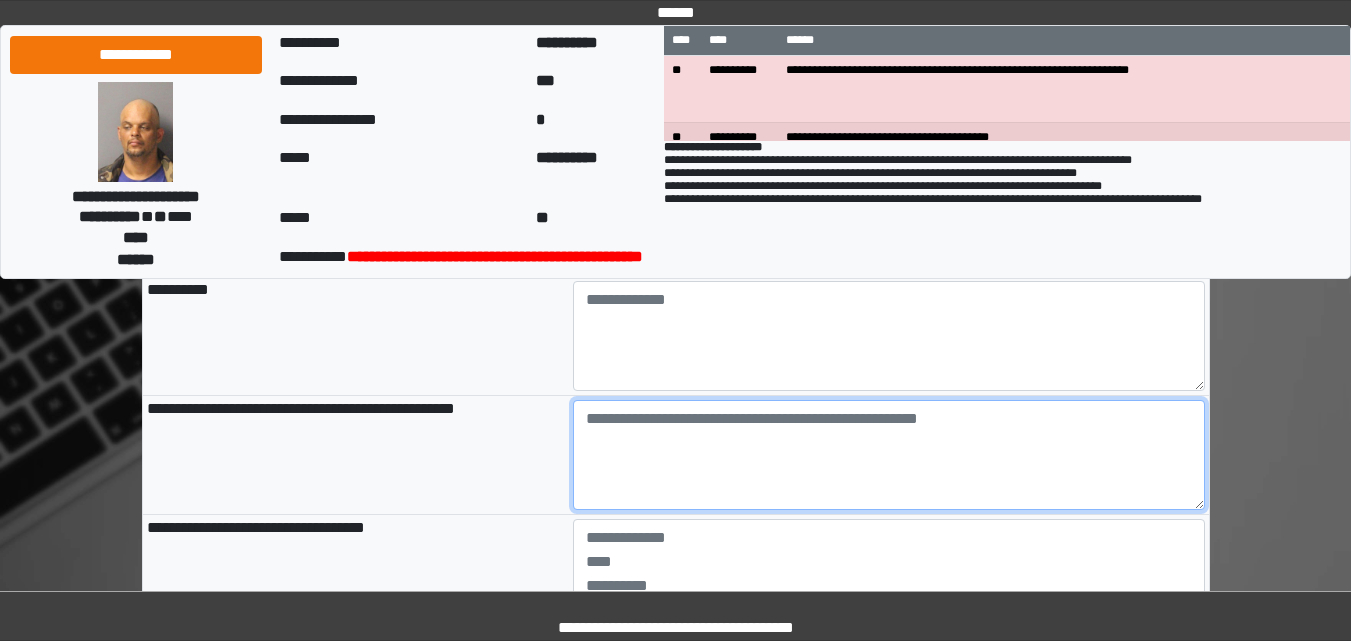 click at bounding box center [889, 455] 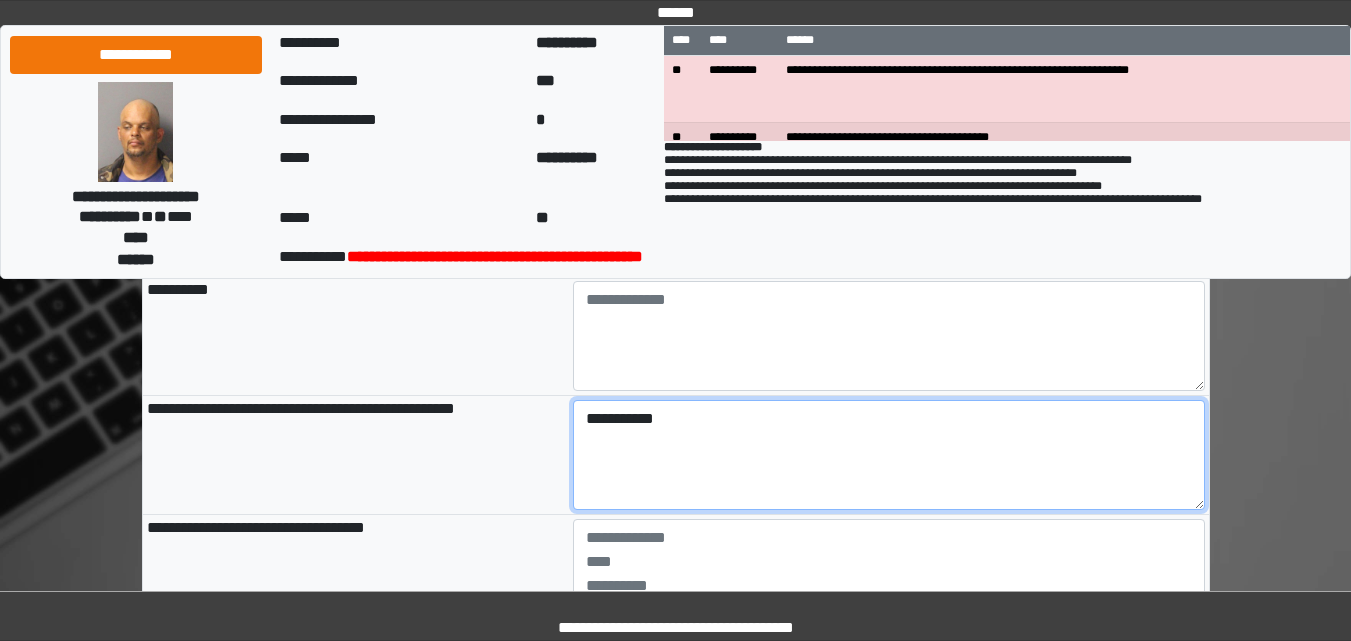type on "**********" 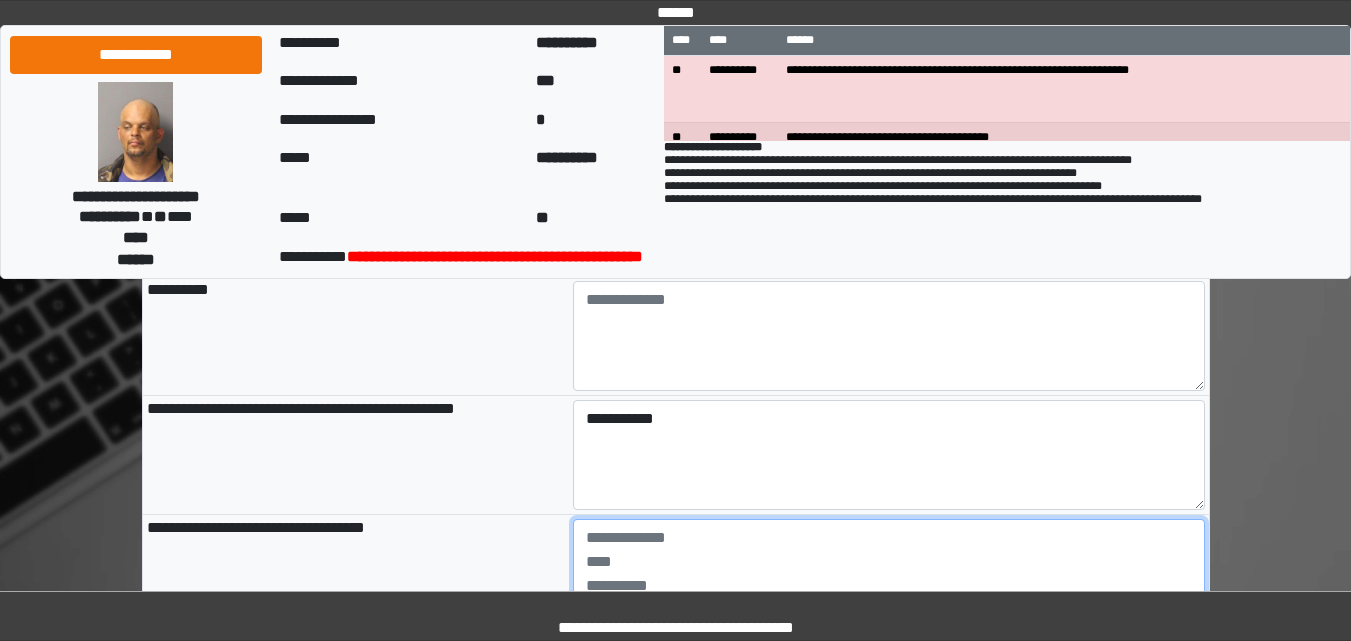 click at bounding box center [889, 574] 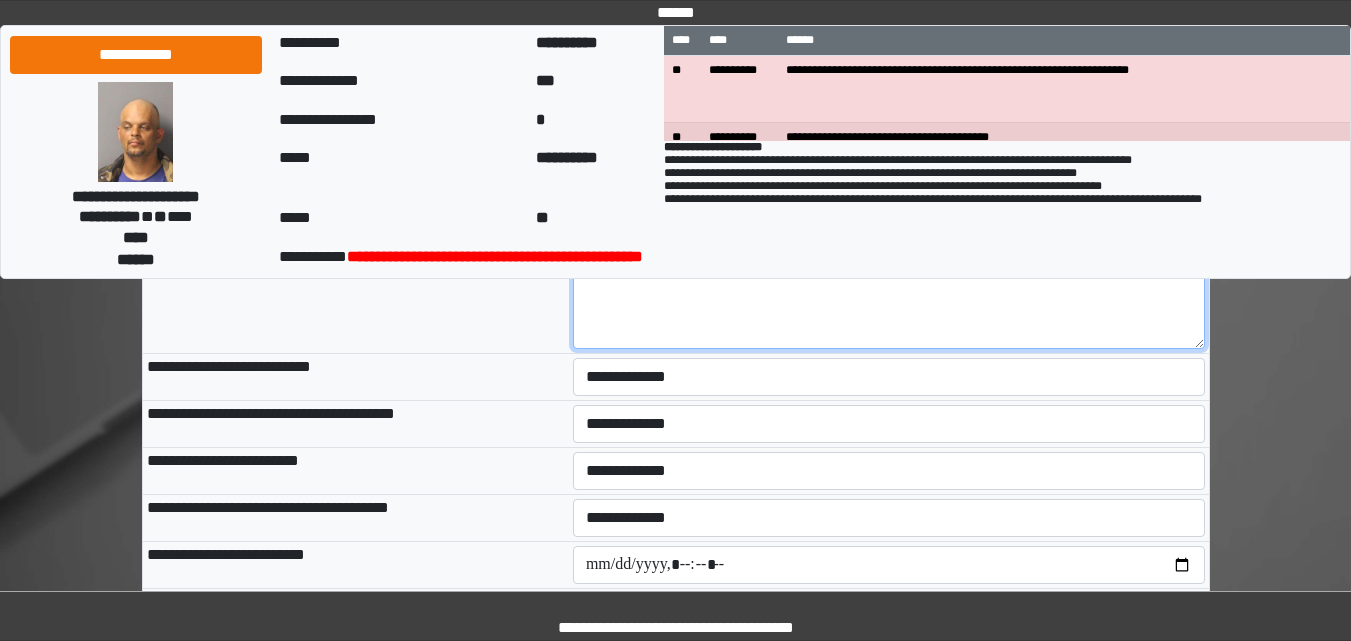 scroll, scrollTop: 1922, scrollLeft: 0, axis: vertical 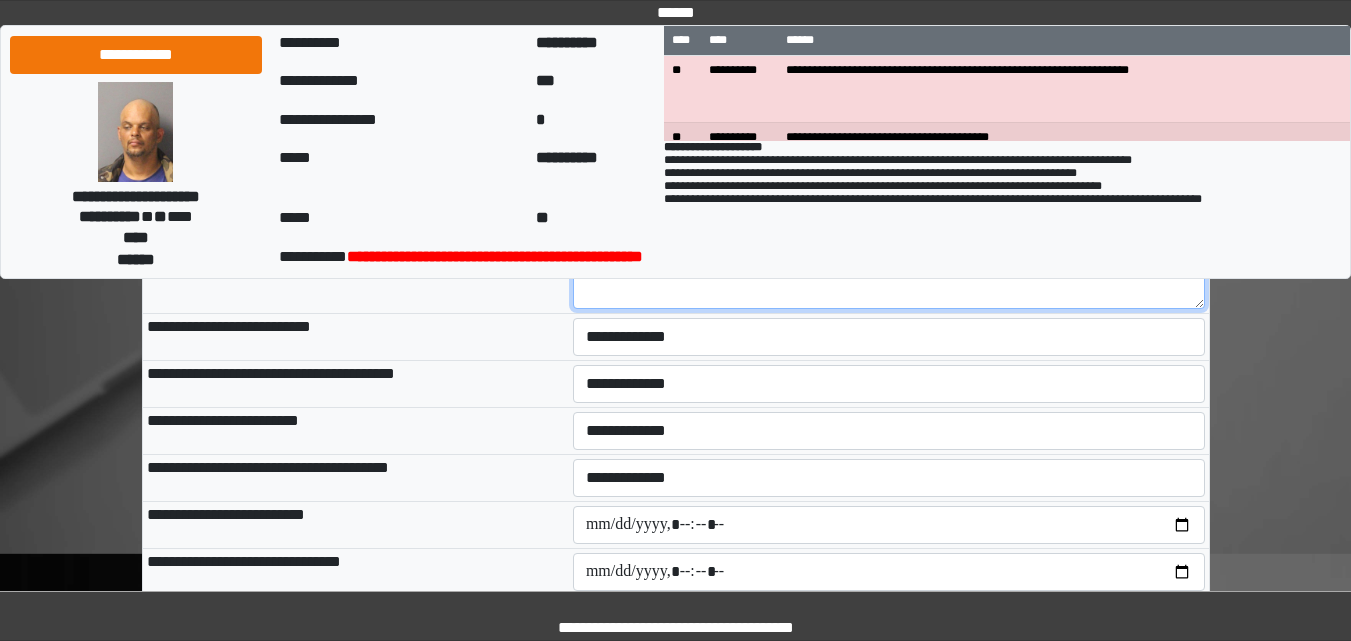 type on "****" 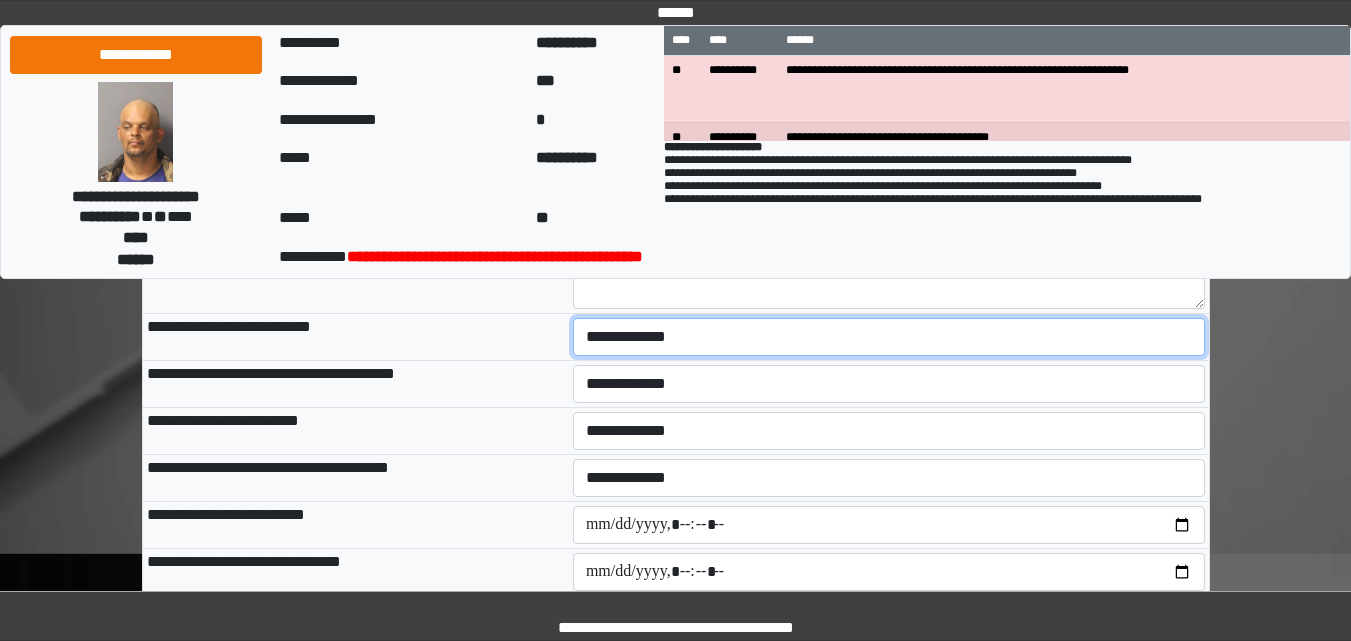 click on "**********" at bounding box center [889, 337] 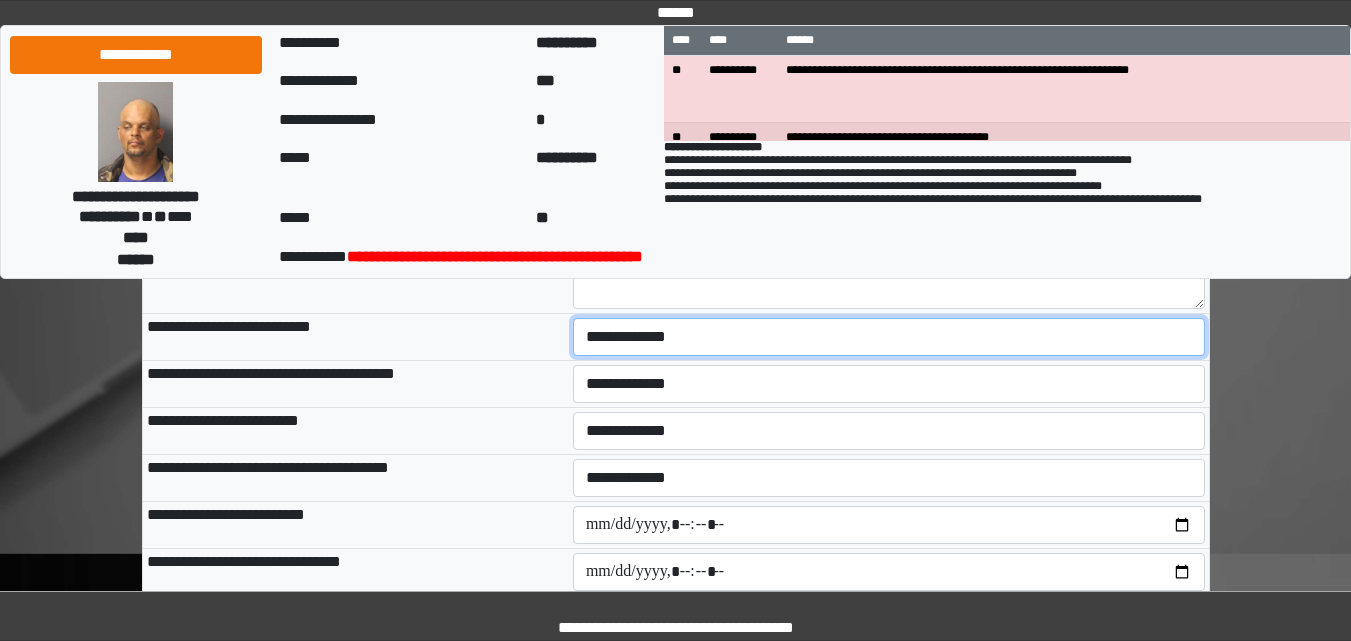 select on "*" 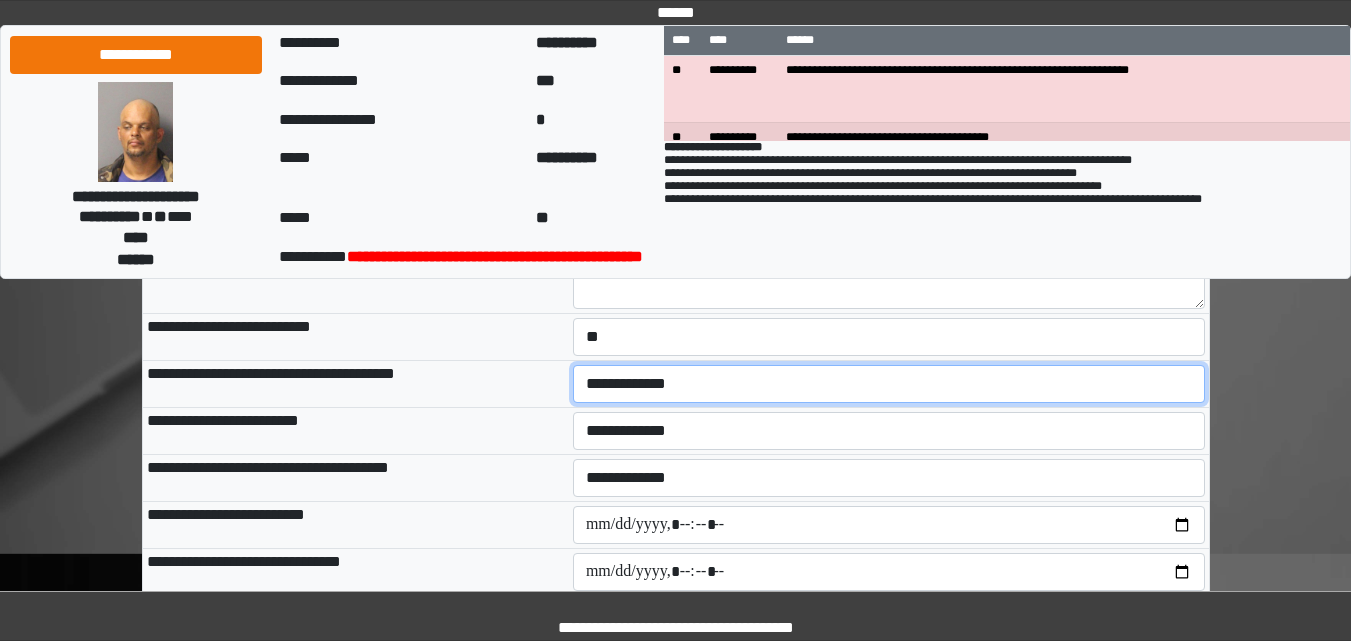 click on "**********" at bounding box center [889, 384] 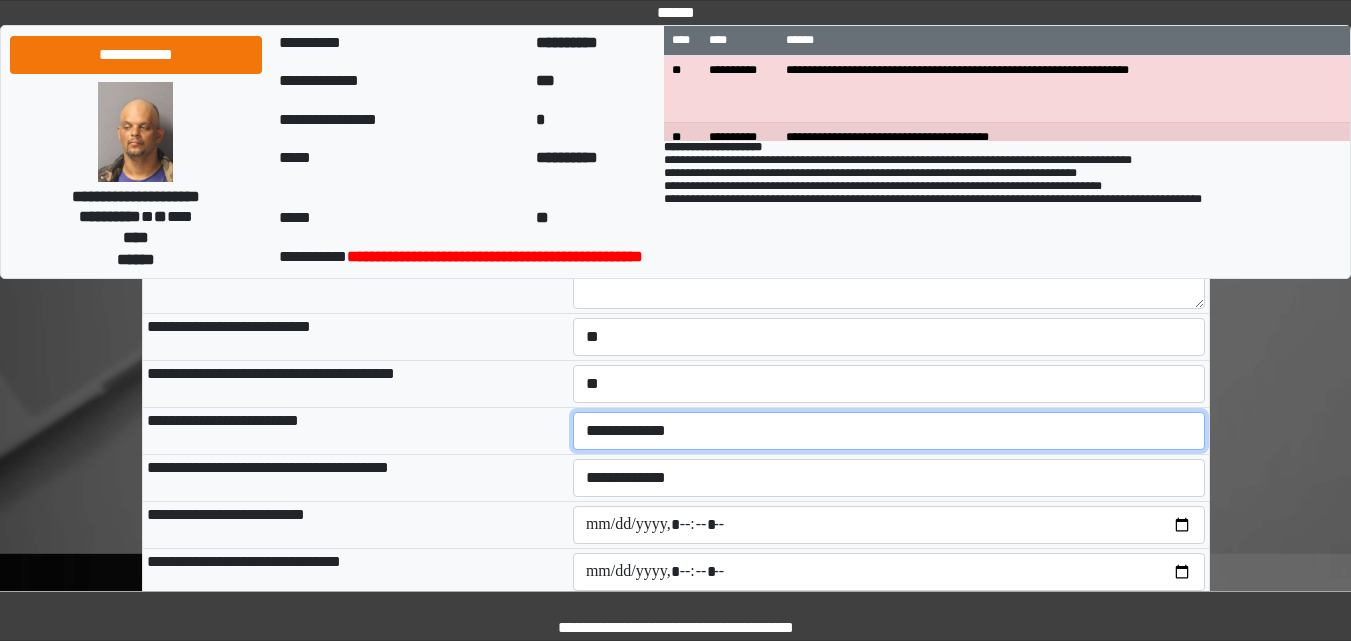 click on "**********" at bounding box center (889, 431) 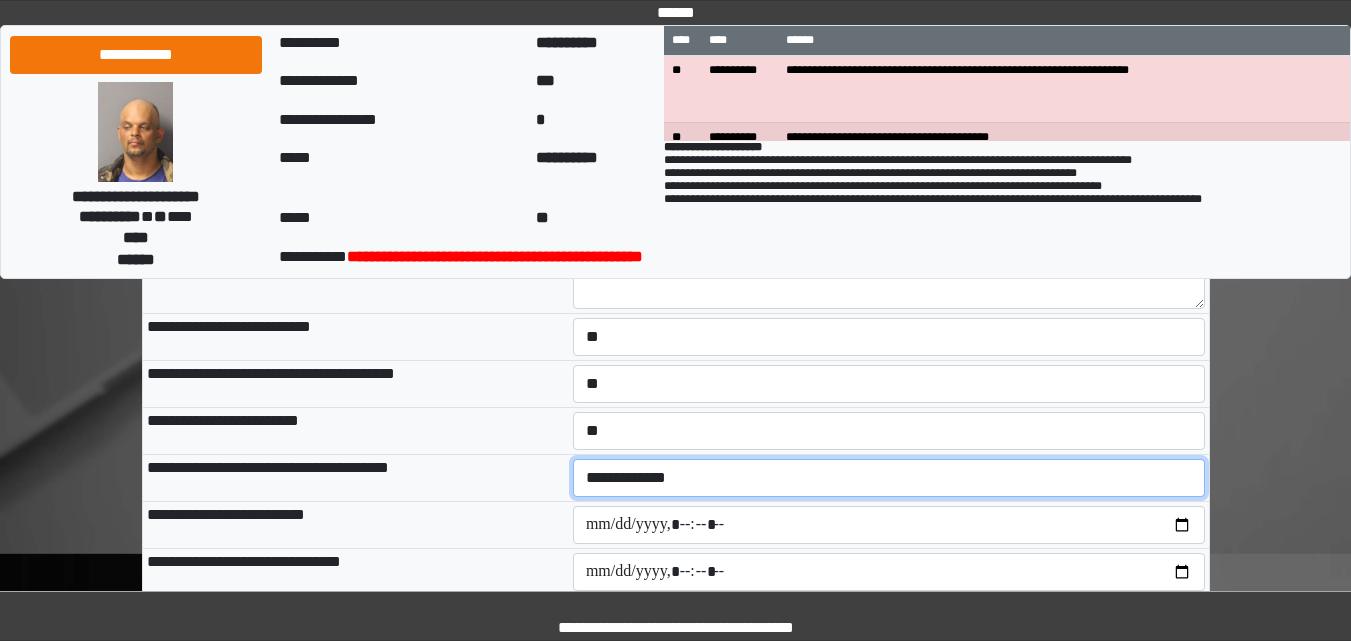 click on "**********" at bounding box center [889, 478] 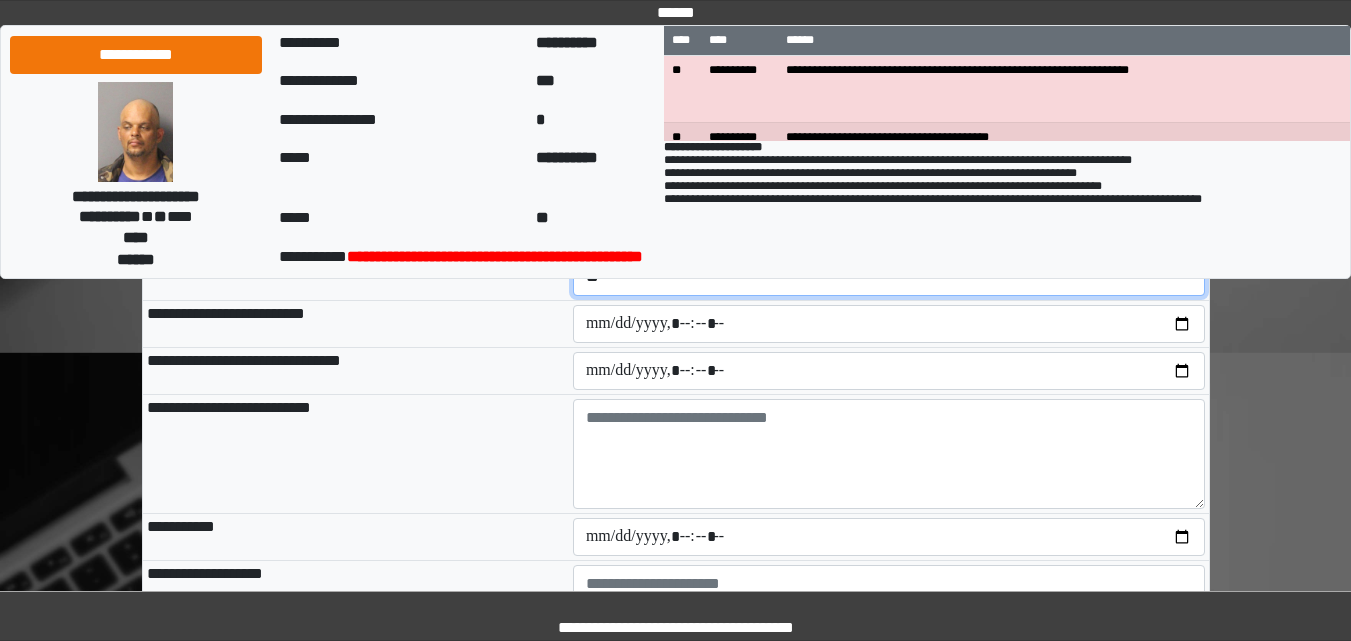 scroll, scrollTop: 2163, scrollLeft: 0, axis: vertical 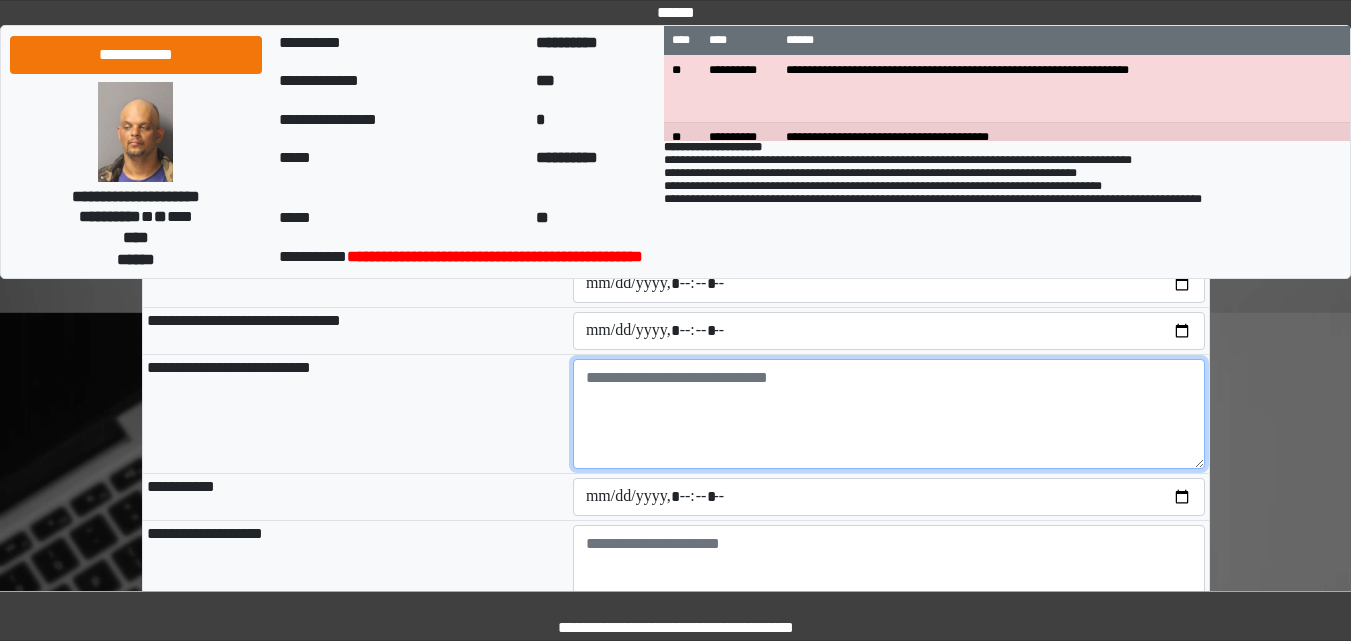 click at bounding box center [889, 414] 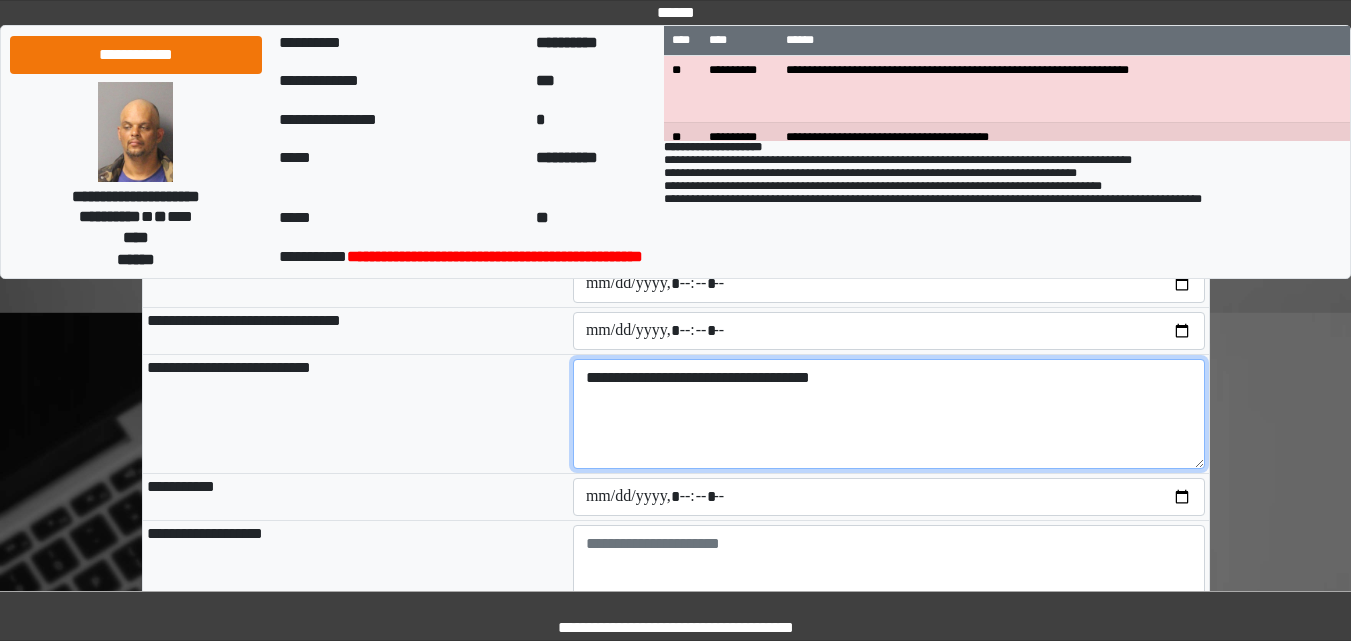 type on "**********" 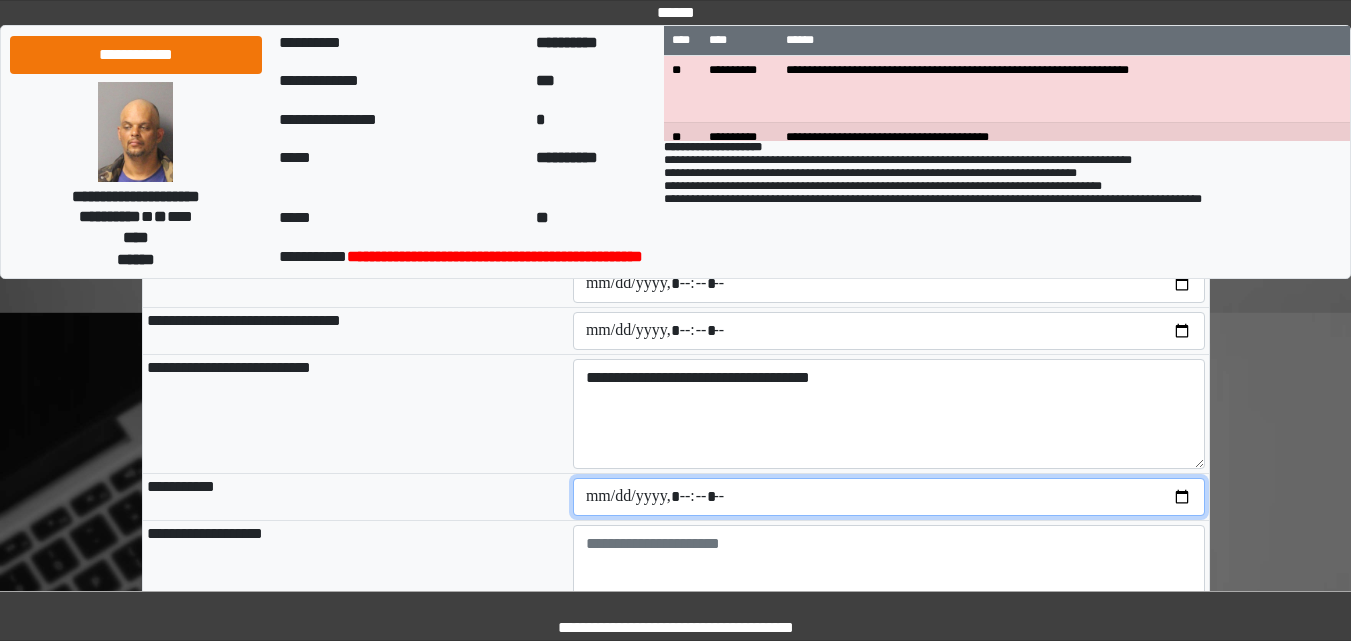 click at bounding box center (889, 497) 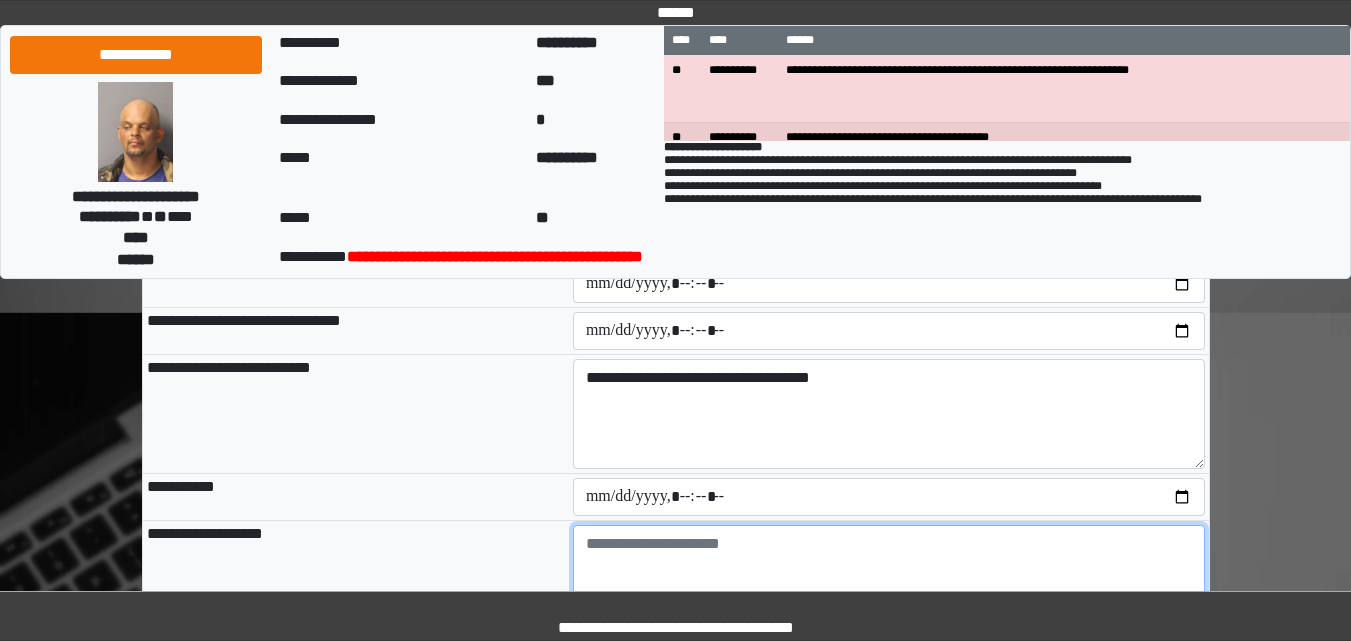 type on "**********" 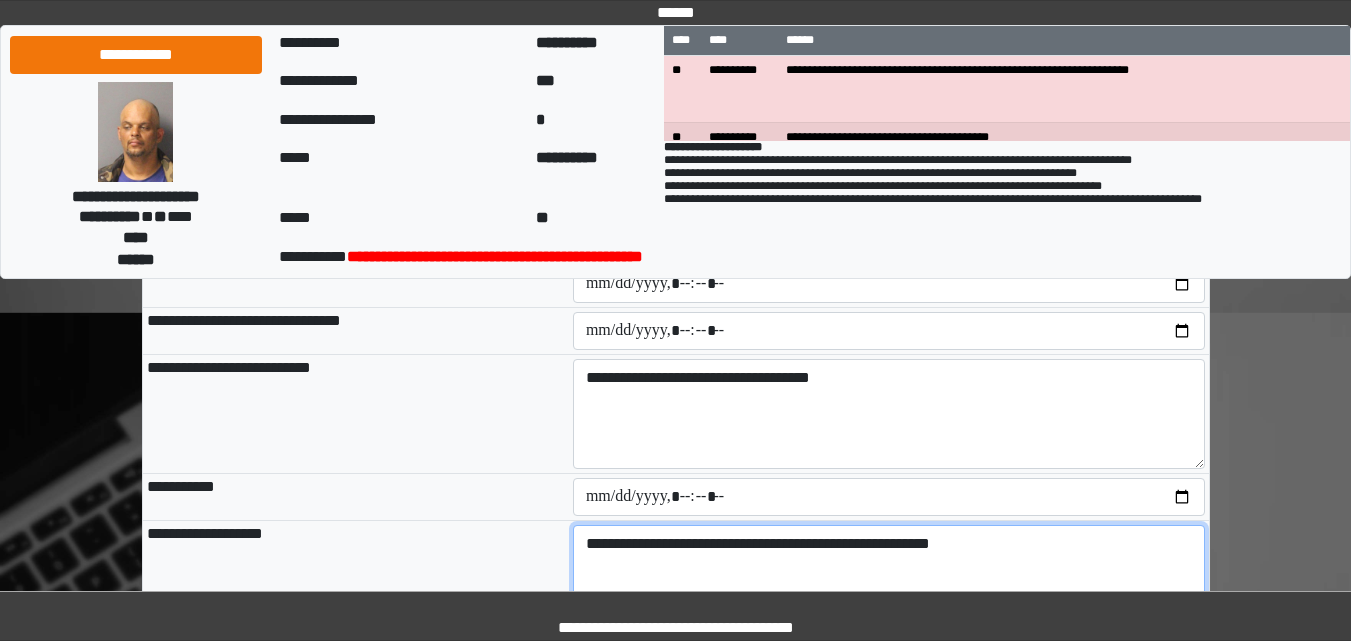 click on "**********" at bounding box center [889, 580] 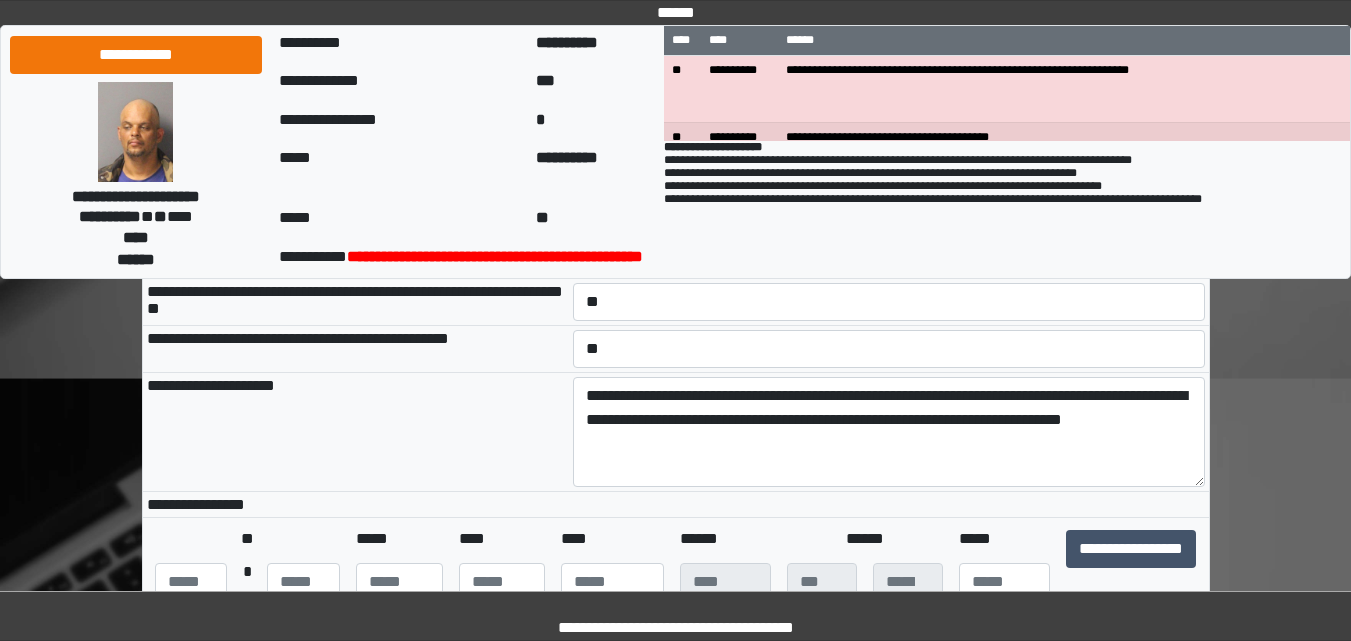 scroll, scrollTop: 363, scrollLeft: 0, axis: vertical 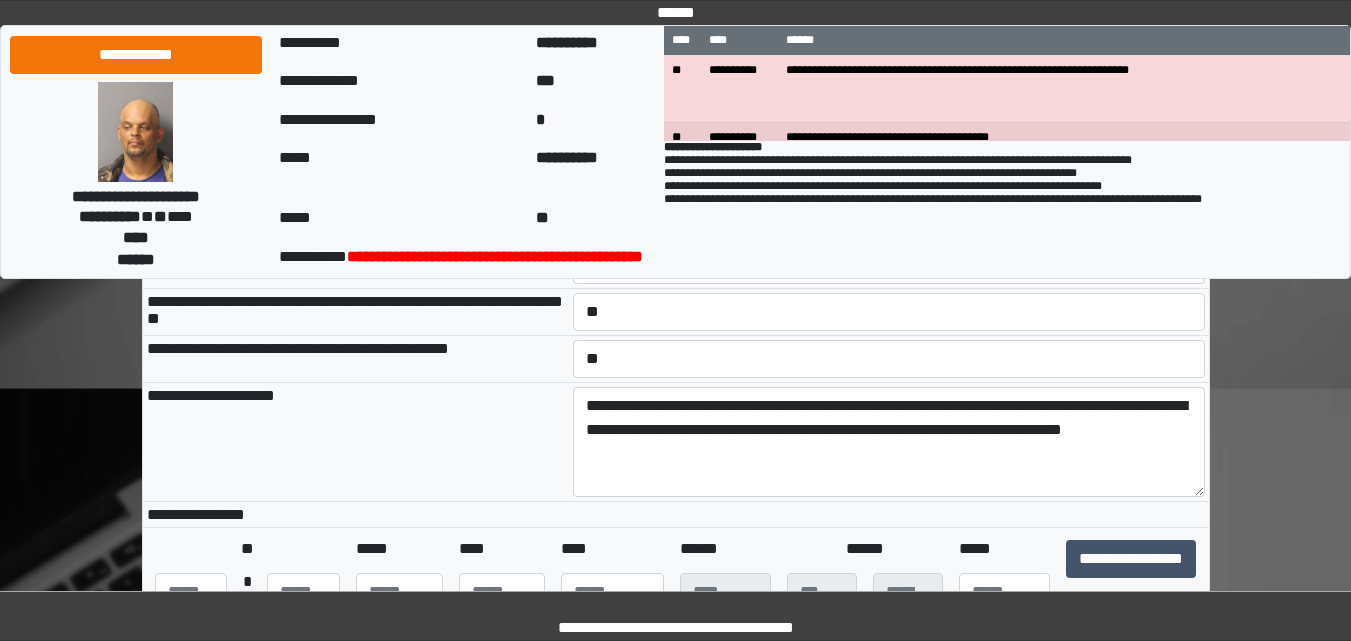 type on "**********" 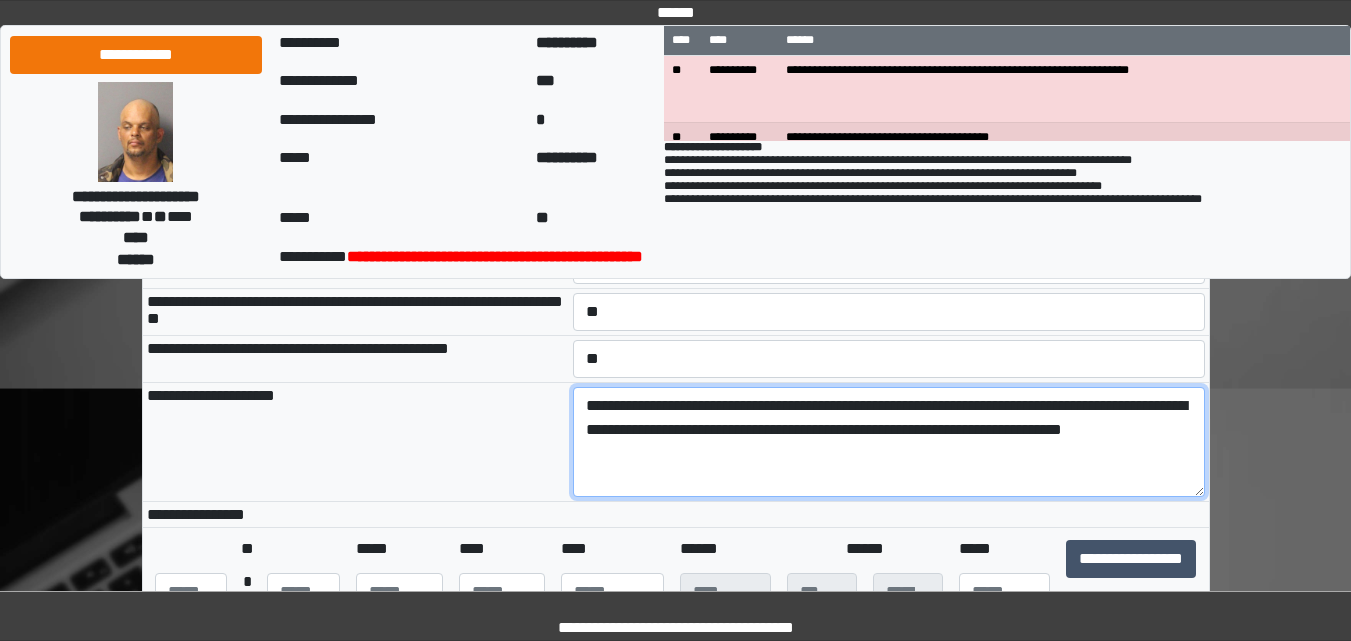 click on "**********" at bounding box center [889, 442] 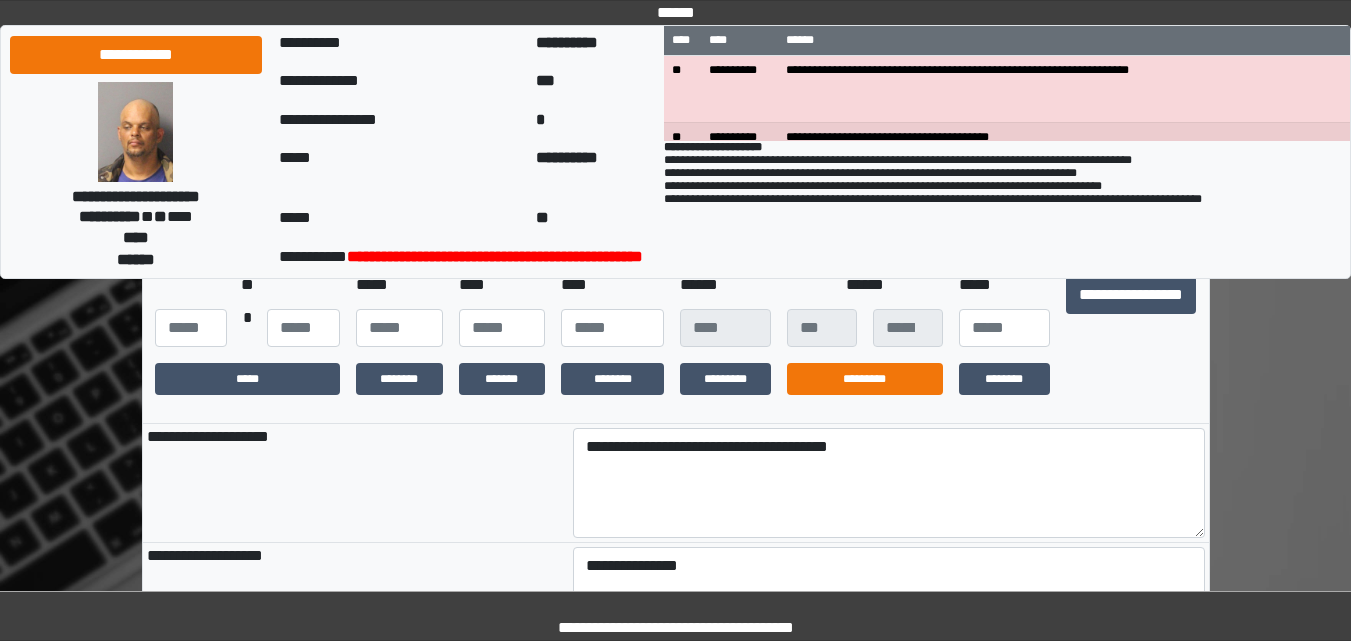 scroll, scrollTop: 663, scrollLeft: 0, axis: vertical 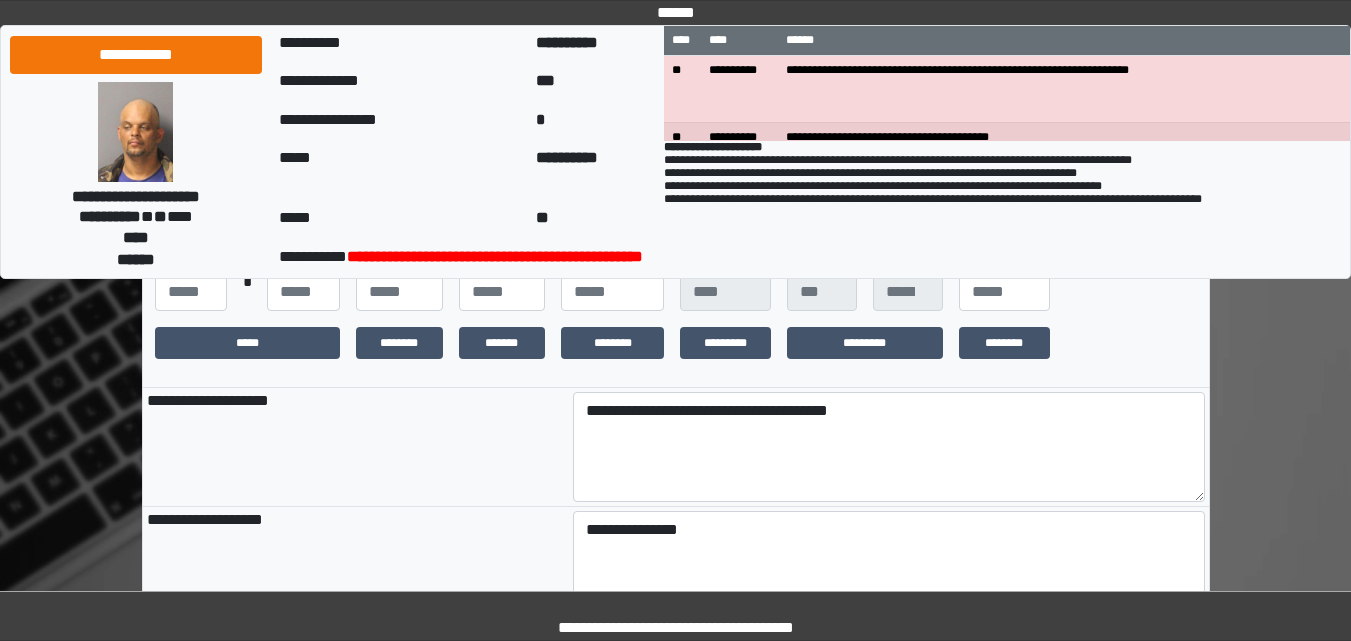 type on "**********" 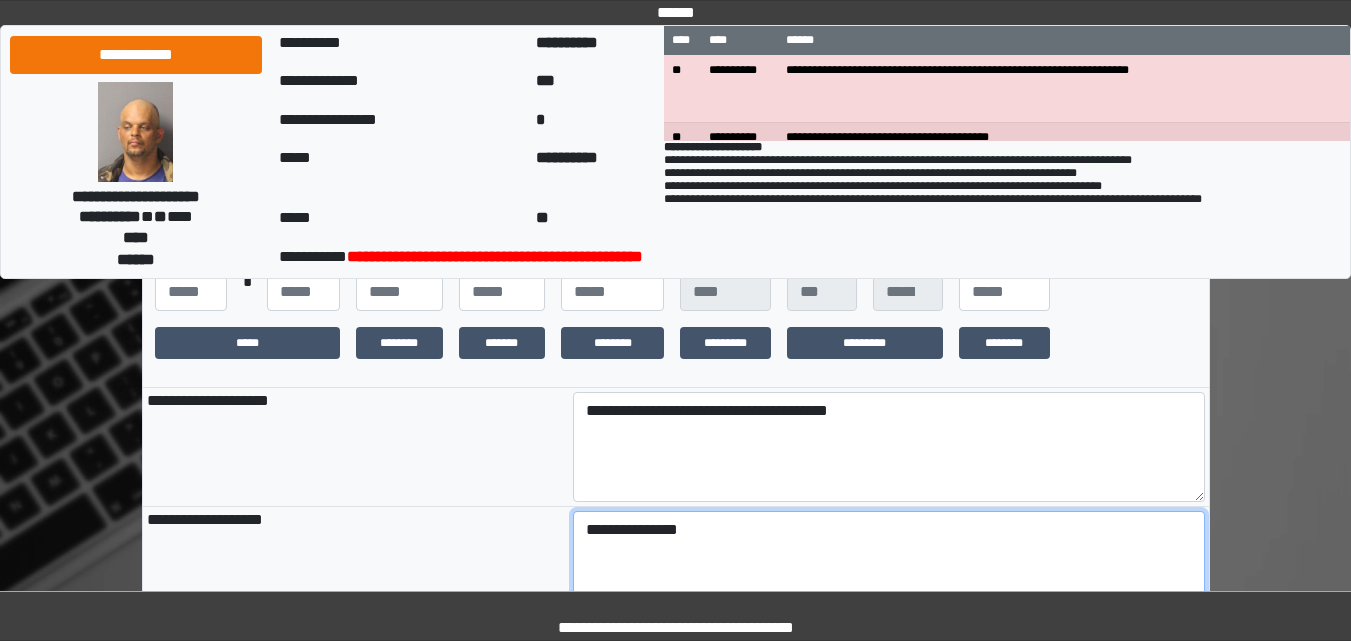 click on "**********" at bounding box center (889, 566) 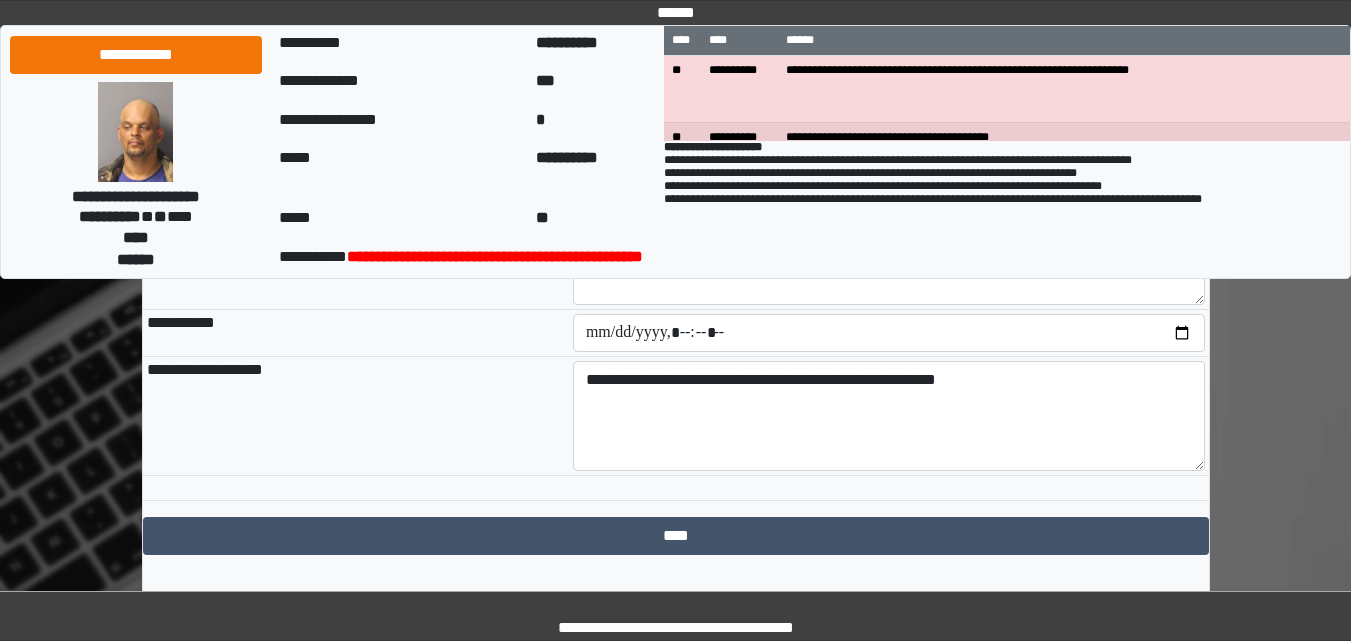 scroll, scrollTop: 2363, scrollLeft: 0, axis: vertical 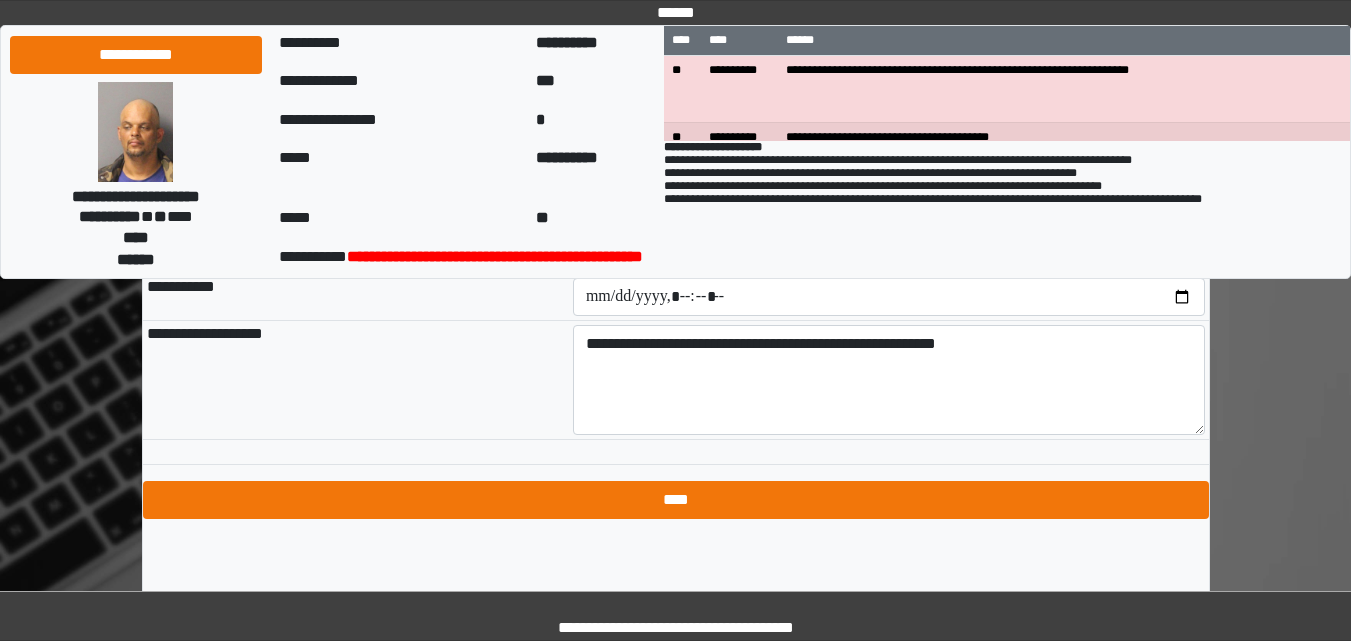 type on "**********" 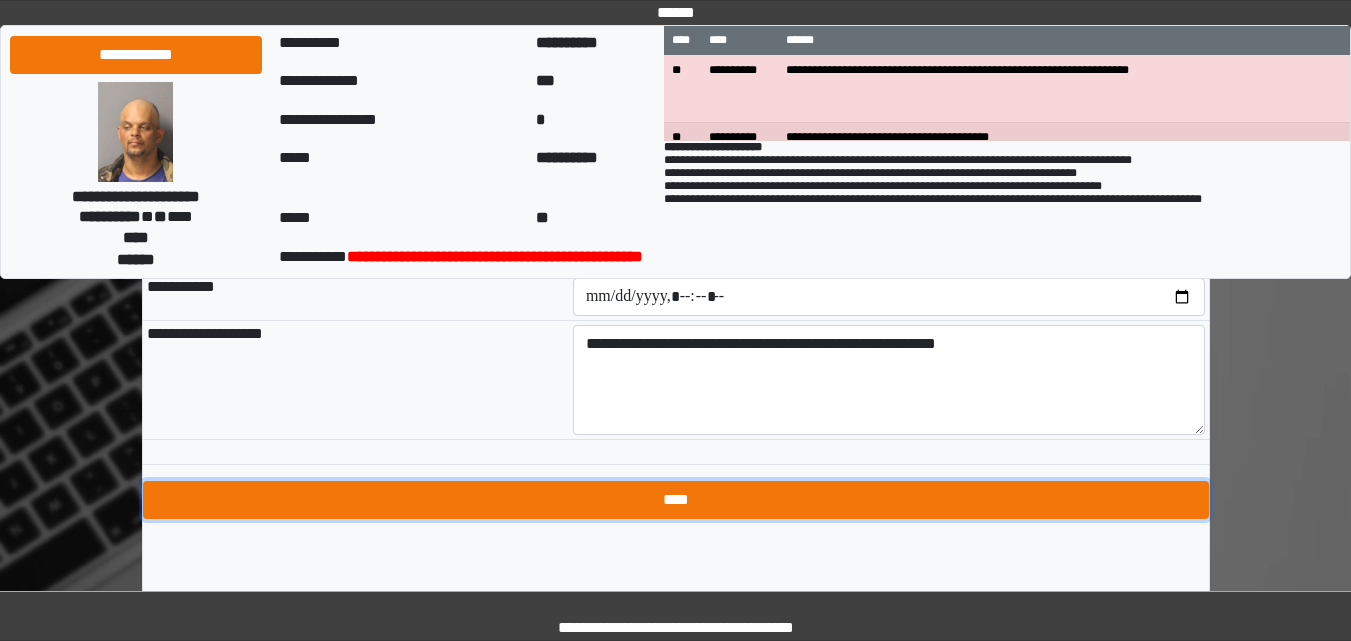 click on "****" at bounding box center (676, 500) 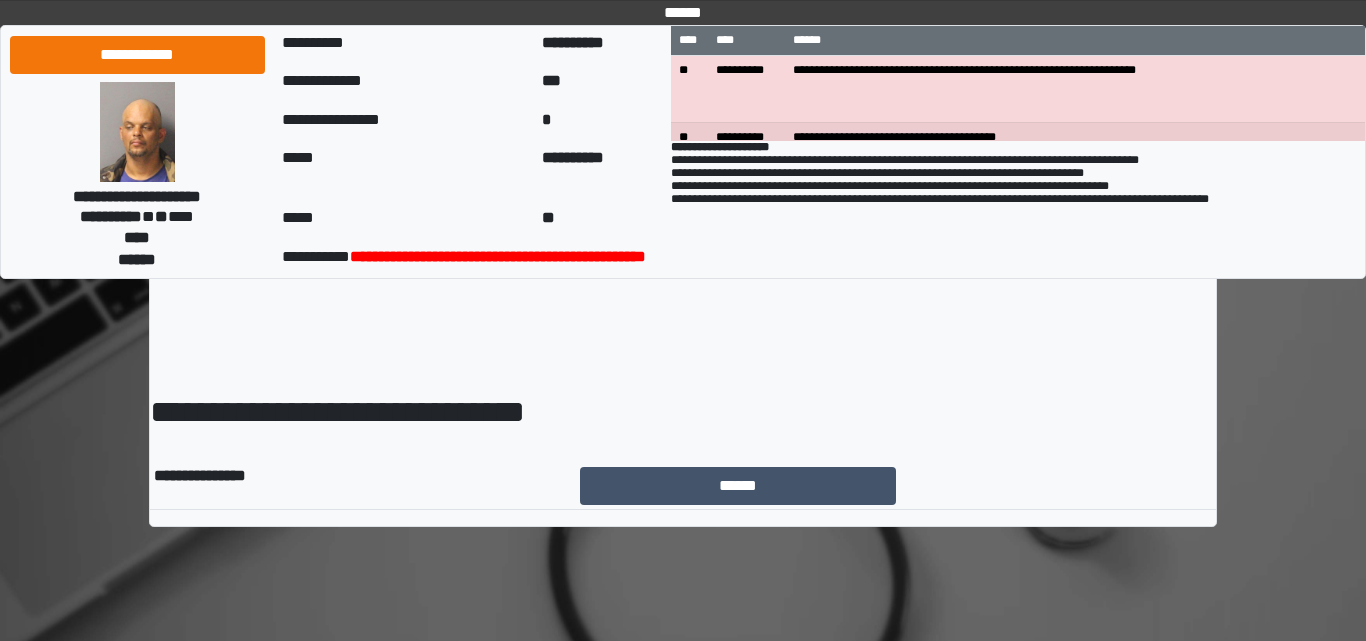 scroll, scrollTop: 0, scrollLeft: 0, axis: both 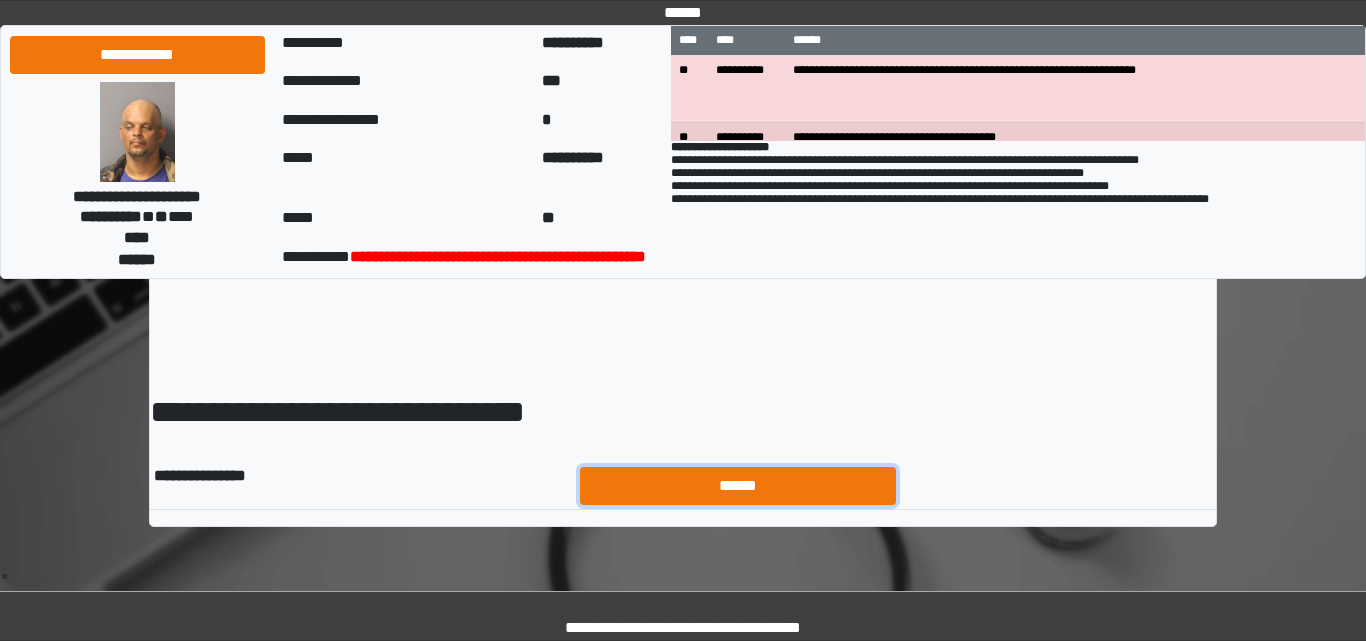 click on "******" at bounding box center (738, 486) 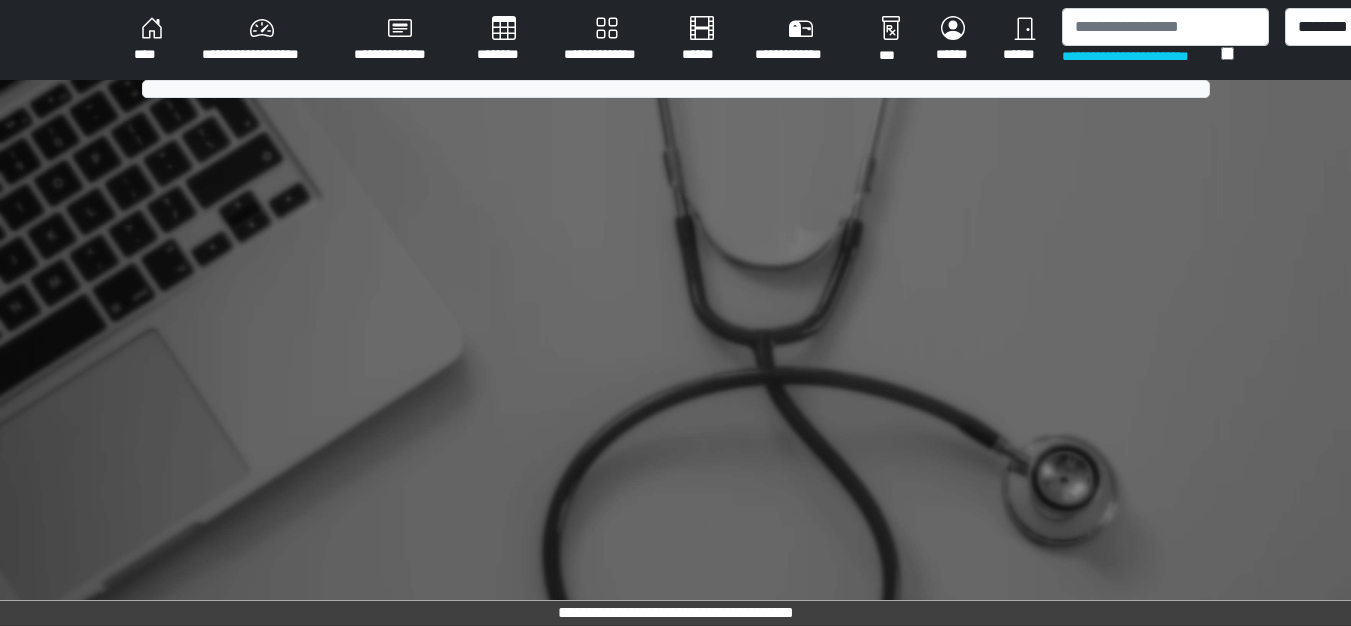 scroll, scrollTop: 0, scrollLeft: 0, axis: both 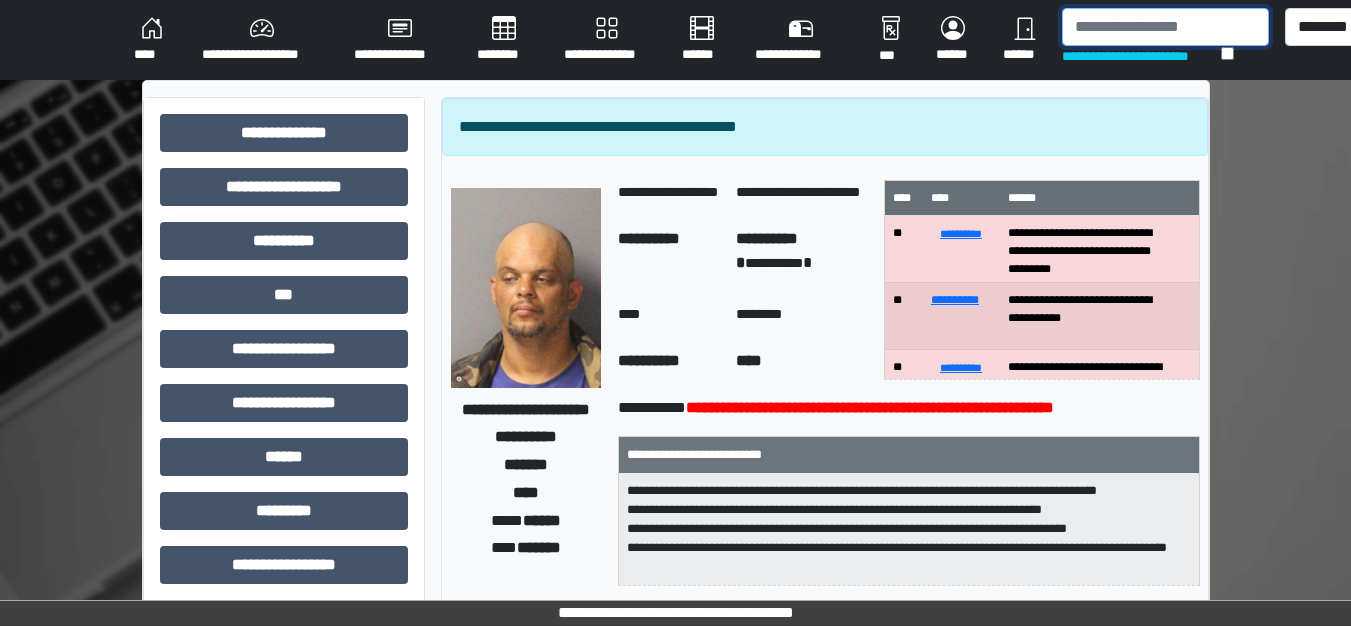 click at bounding box center (1165, 27) 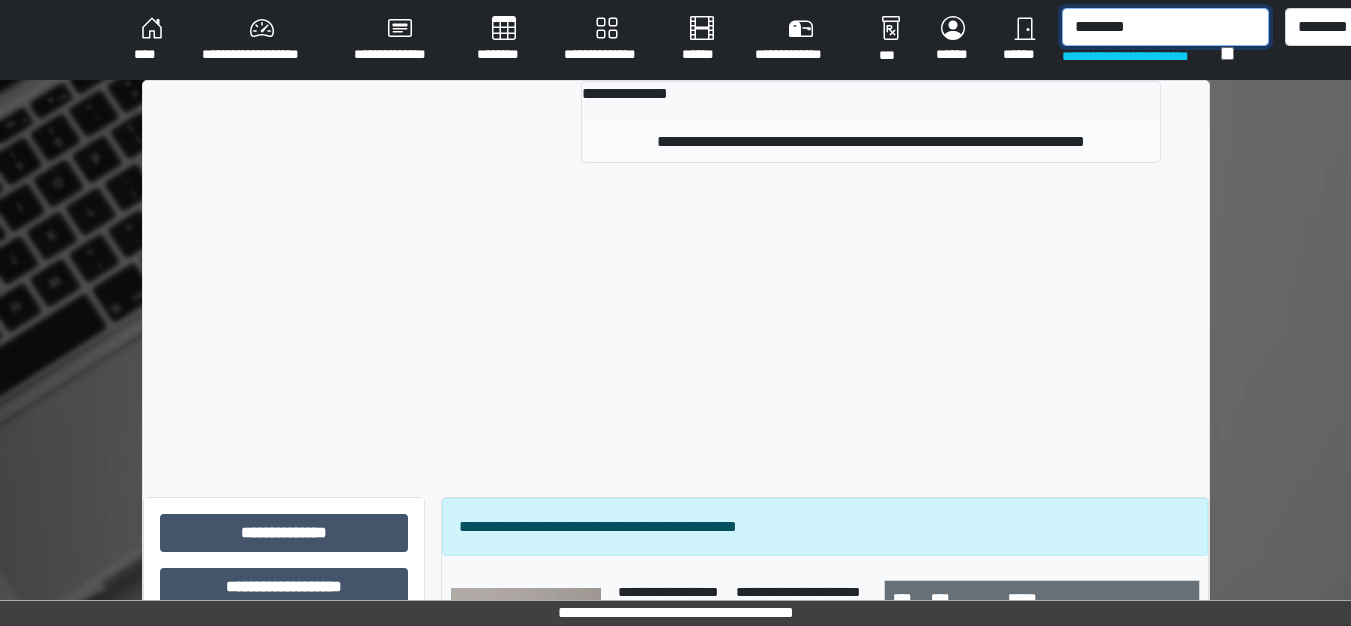 type on "********" 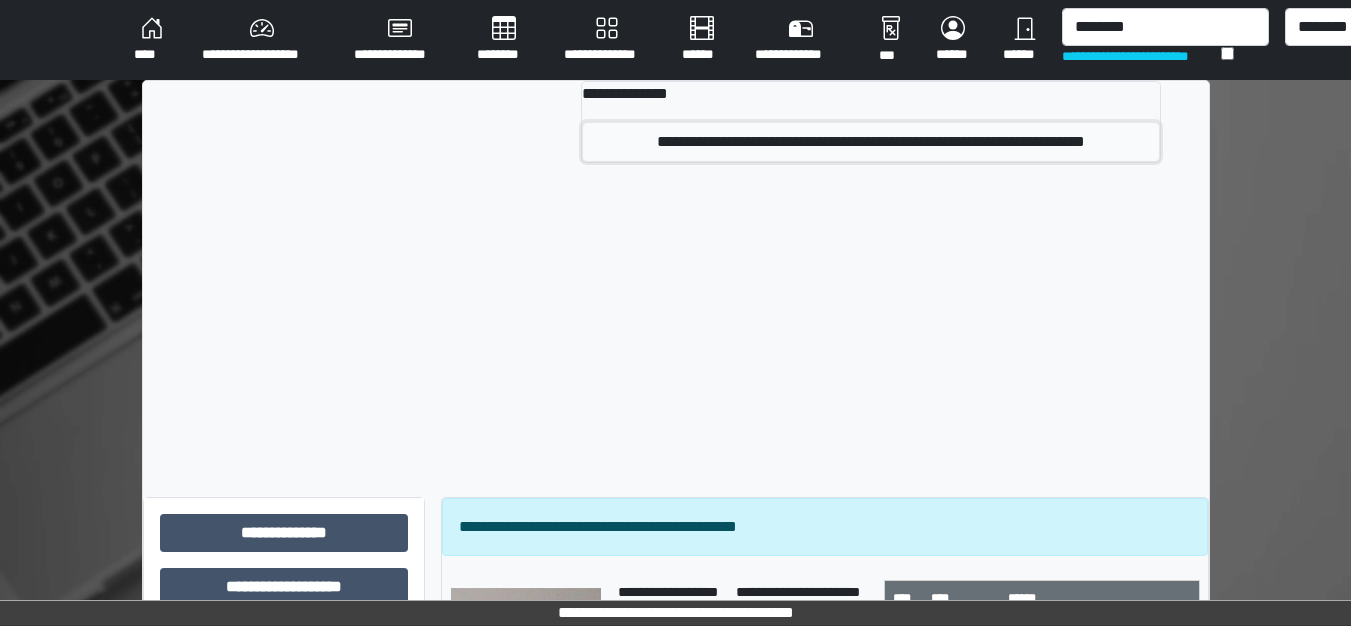 click on "**********" at bounding box center [870, 142] 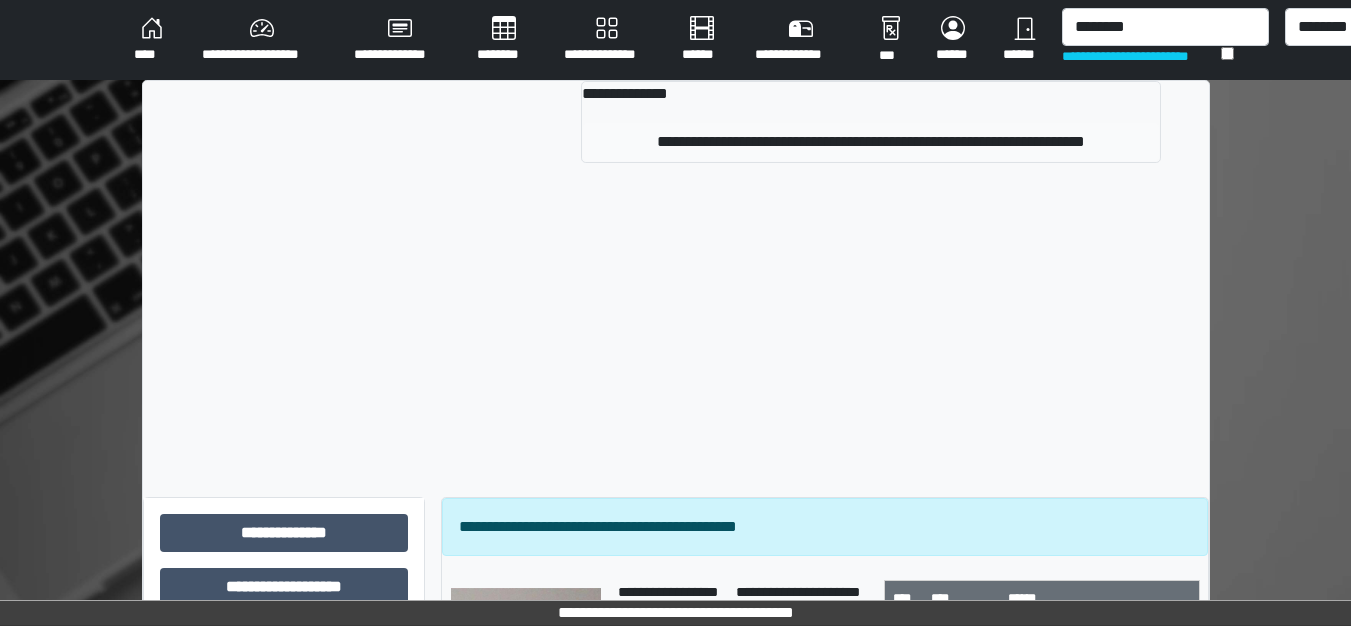 type 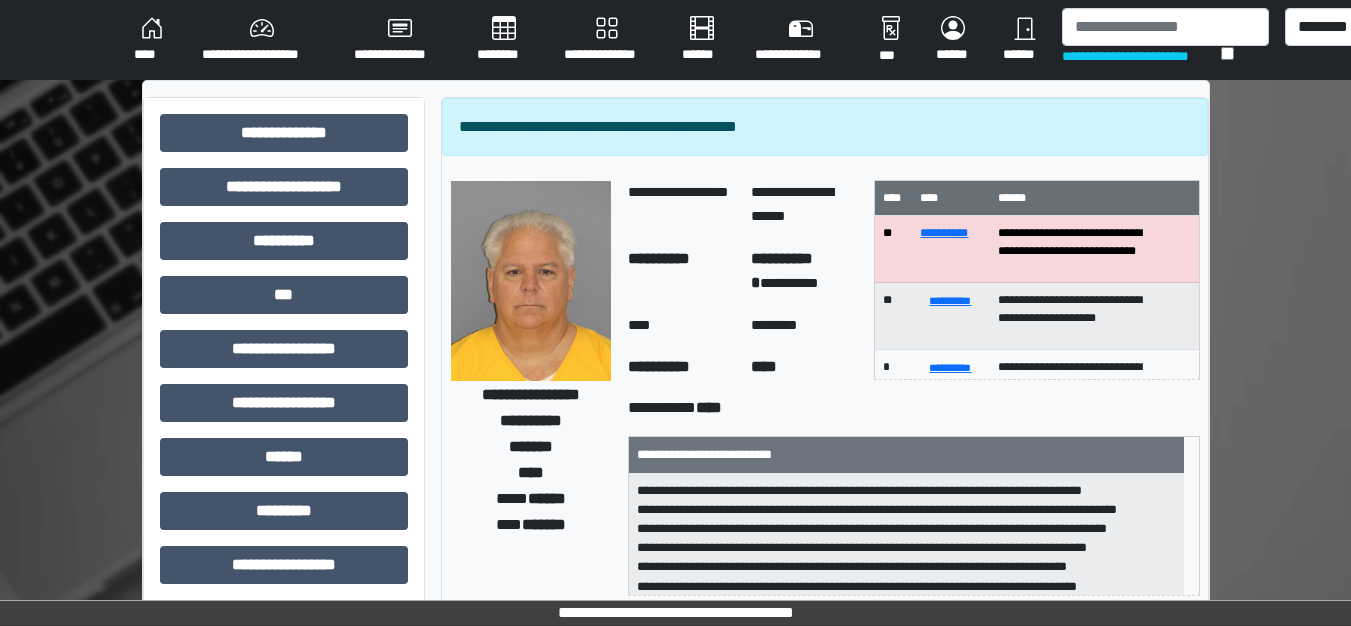 scroll, scrollTop: 2, scrollLeft: 0, axis: vertical 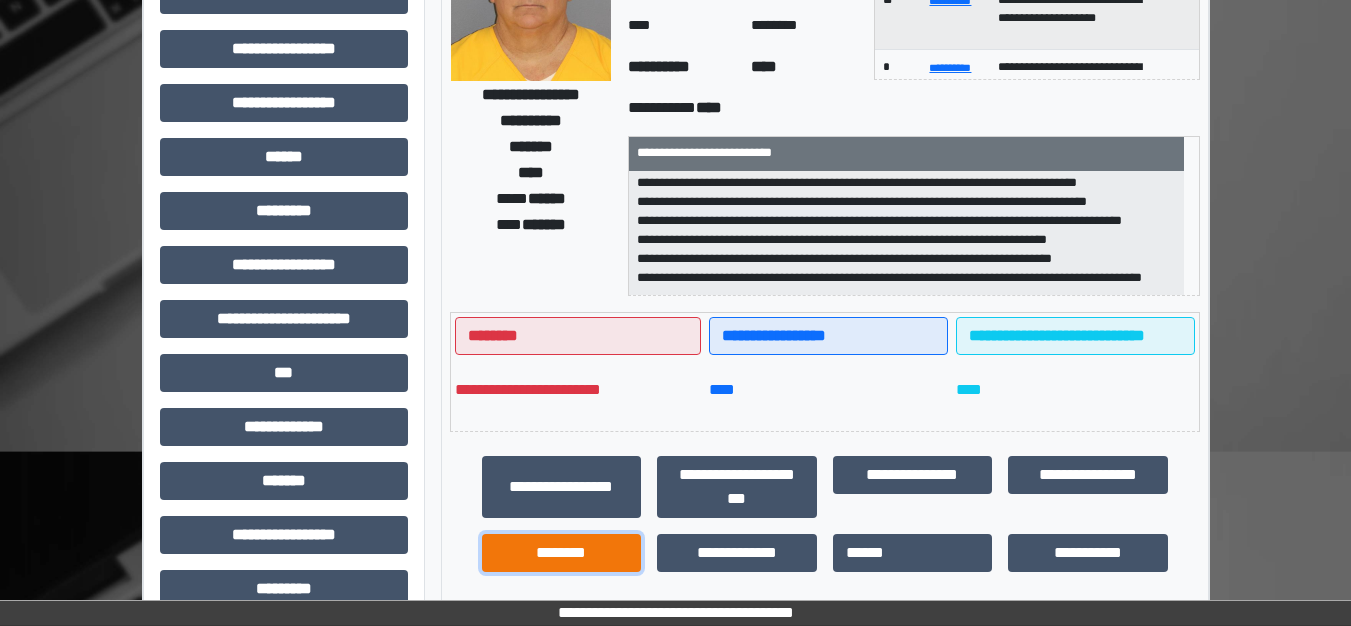 click on "********" at bounding box center (562, 553) 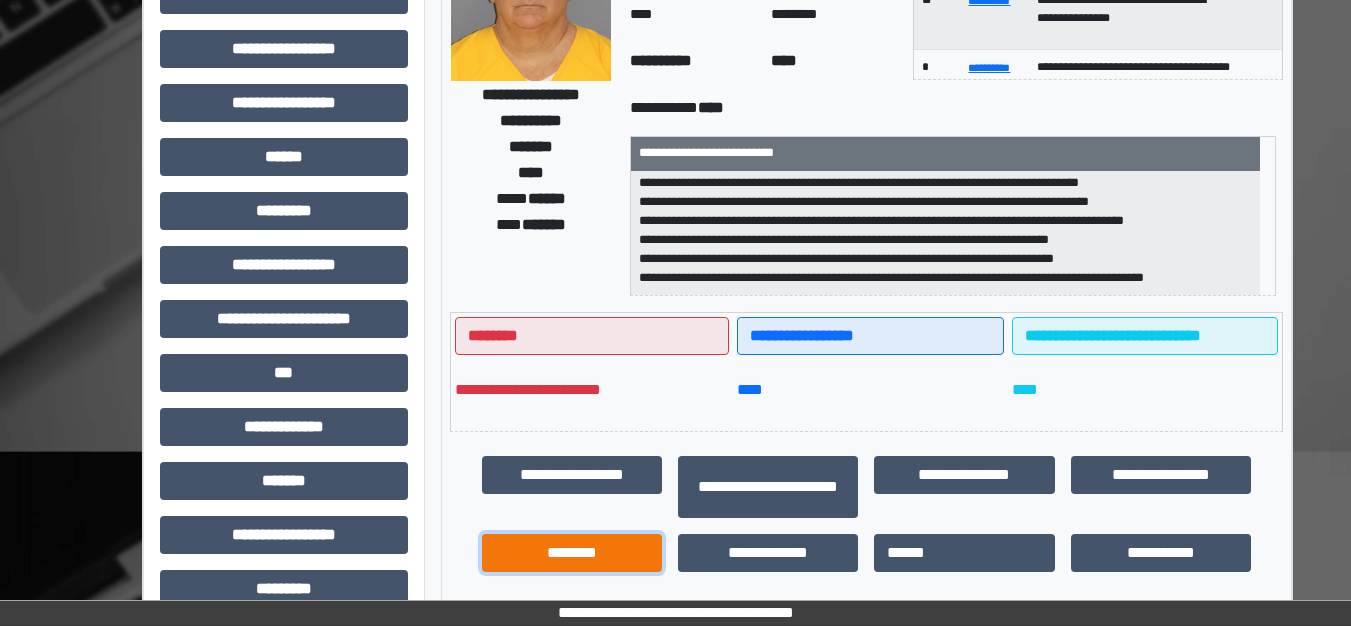 scroll, scrollTop: 102, scrollLeft: 0, axis: vertical 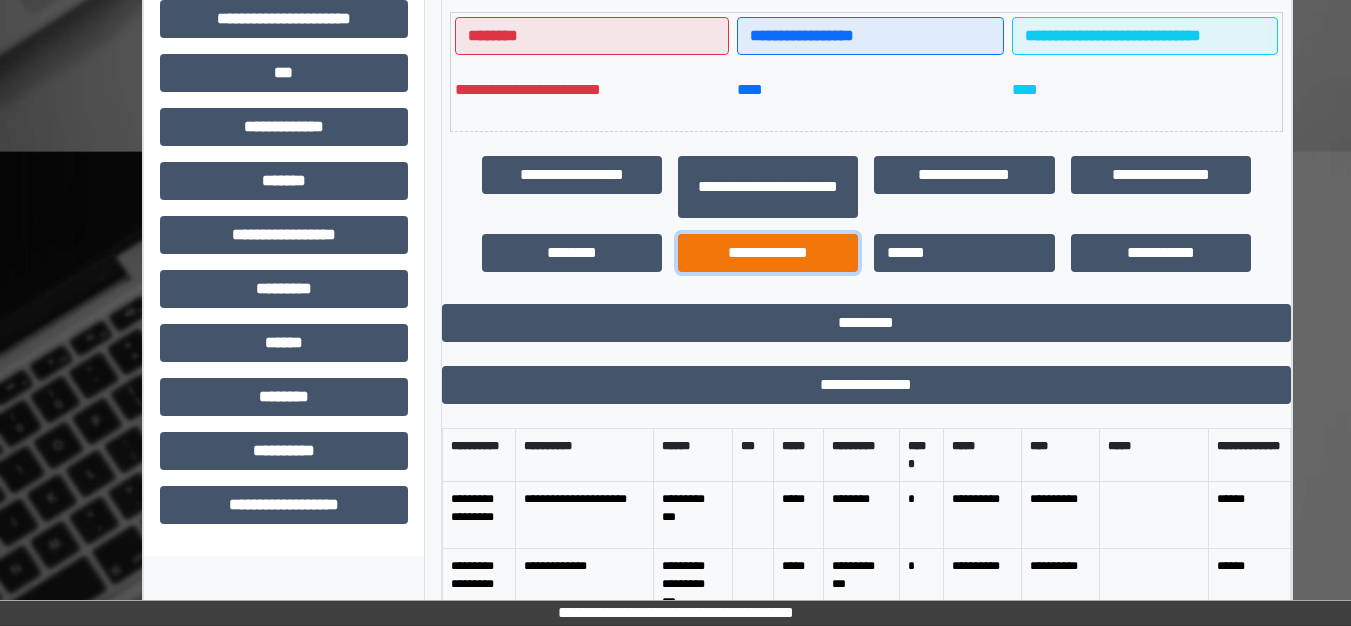 click on "**********" at bounding box center (768, 253) 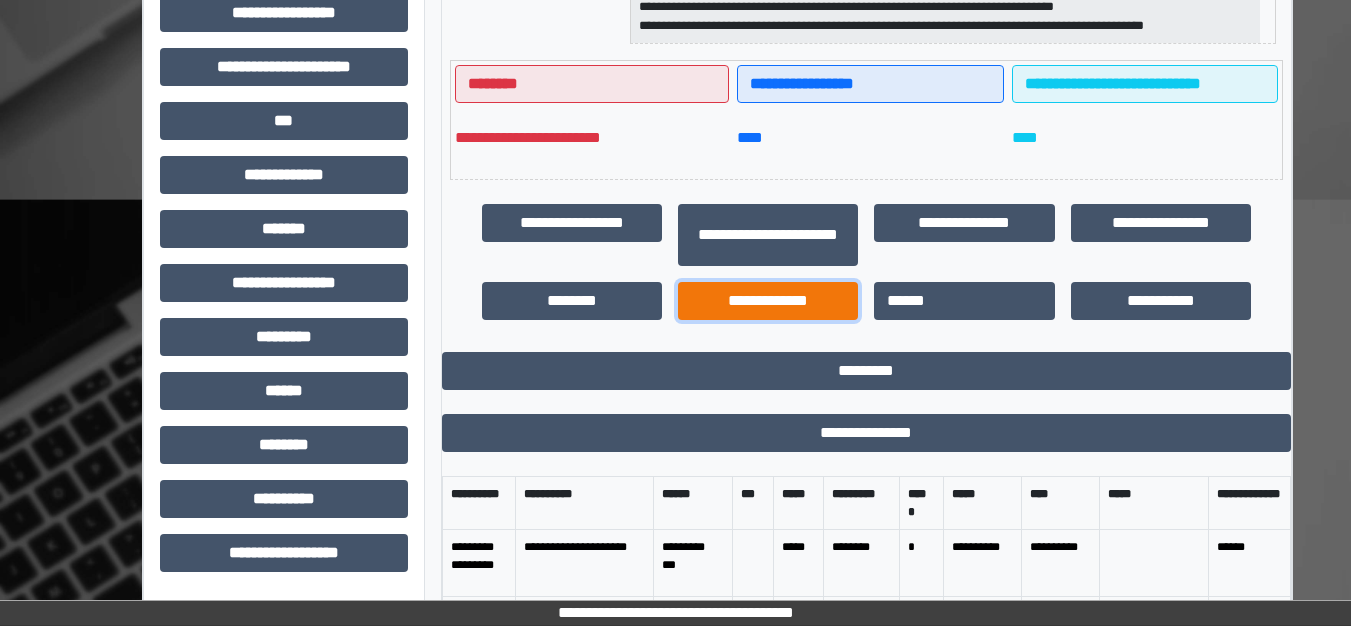 scroll, scrollTop: 198, scrollLeft: 0, axis: vertical 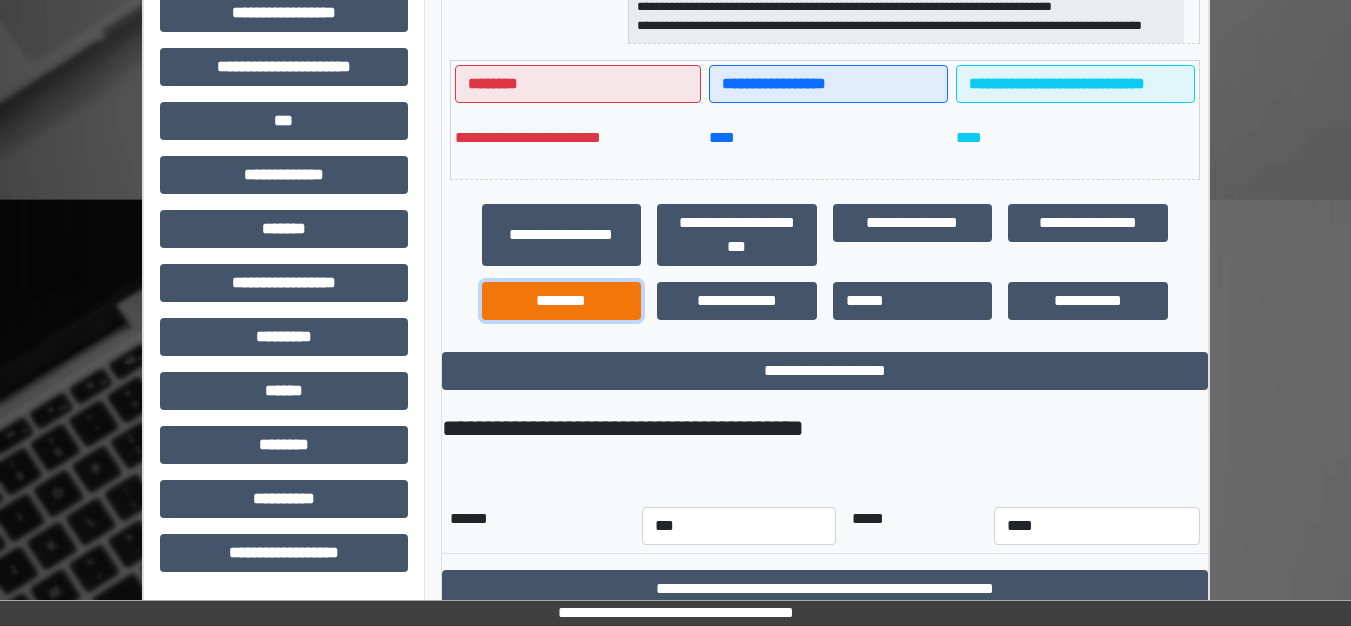 click on "********" at bounding box center (562, 301) 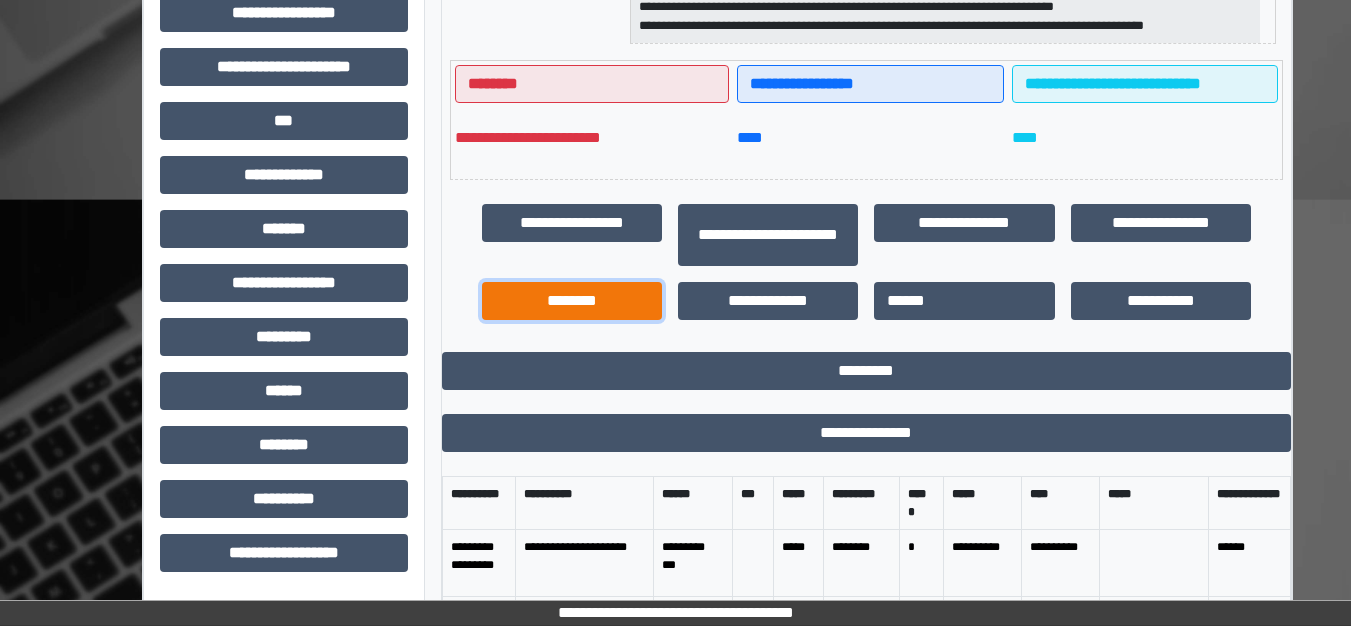 scroll, scrollTop: 102, scrollLeft: 0, axis: vertical 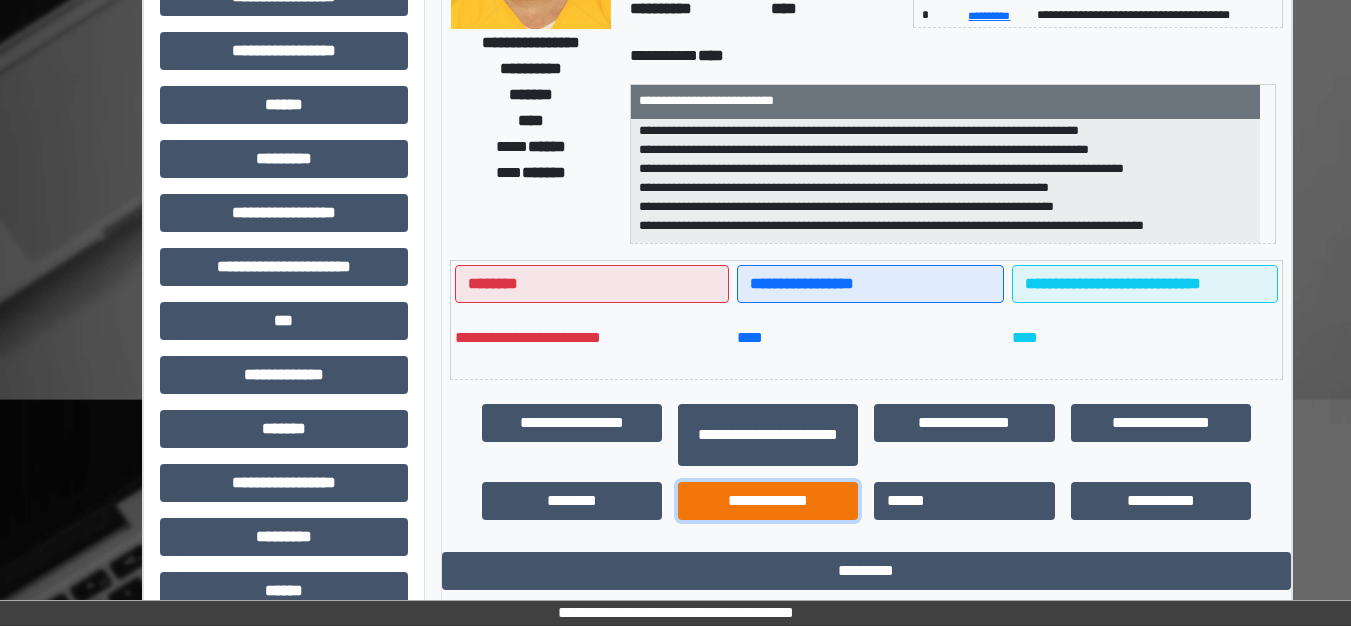 click on "**********" at bounding box center (768, 501) 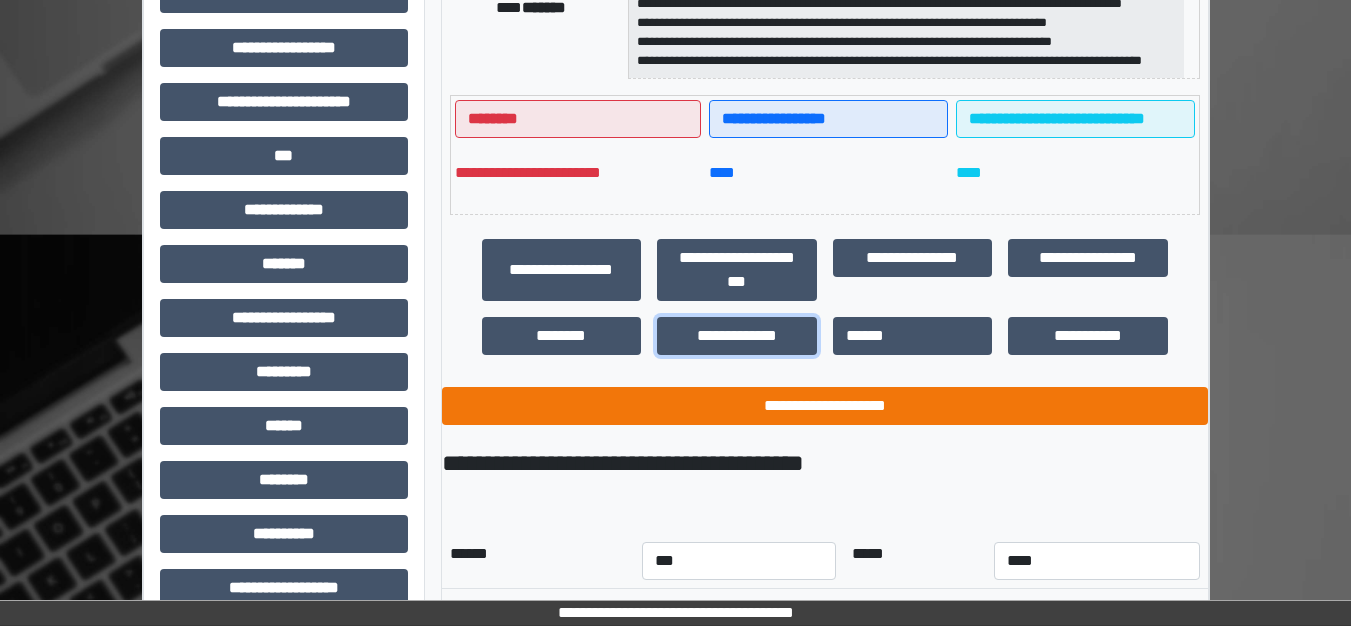 scroll, scrollTop: 552, scrollLeft: 0, axis: vertical 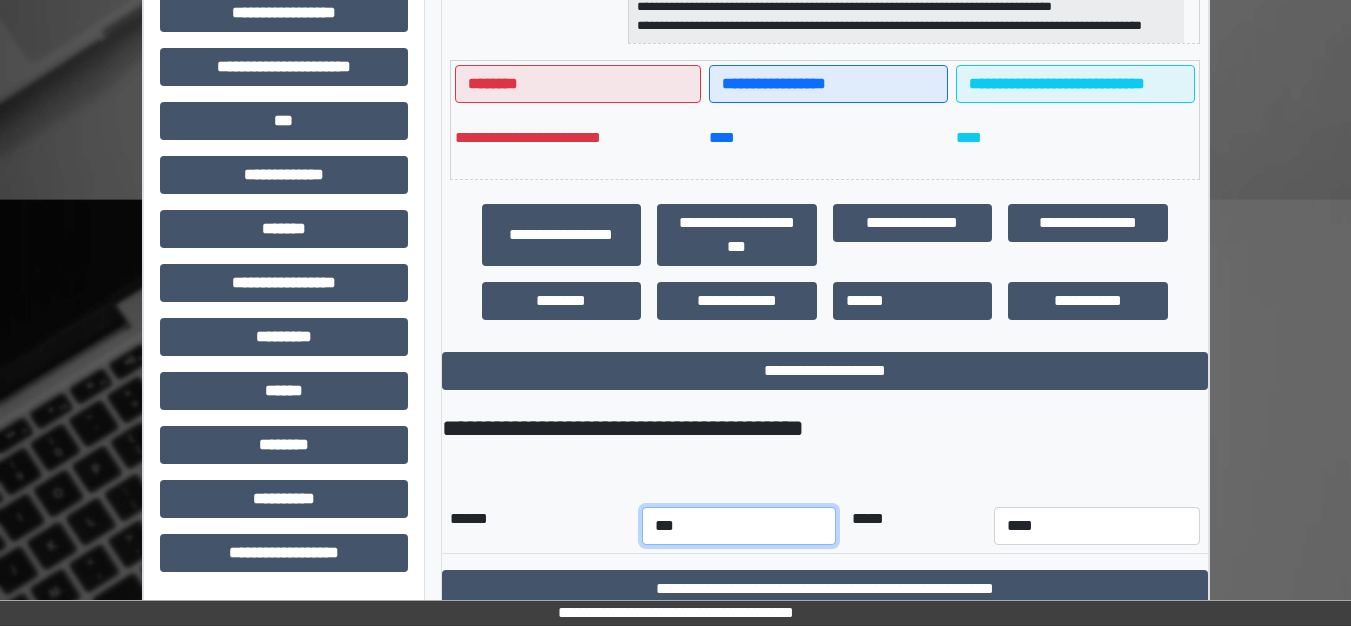 click on "***
***
***
***
***
***
***
***
***
***
***
***" at bounding box center (739, 526) 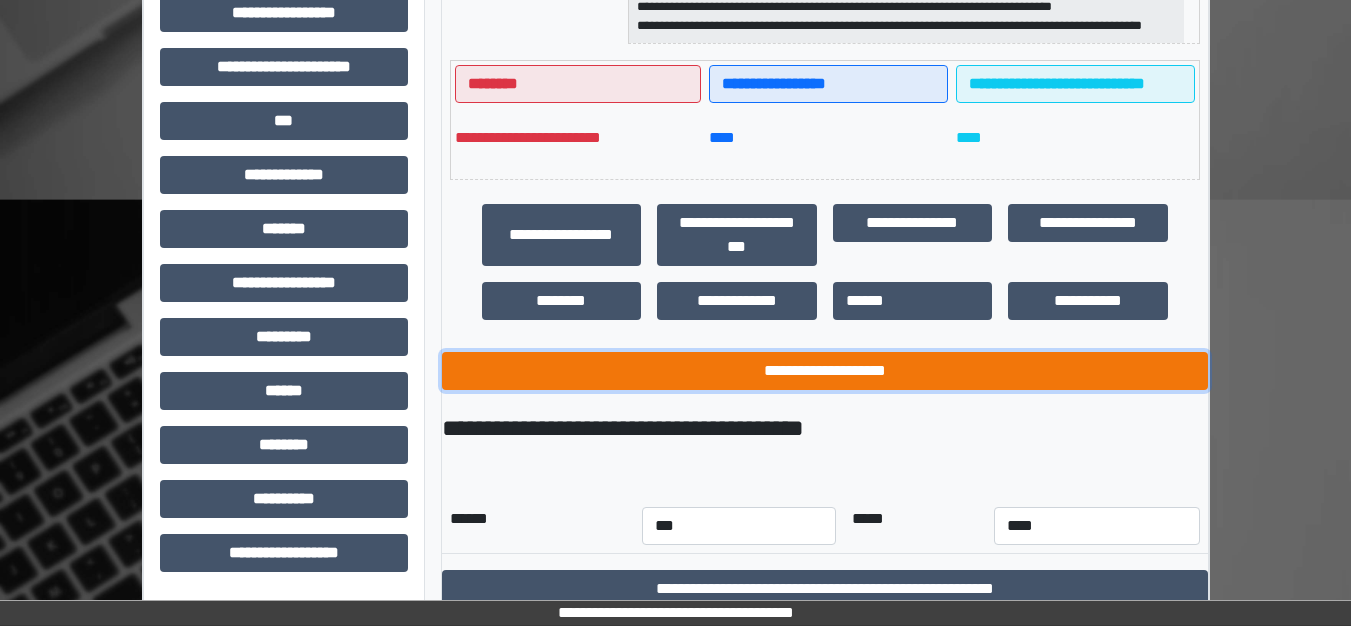 click on "**********" at bounding box center [825, 371] 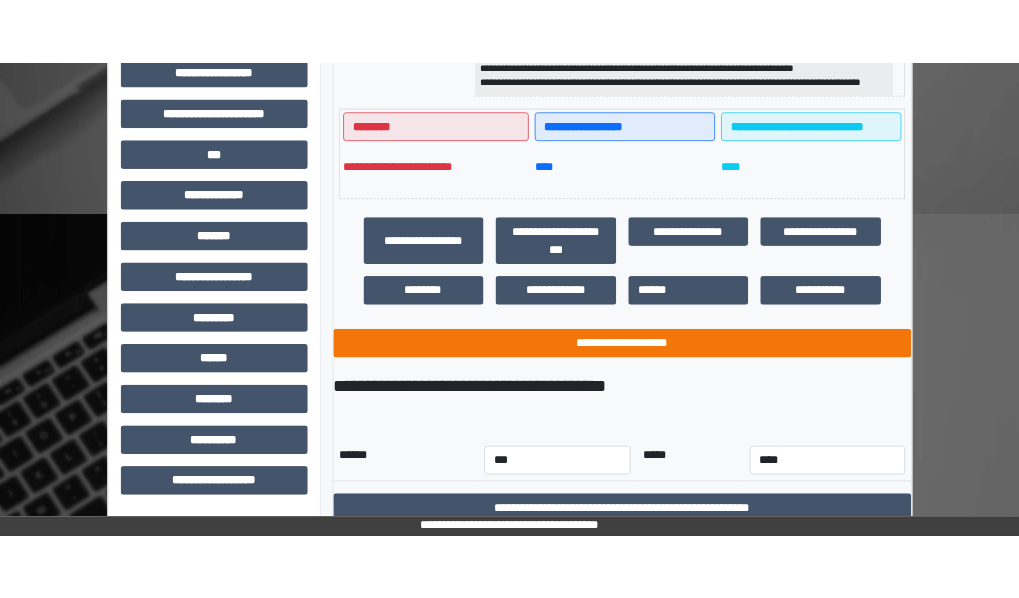 scroll, scrollTop: 548, scrollLeft: 0, axis: vertical 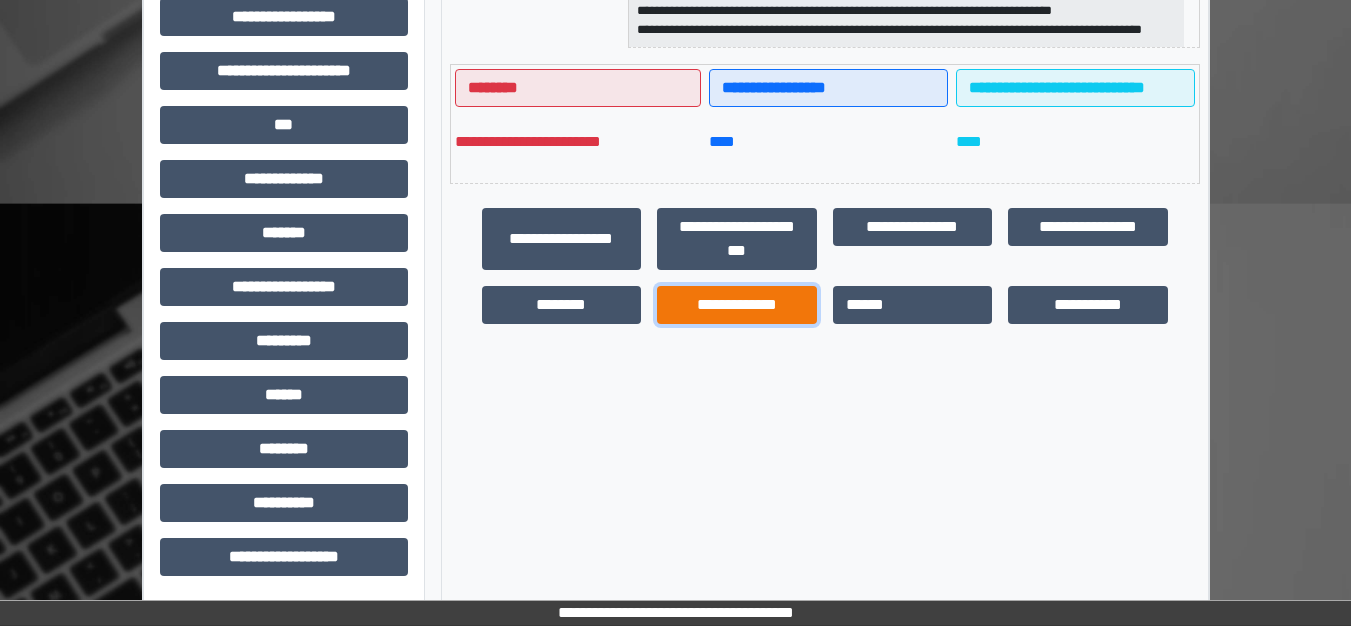 click on "**********" at bounding box center [737, 305] 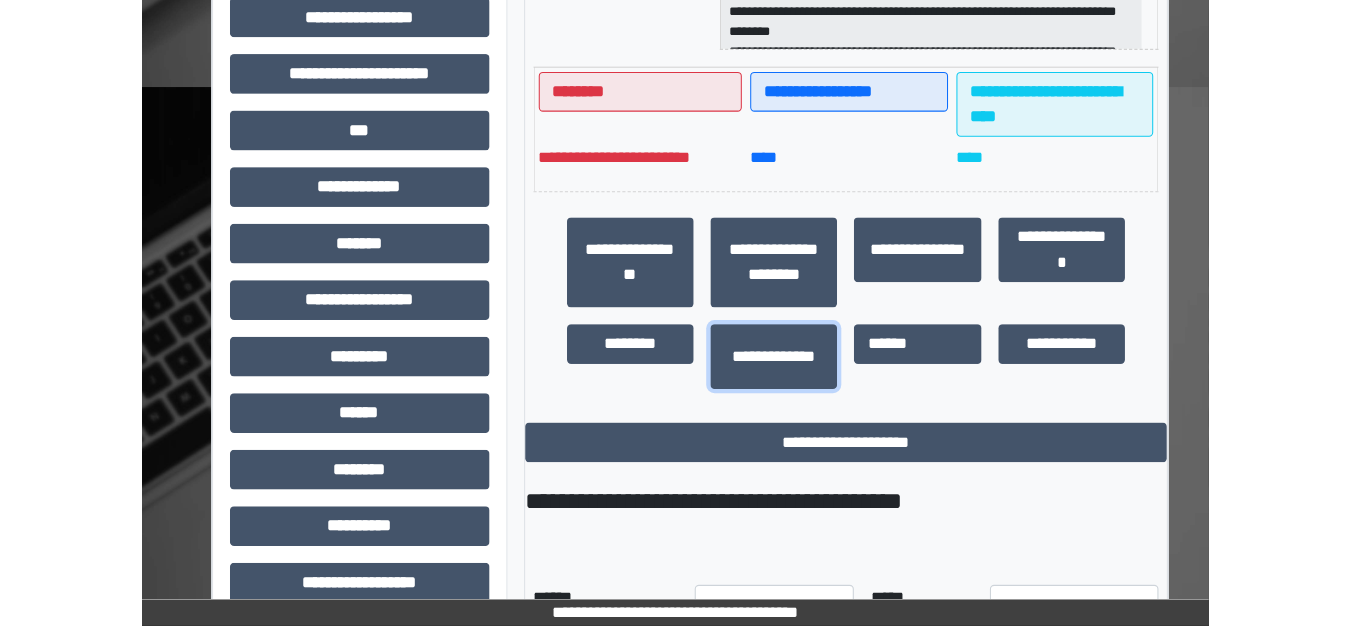 scroll, scrollTop: 198, scrollLeft: 0, axis: vertical 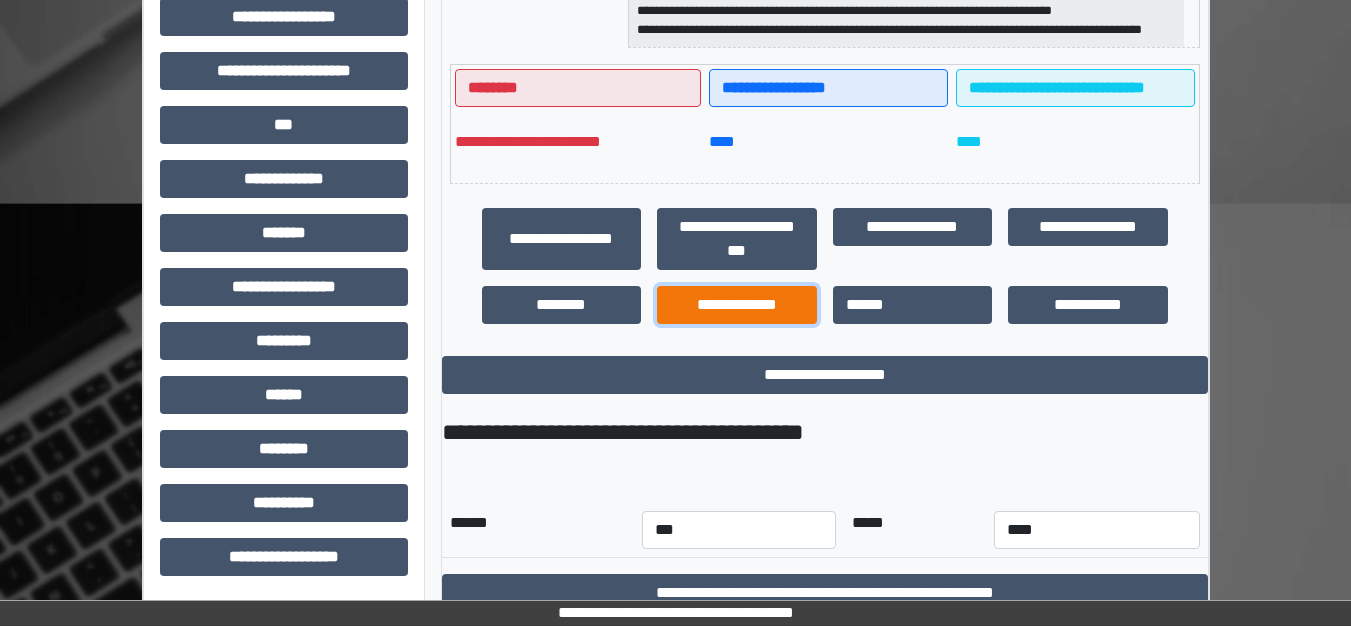 click on "**********" at bounding box center [737, 305] 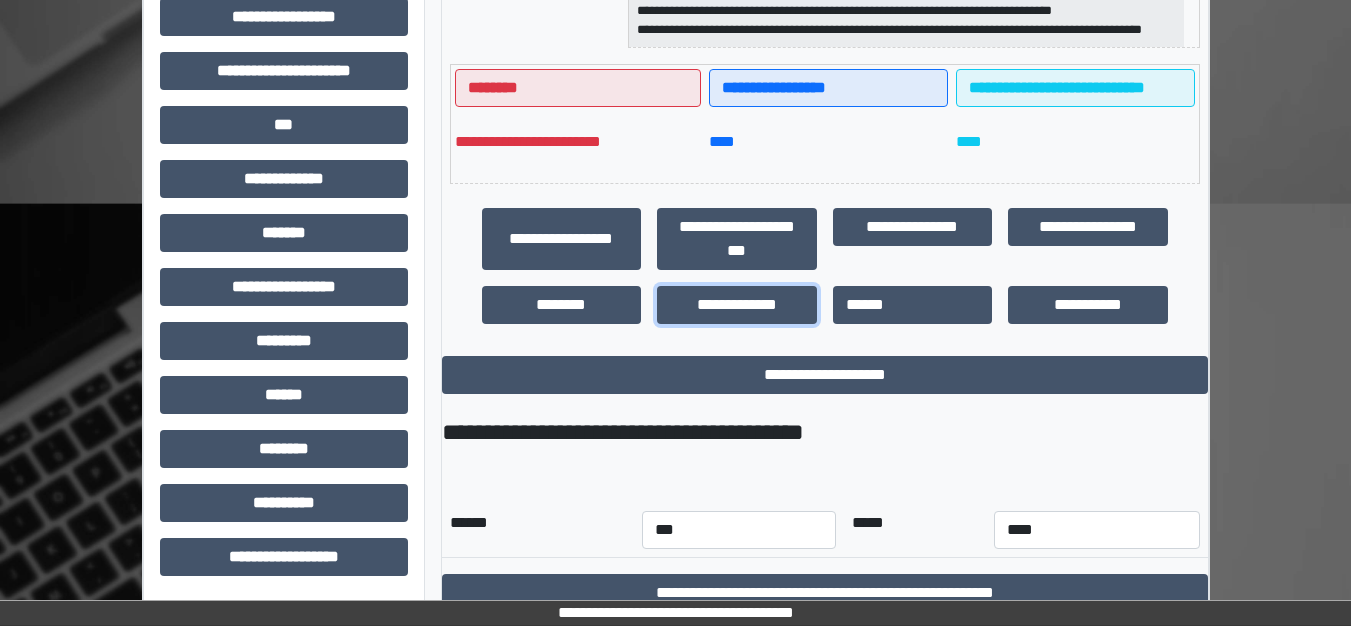 scroll, scrollTop: 552, scrollLeft: 0, axis: vertical 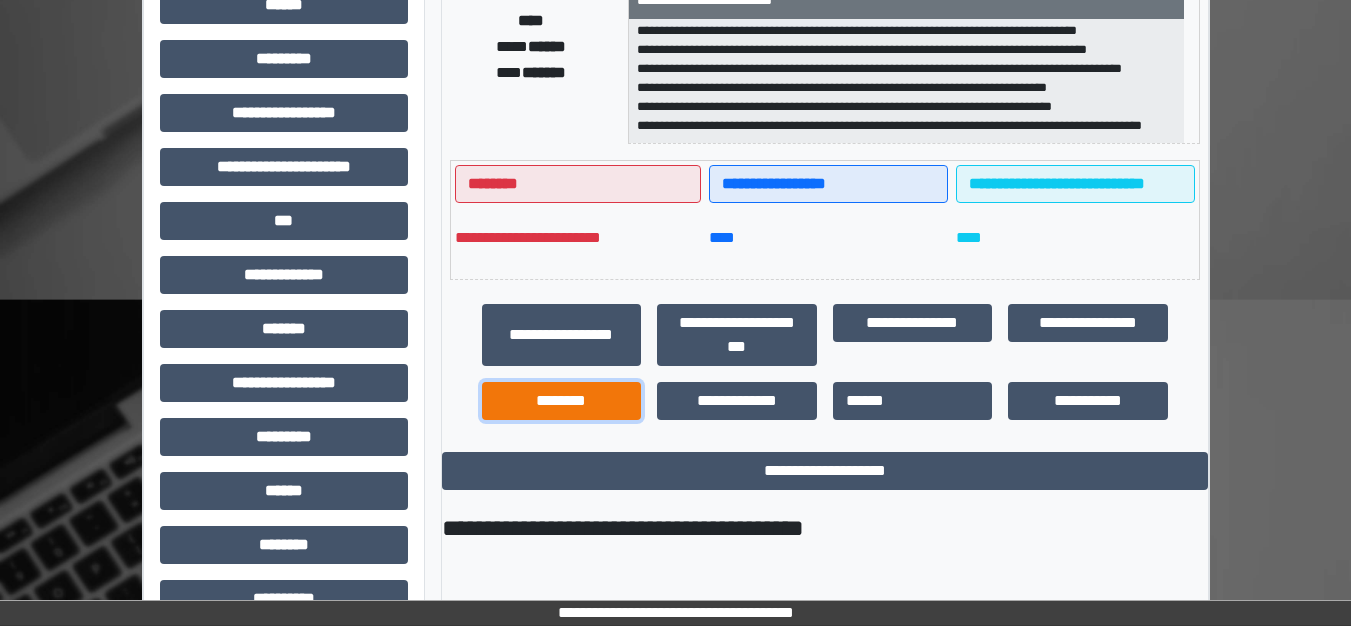 click on "********" at bounding box center [562, 401] 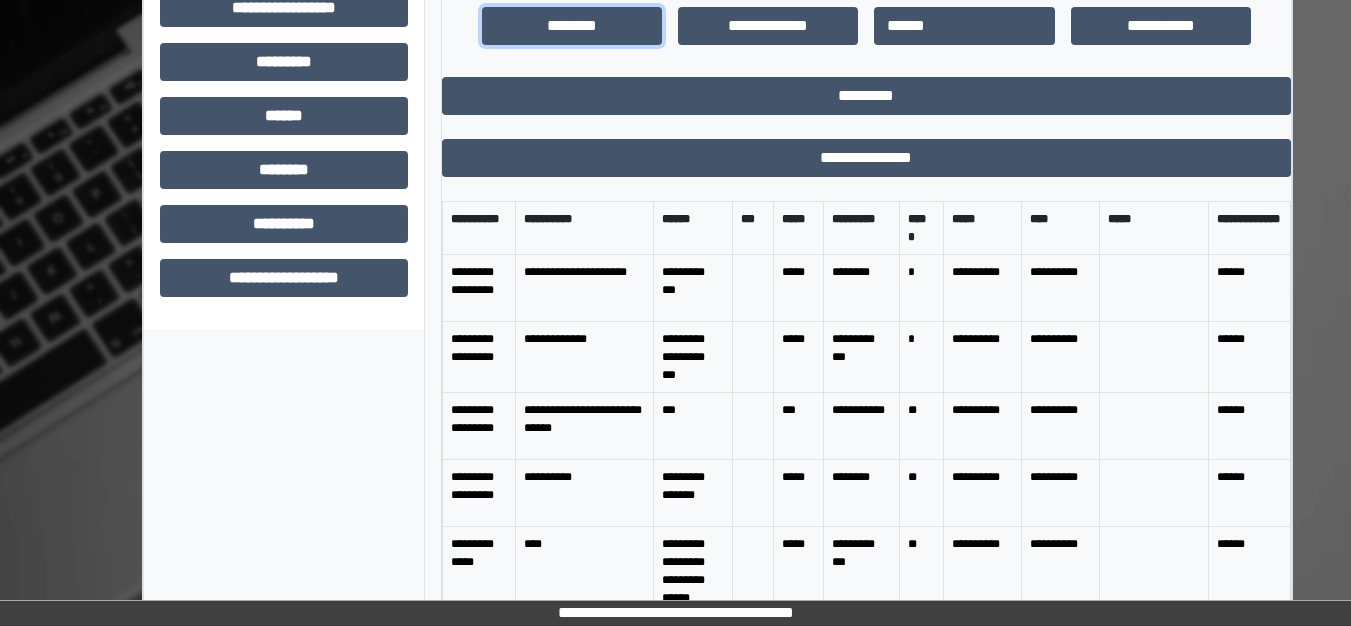 scroll, scrollTop: 900, scrollLeft: 0, axis: vertical 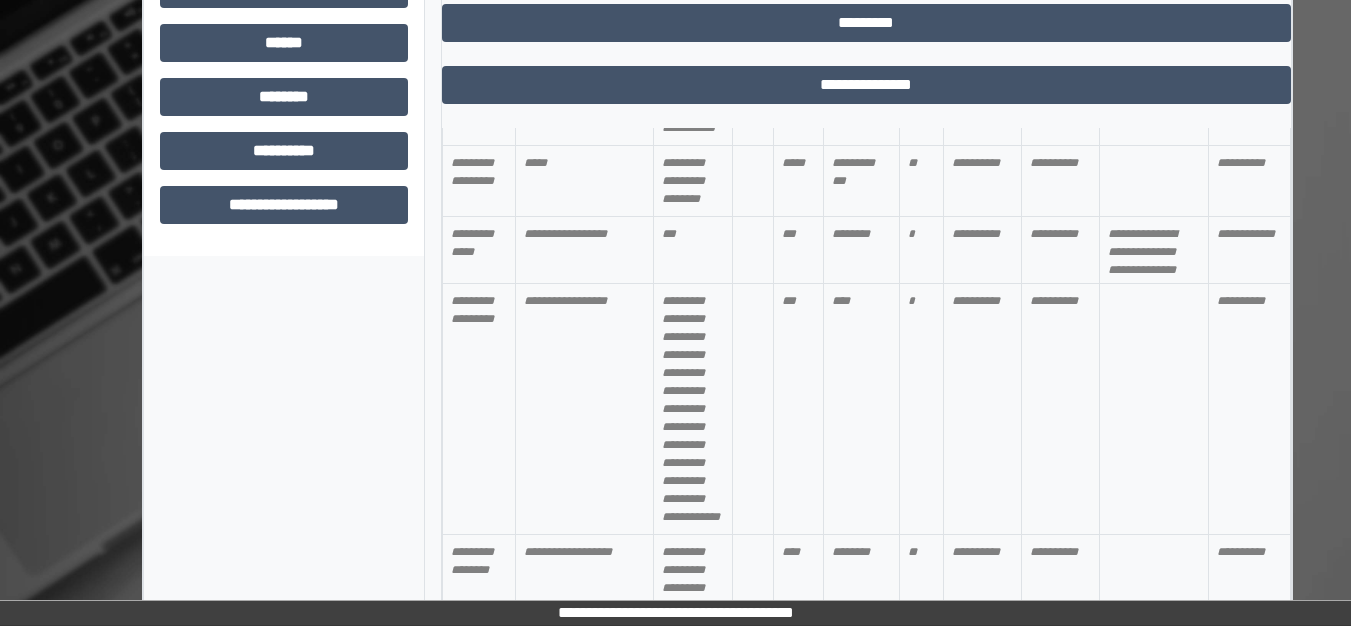 click on "**********" at bounding box center (284, -97) 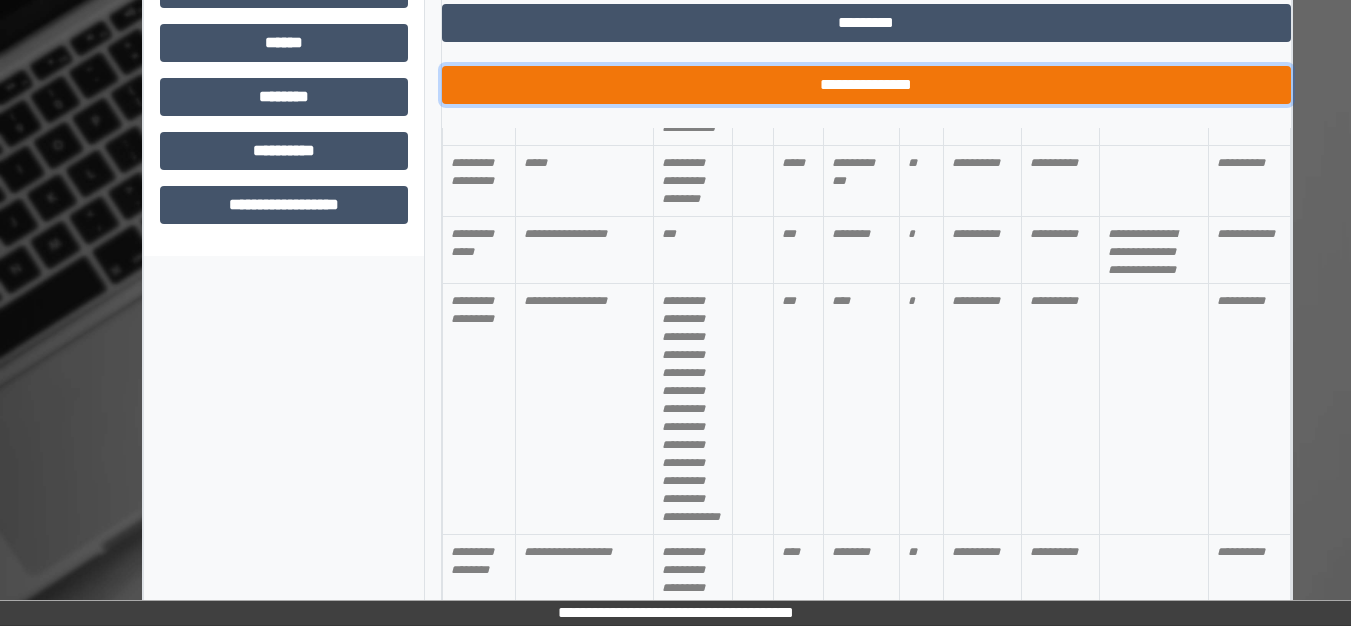 click on "**********" at bounding box center [866, 85] 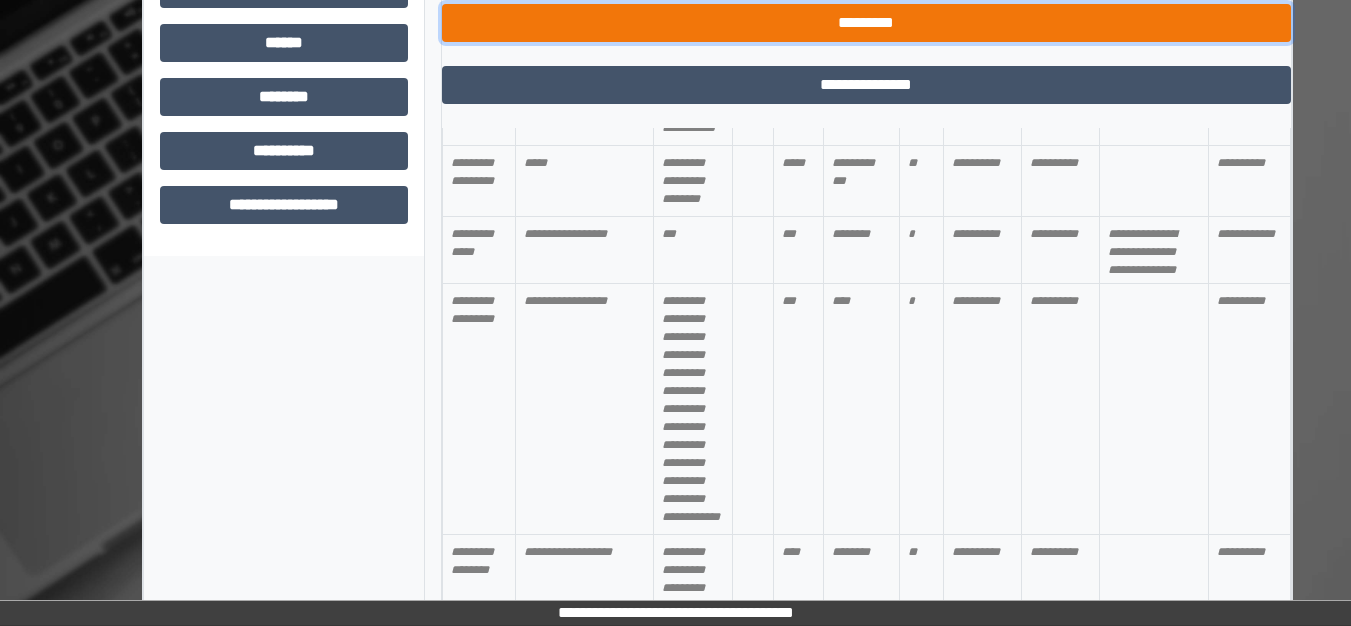 click on "*********" at bounding box center (866, 23) 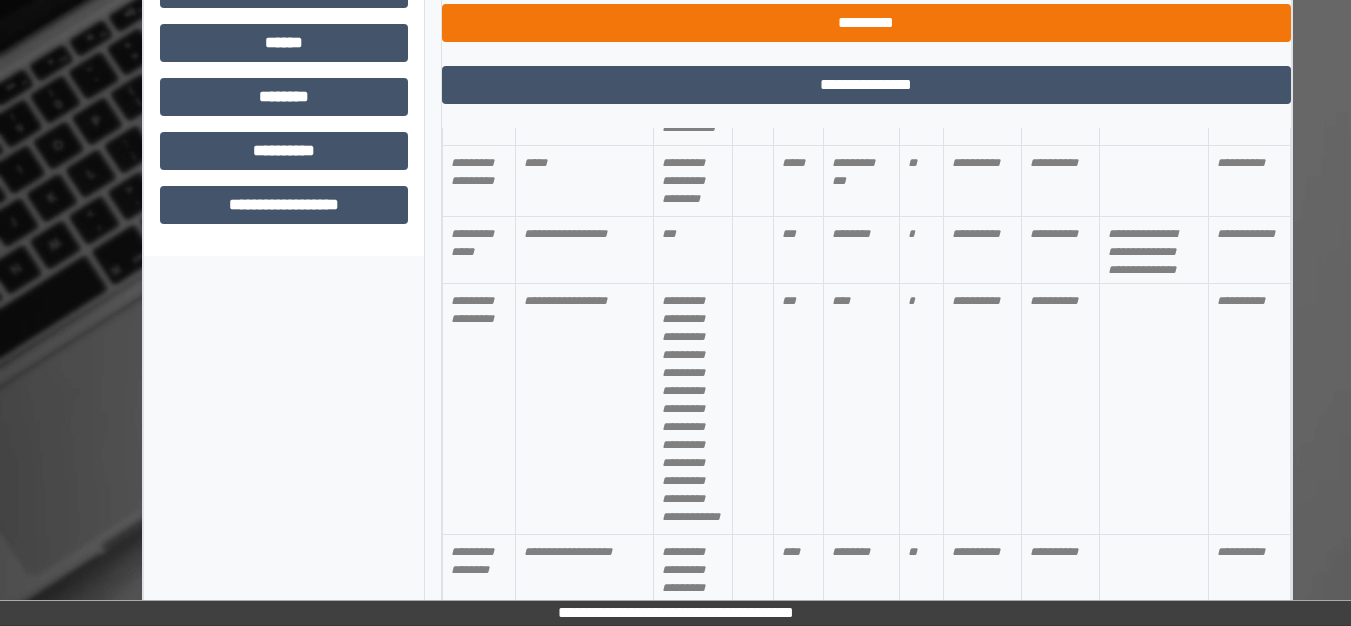 scroll, scrollTop: 548, scrollLeft: 0, axis: vertical 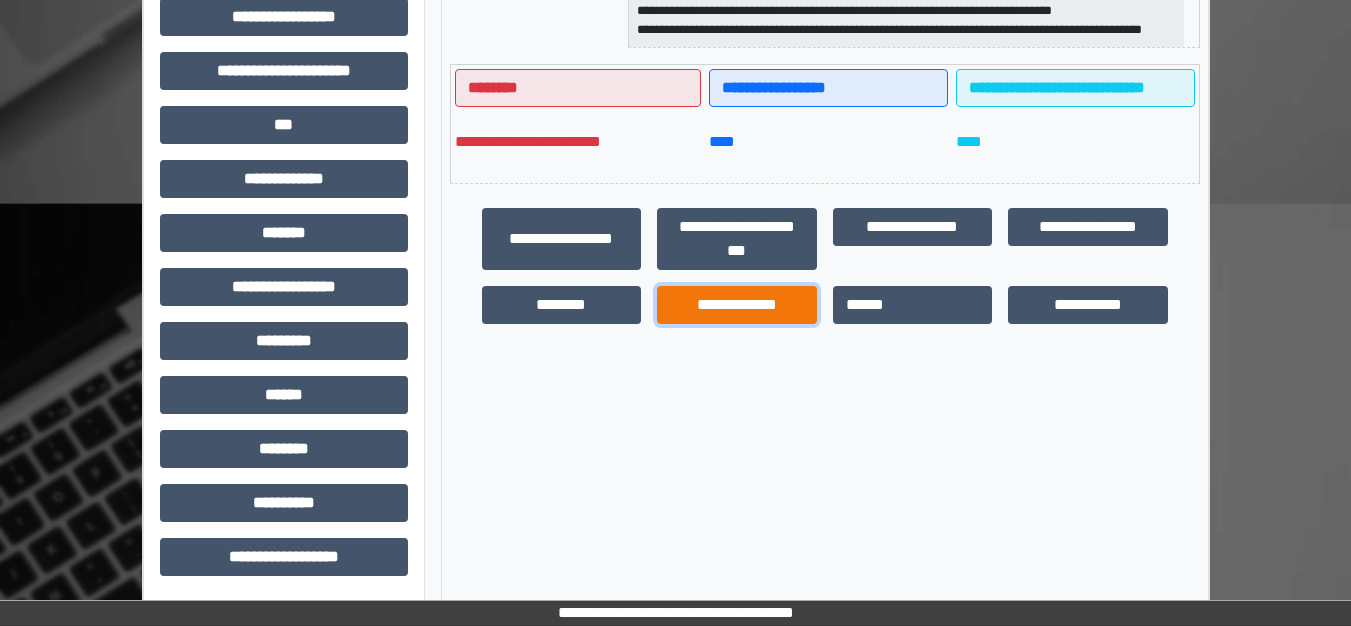 click on "**********" at bounding box center (737, 305) 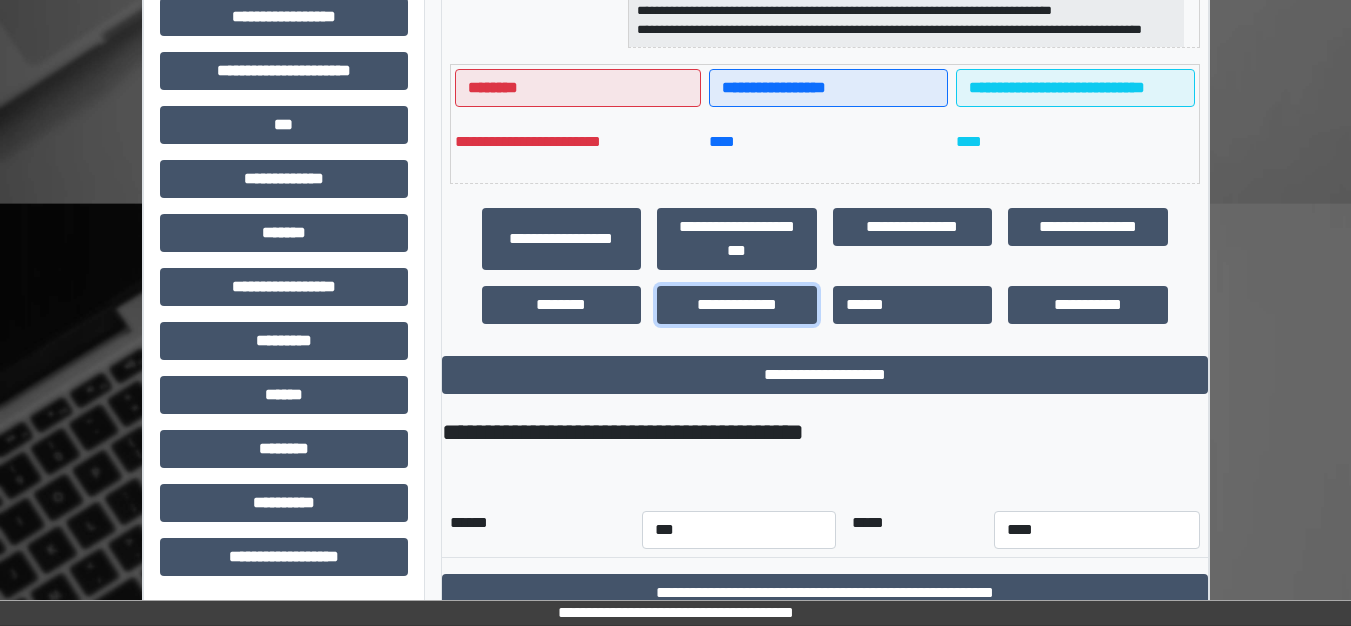scroll, scrollTop: 552, scrollLeft: 0, axis: vertical 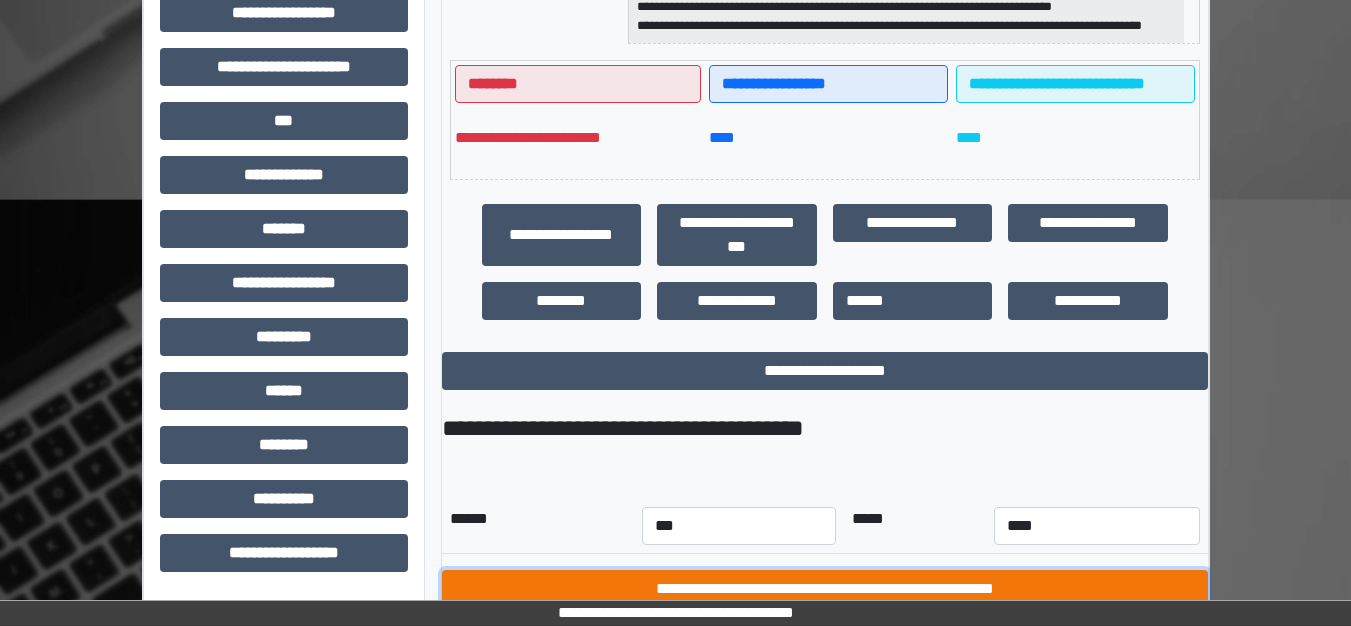 click on "**********" at bounding box center (825, 589) 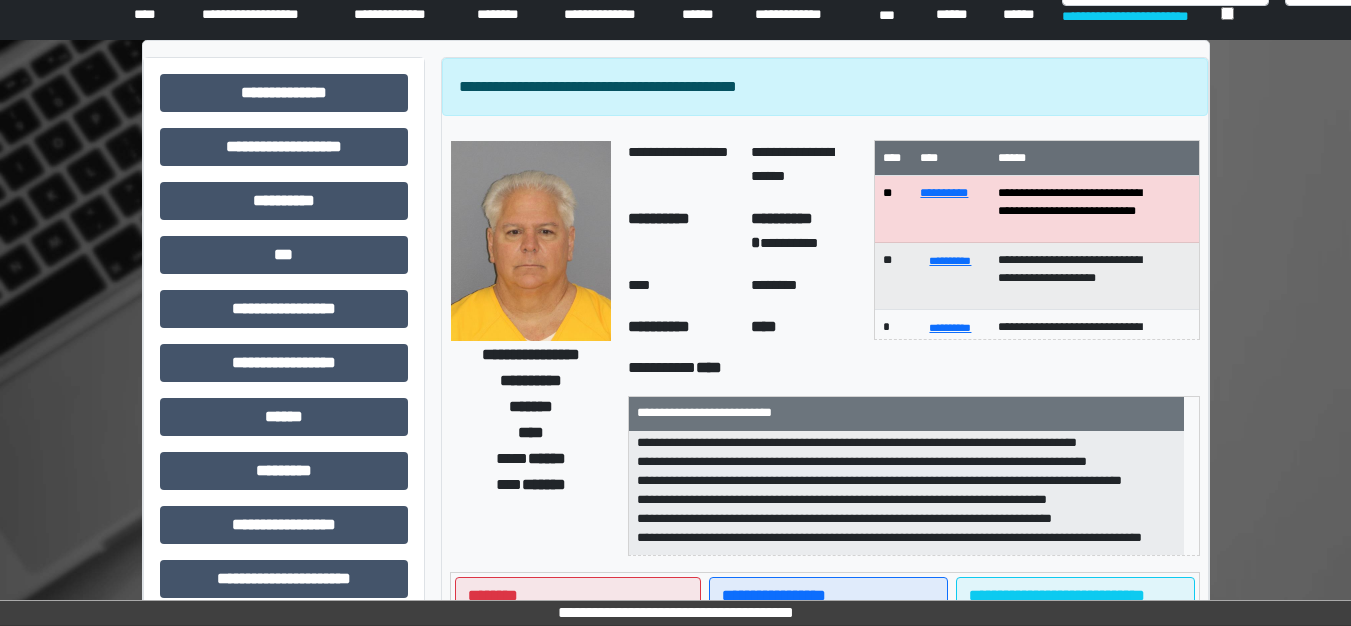 scroll, scrollTop: 30, scrollLeft: 0, axis: vertical 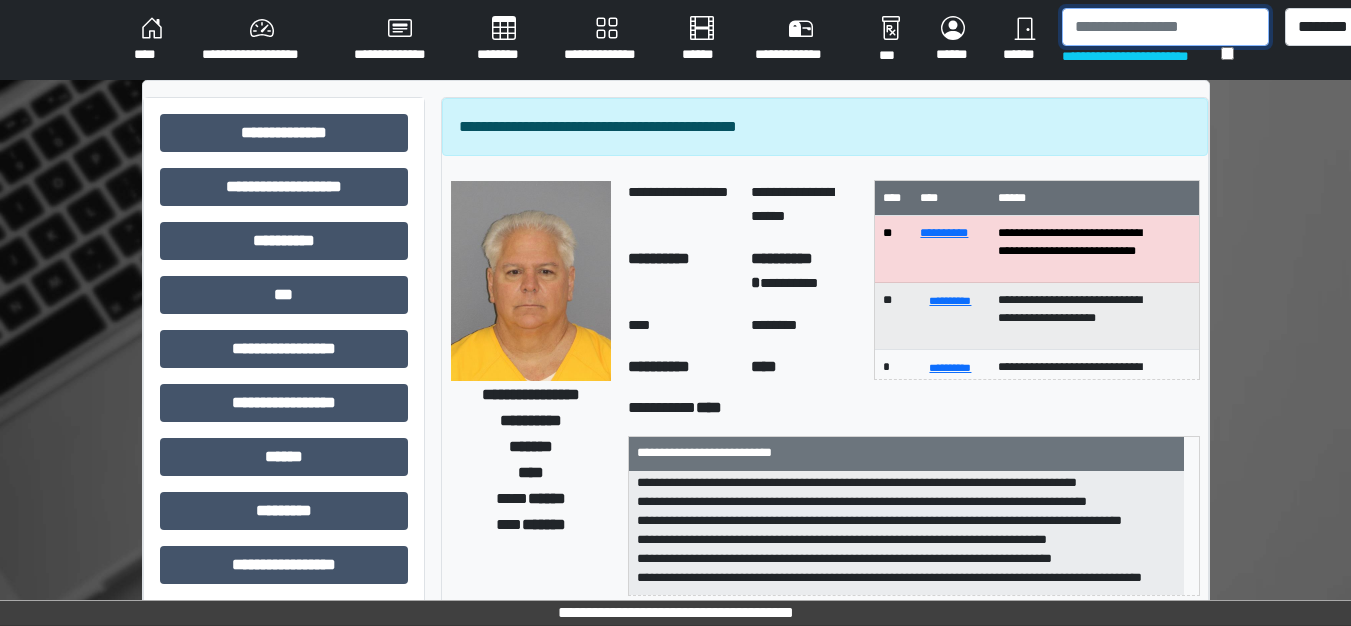 click at bounding box center [1165, 27] 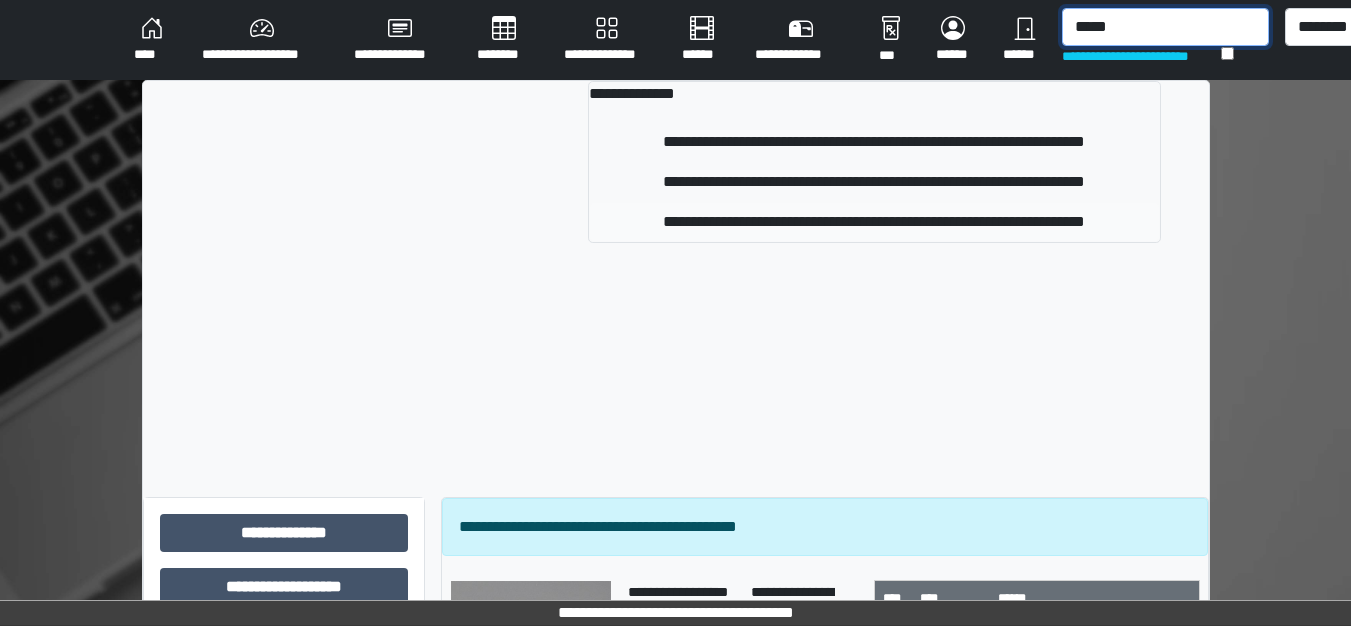 type on "*****" 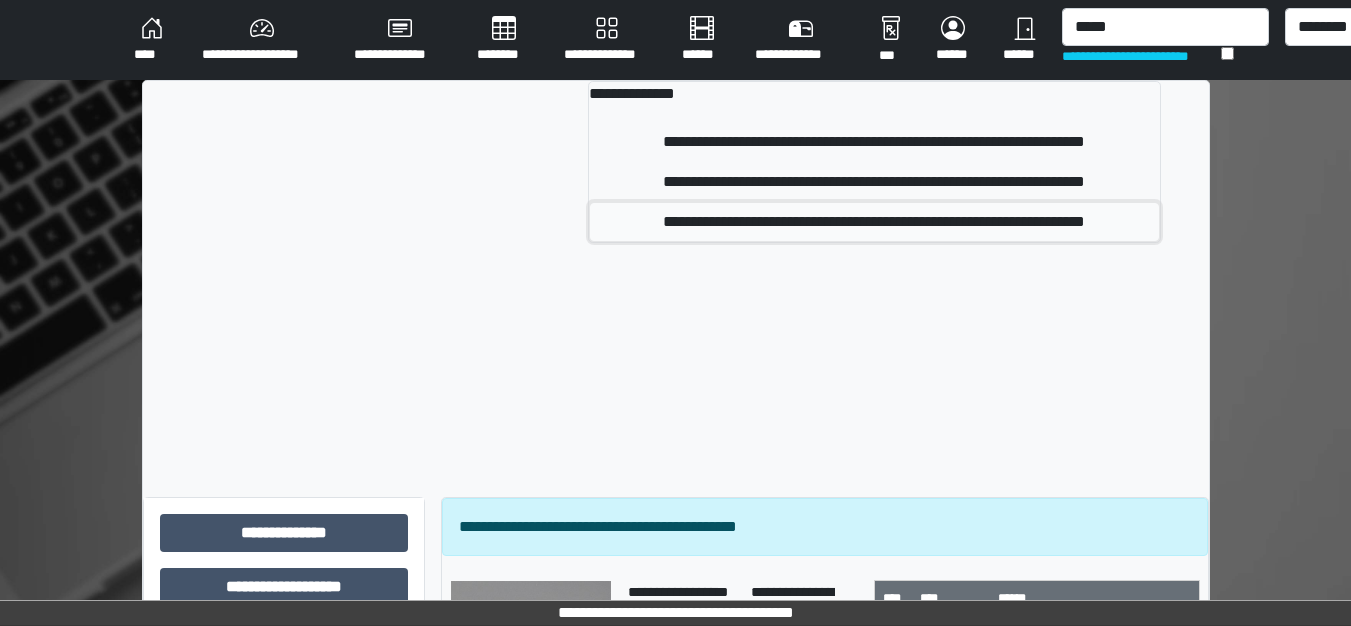 click on "**********" at bounding box center (874, 222) 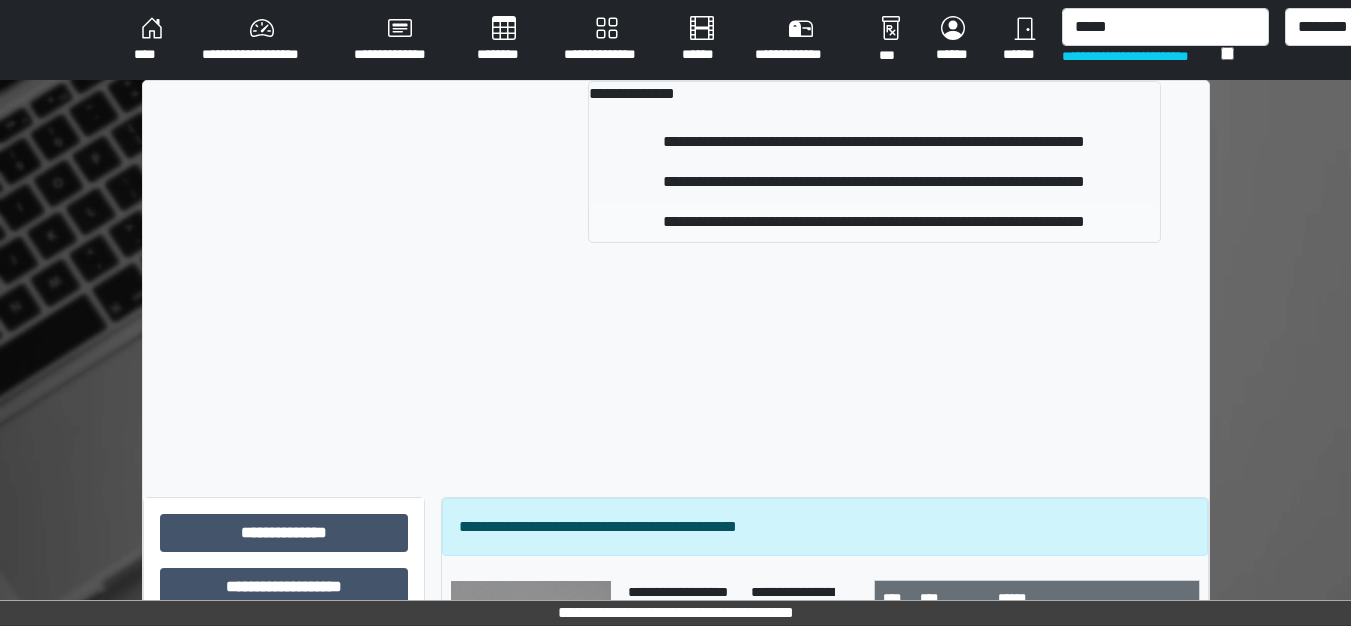 type 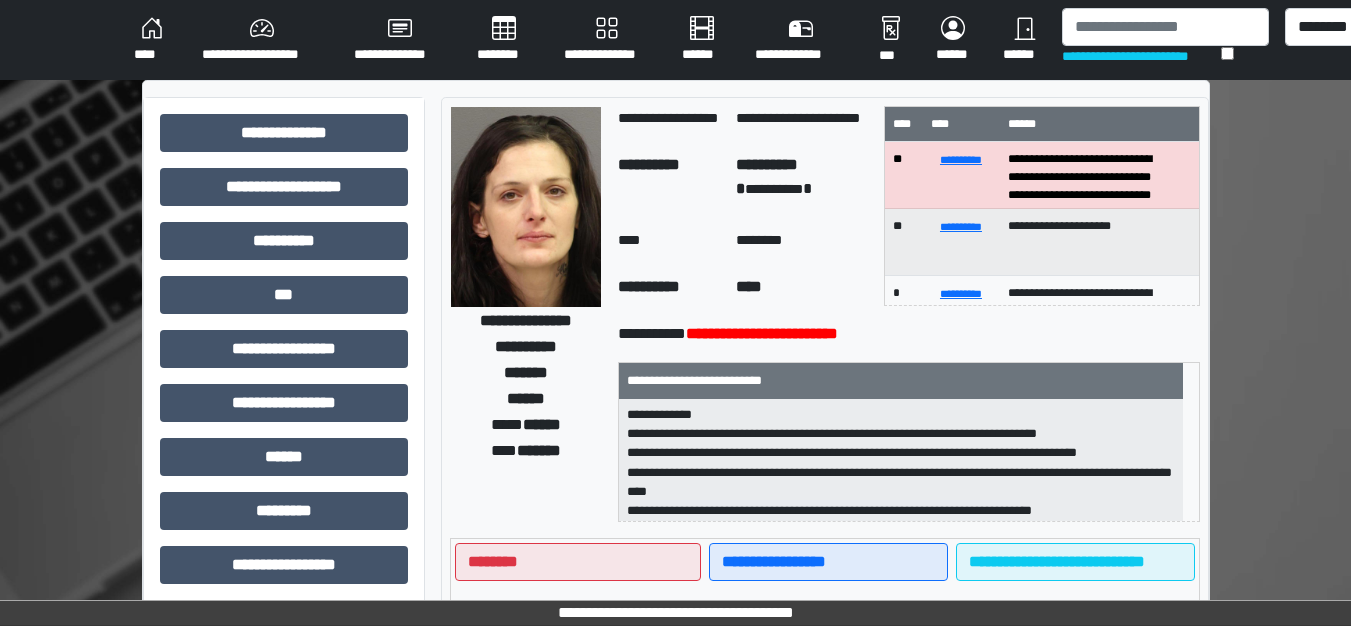 scroll, scrollTop: 63, scrollLeft: 0, axis: vertical 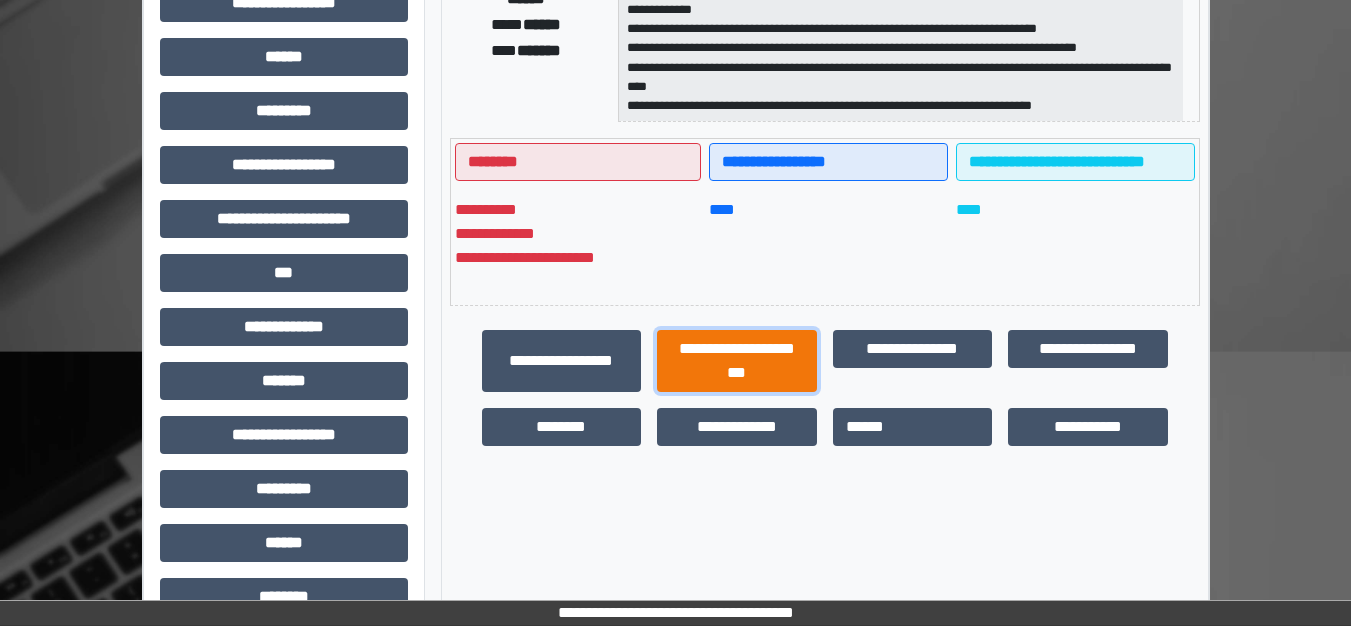 click on "**********" at bounding box center [737, 361] 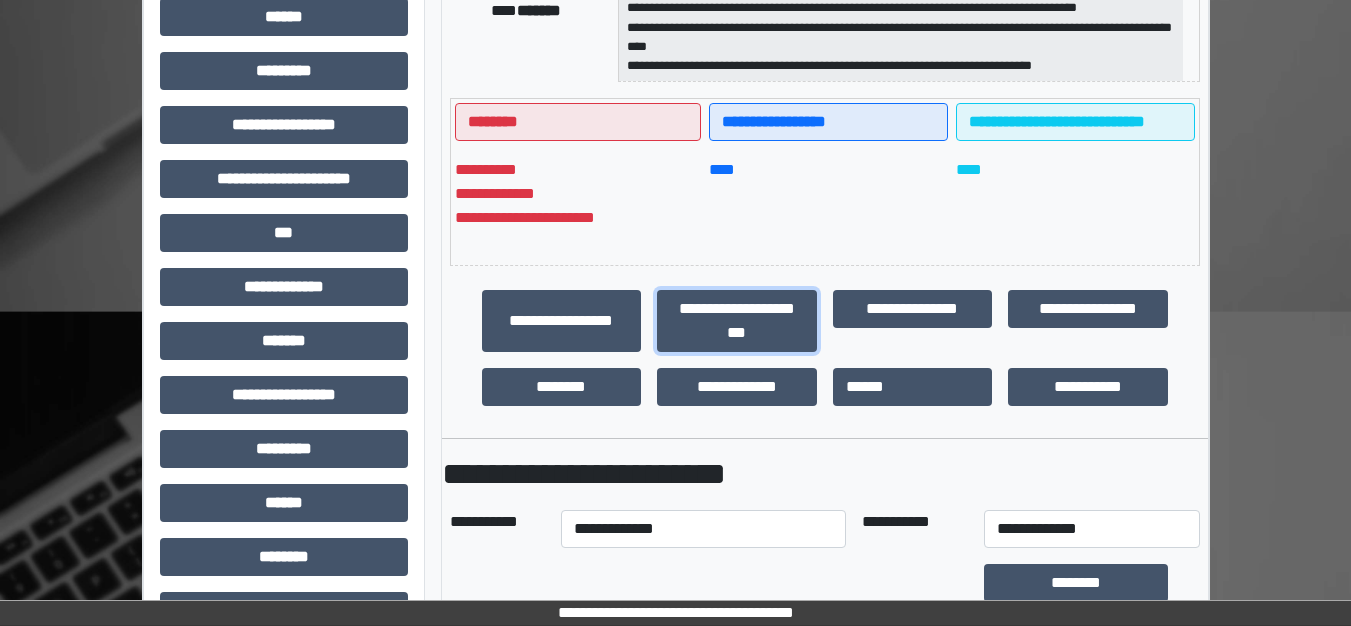 scroll, scrollTop: 614, scrollLeft: 0, axis: vertical 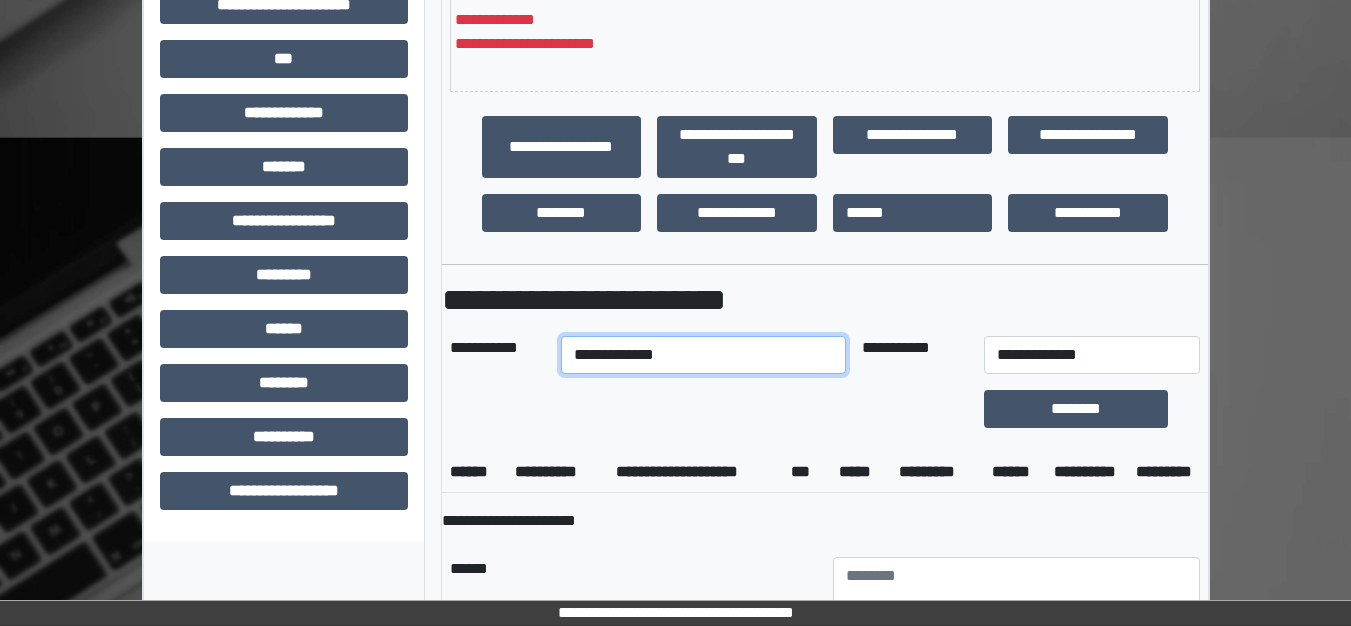 click on "**********" at bounding box center (703, 355) 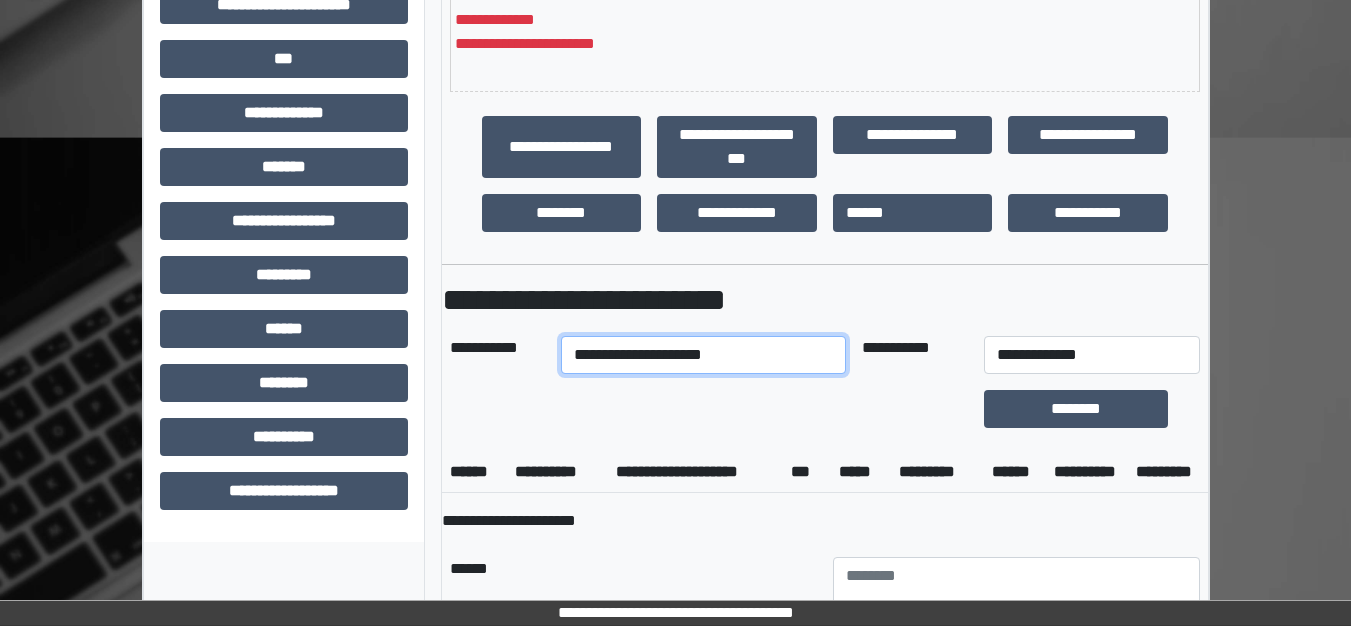 click on "**********" at bounding box center [703, 355] 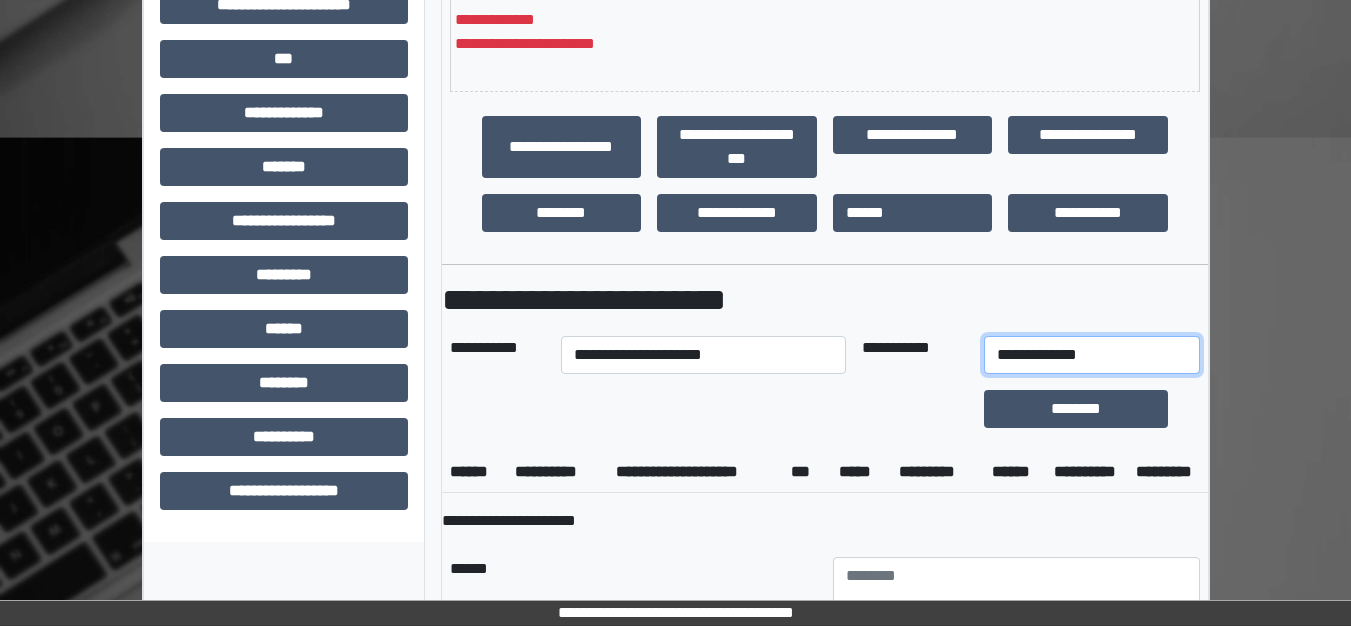 click on "**********" at bounding box center [1092, 355] 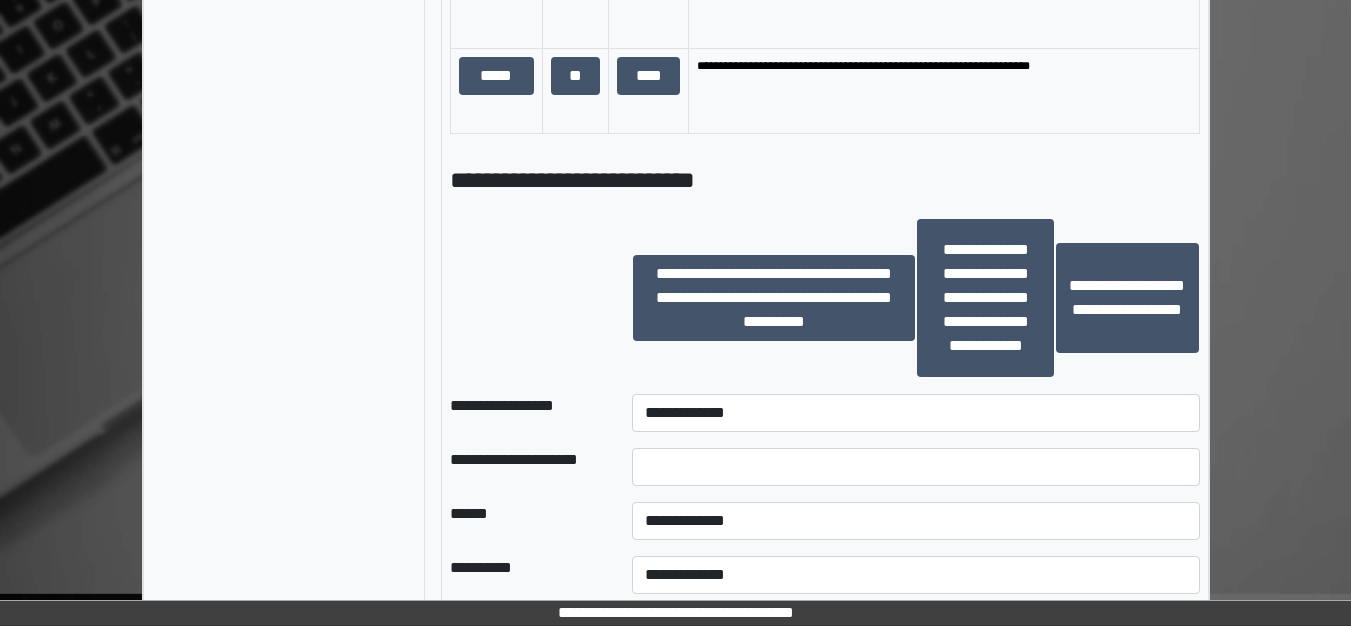 scroll, scrollTop: 1914, scrollLeft: 0, axis: vertical 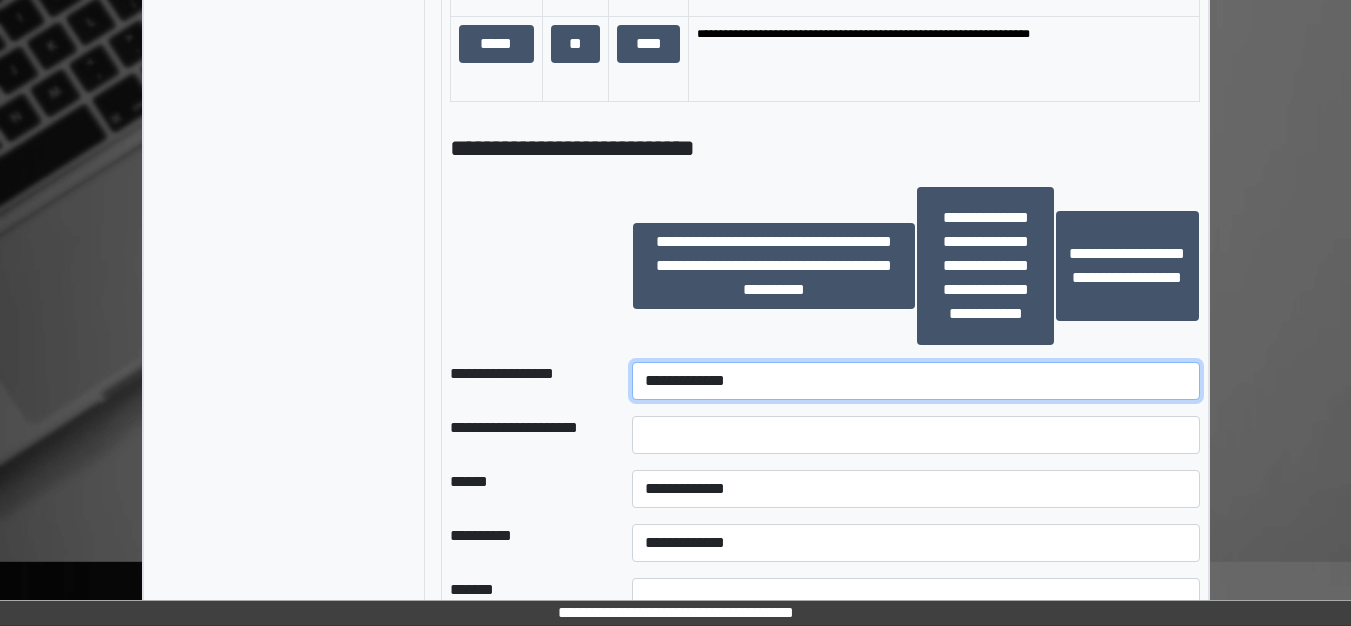 click on "**********" at bounding box center [915, 381] 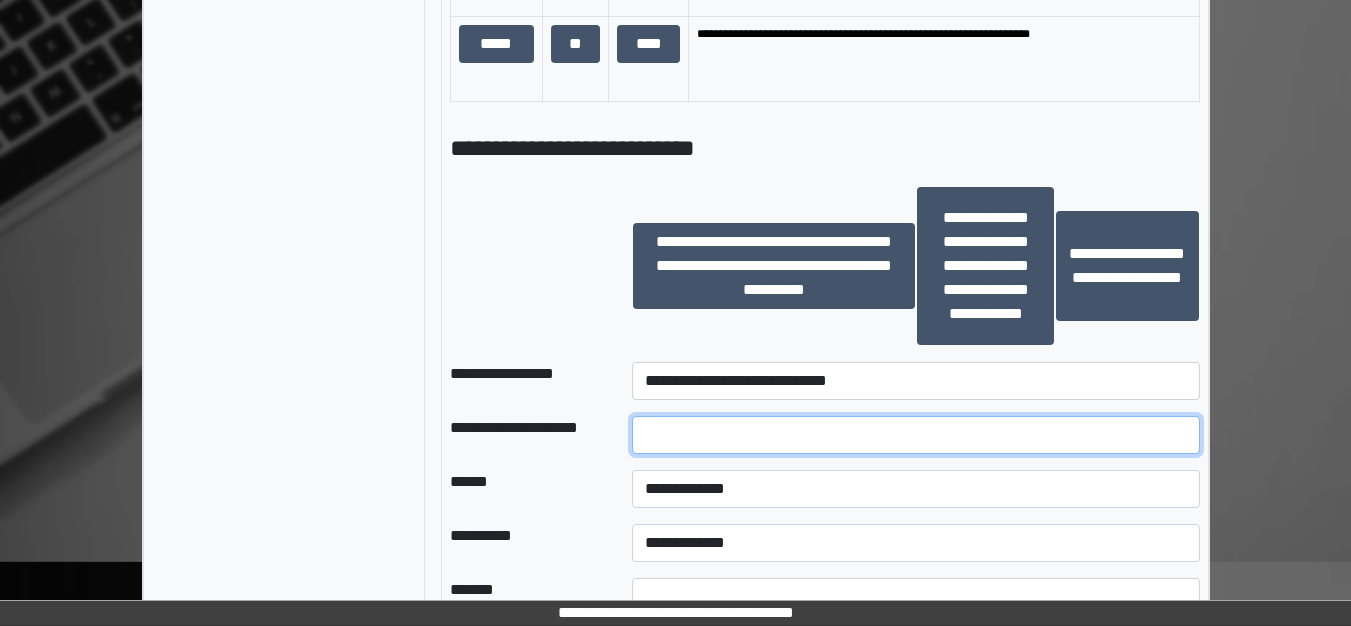 click at bounding box center (915, 435) 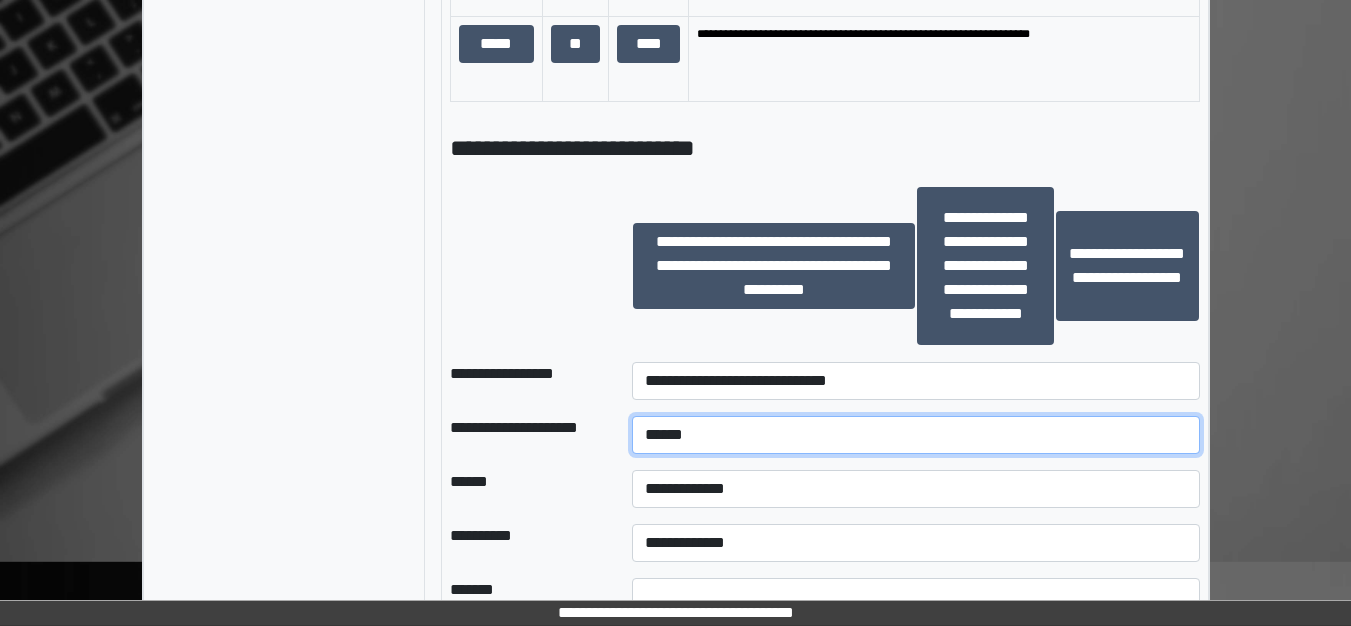 type on "******" 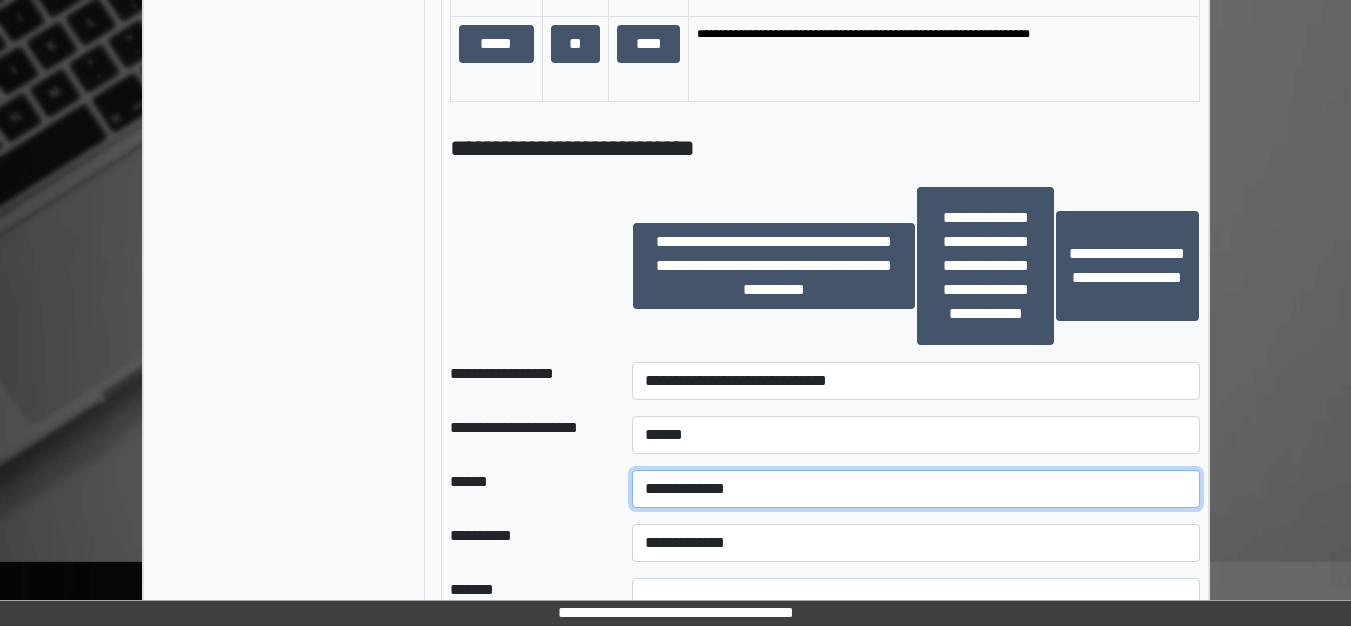 click on "**********" at bounding box center (915, 489) 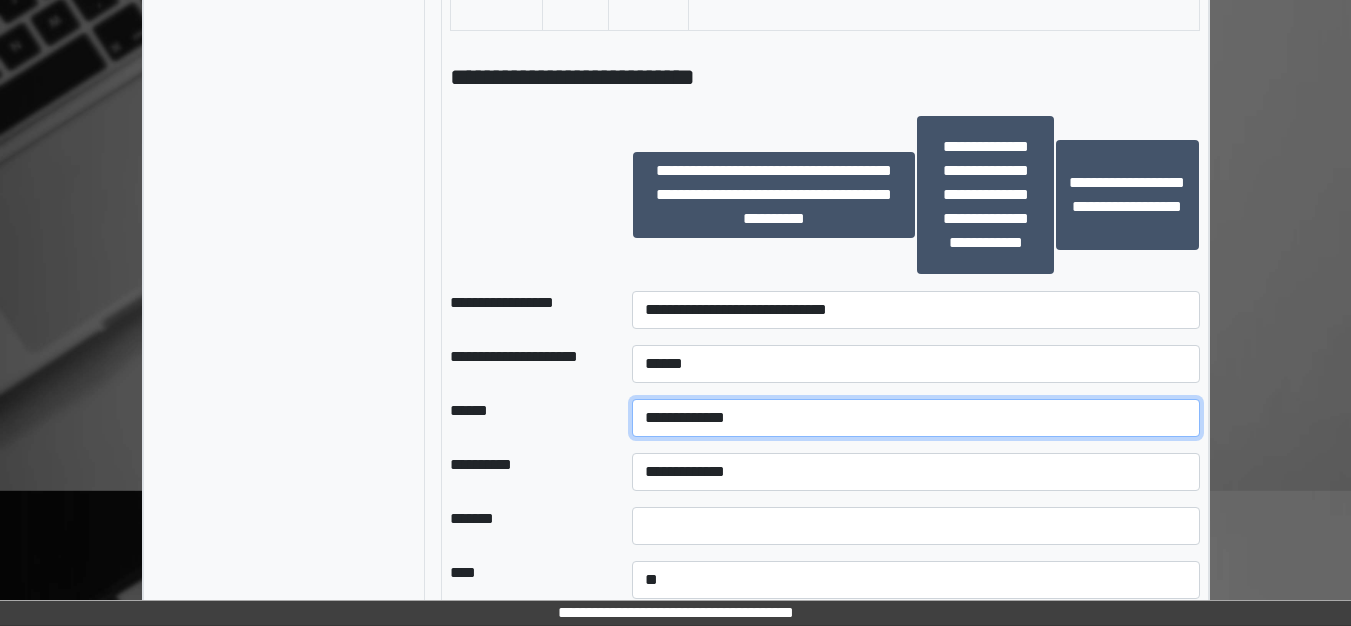 scroll, scrollTop: 1994, scrollLeft: 0, axis: vertical 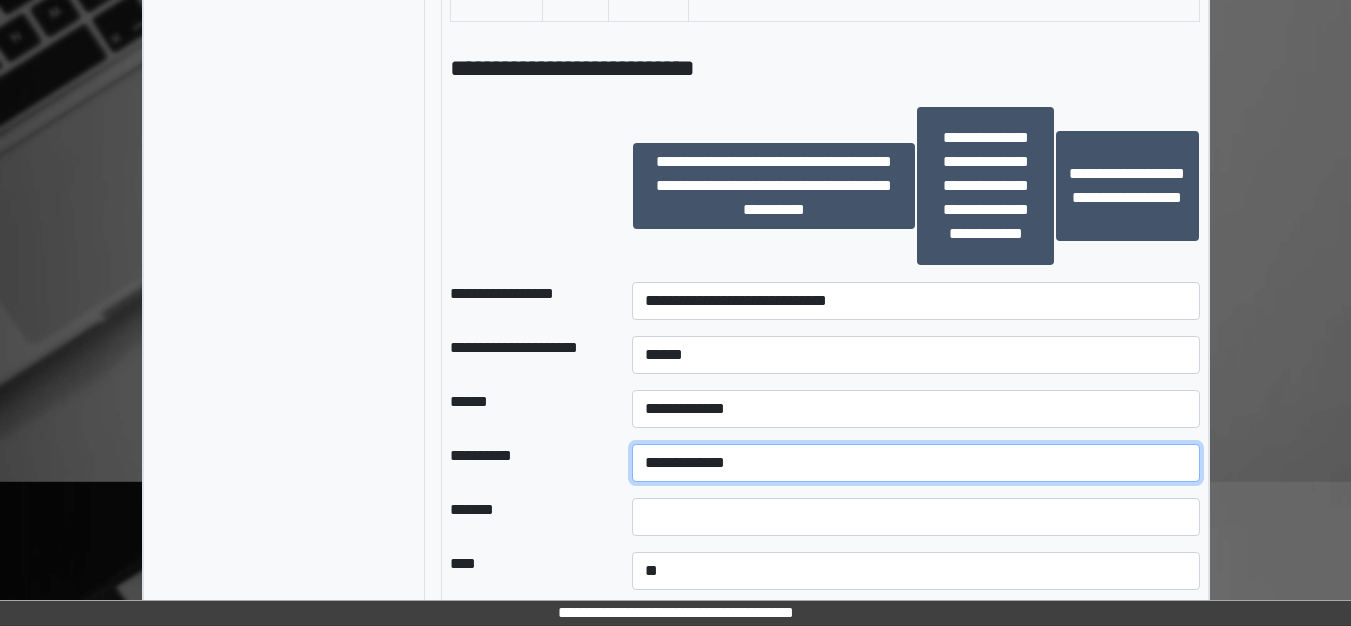 click on "**********" at bounding box center [915, 463] 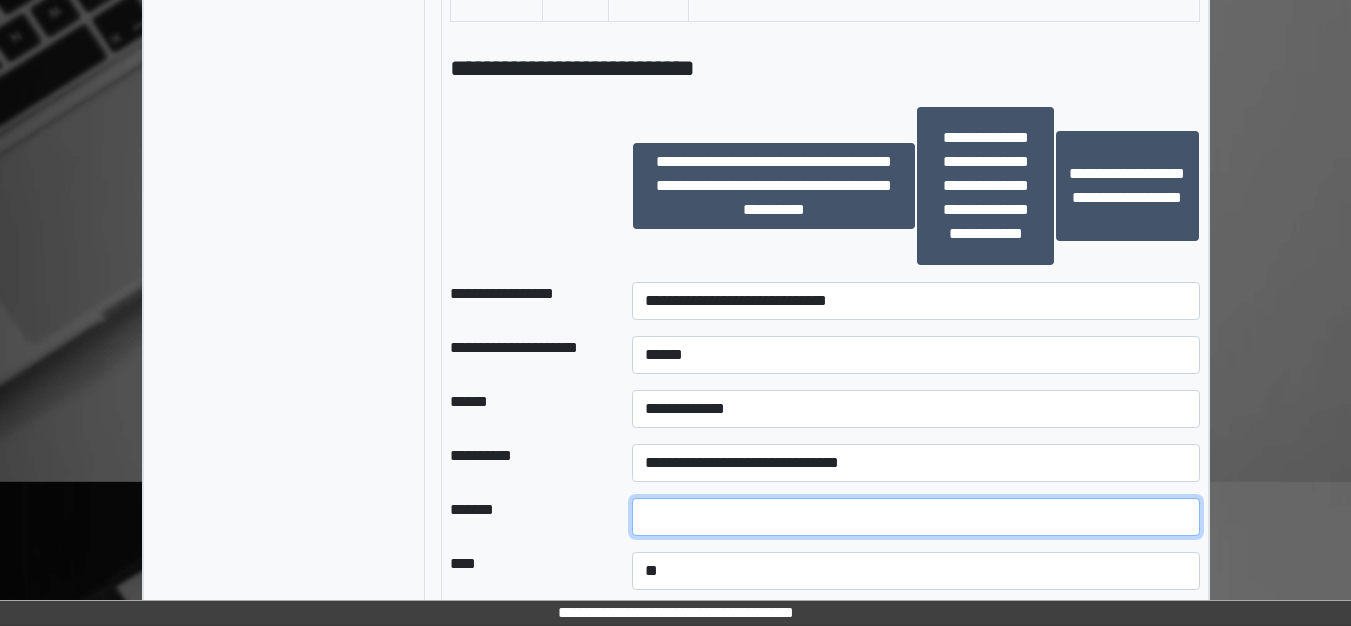 click at bounding box center (915, 517) 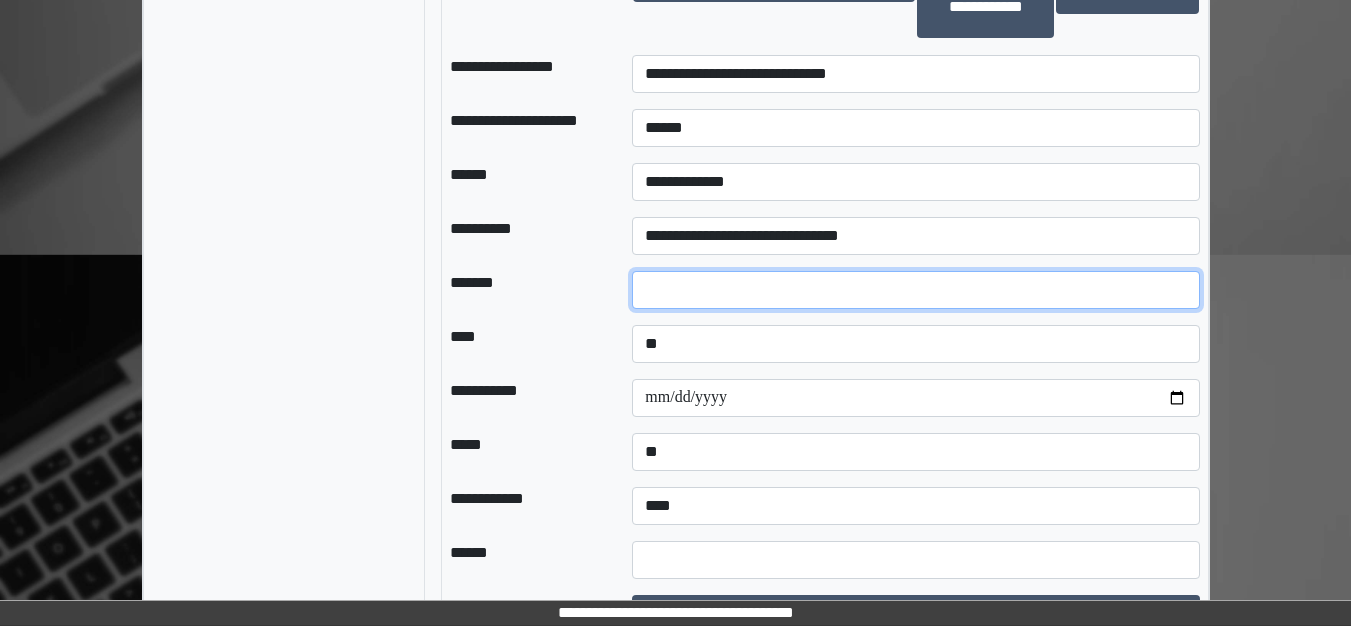 scroll, scrollTop: 2248, scrollLeft: 0, axis: vertical 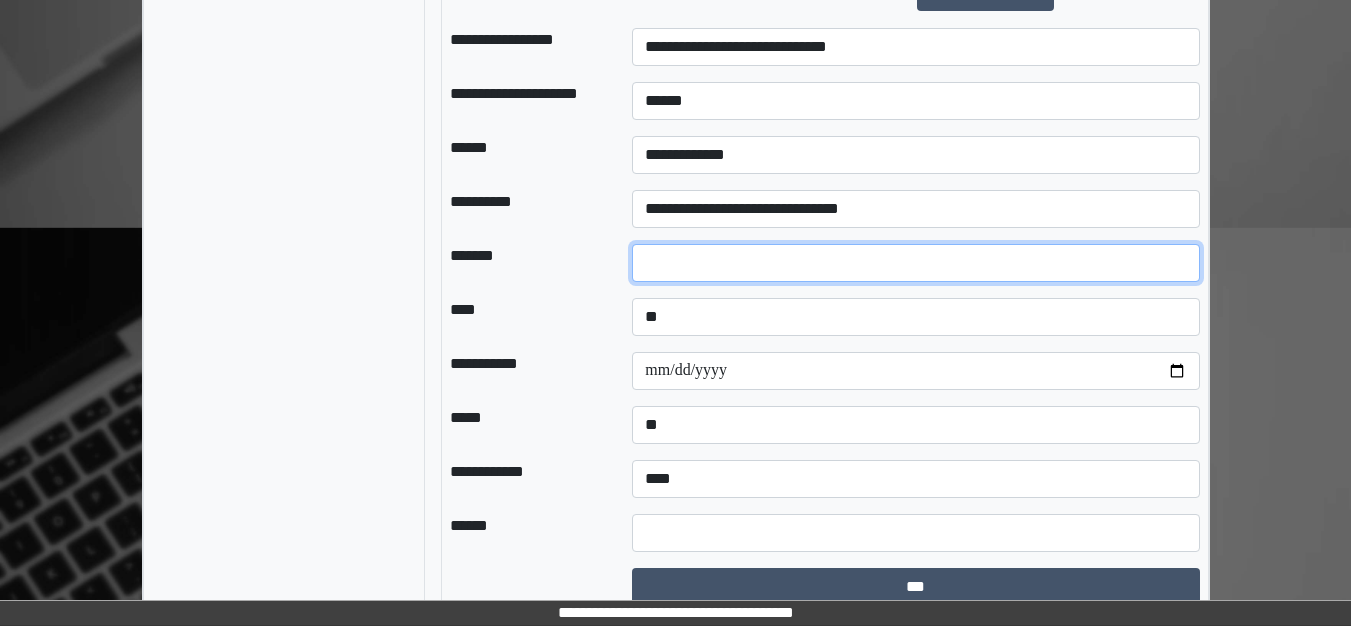 type on "*" 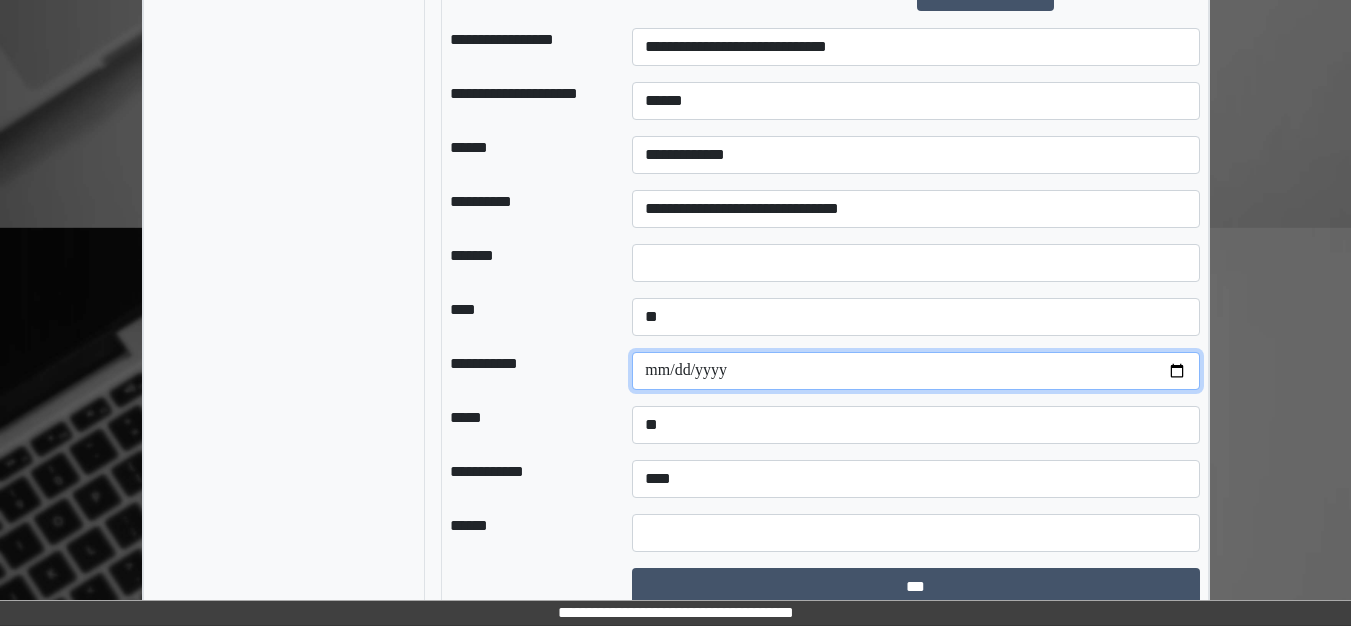 click at bounding box center (915, 371) 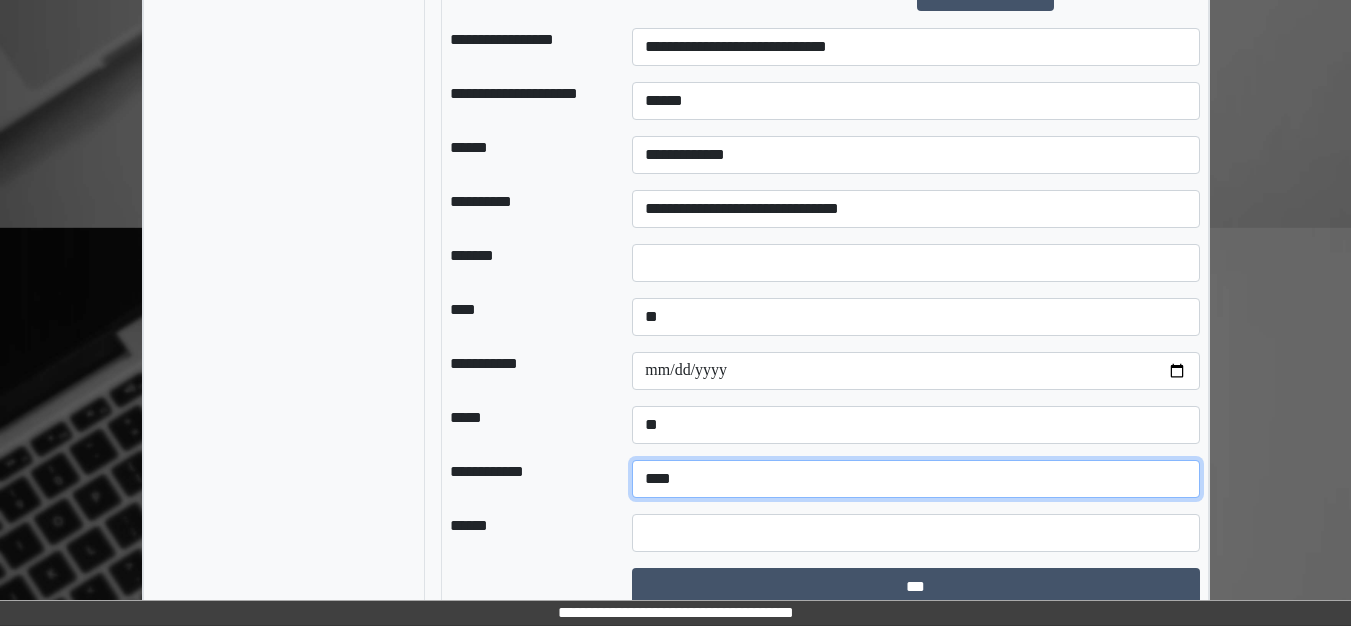click on "**********" at bounding box center [915, 479] 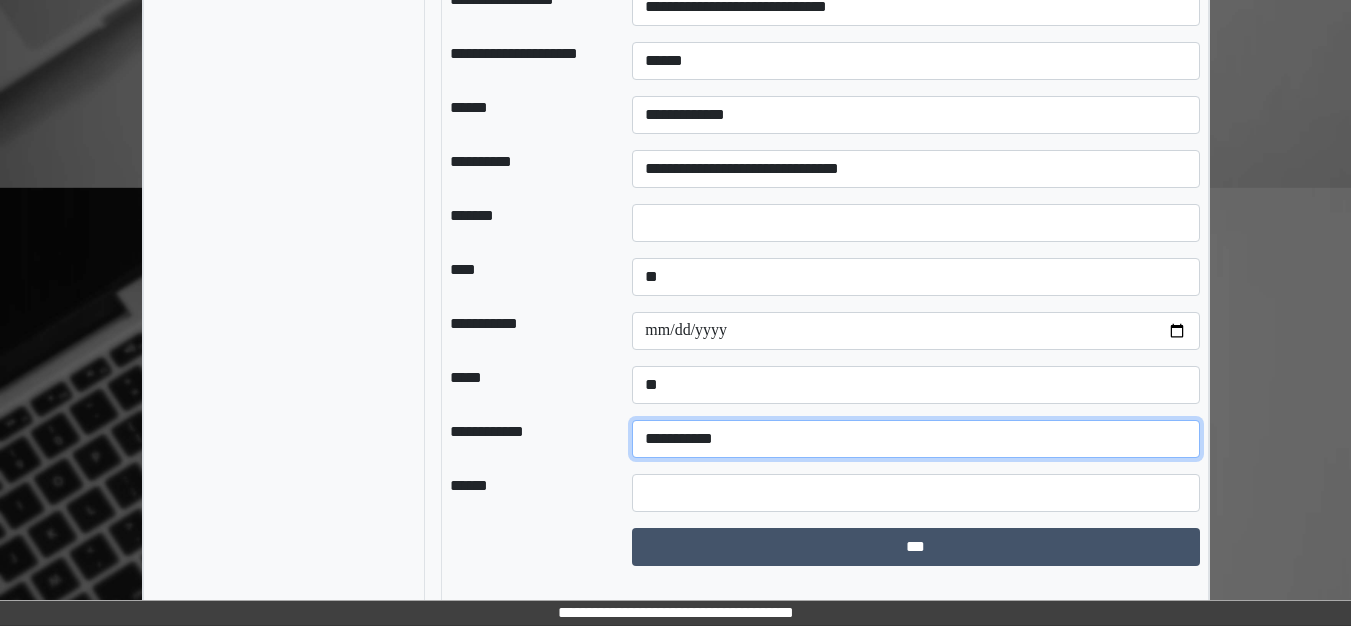 scroll, scrollTop: 2312, scrollLeft: 0, axis: vertical 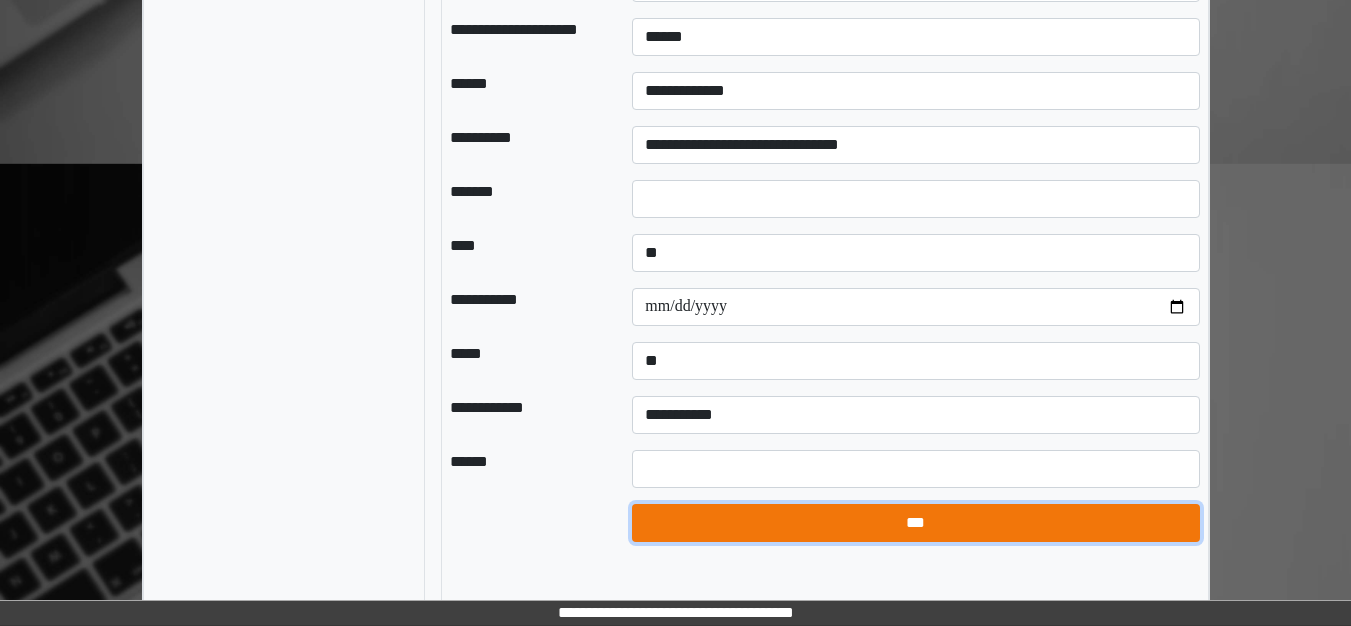 click on "***" at bounding box center [915, 523] 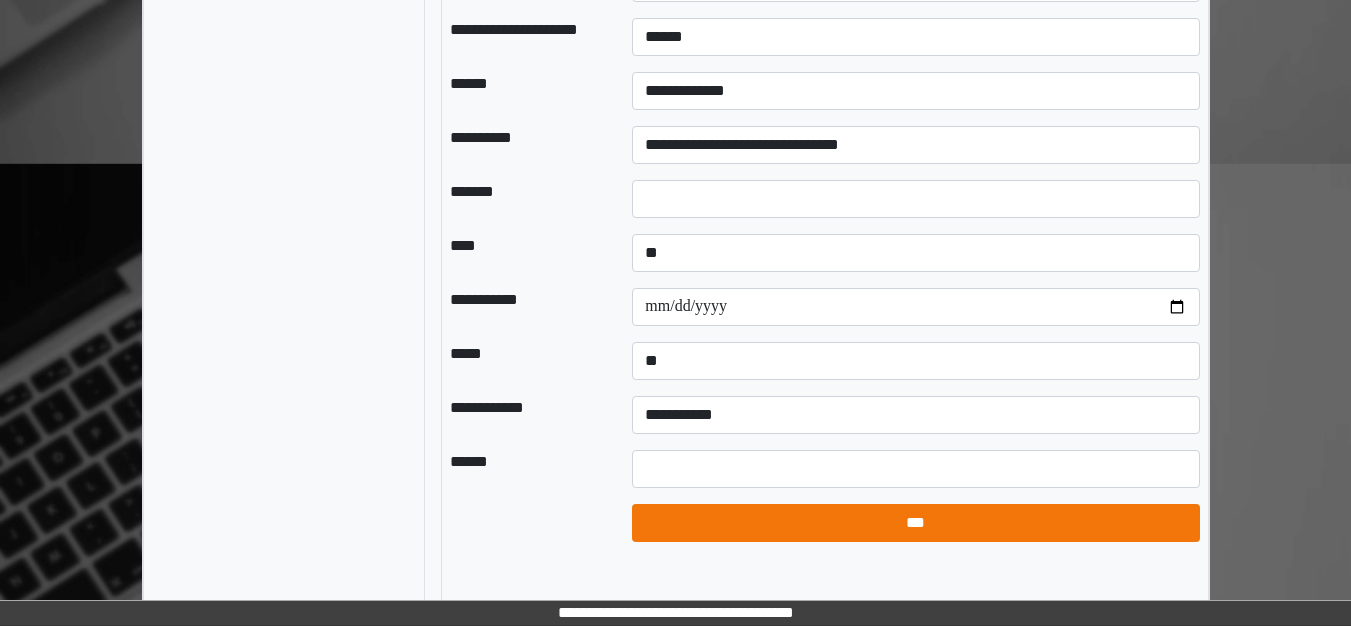 select on "*" 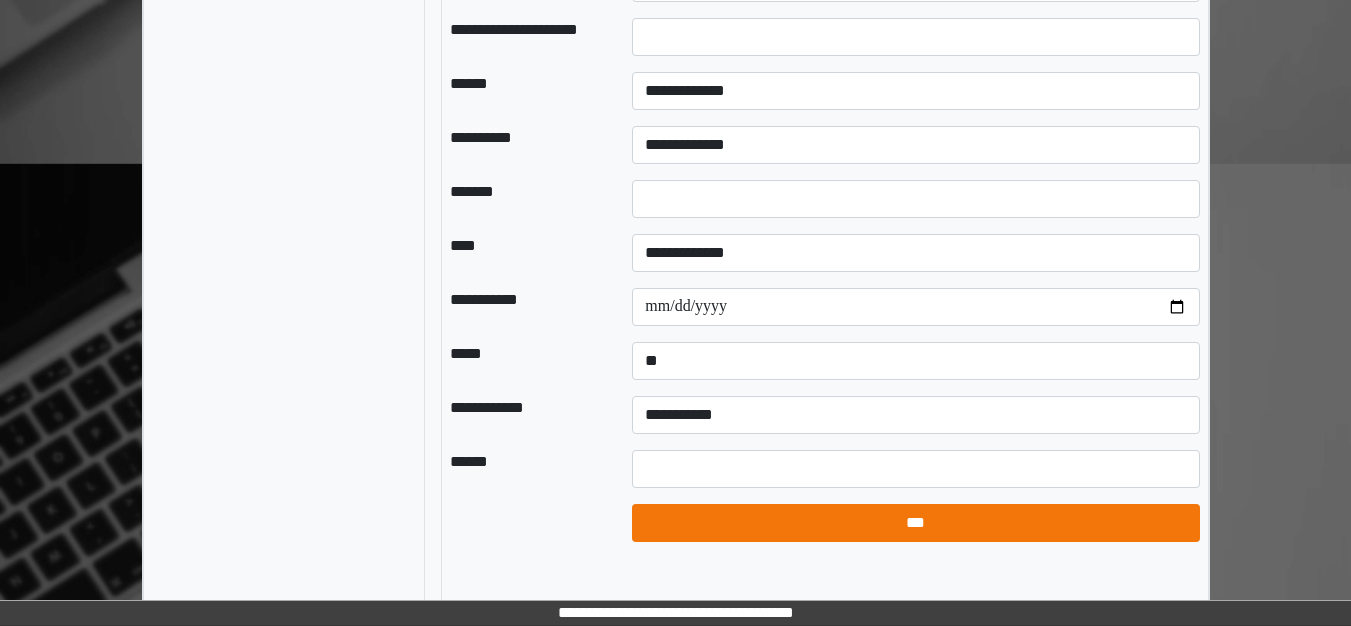 scroll, scrollTop: 45, scrollLeft: 0, axis: vertical 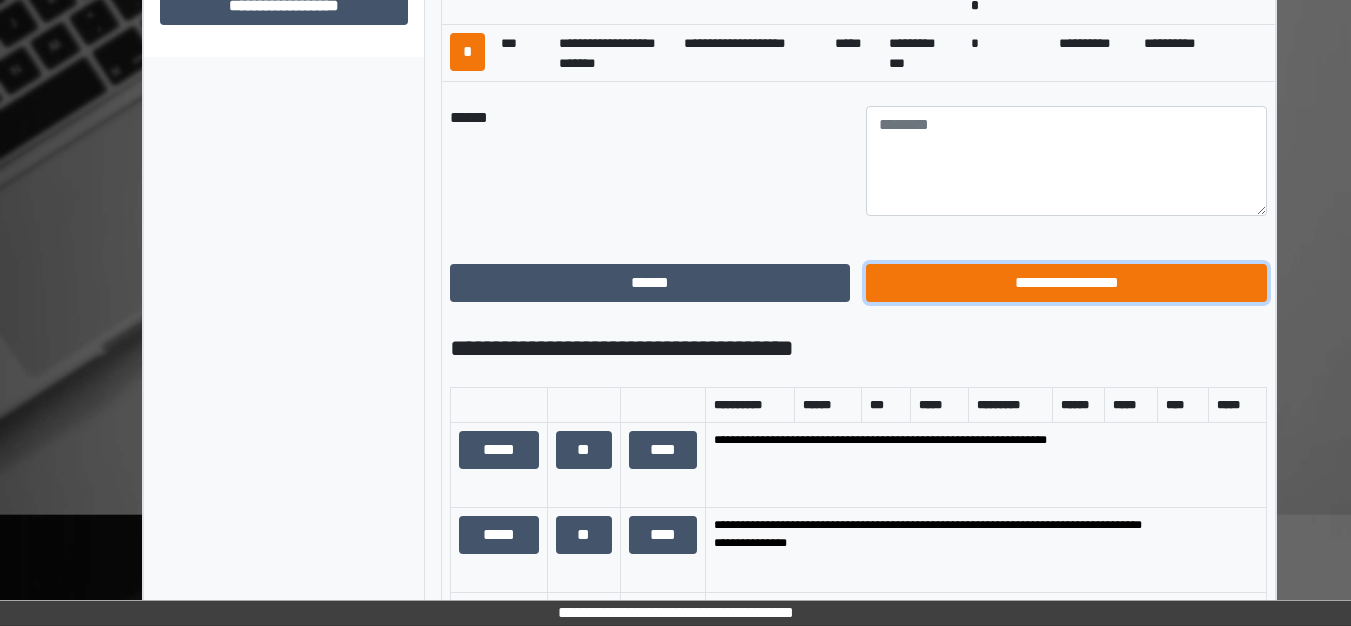 click on "**********" at bounding box center (1066, 283) 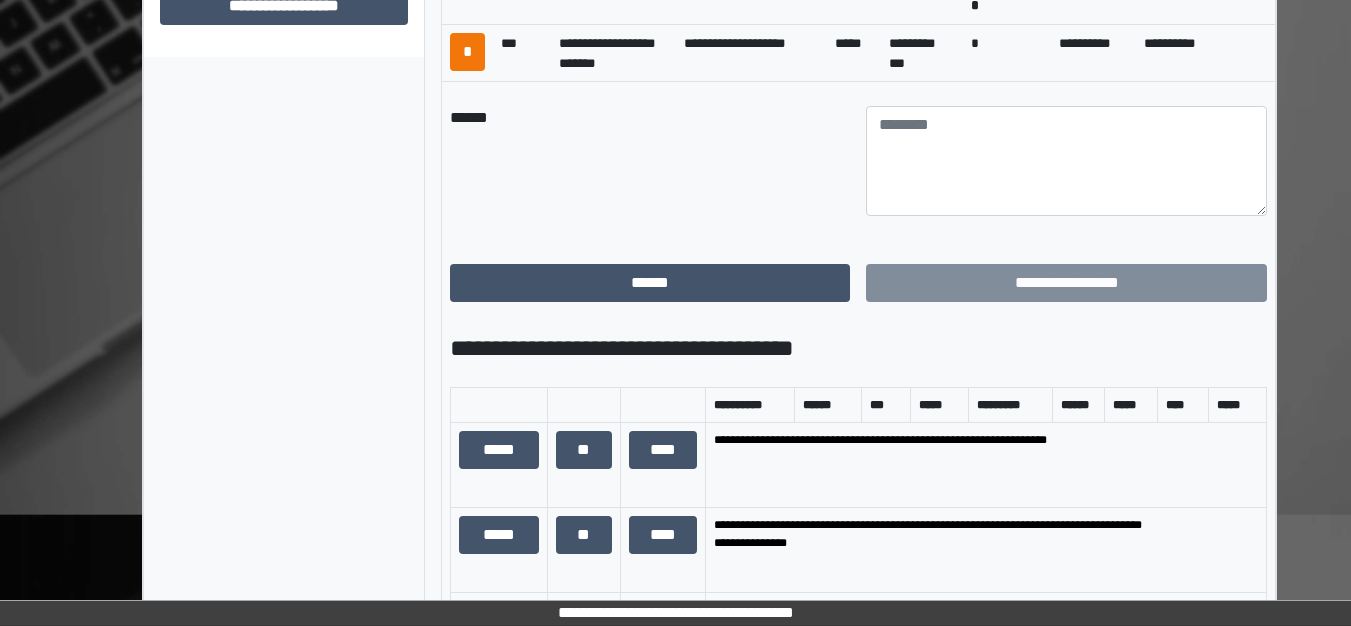 scroll, scrollTop: 548, scrollLeft: 0, axis: vertical 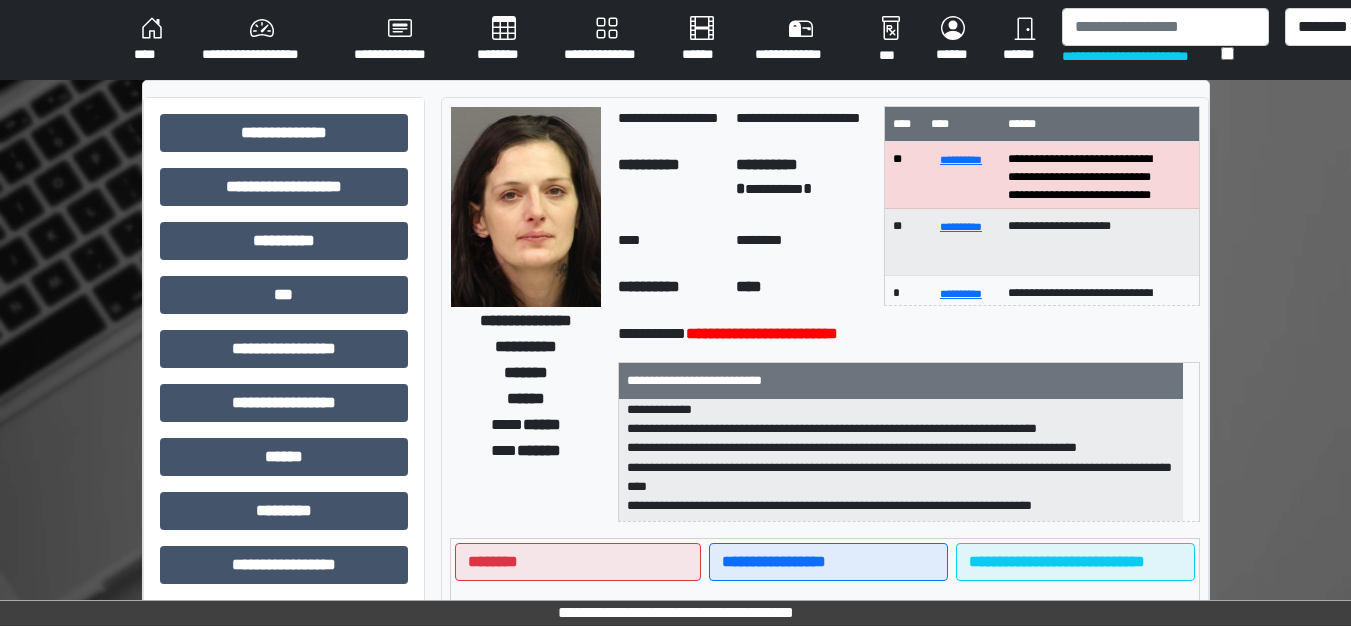 click on "****" at bounding box center [152, 40] 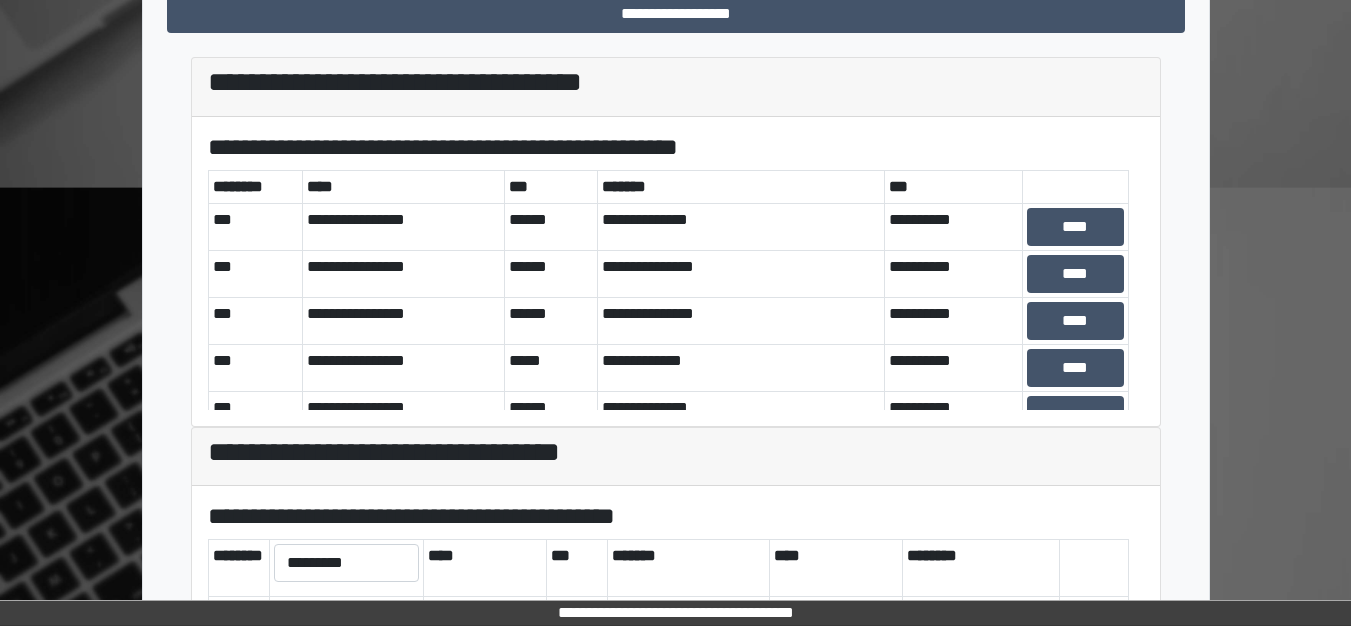 scroll, scrollTop: 600, scrollLeft: 0, axis: vertical 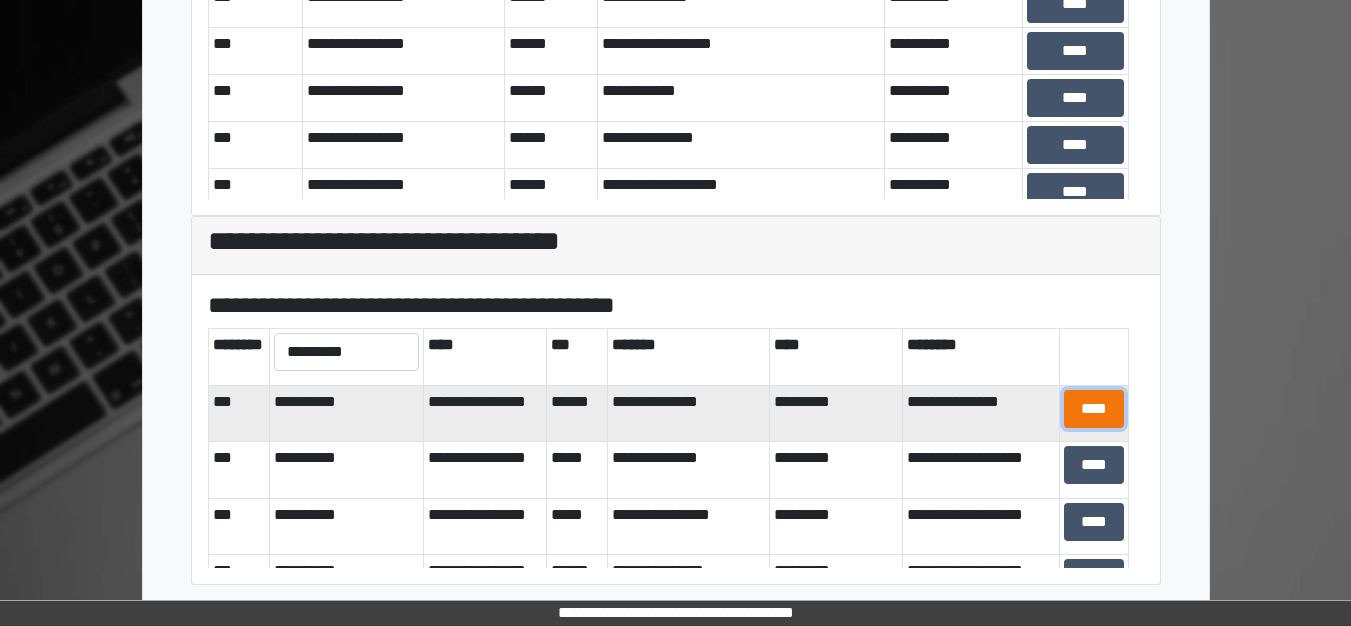 click on "****" at bounding box center [1094, 409] 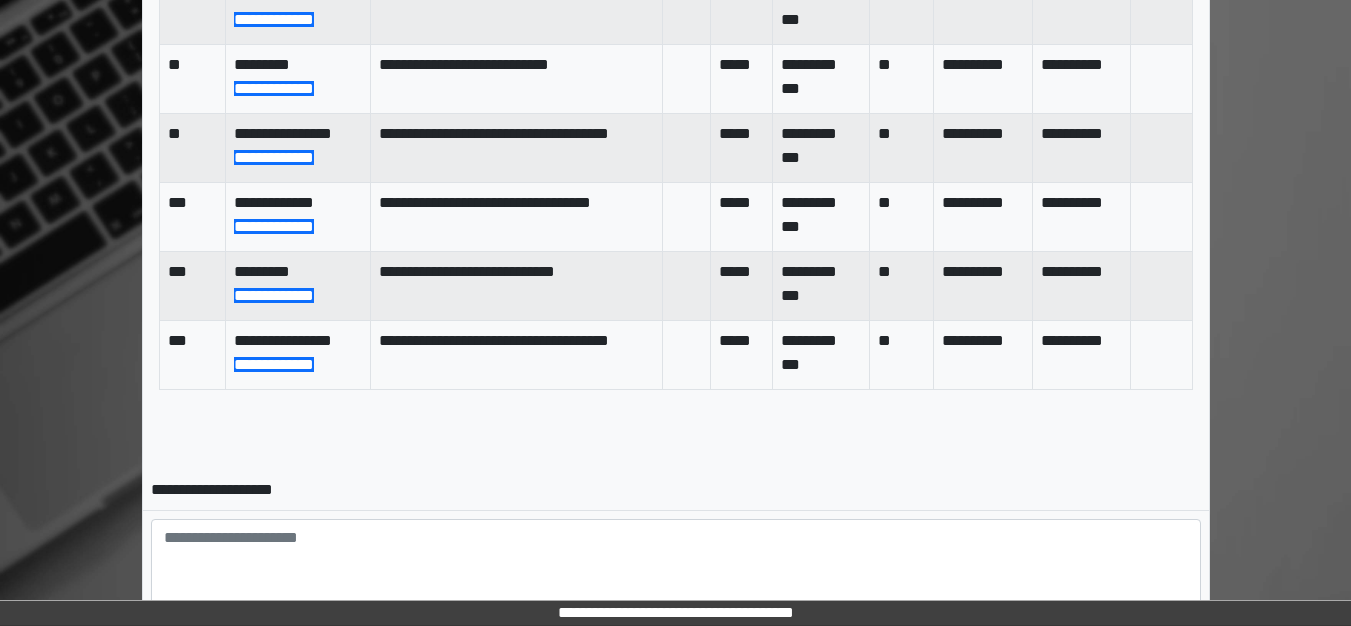 scroll, scrollTop: 1075, scrollLeft: 0, axis: vertical 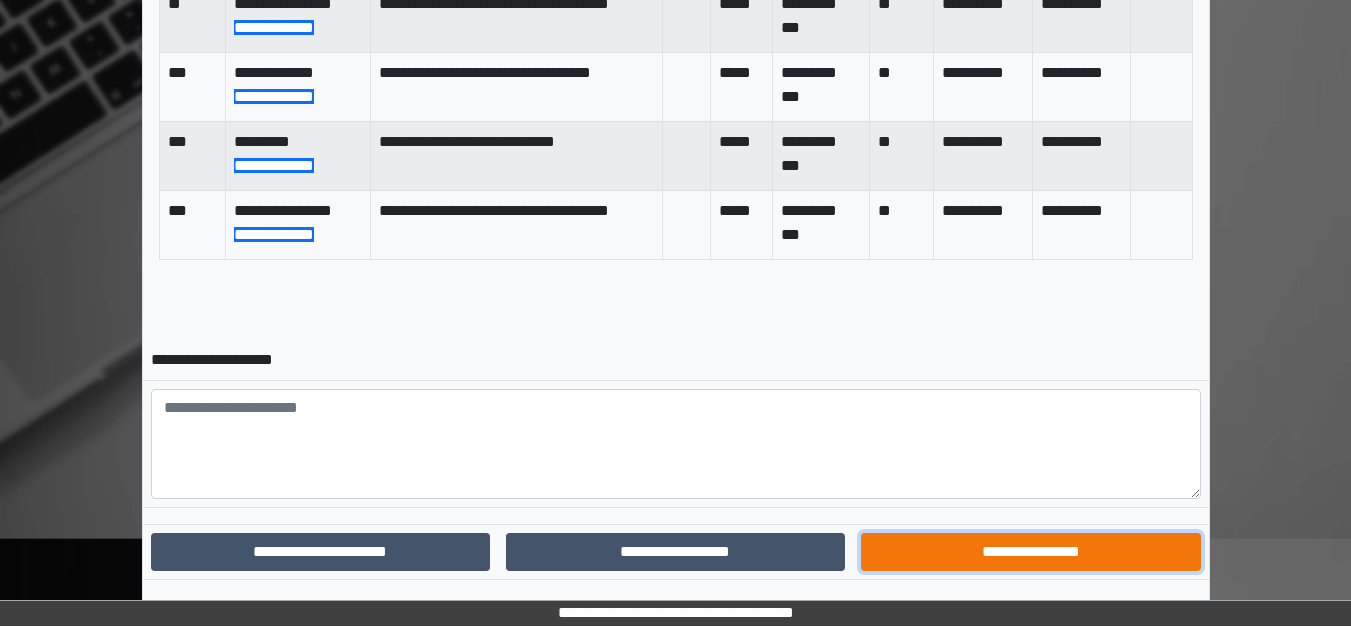 click on "**********" at bounding box center [1030, 552] 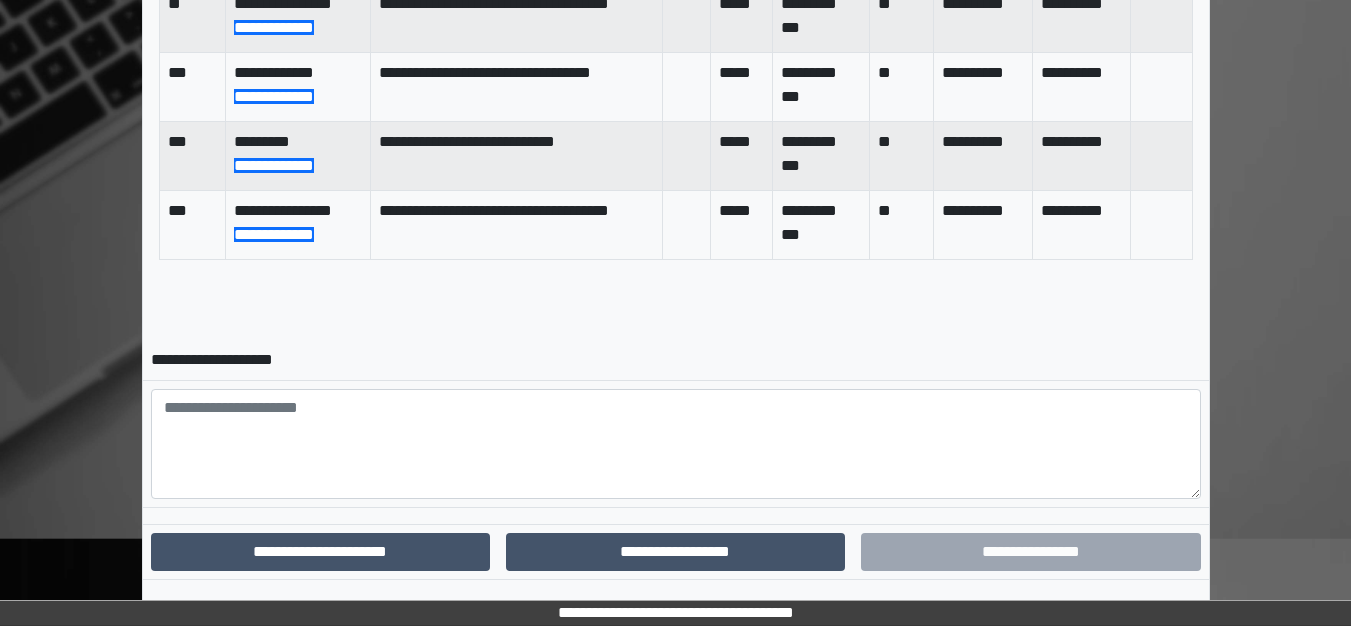 scroll, scrollTop: 1007, scrollLeft: 0, axis: vertical 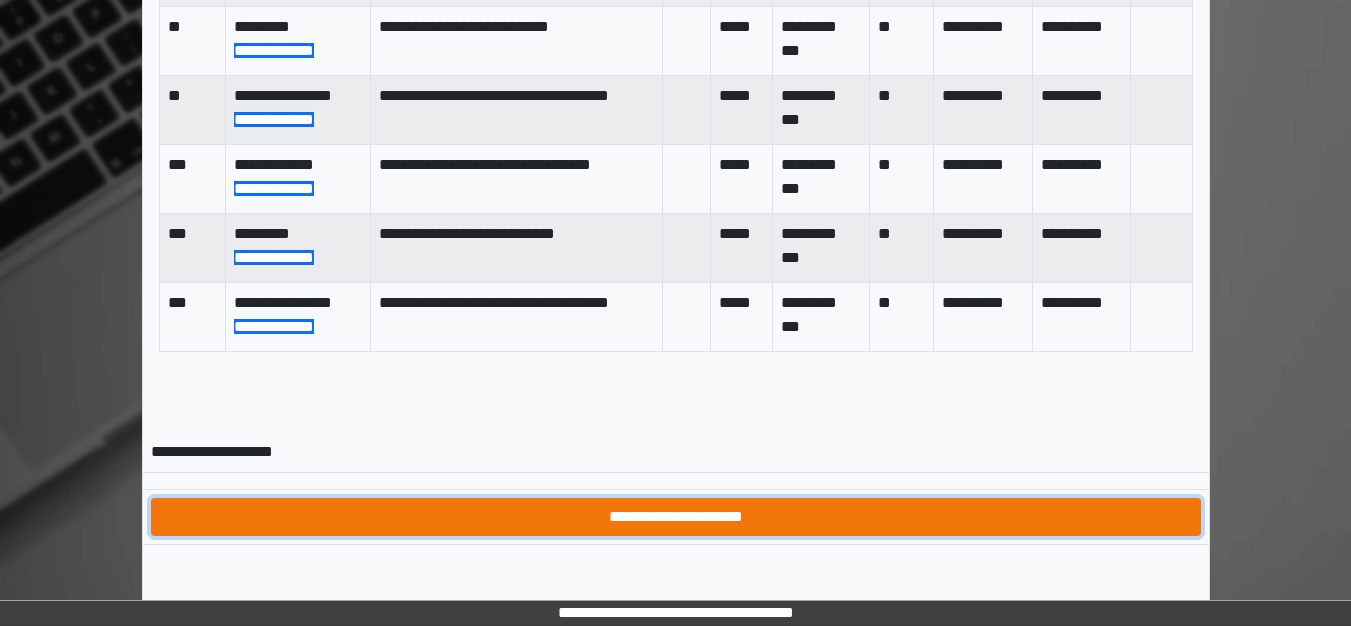 click on "**********" at bounding box center [676, 517] 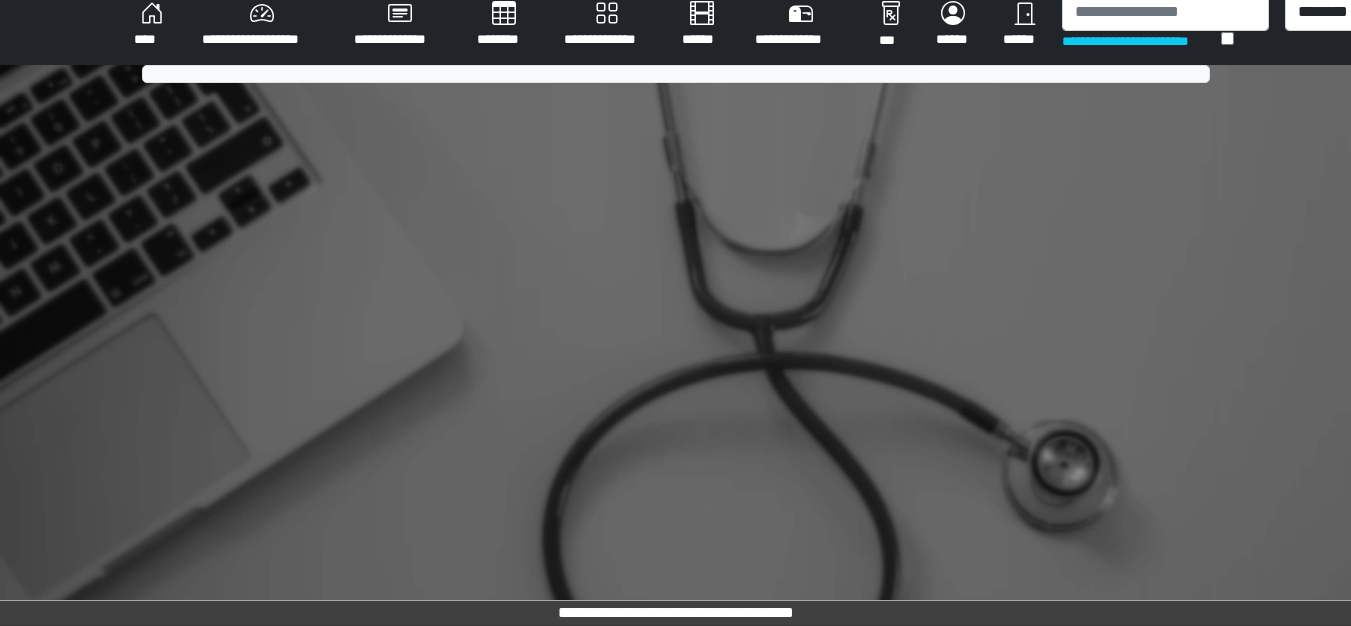 scroll, scrollTop: 775, scrollLeft: 0, axis: vertical 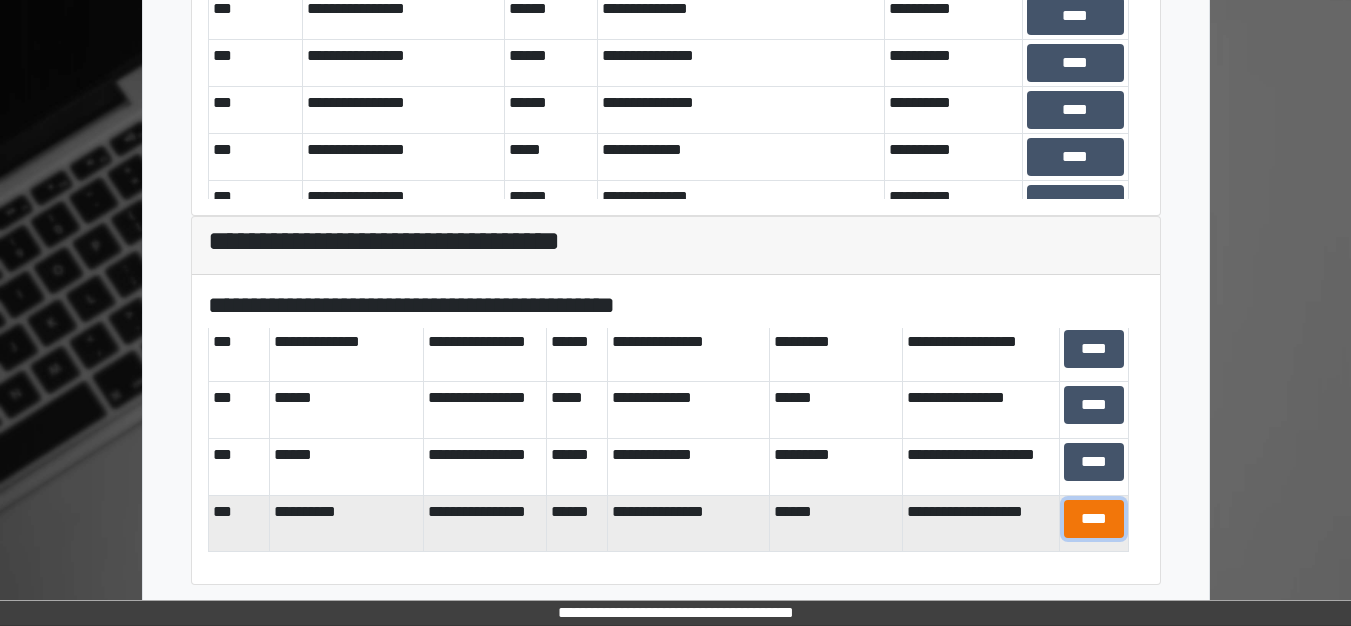 click on "****" at bounding box center [1094, 519] 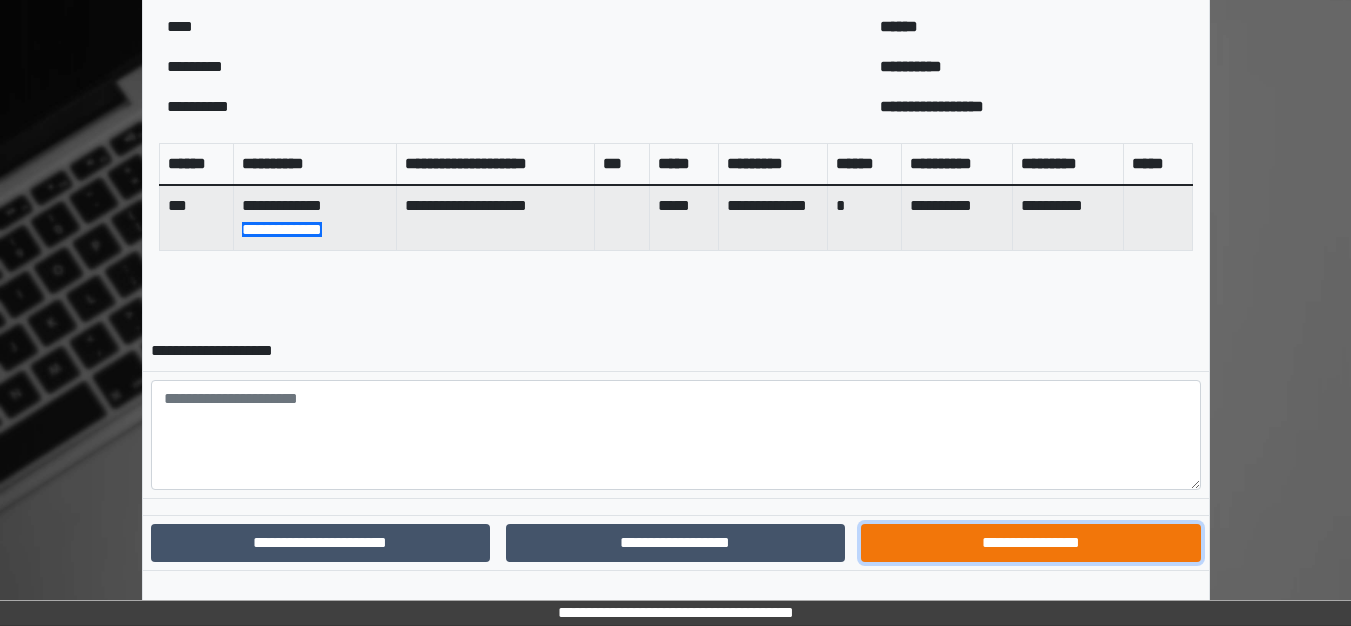 click on "**********" at bounding box center (1030, 543) 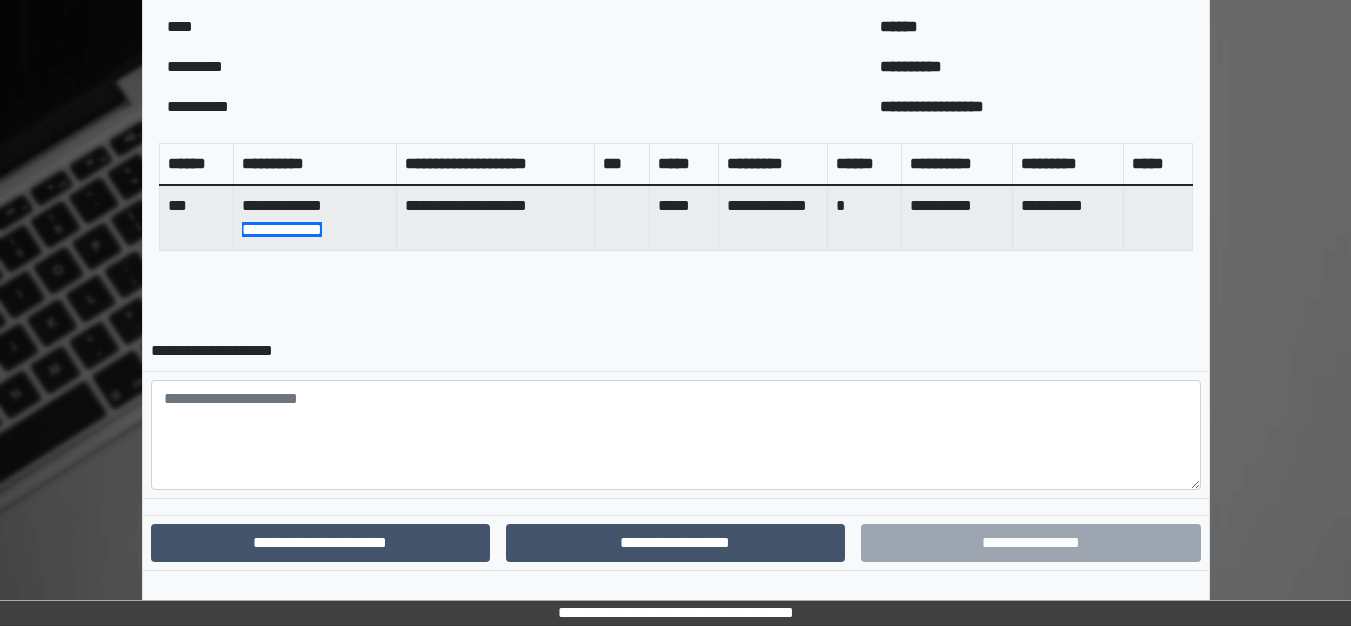 scroll, scrollTop: 698, scrollLeft: 0, axis: vertical 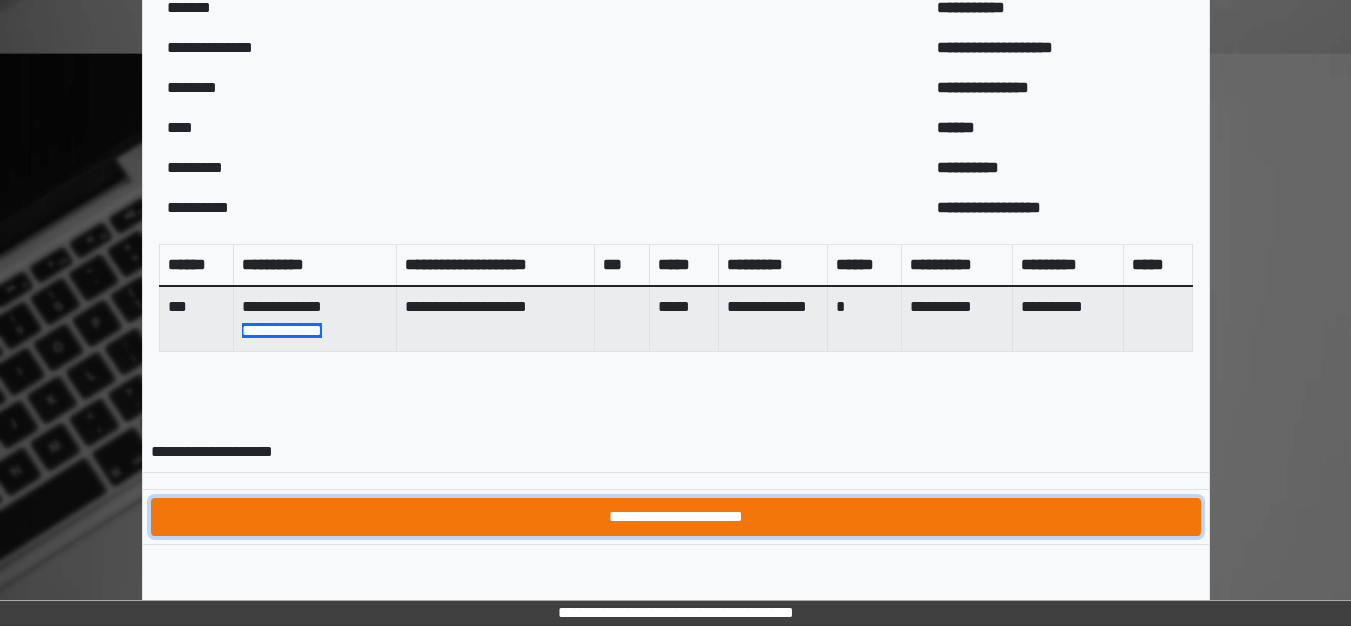 click on "**********" at bounding box center [676, 517] 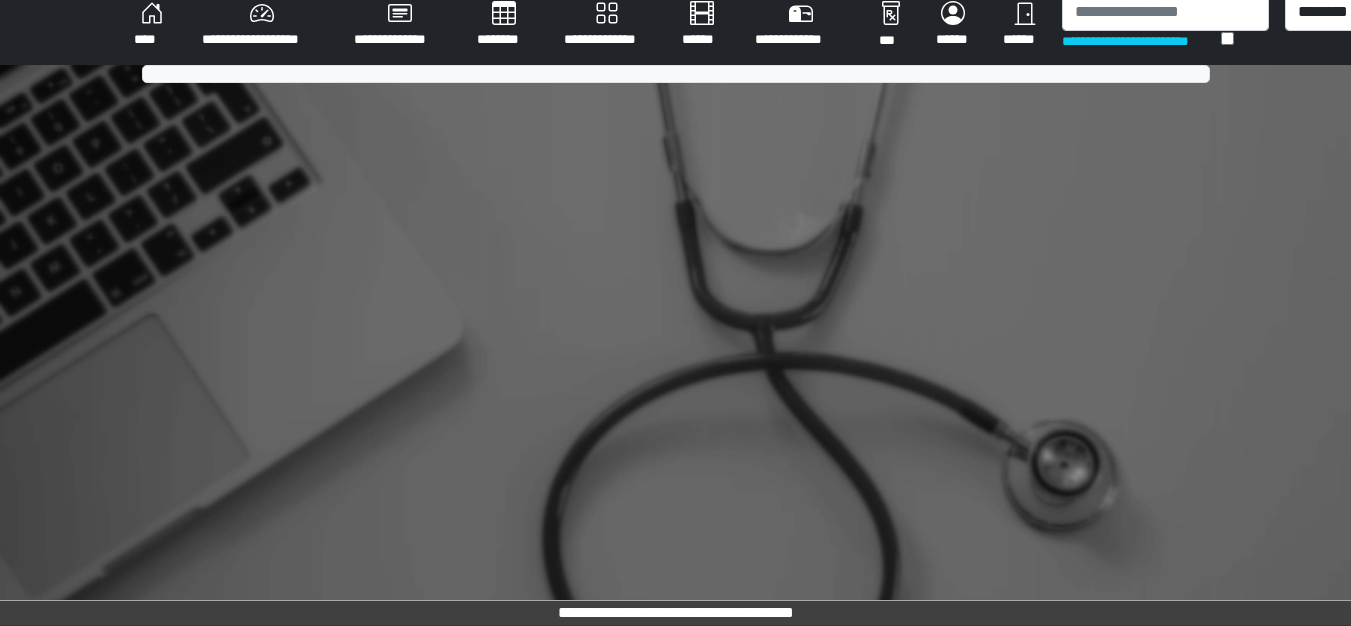 scroll, scrollTop: 698, scrollLeft: 0, axis: vertical 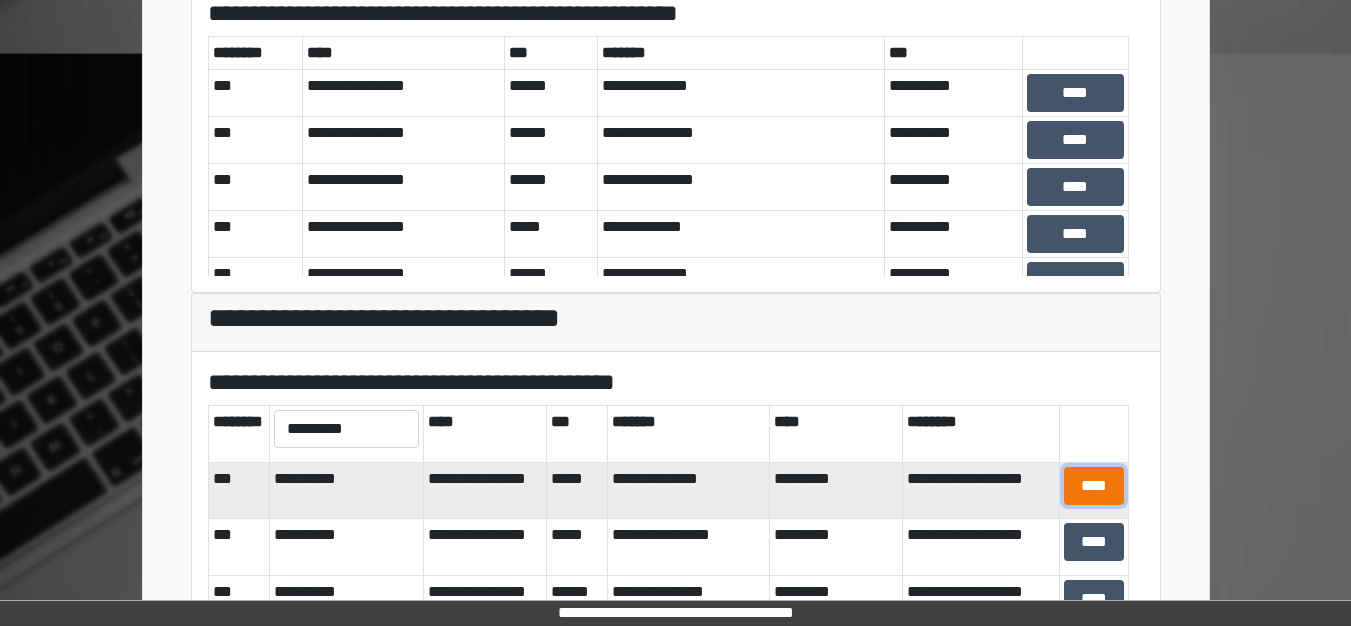 click on "****" at bounding box center (1094, 486) 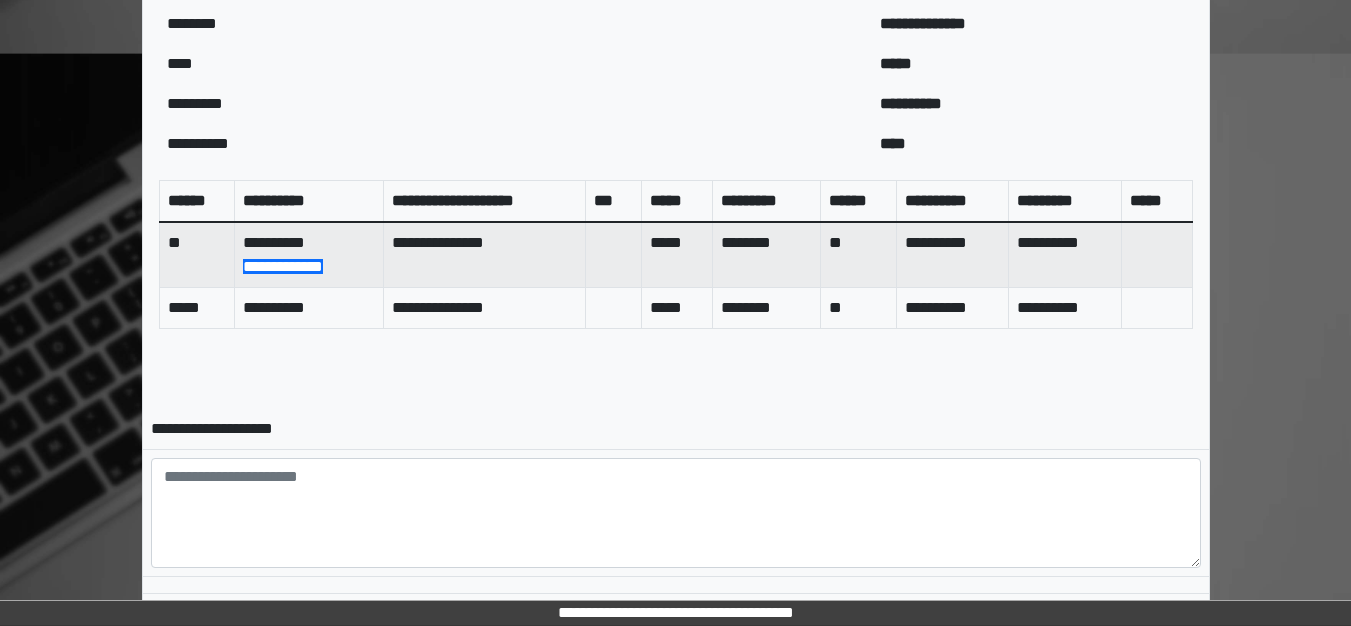 scroll, scrollTop: 798, scrollLeft: 0, axis: vertical 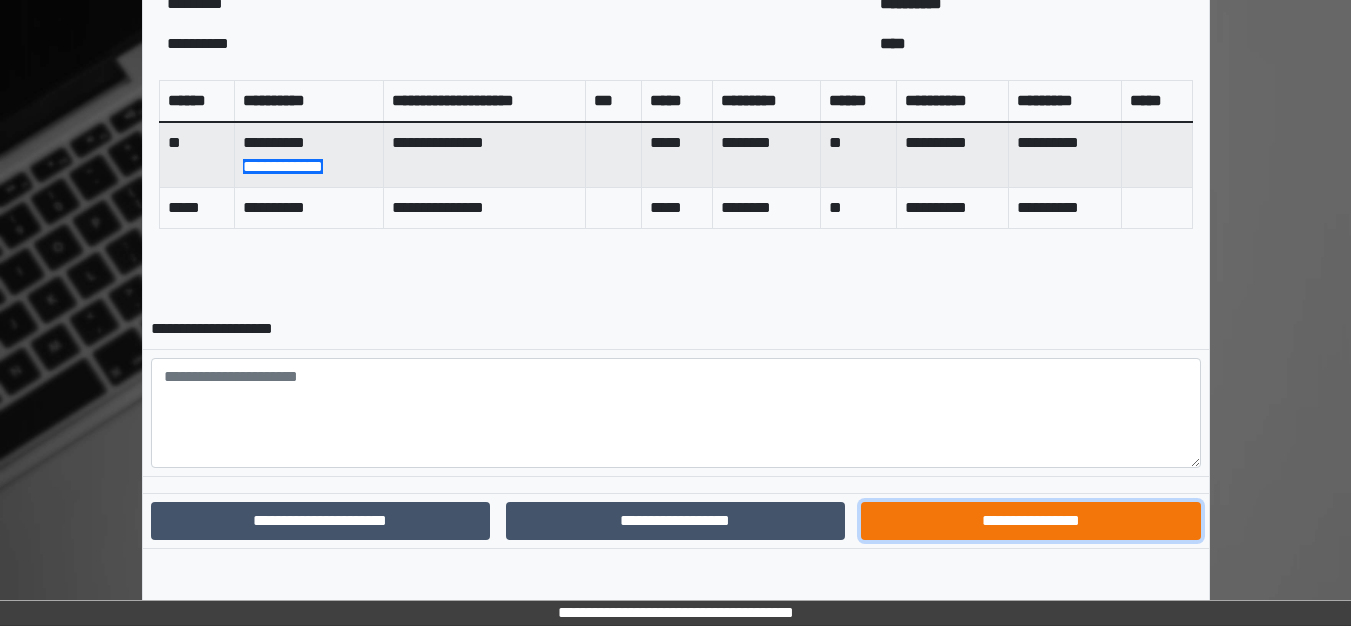 click on "**********" at bounding box center [1030, 521] 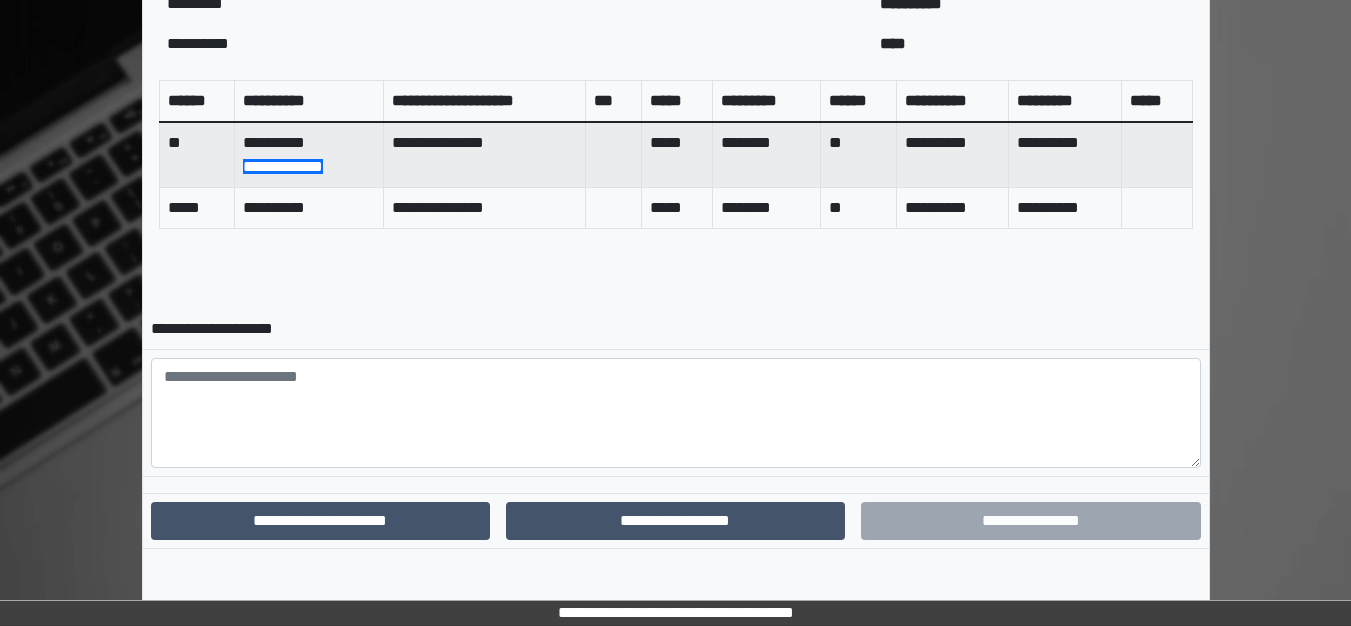 scroll, scrollTop: 699, scrollLeft: 0, axis: vertical 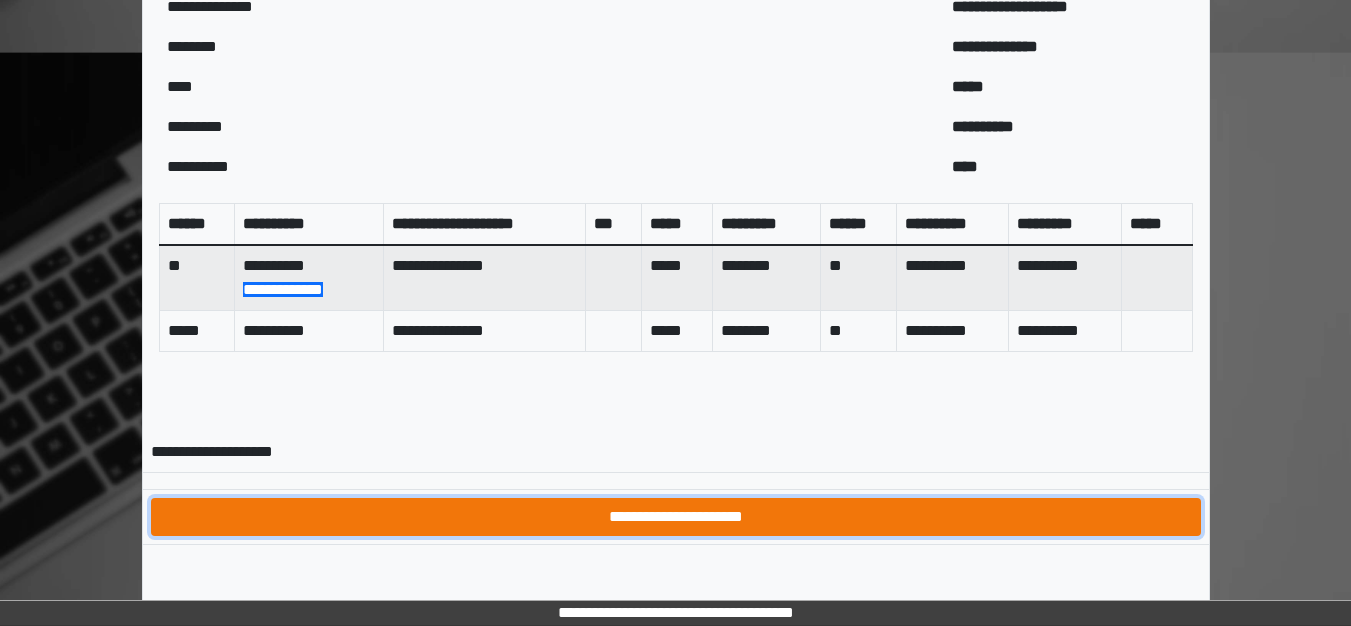 click on "**********" at bounding box center [676, 517] 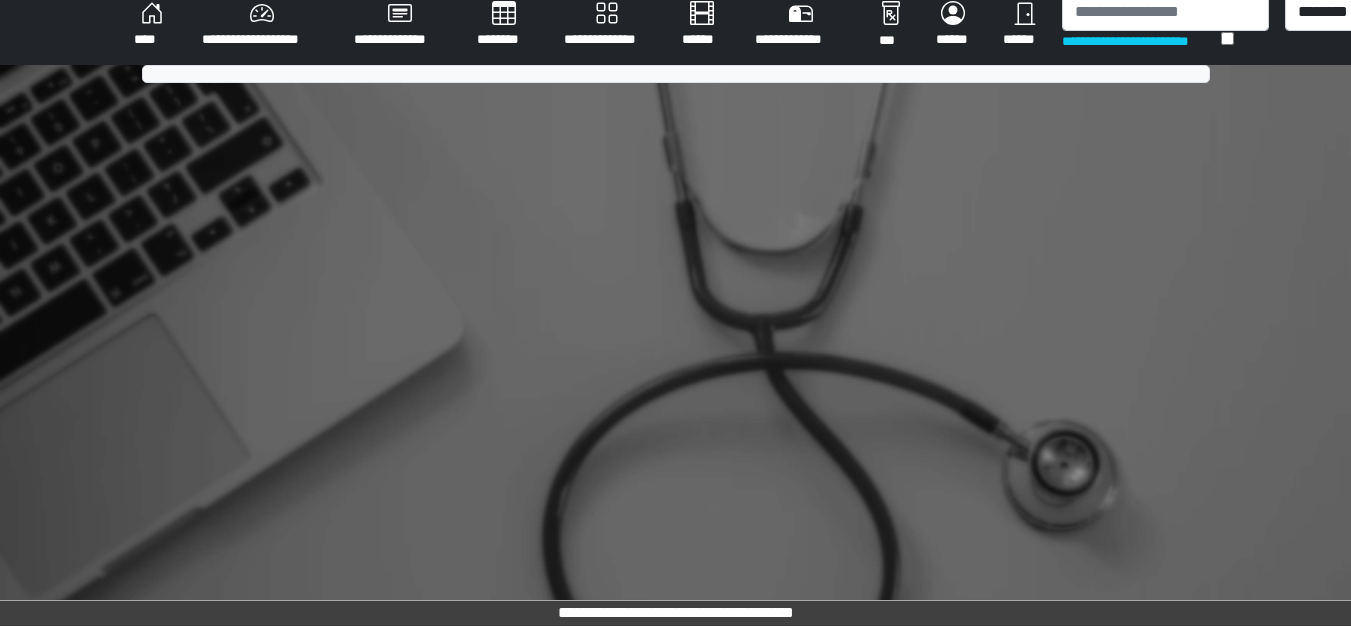 scroll, scrollTop: 699, scrollLeft: 0, axis: vertical 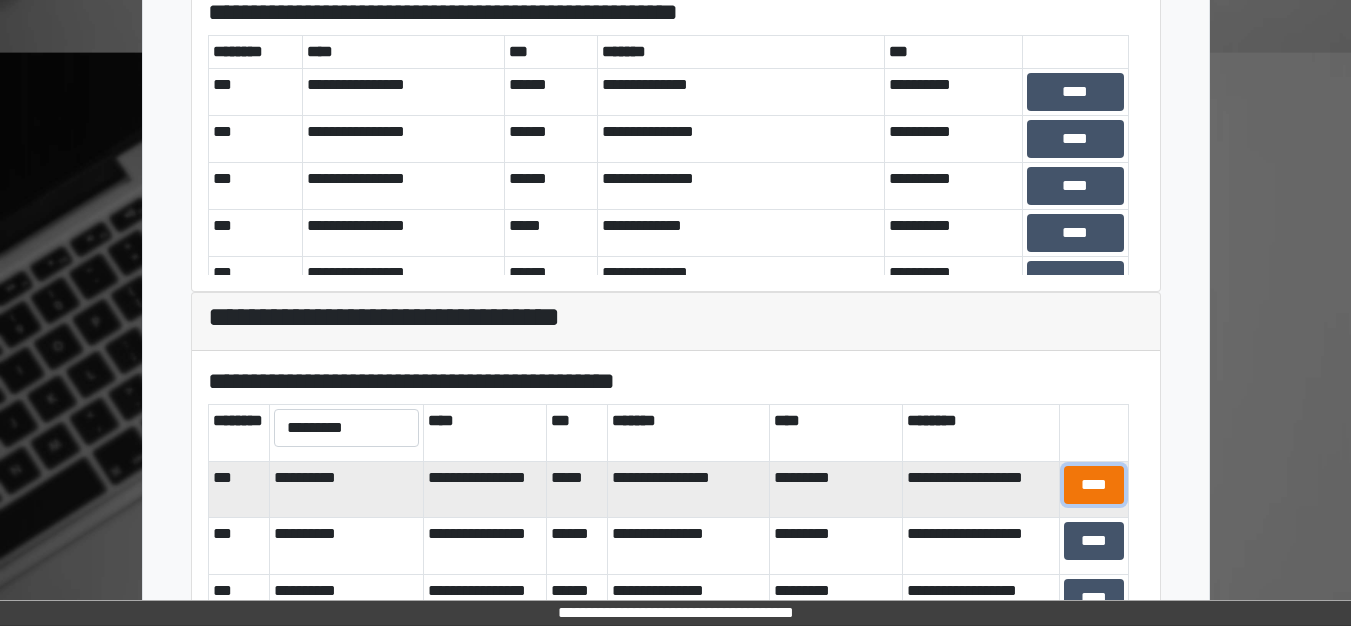 click on "****" at bounding box center (1094, 485) 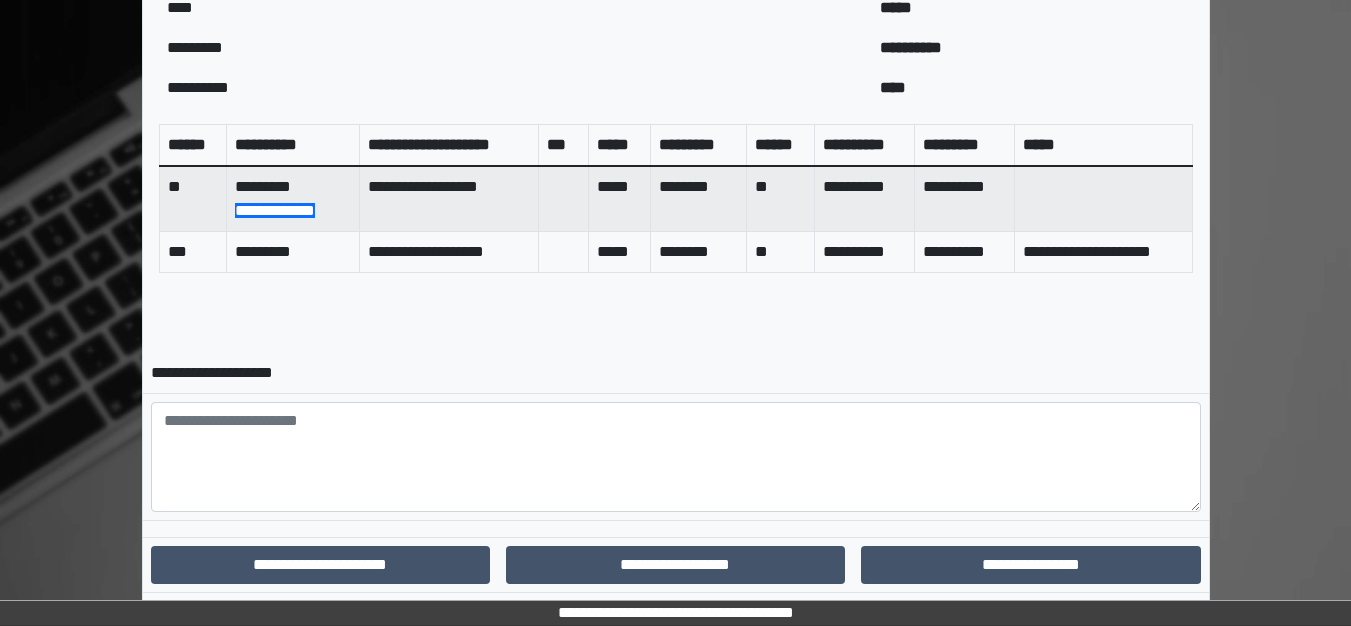 scroll, scrollTop: 799, scrollLeft: 0, axis: vertical 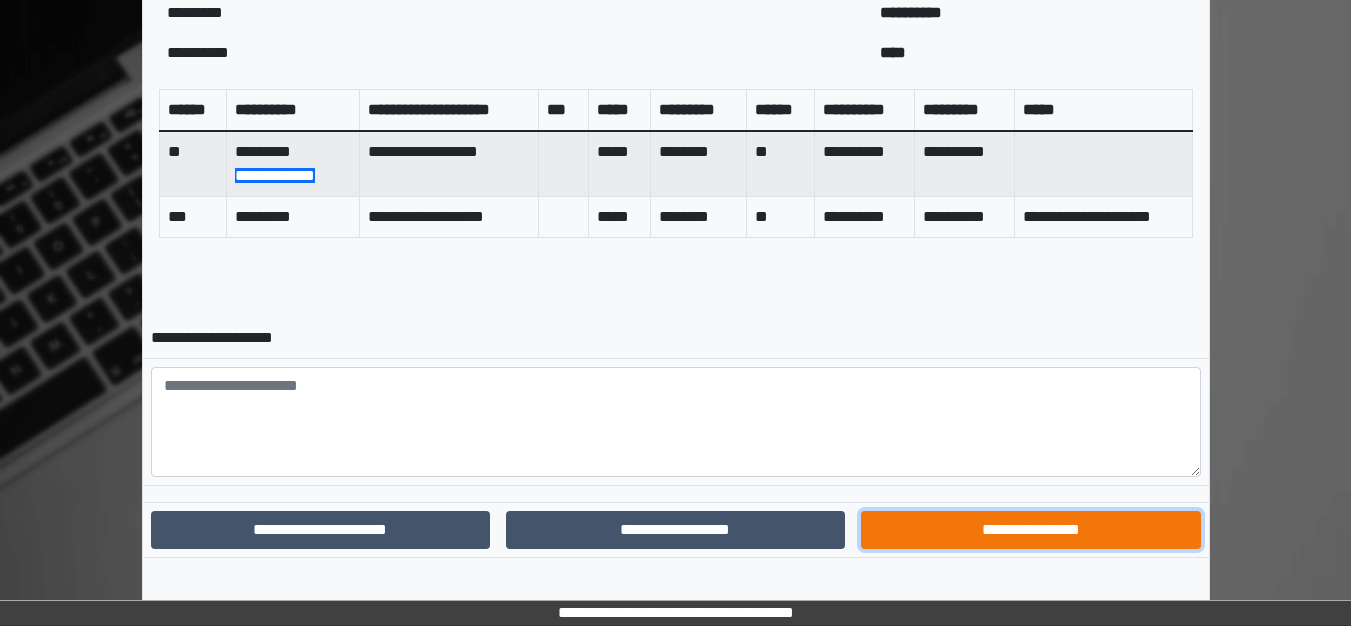 click on "**********" at bounding box center (1030, 530) 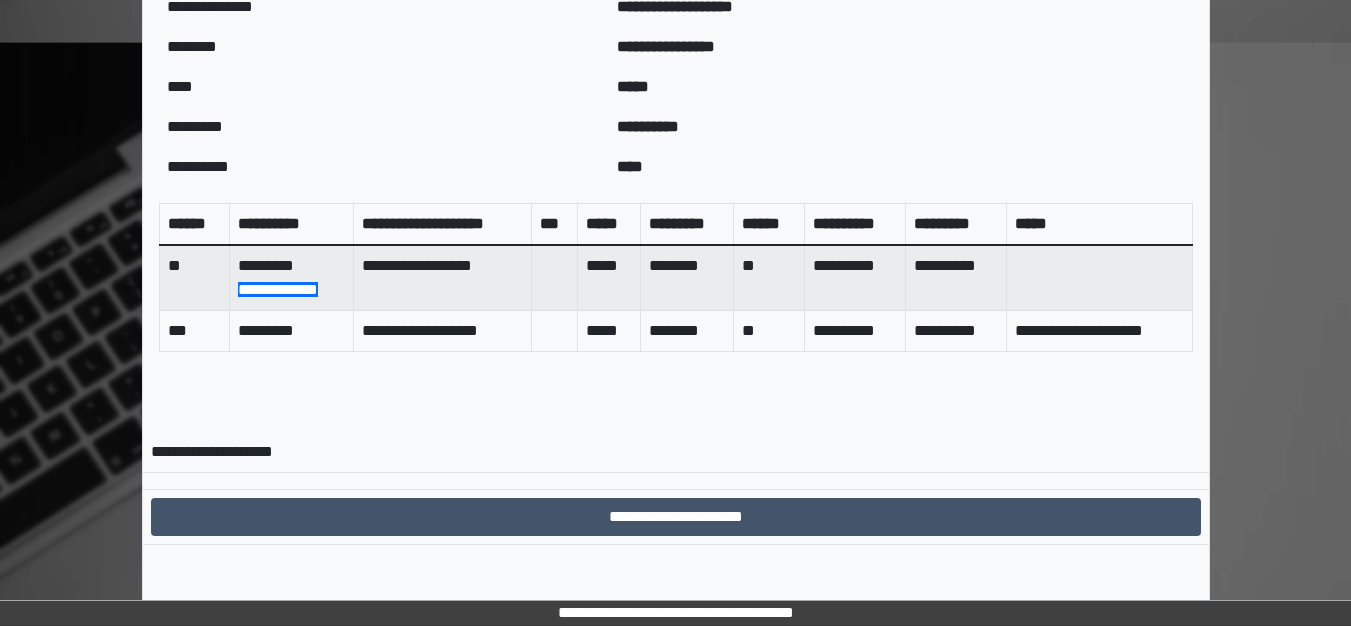 scroll, scrollTop: 709, scrollLeft: 0, axis: vertical 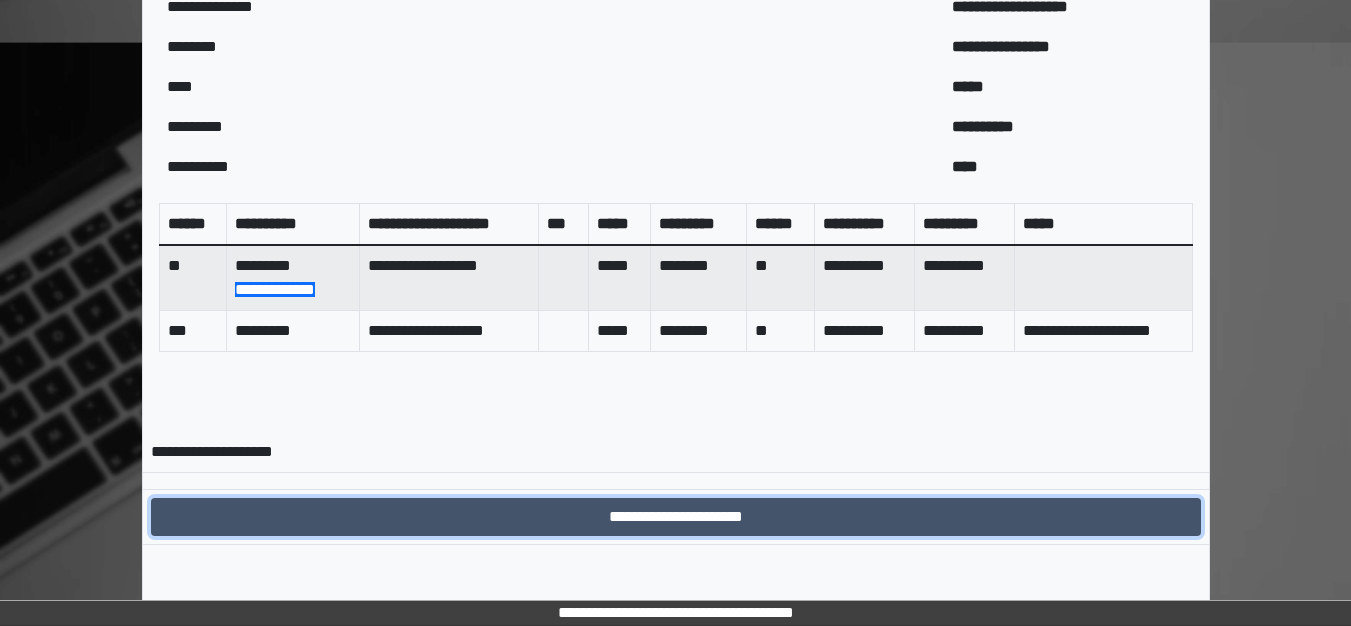 click on "**********" at bounding box center [676, 517] 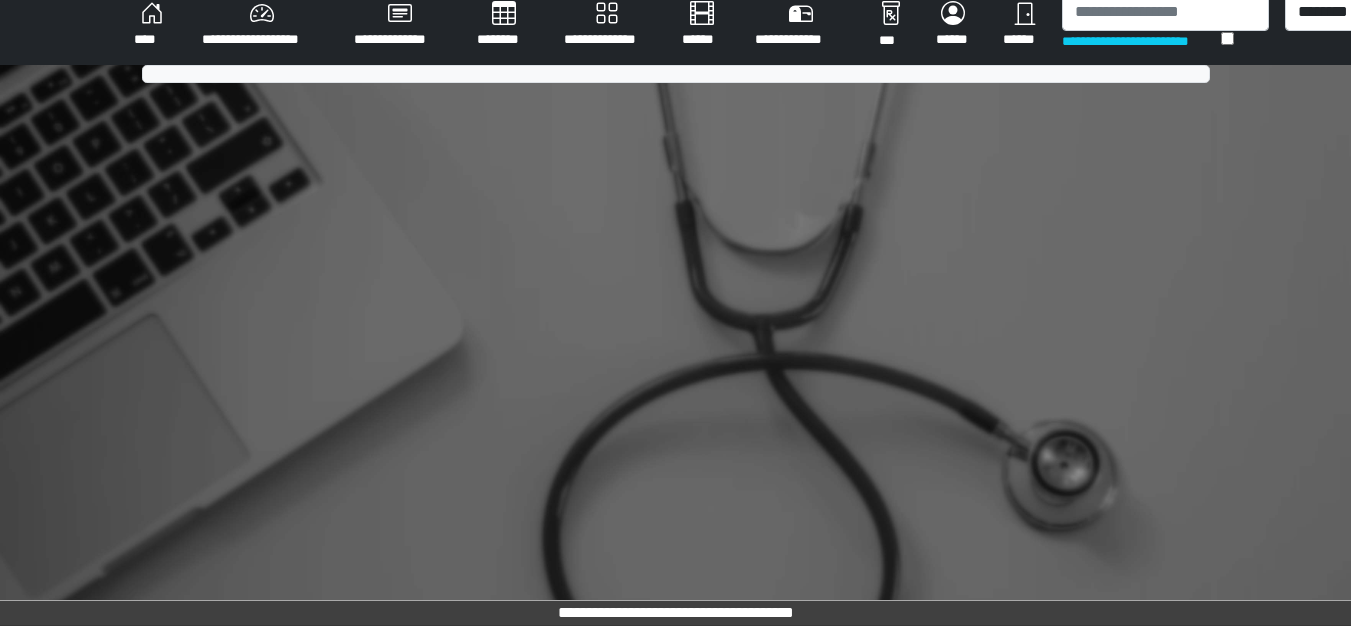 scroll, scrollTop: 709, scrollLeft: 0, axis: vertical 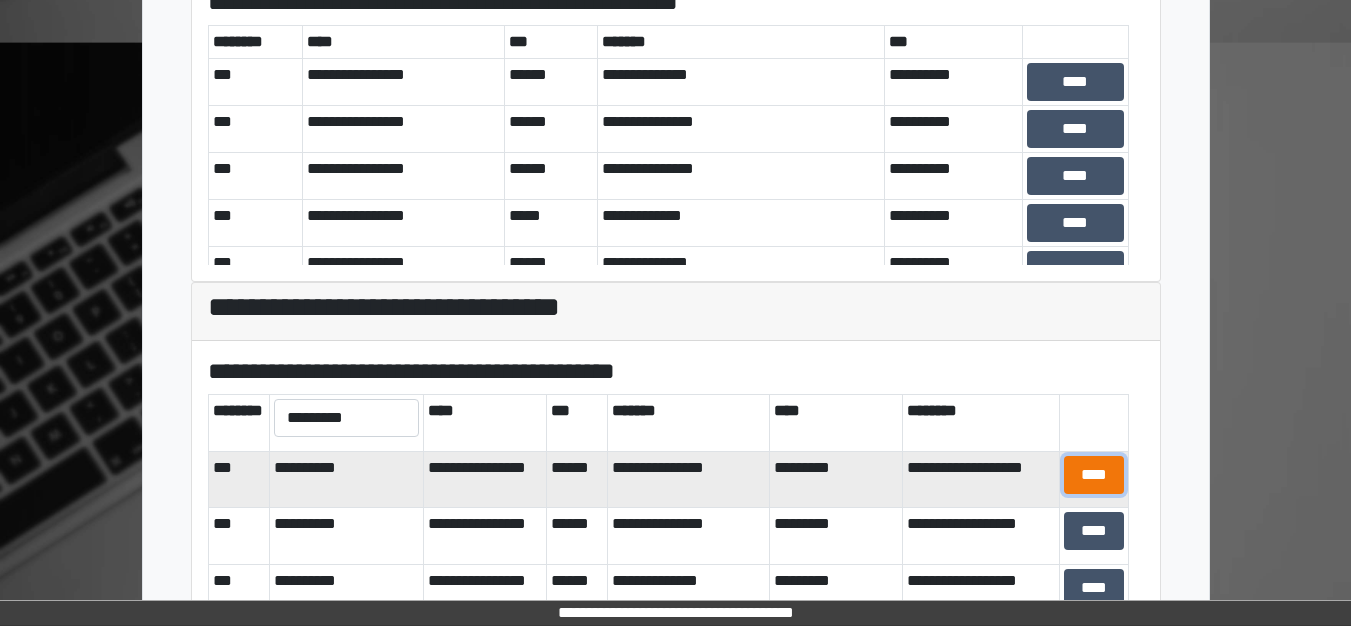 click on "****" at bounding box center [1094, 475] 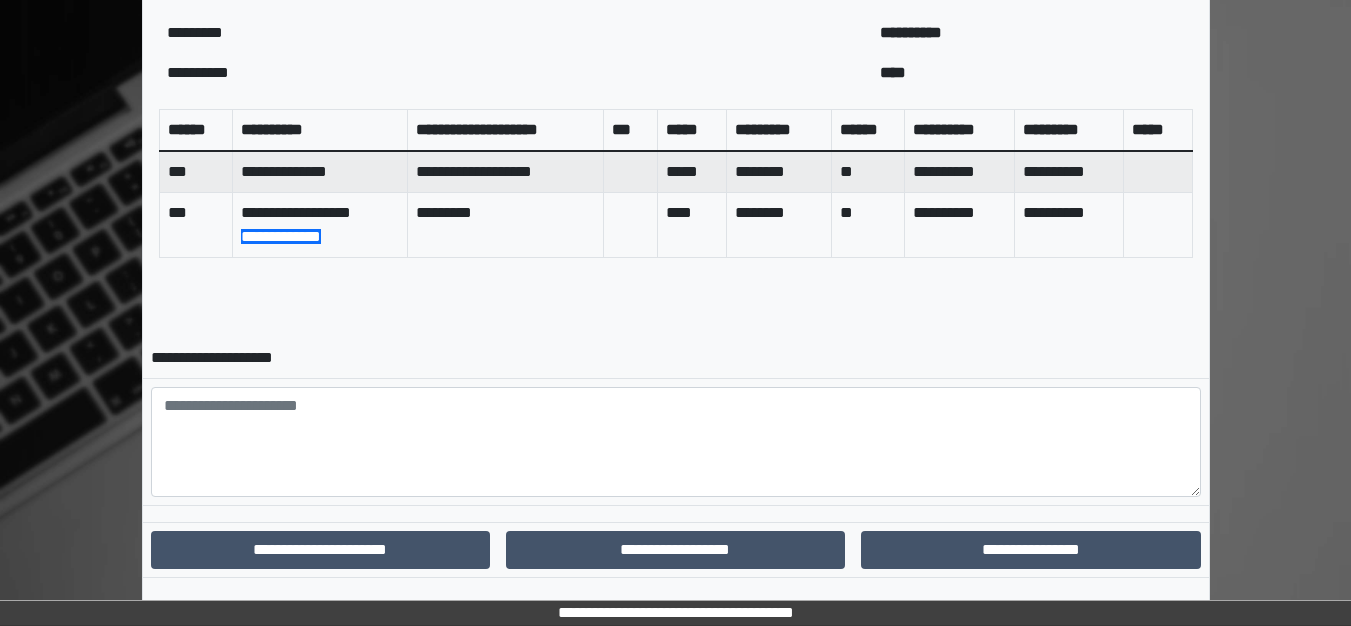 scroll, scrollTop: 802, scrollLeft: 0, axis: vertical 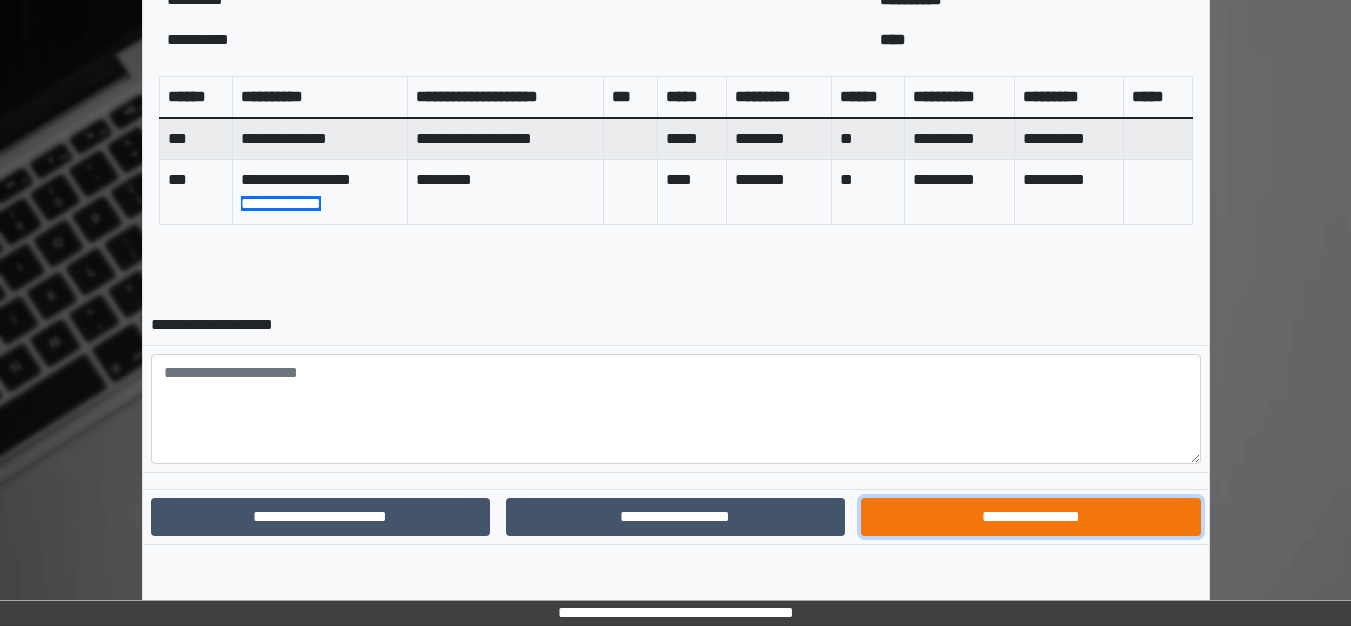click on "**********" at bounding box center [1030, 517] 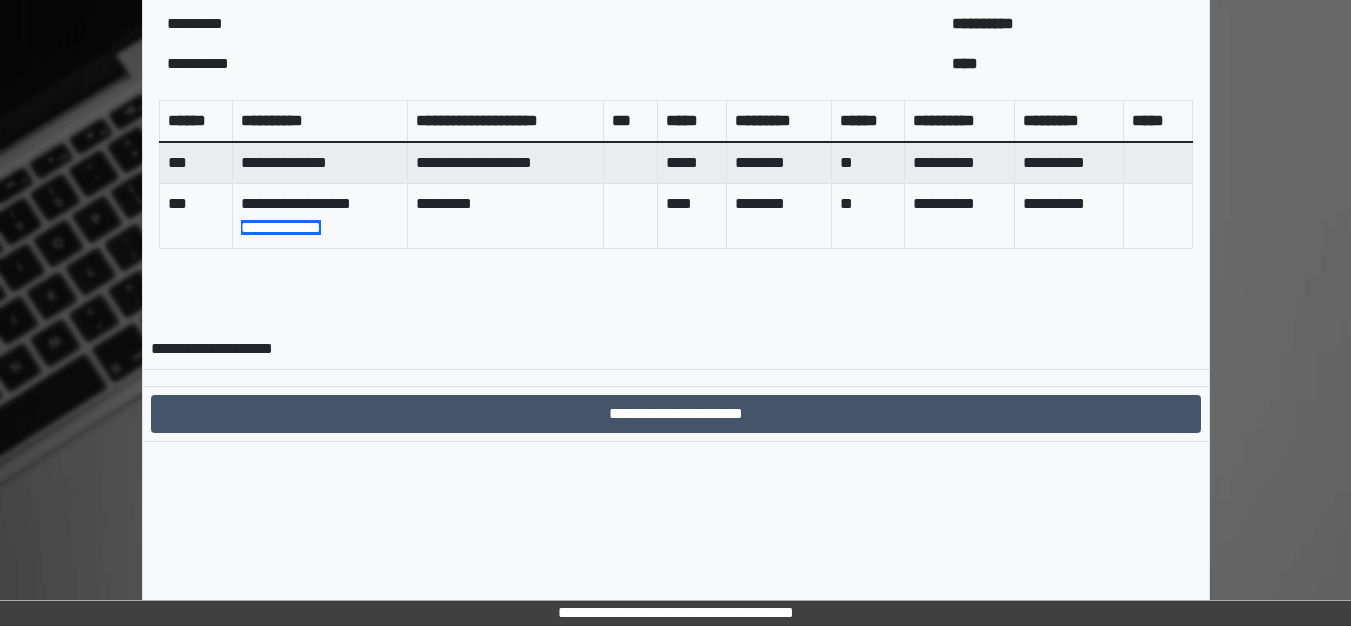 scroll, scrollTop: 699, scrollLeft: 0, axis: vertical 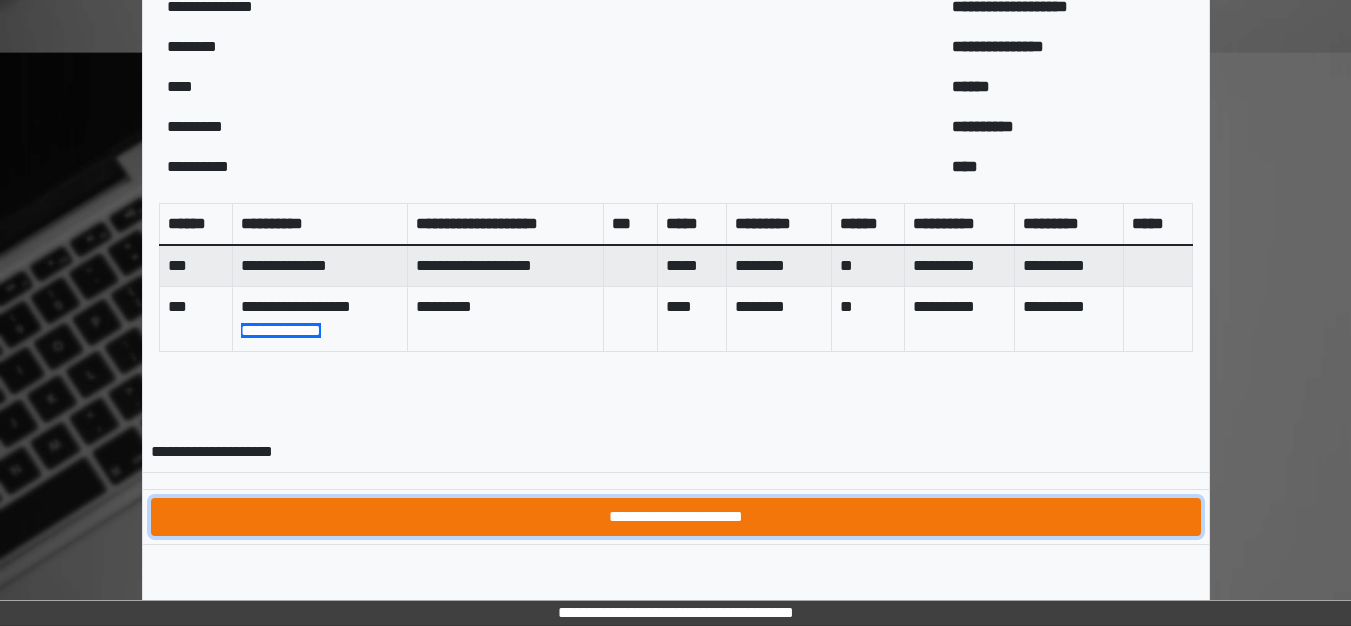 click on "**********" at bounding box center [676, 517] 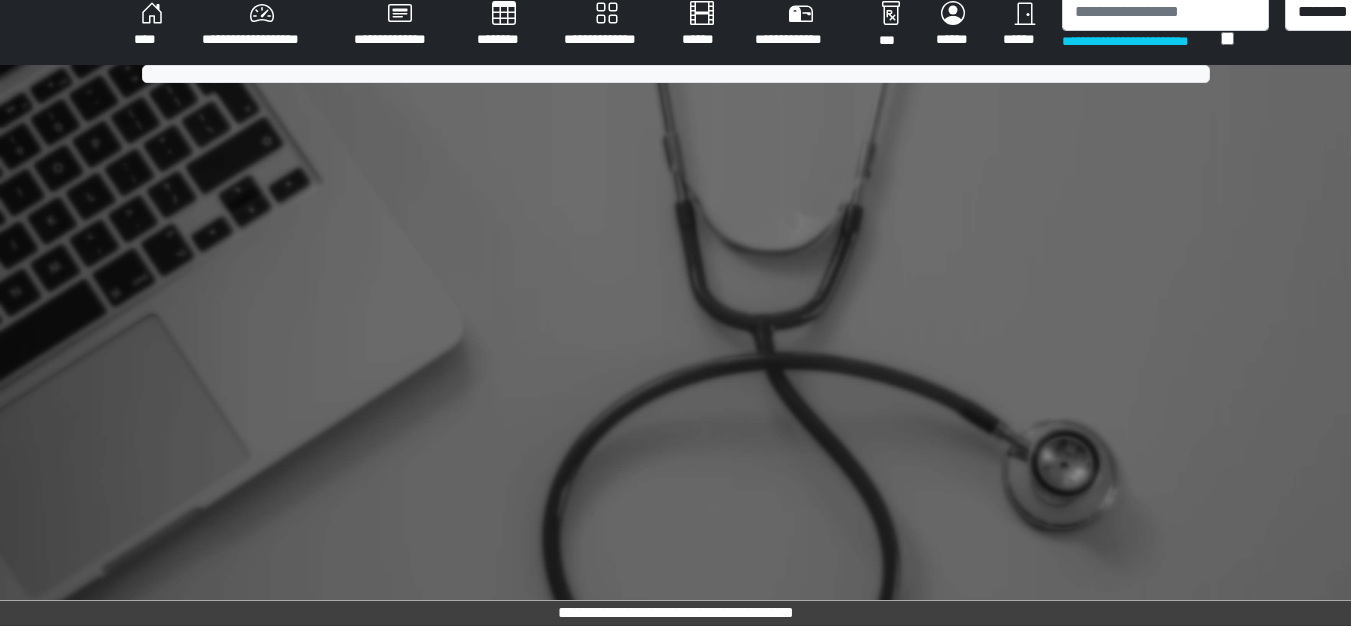 scroll, scrollTop: 699, scrollLeft: 0, axis: vertical 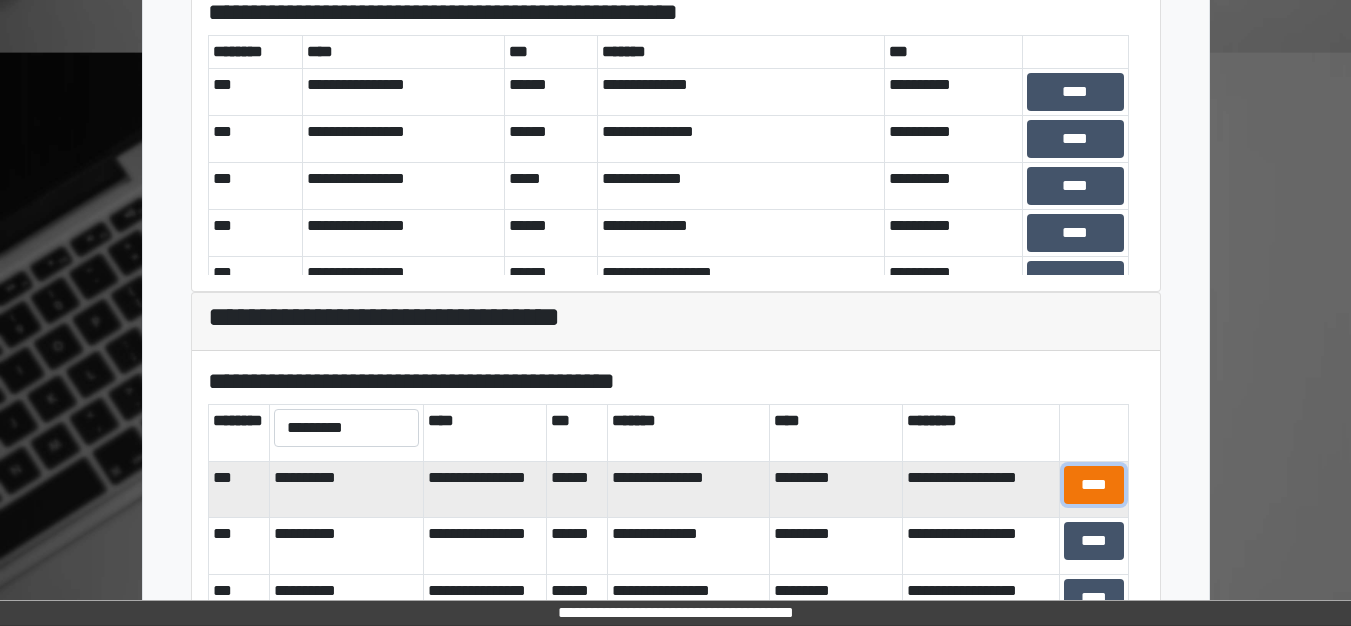 click on "****" at bounding box center [1094, 485] 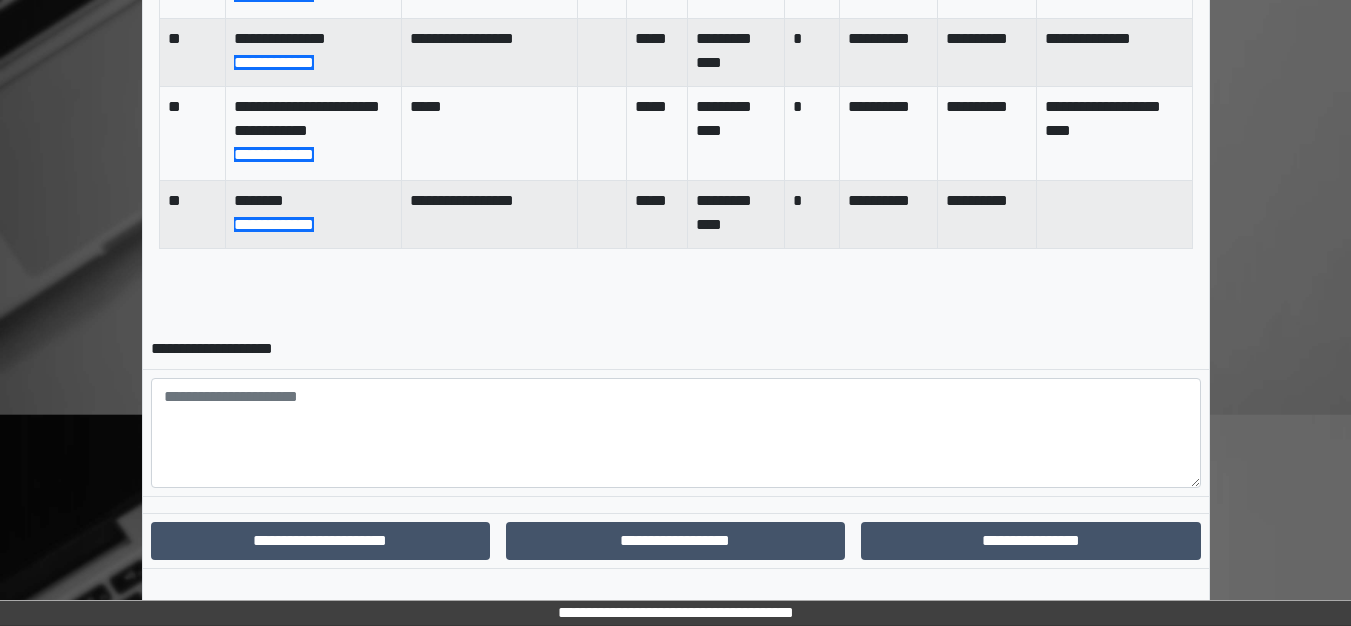 scroll, scrollTop: 1223, scrollLeft: 0, axis: vertical 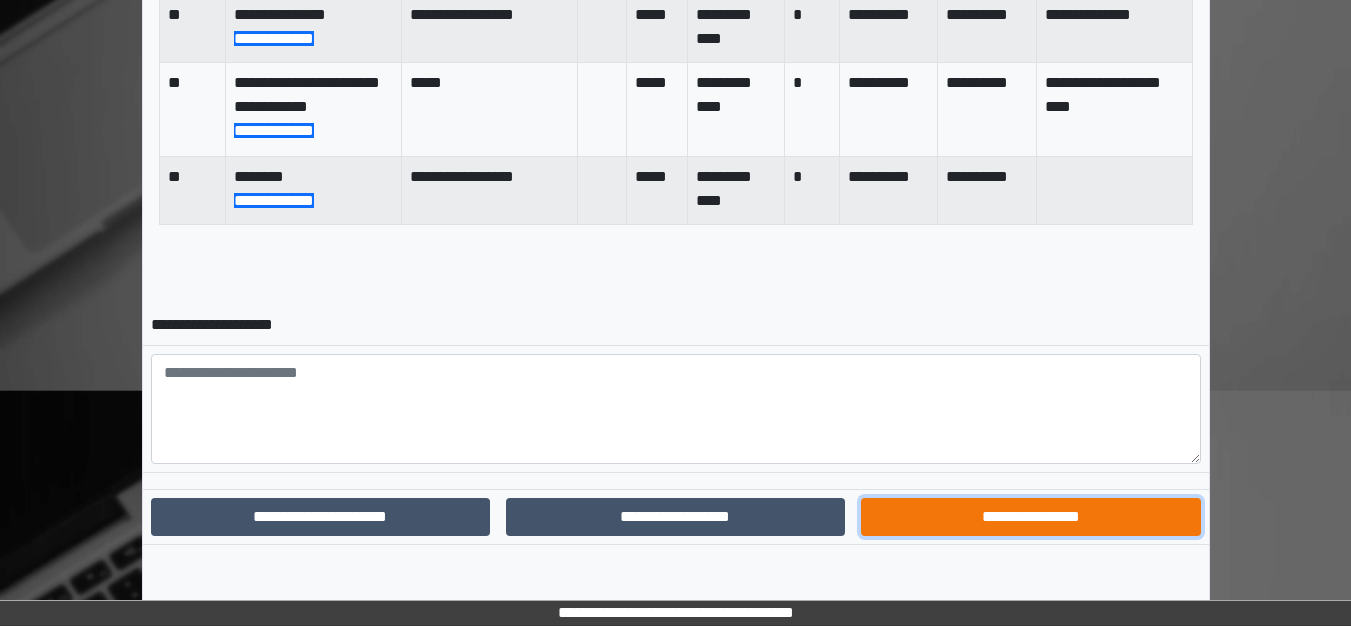click on "**********" at bounding box center [1030, 517] 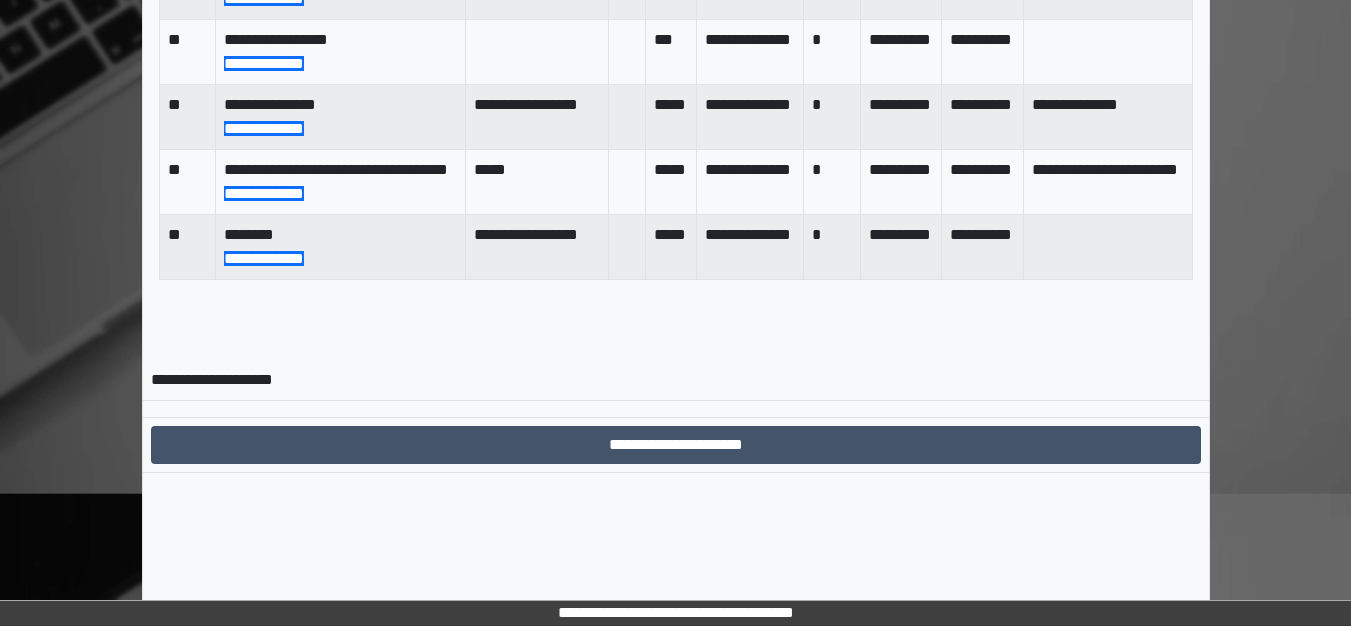 scroll, scrollTop: 1120, scrollLeft: 0, axis: vertical 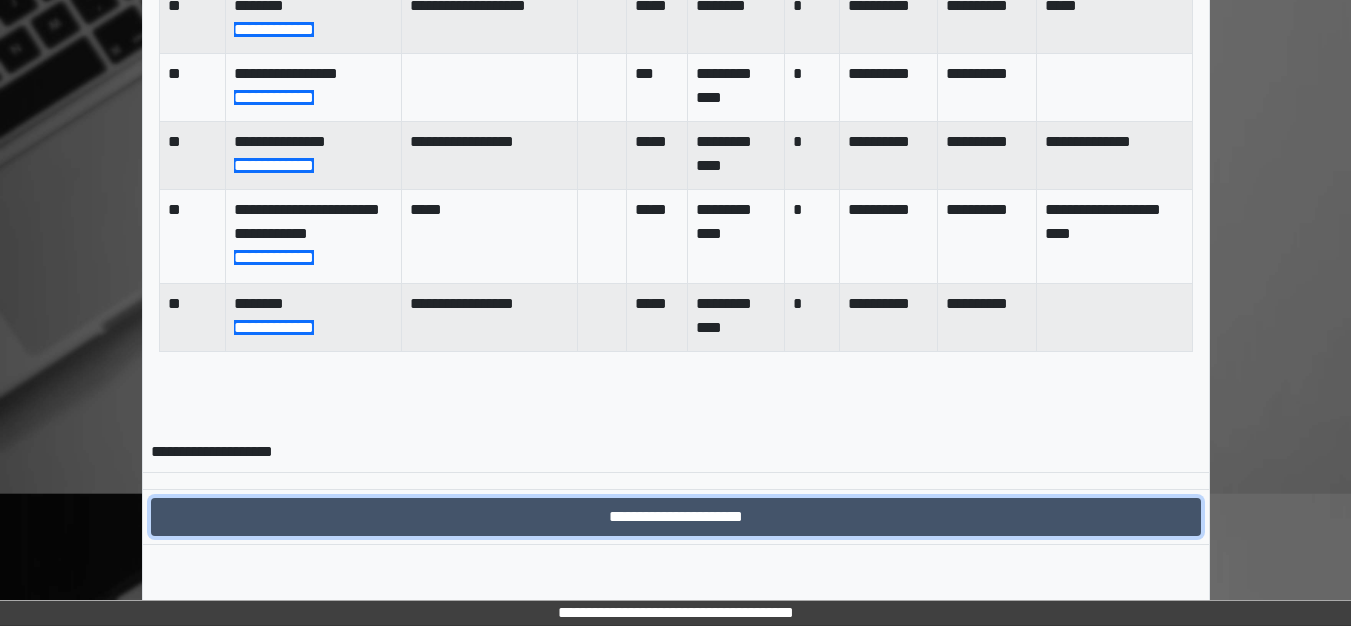click on "**********" at bounding box center (676, 517) 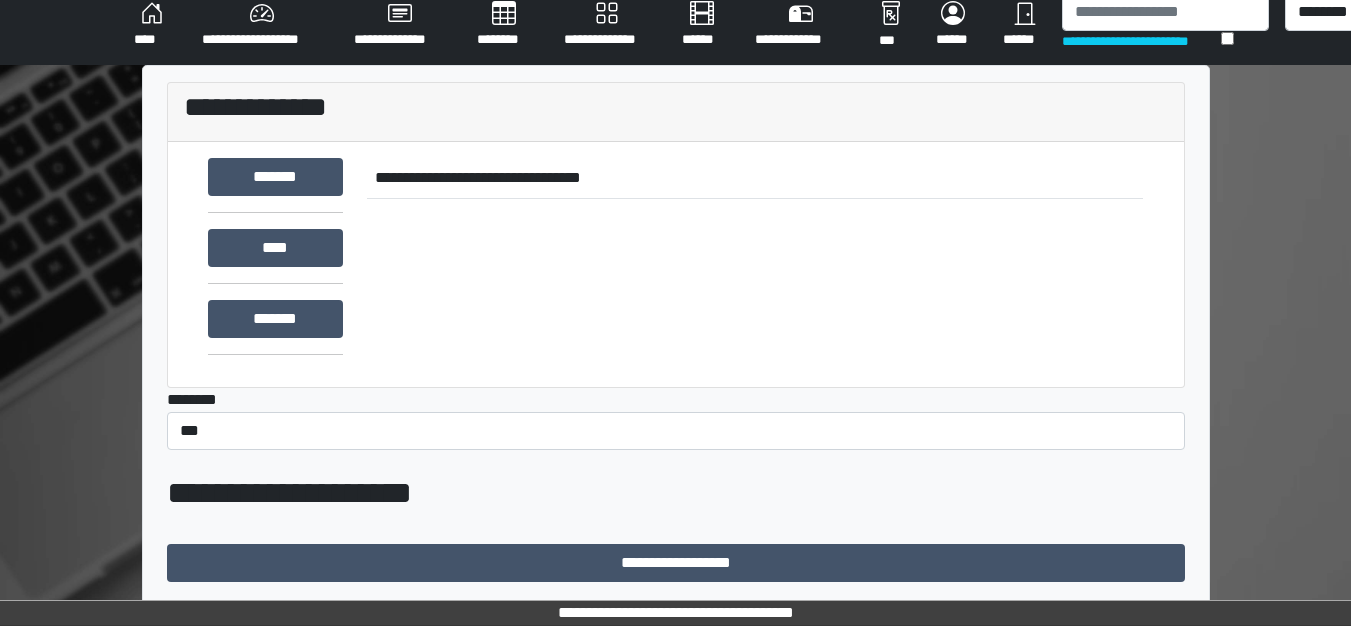 scroll, scrollTop: 775, scrollLeft: 0, axis: vertical 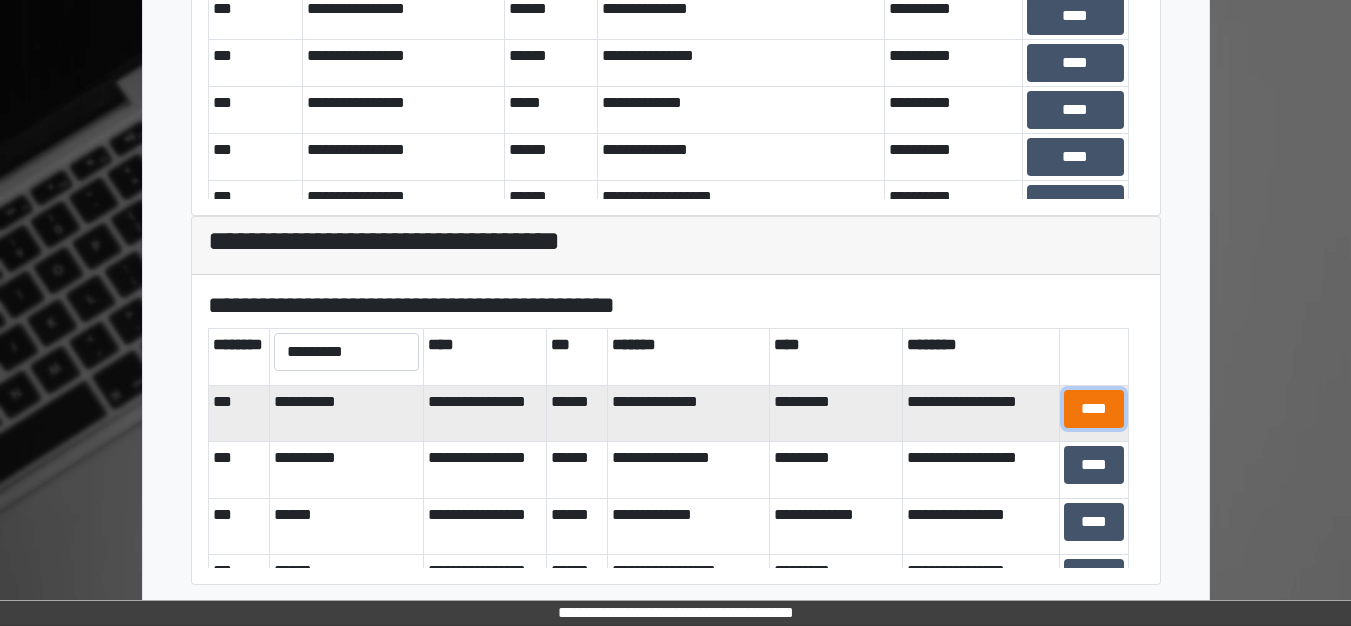 click on "****" at bounding box center (1094, 409) 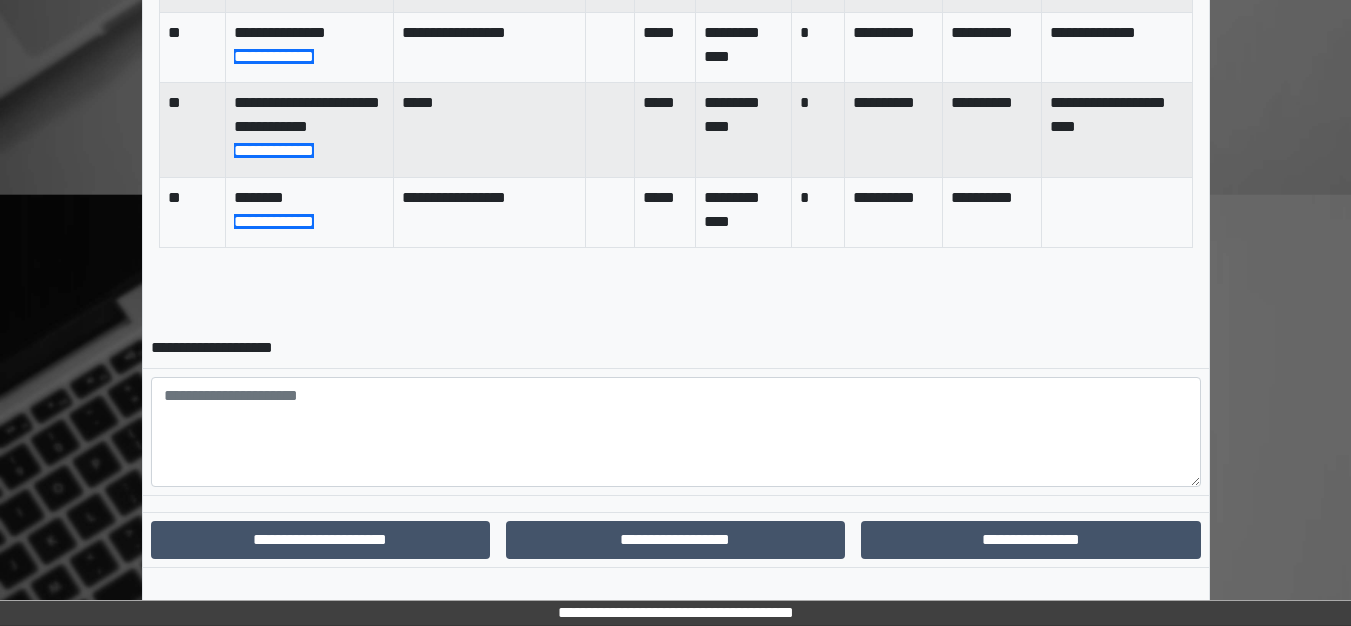 scroll, scrollTop: 1442, scrollLeft: 0, axis: vertical 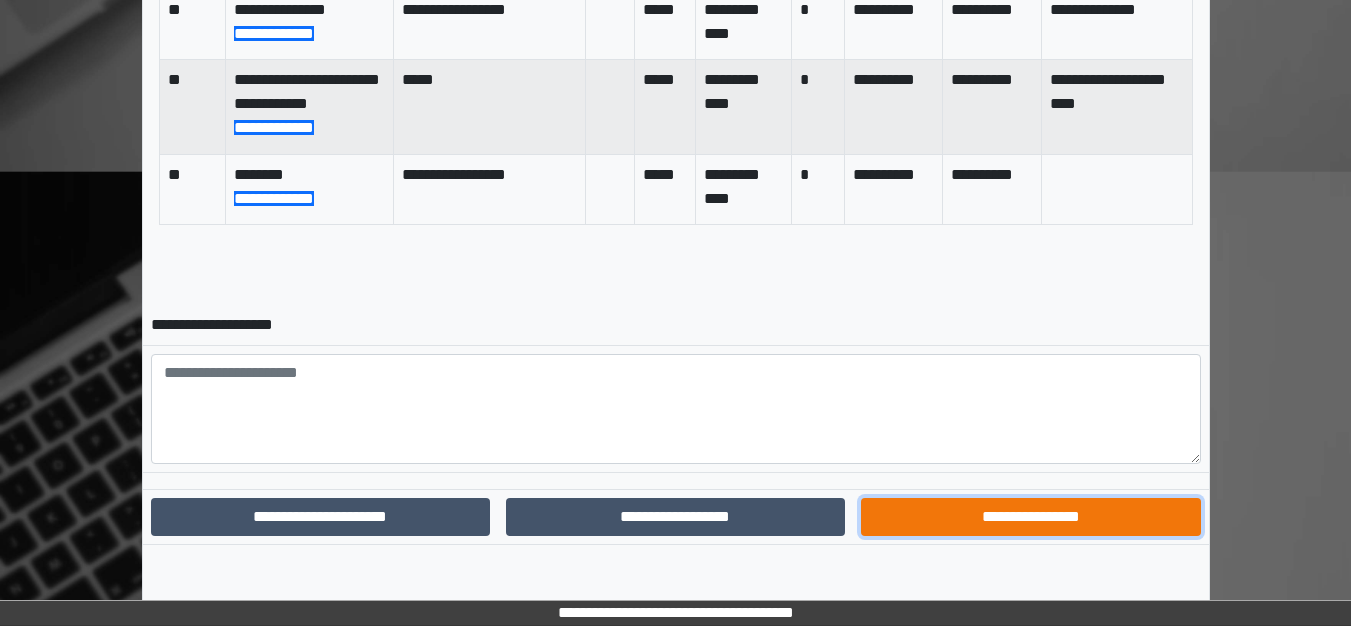 click on "**********" at bounding box center (1030, 517) 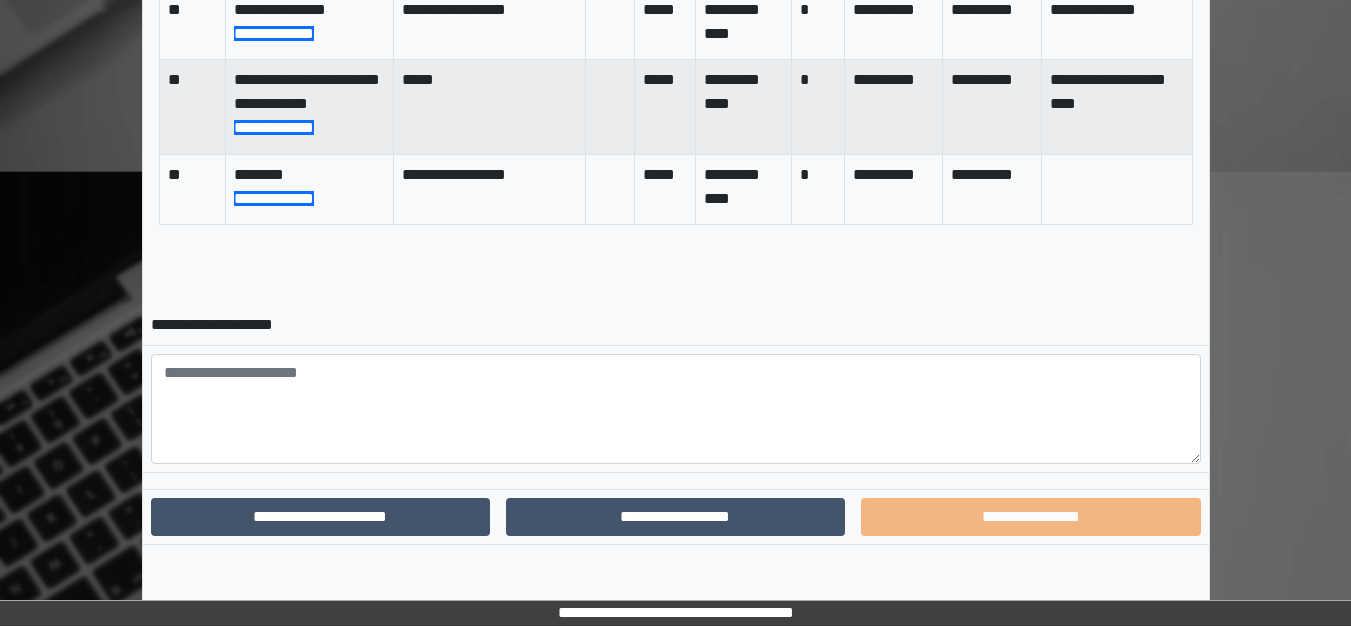 scroll, scrollTop: 1339, scrollLeft: 0, axis: vertical 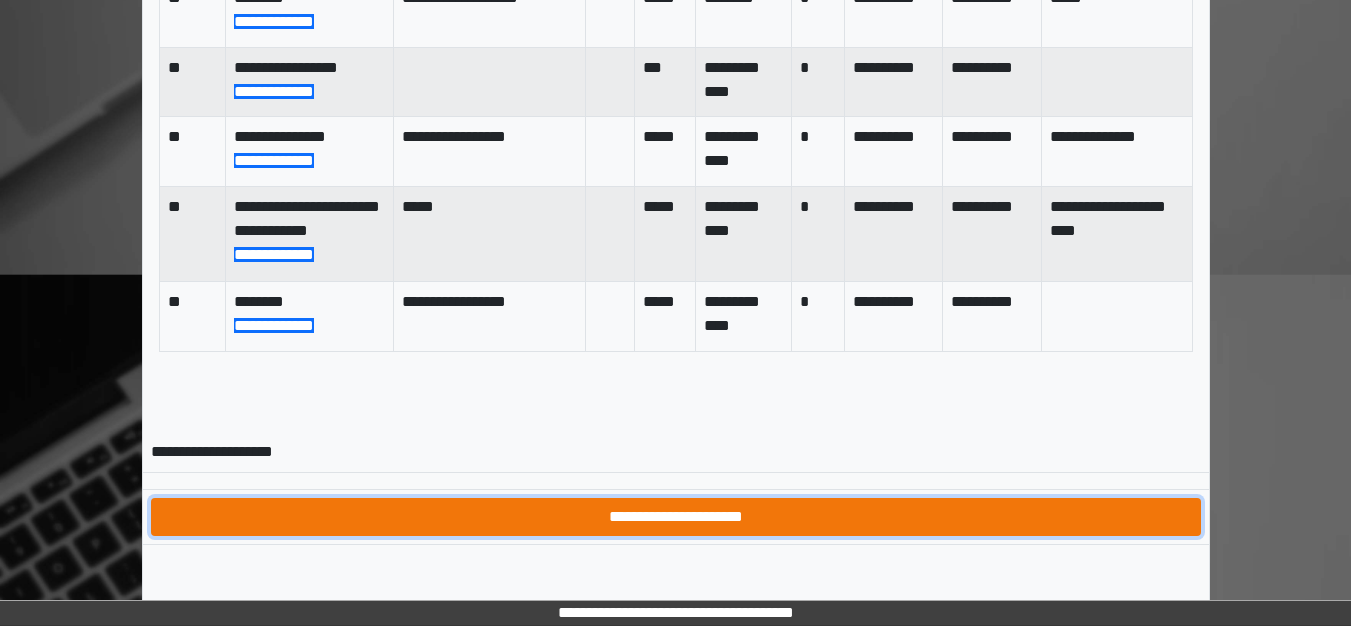 click on "**********" at bounding box center [676, 517] 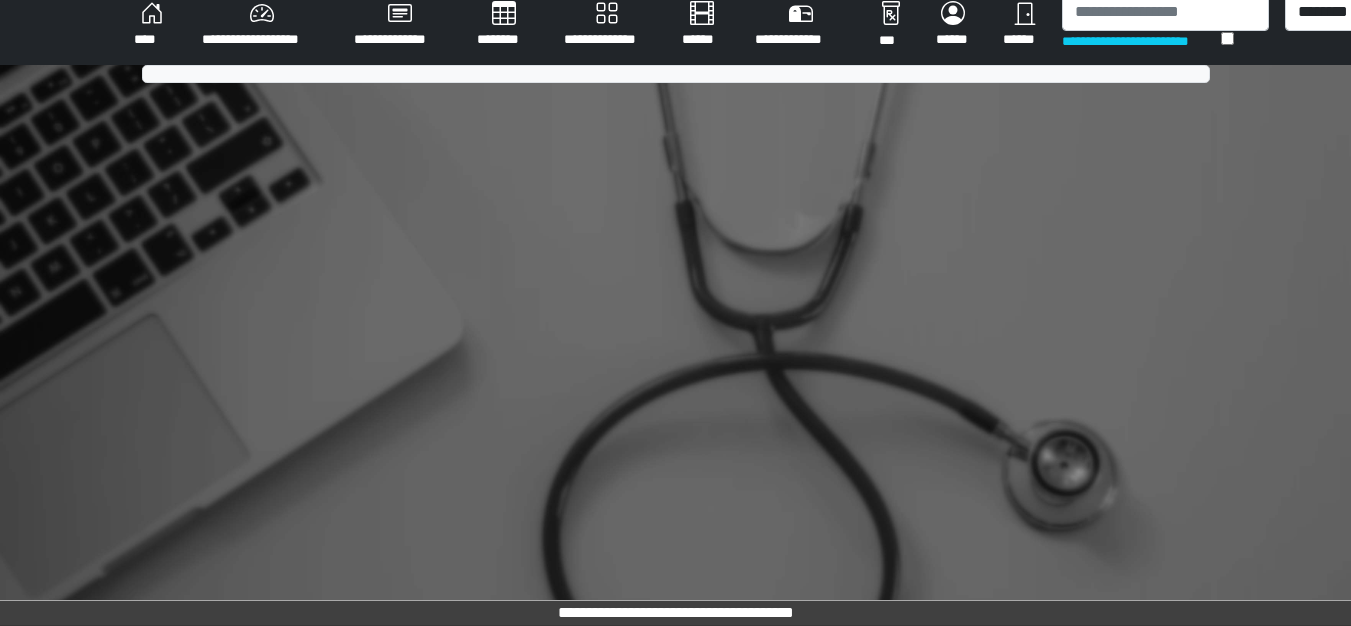 scroll, scrollTop: 775, scrollLeft: 0, axis: vertical 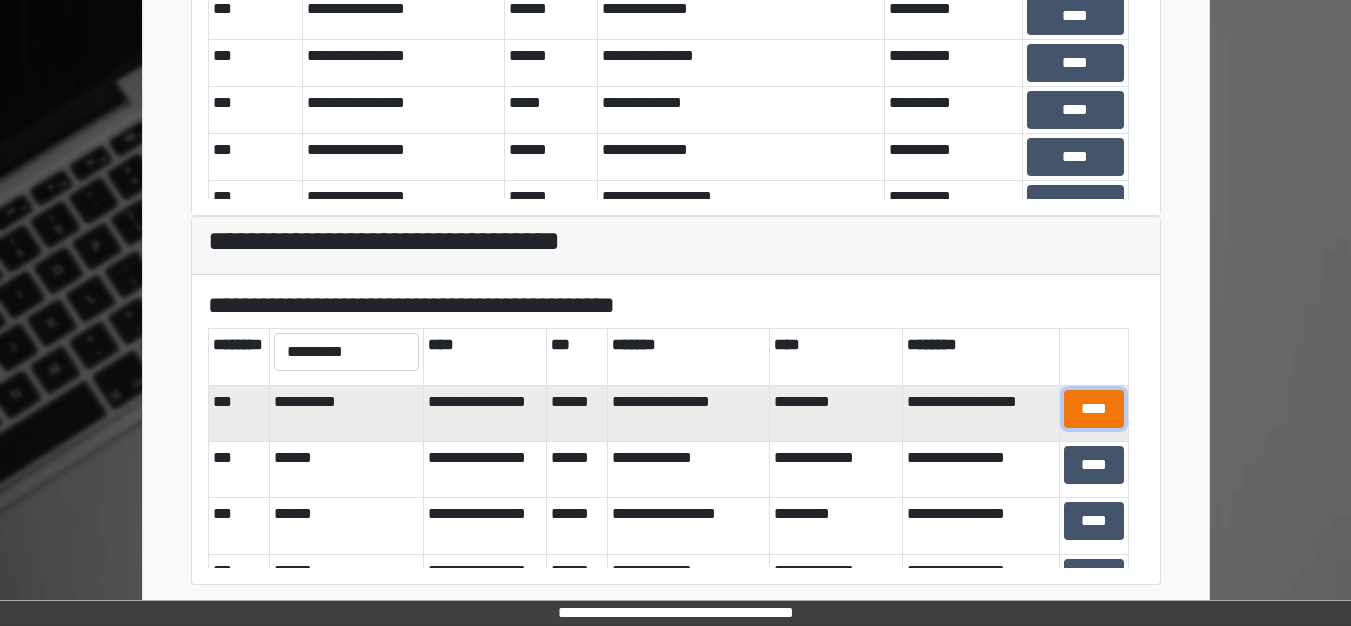 click on "****" at bounding box center [1094, 409] 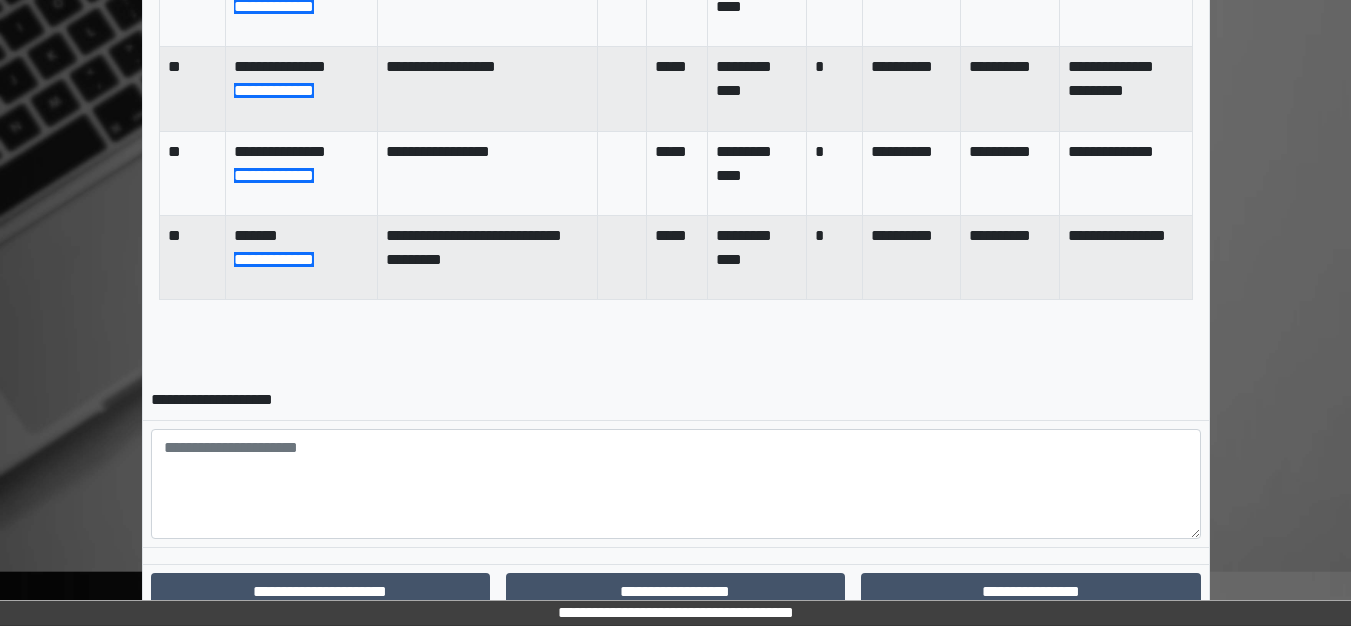 scroll, scrollTop: 1075, scrollLeft: 0, axis: vertical 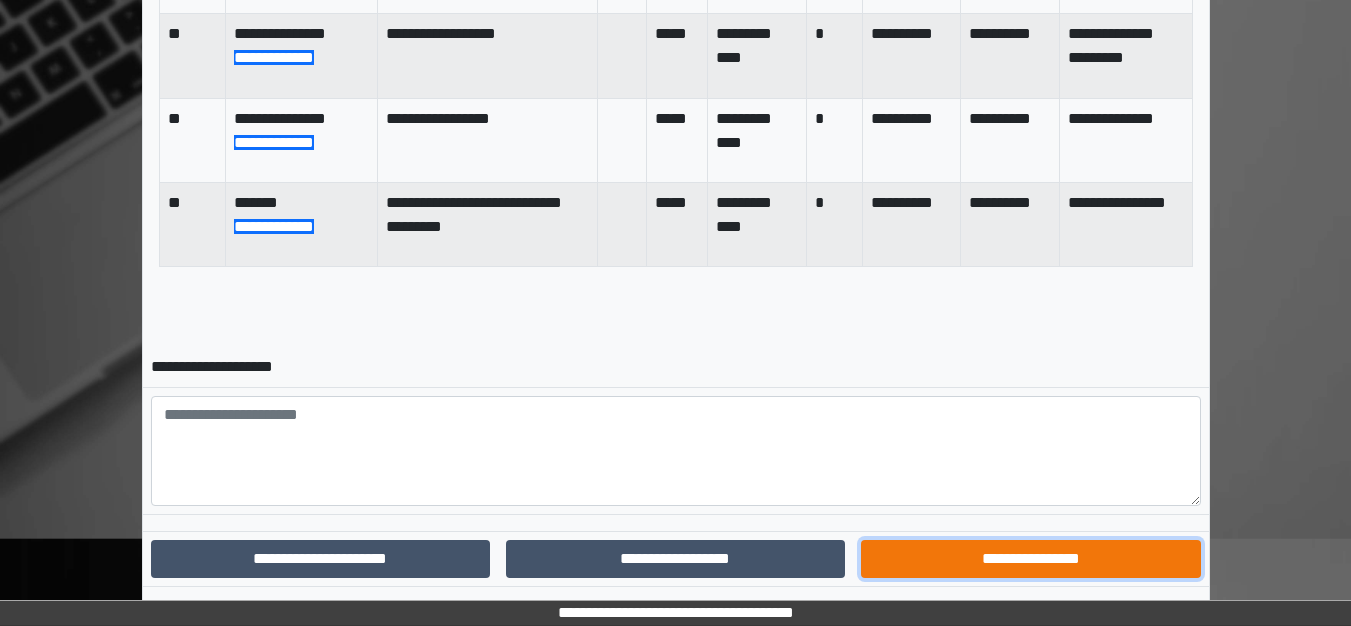 click on "**********" at bounding box center [1030, 559] 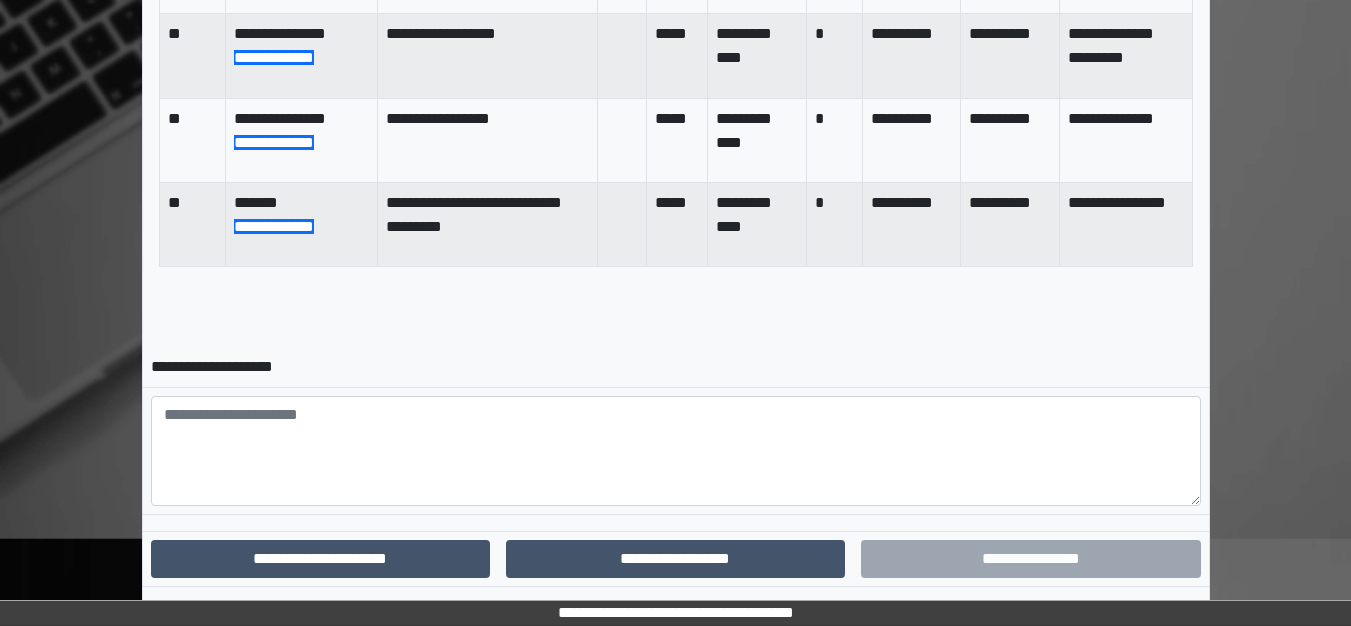 scroll, scrollTop: 1014, scrollLeft: 0, axis: vertical 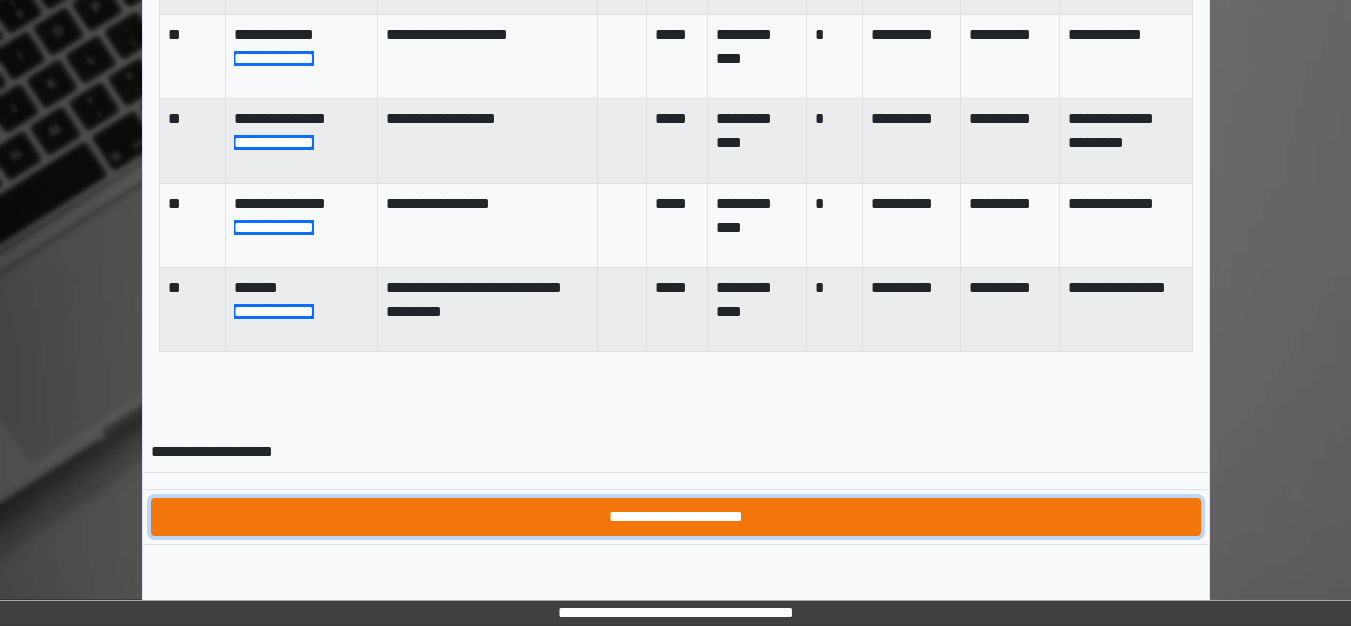 click on "**********" at bounding box center (676, 517) 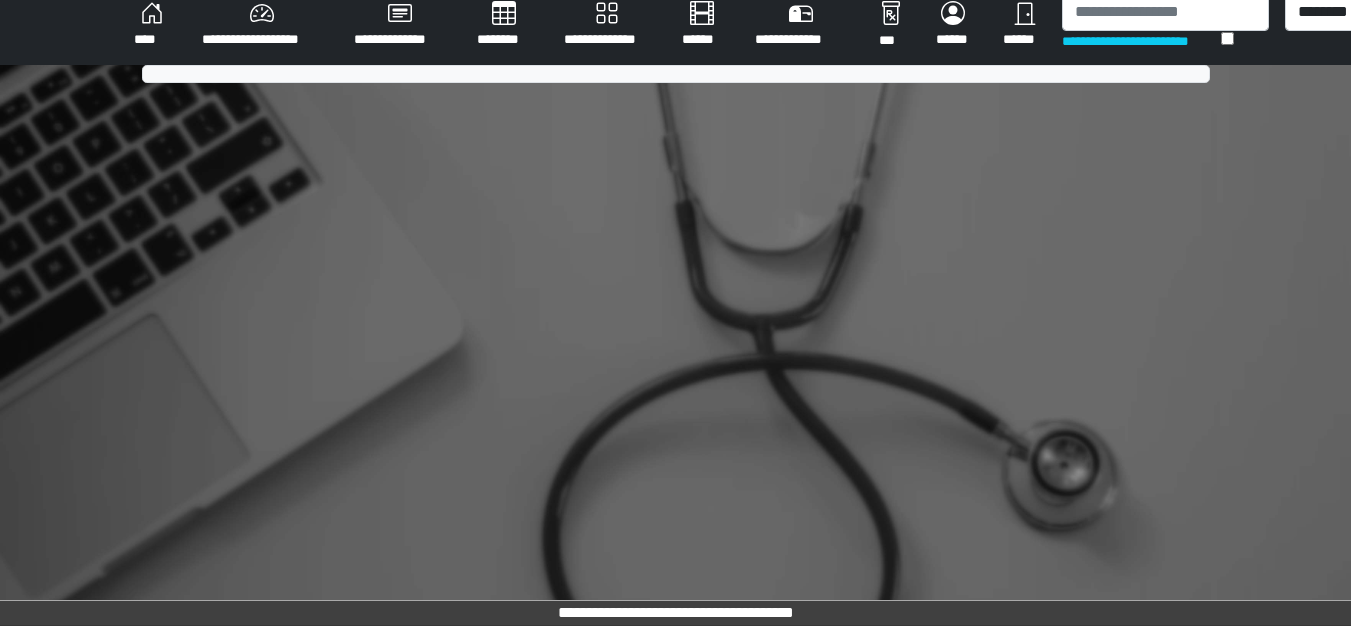 scroll, scrollTop: 775, scrollLeft: 0, axis: vertical 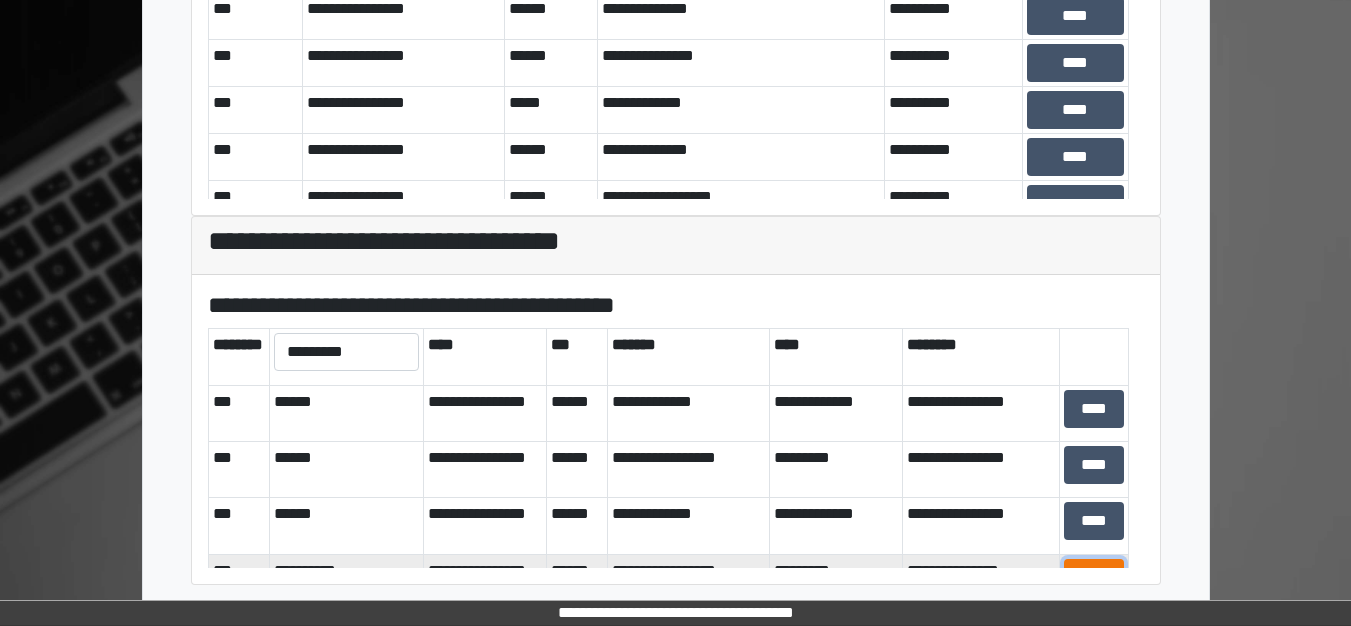 click on "****" at bounding box center [1094, 578] 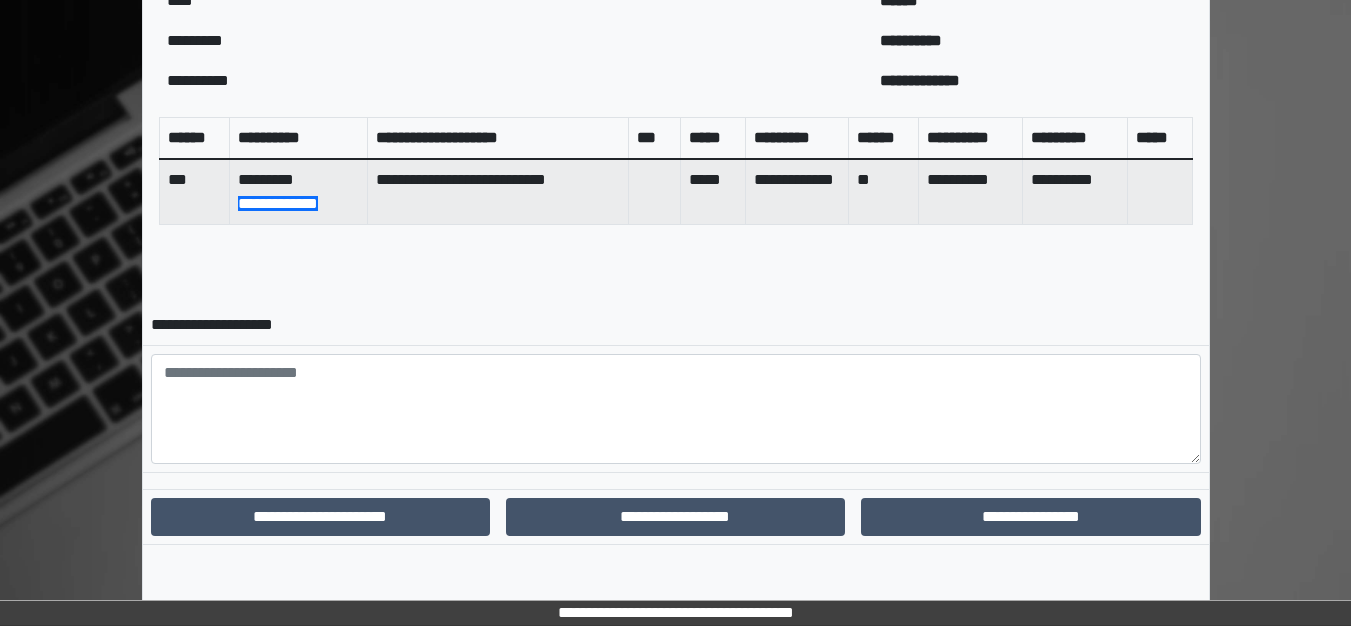 scroll, scrollTop: 761, scrollLeft: 0, axis: vertical 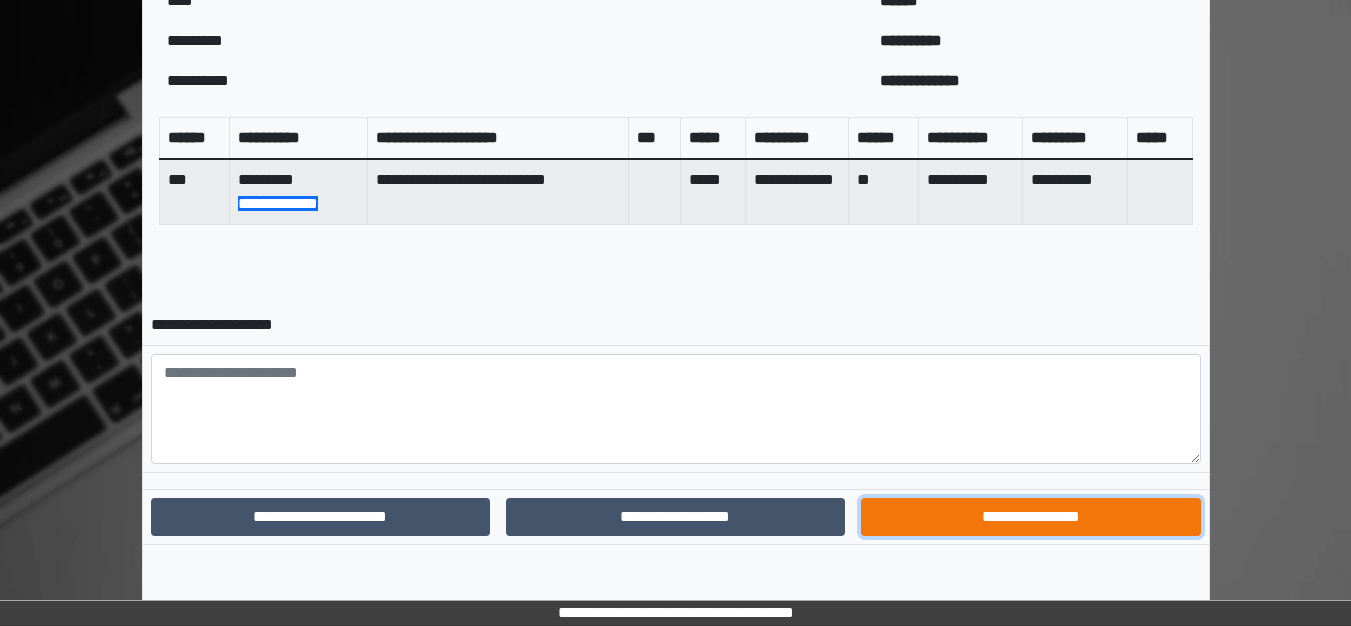 click on "**********" at bounding box center (1030, 517) 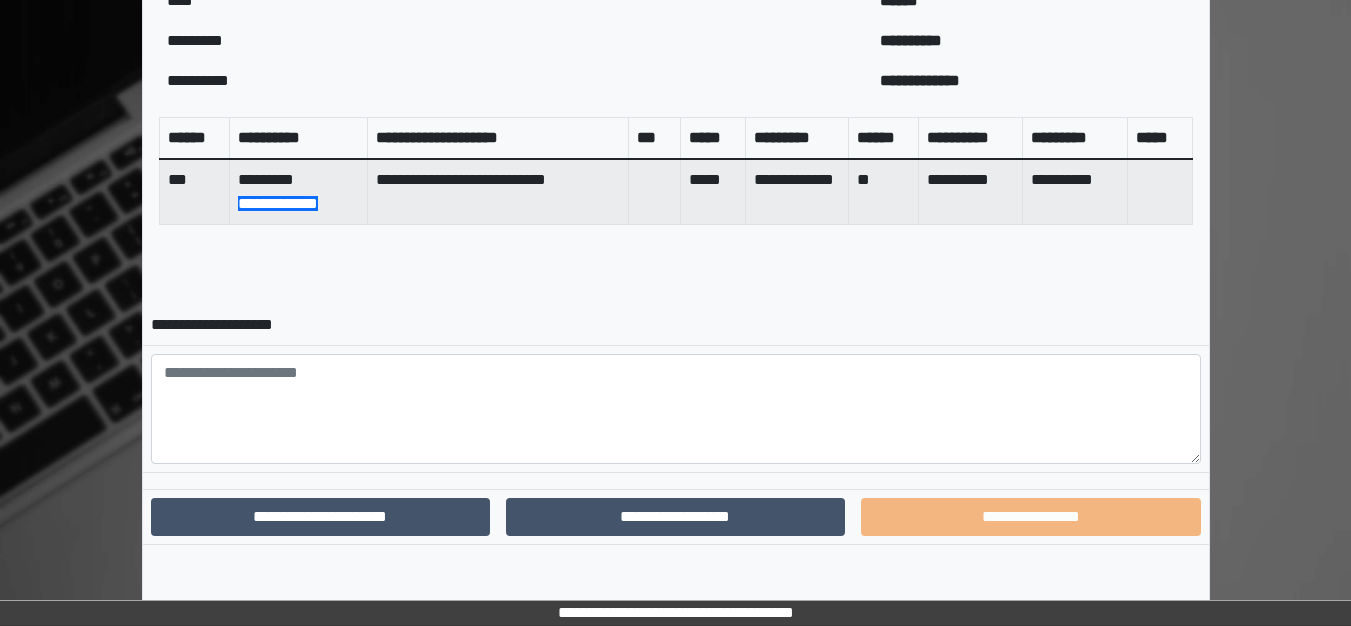 scroll, scrollTop: 658, scrollLeft: 0, axis: vertical 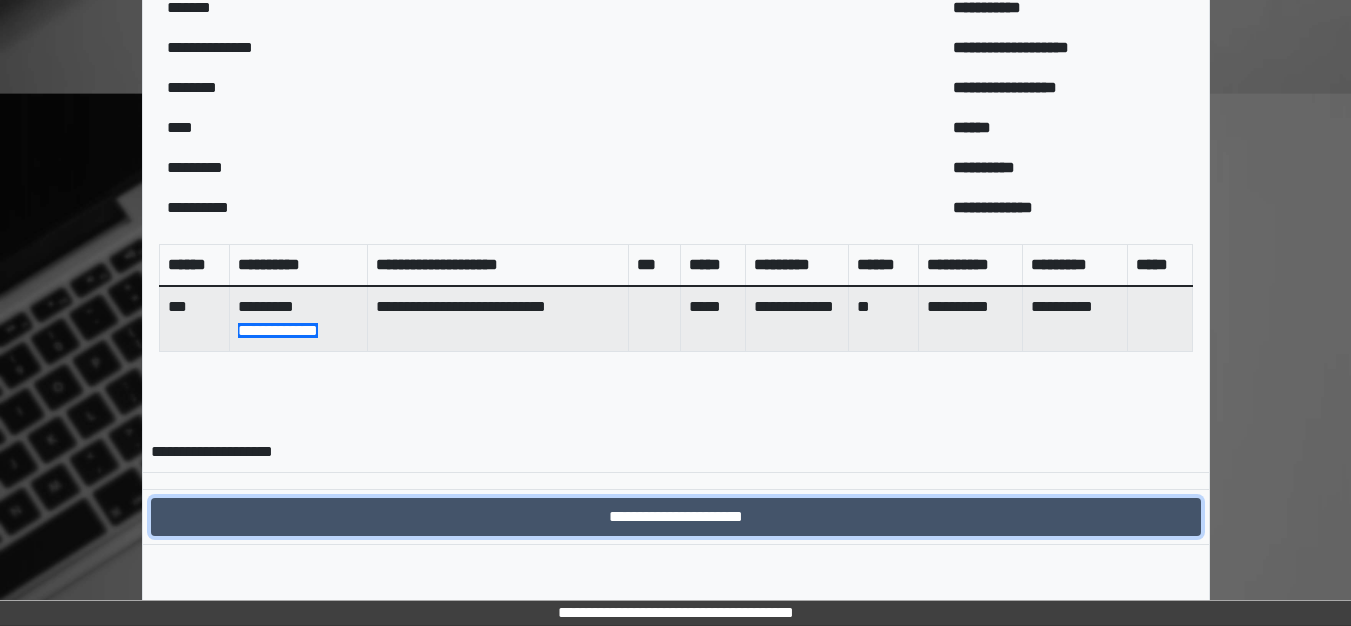 click on "**********" at bounding box center (676, 517) 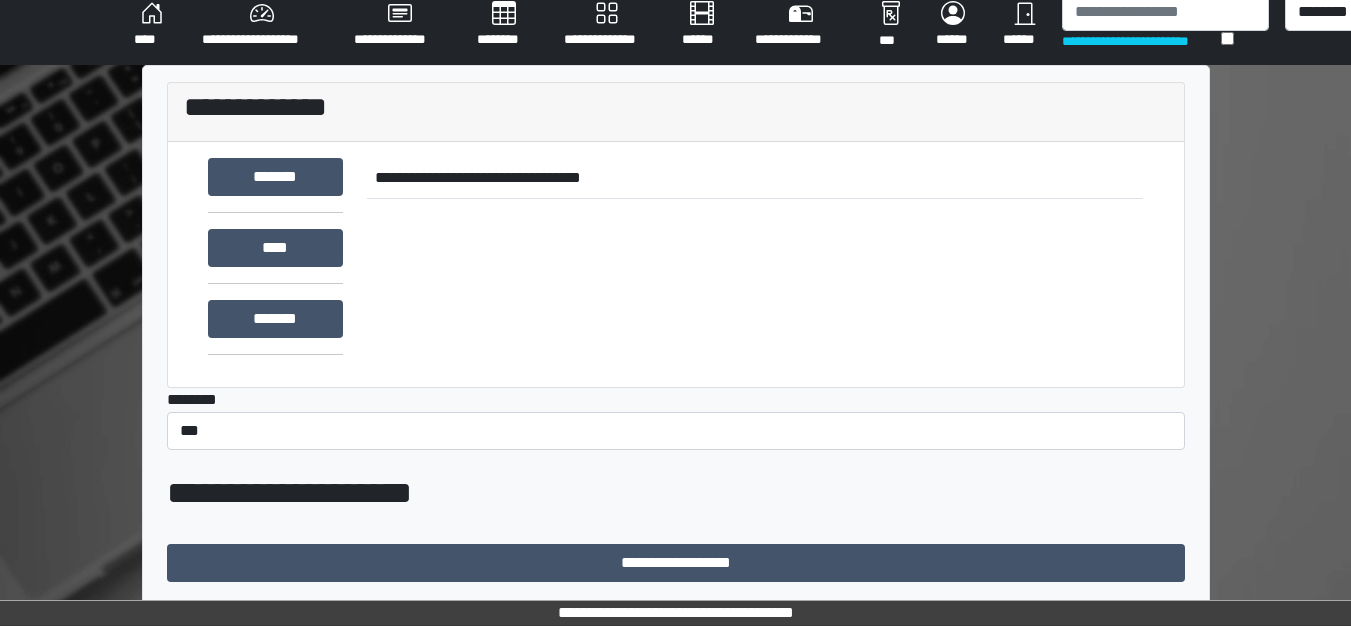 scroll, scrollTop: 658, scrollLeft: 0, axis: vertical 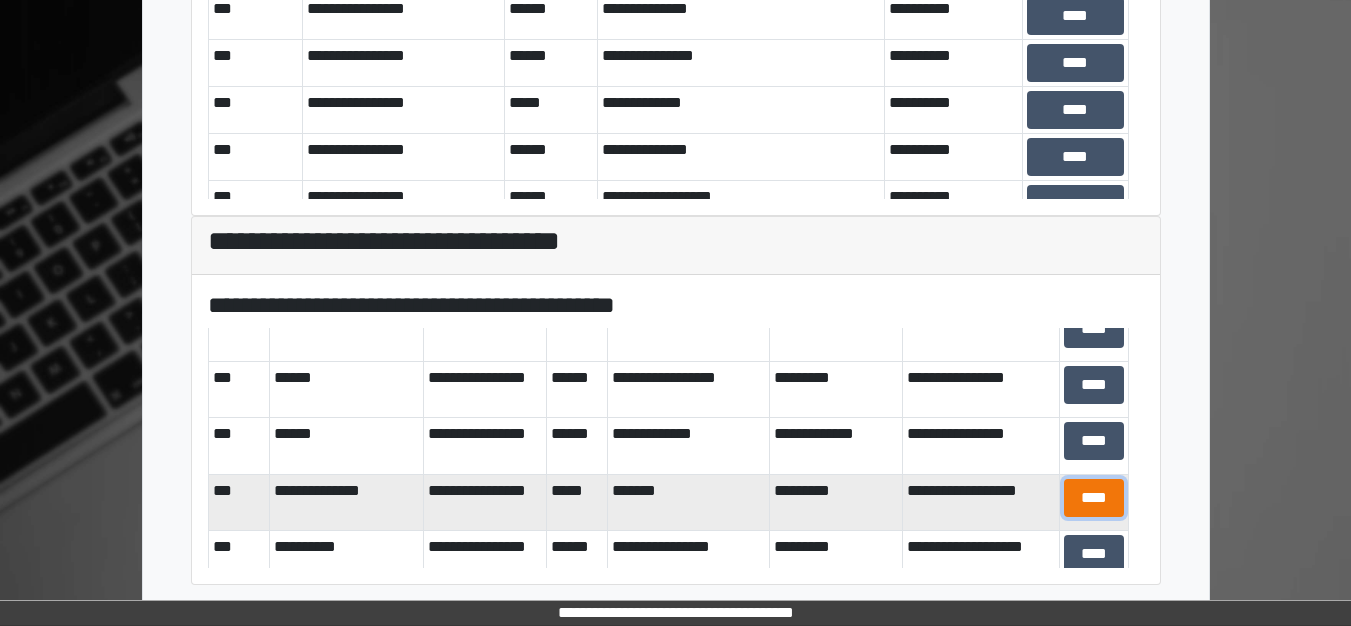 click on "****" at bounding box center [1094, 498] 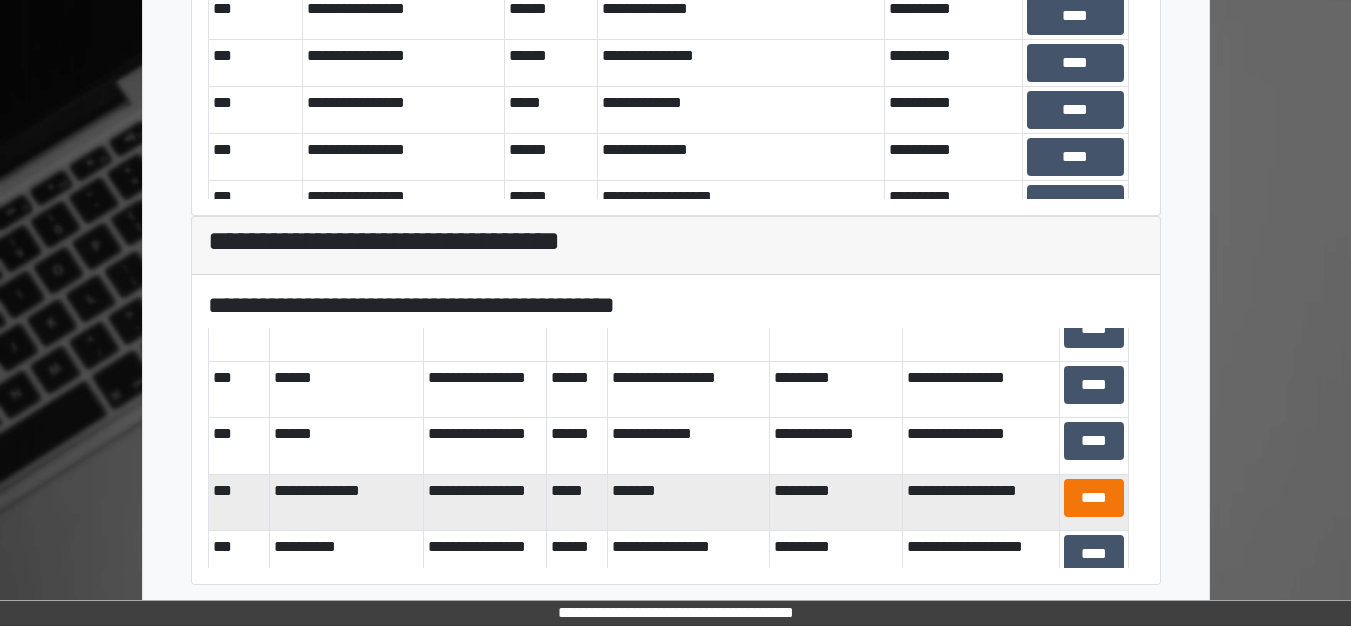 scroll, scrollTop: 761, scrollLeft: 0, axis: vertical 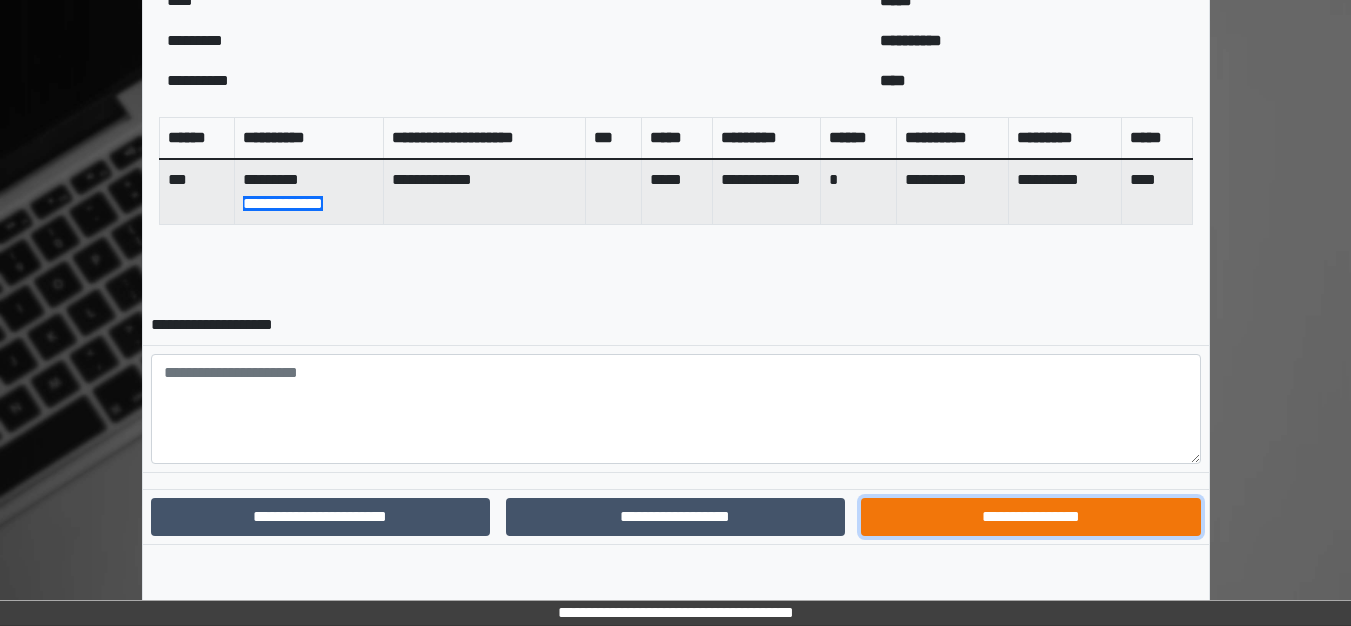 click on "**********" at bounding box center (1030, 517) 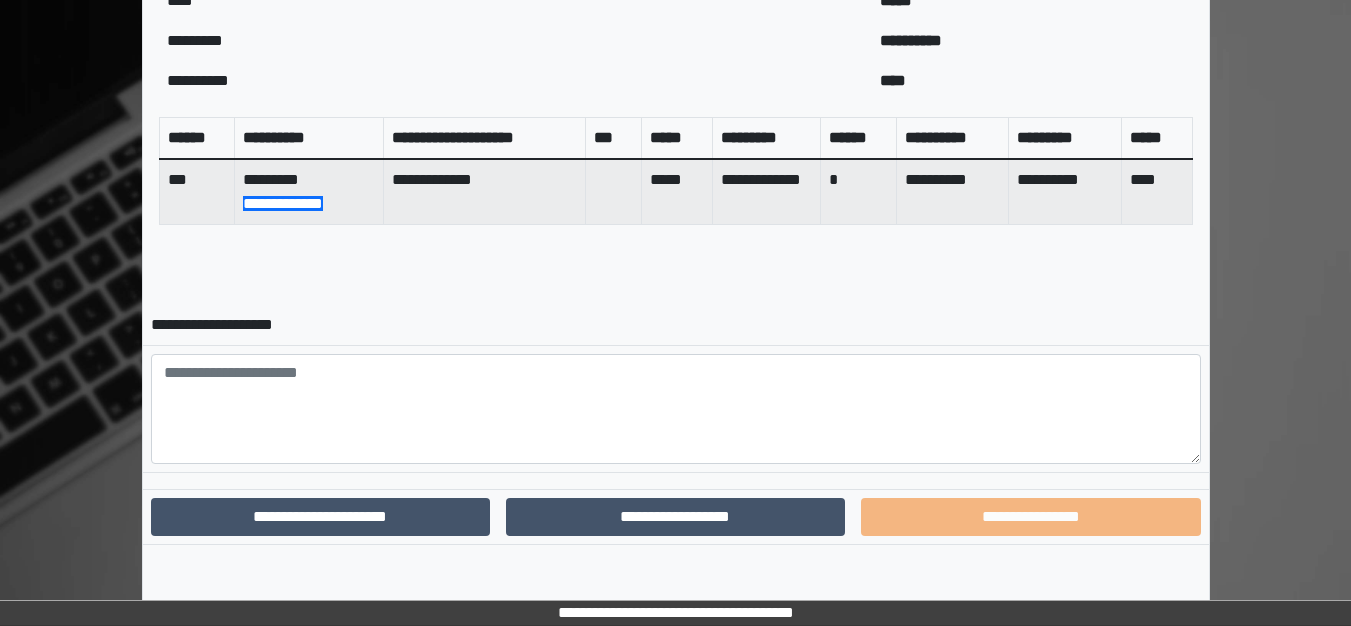 scroll, scrollTop: 658, scrollLeft: 0, axis: vertical 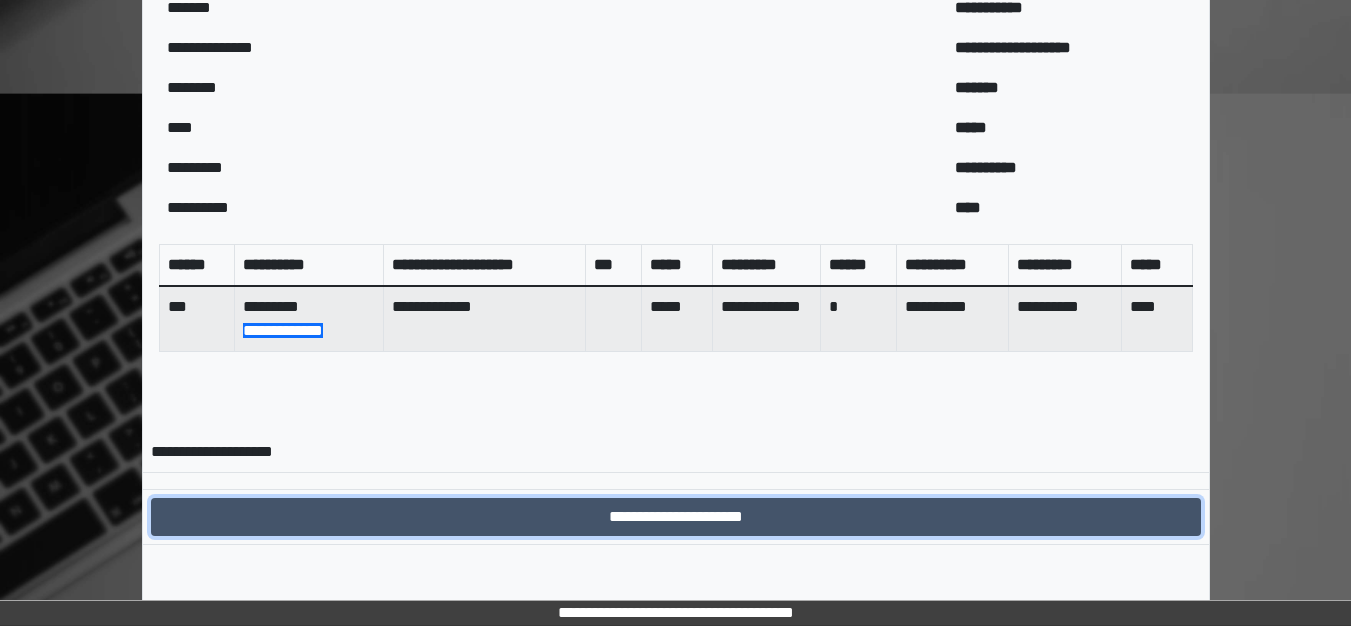 click on "**********" at bounding box center [676, 517] 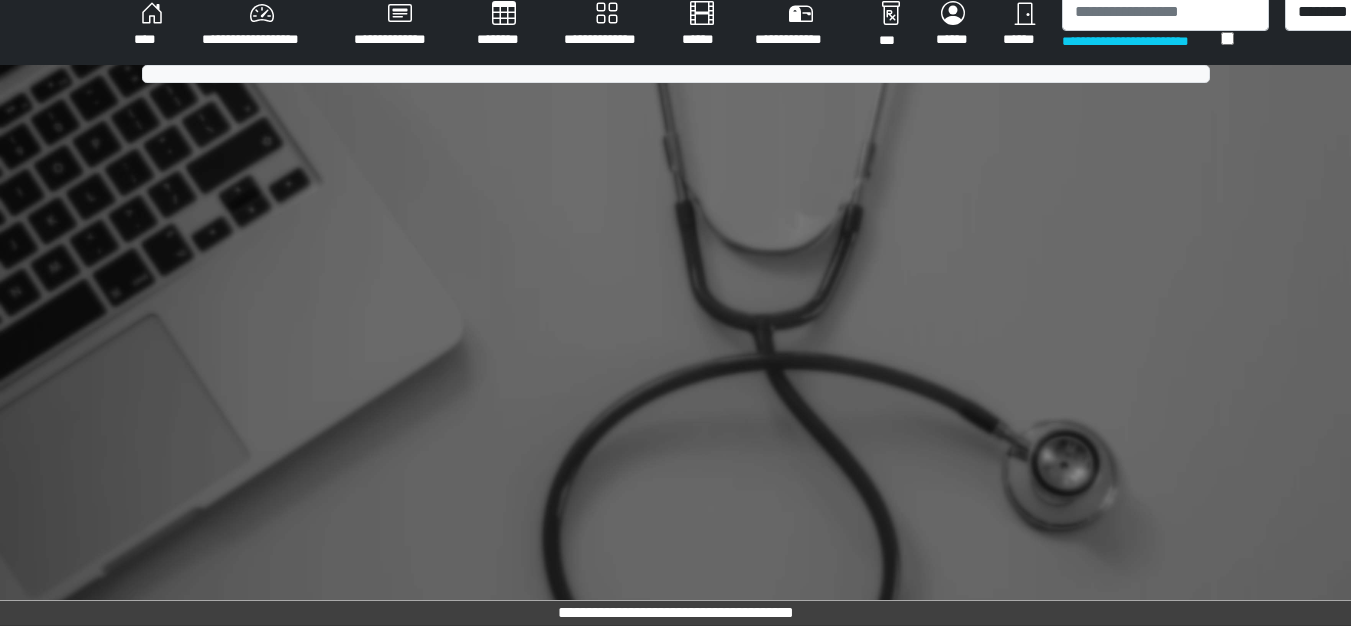 scroll, scrollTop: 658, scrollLeft: 0, axis: vertical 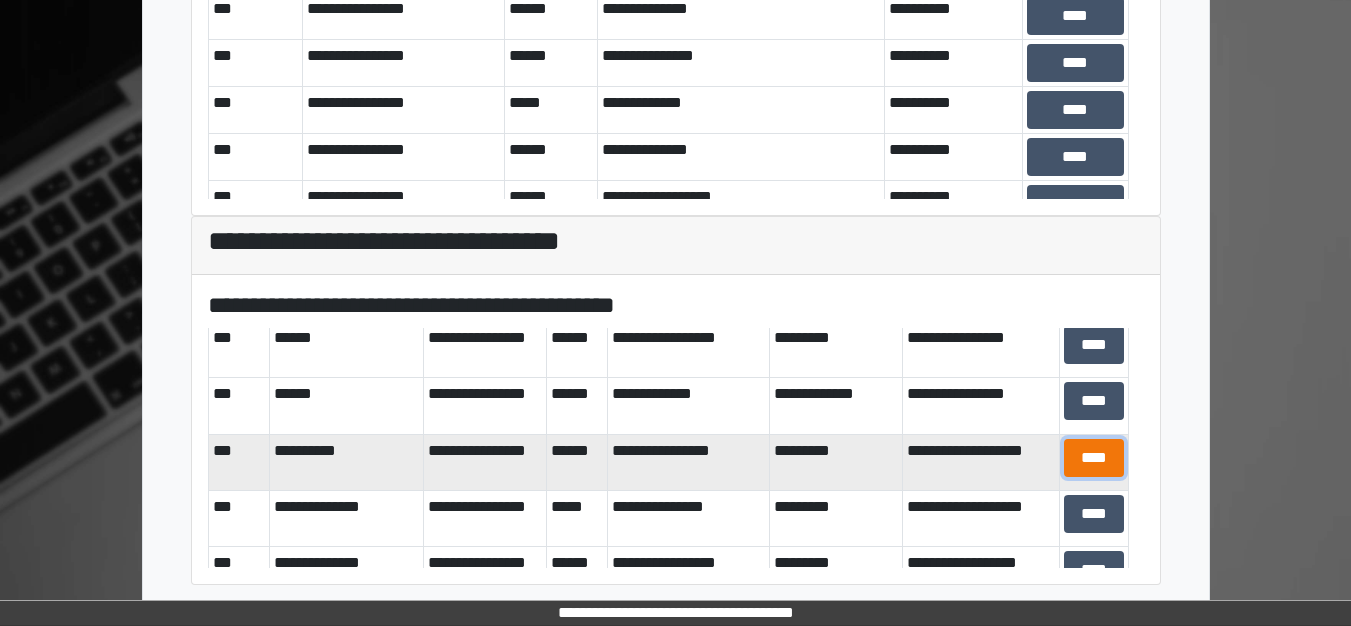 click on "****" at bounding box center (1094, 458) 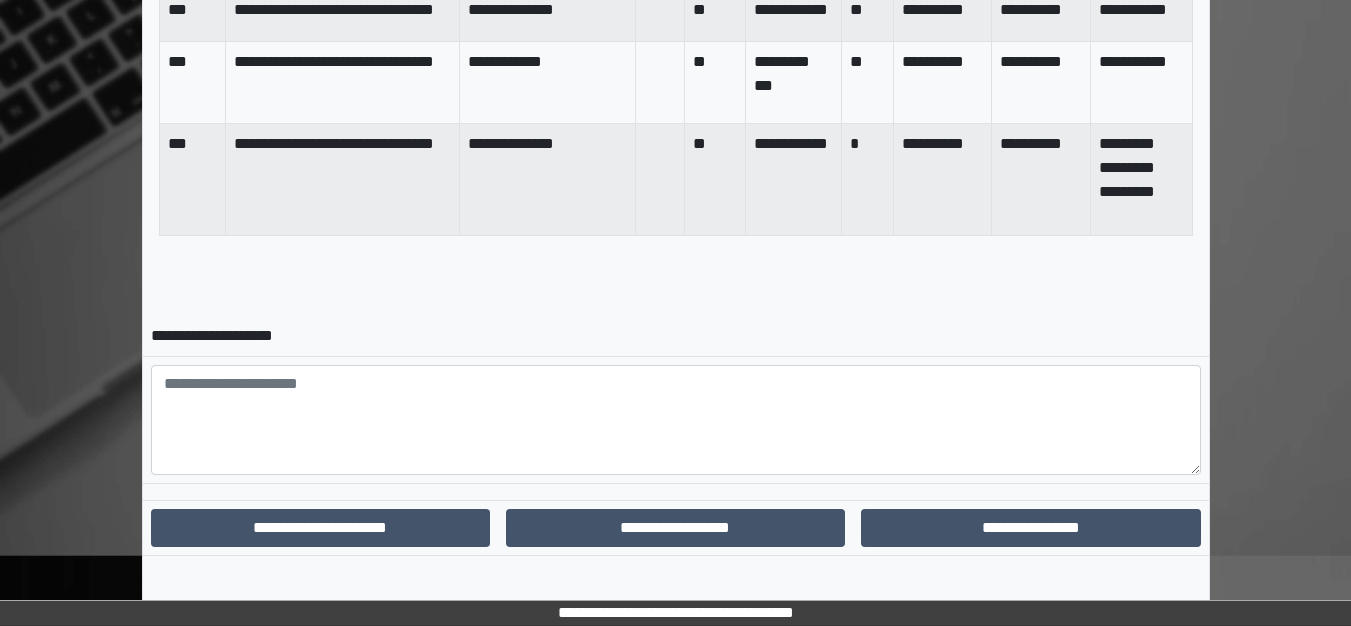 scroll, scrollTop: 1069, scrollLeft: 0, axis: vertical 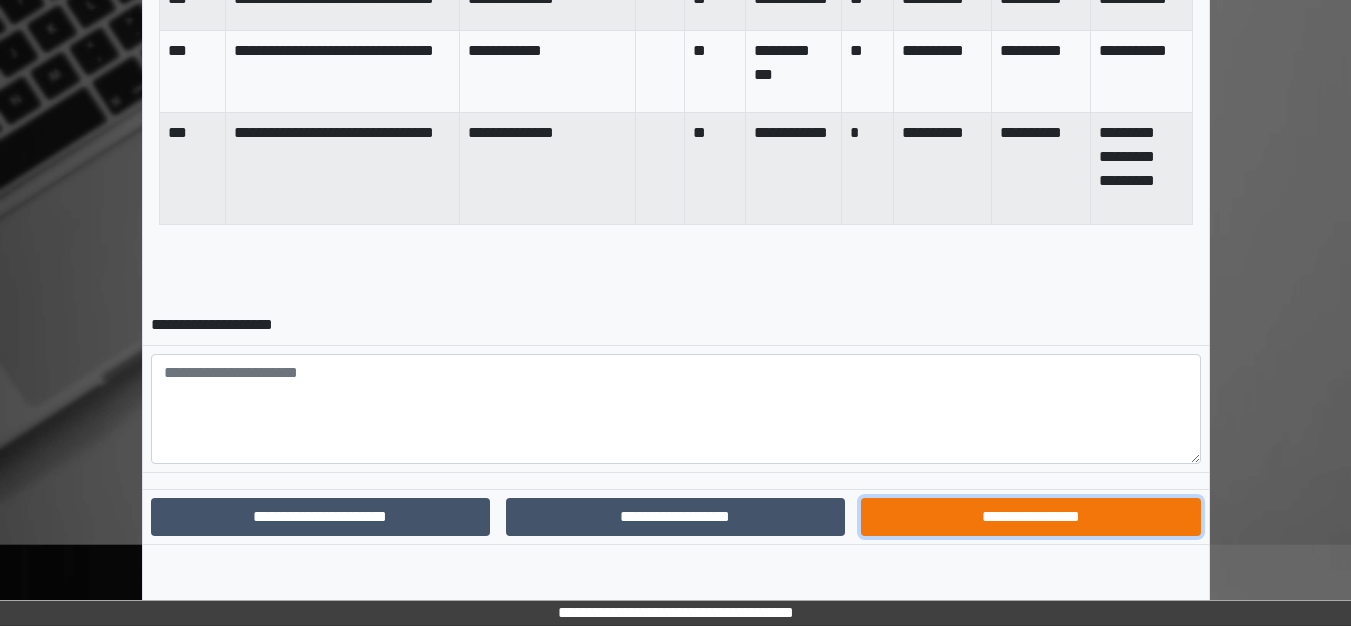 click on "**********" at bounding box center (1030, 517) 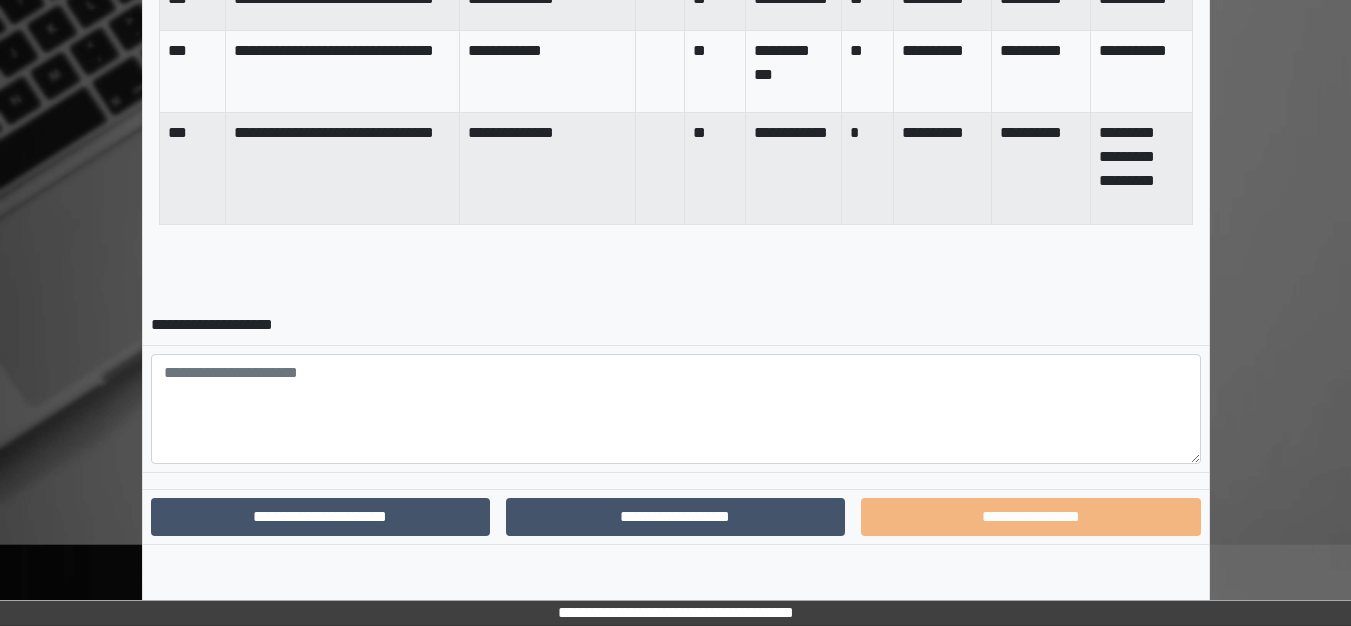 scroll, scrollTop: 966, scrollLeft: 0, axis: vertical 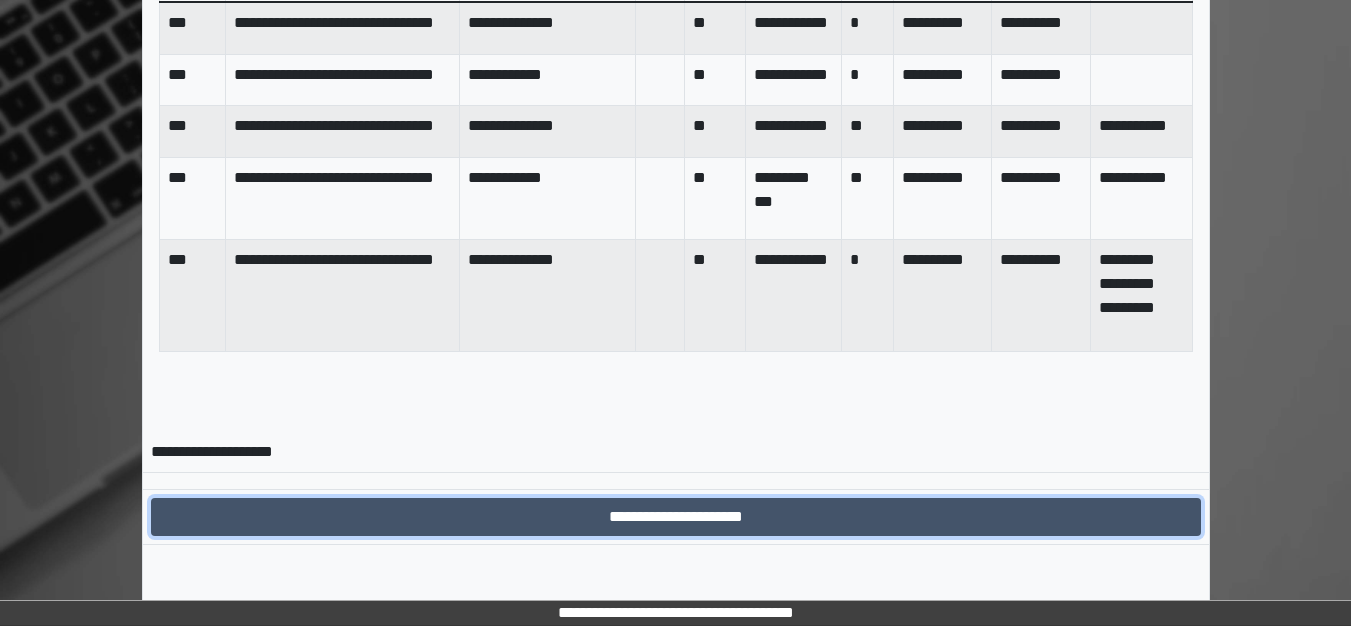 click on "**********" at bounding box center [676, 517] 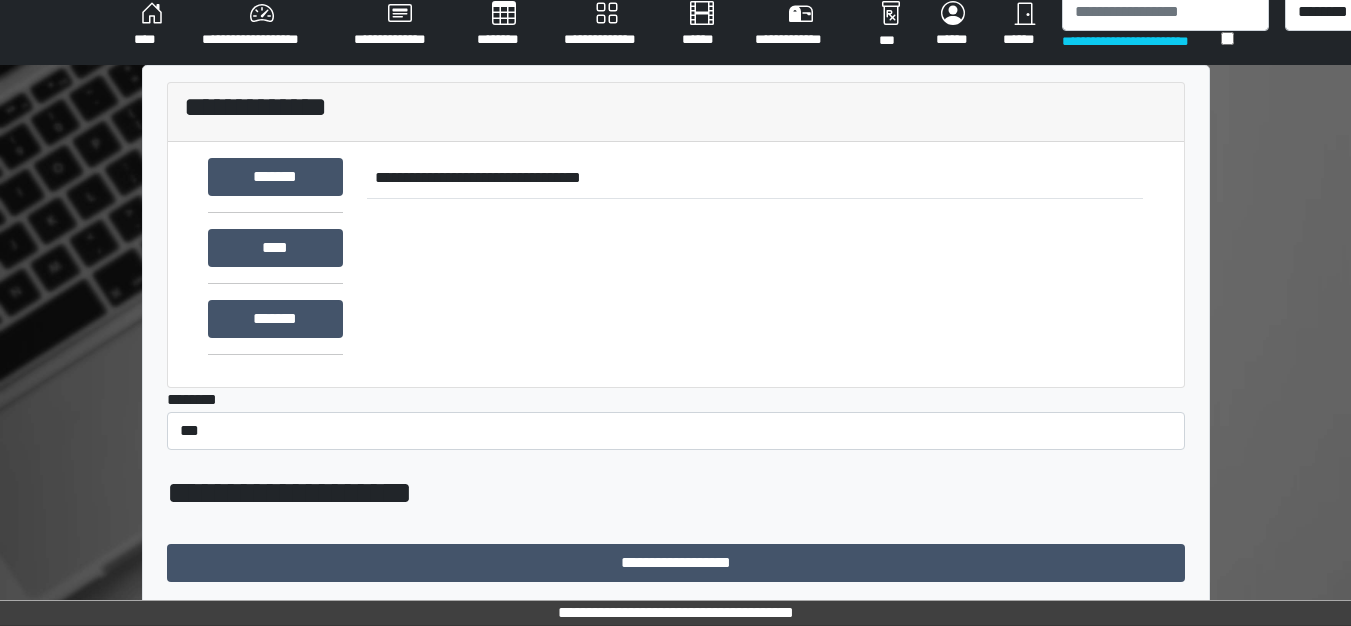 scroll, scrollTop: 775, scrollLeft: 0, axis: vertical 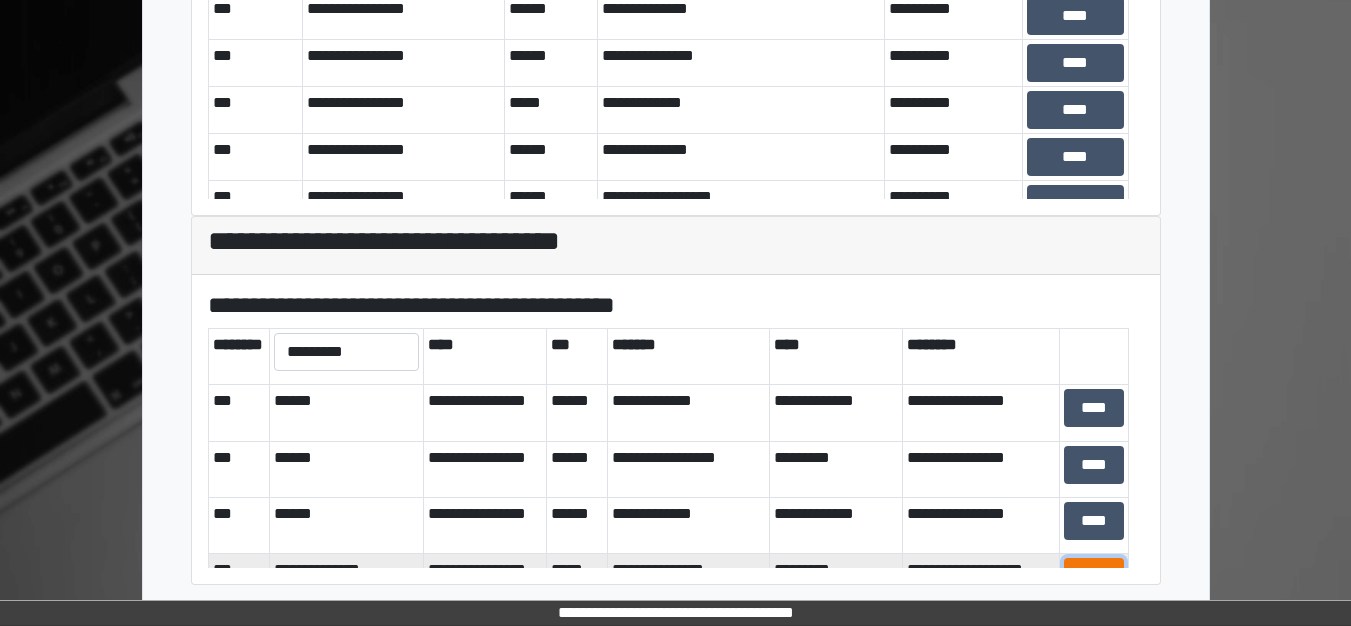 click on "****" at bounding box center (1094, 577) 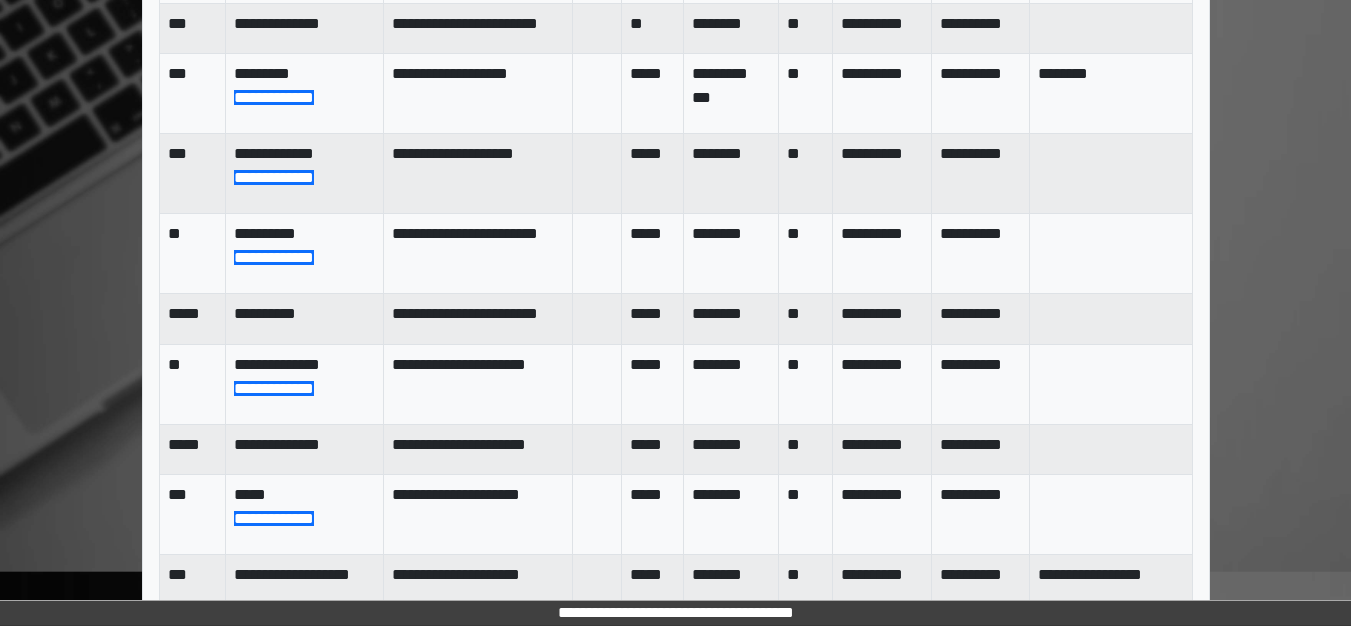 scroll, scrollTop: 1109, scrollLeft: 0, axis: vertical 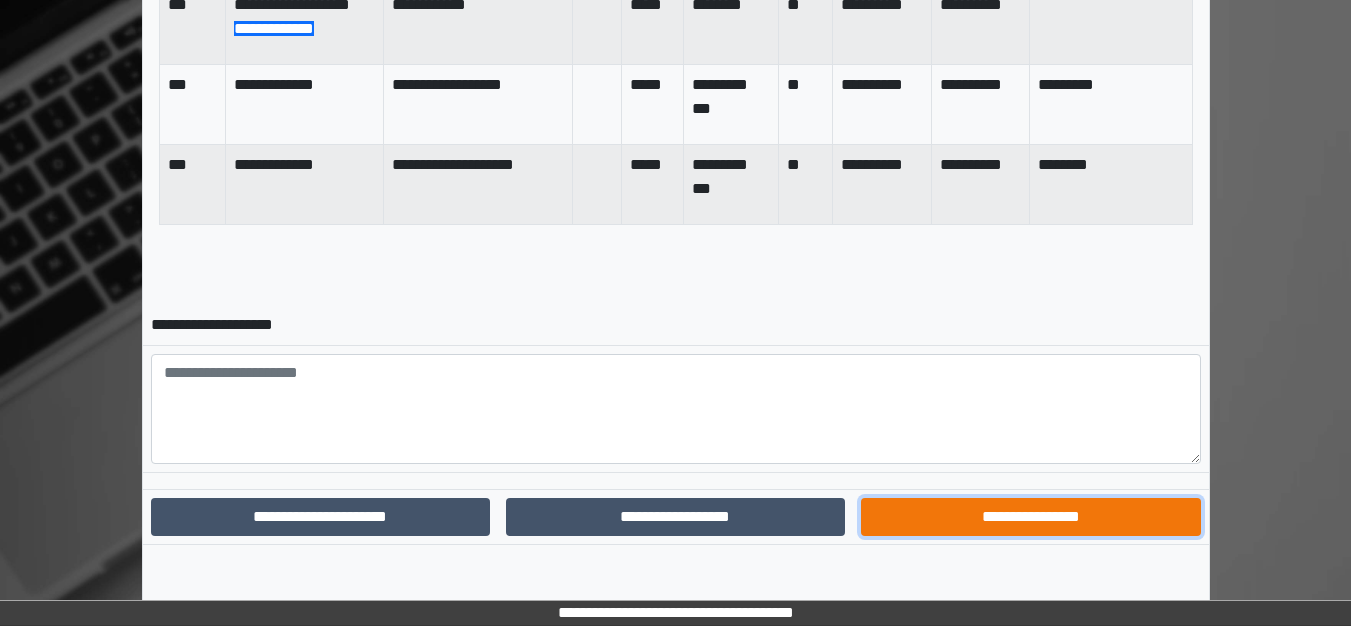 click on "**********" at bounding box center [1030, 517] 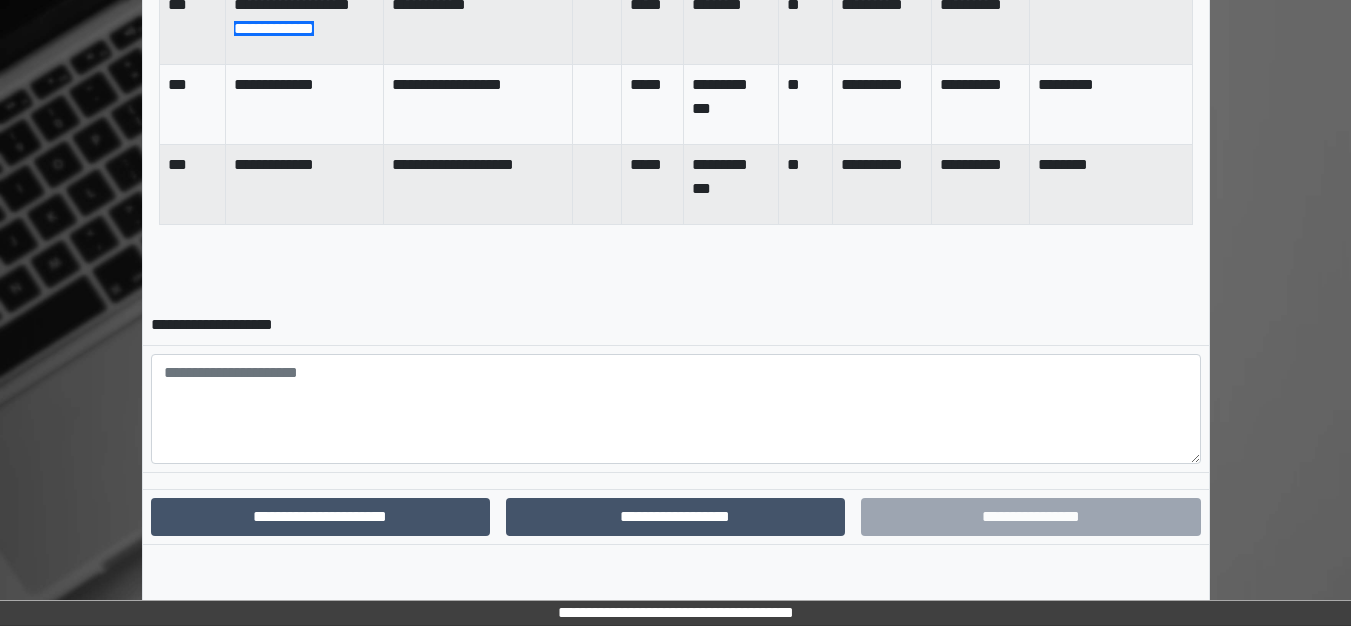 scroll, scrollTop: 1640, scrollLeft: 0, axis: vertical 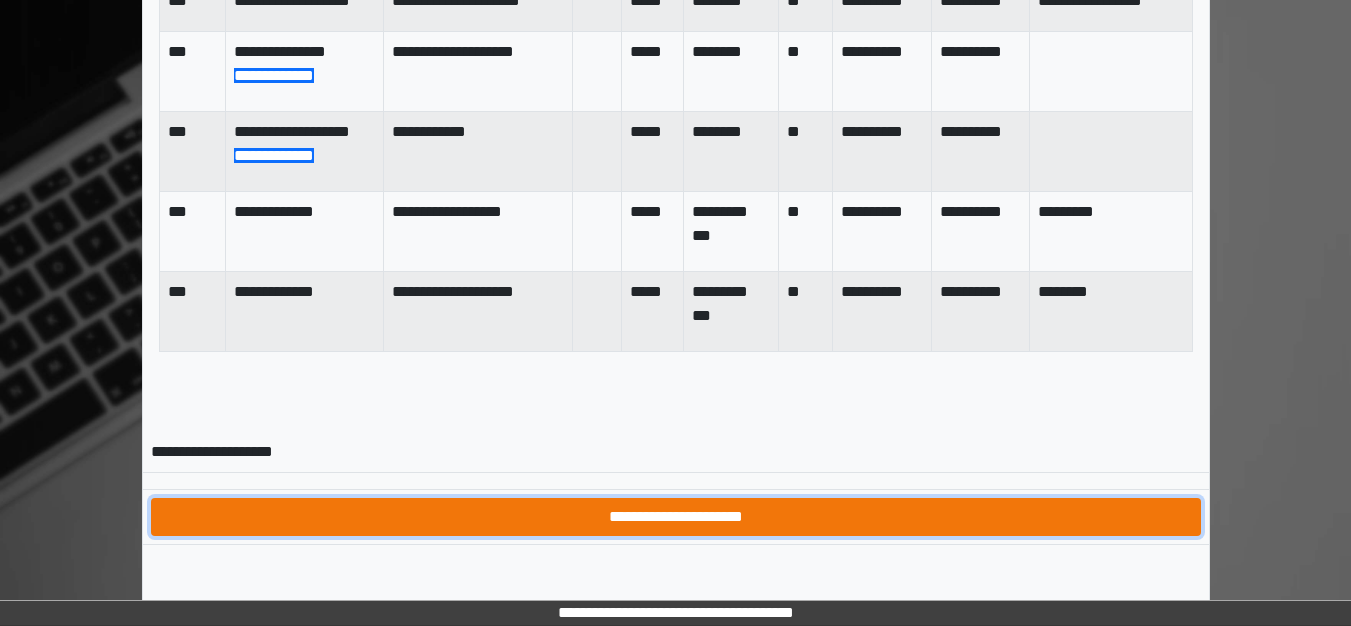 click on "**********" at bounding box center [676, 517] 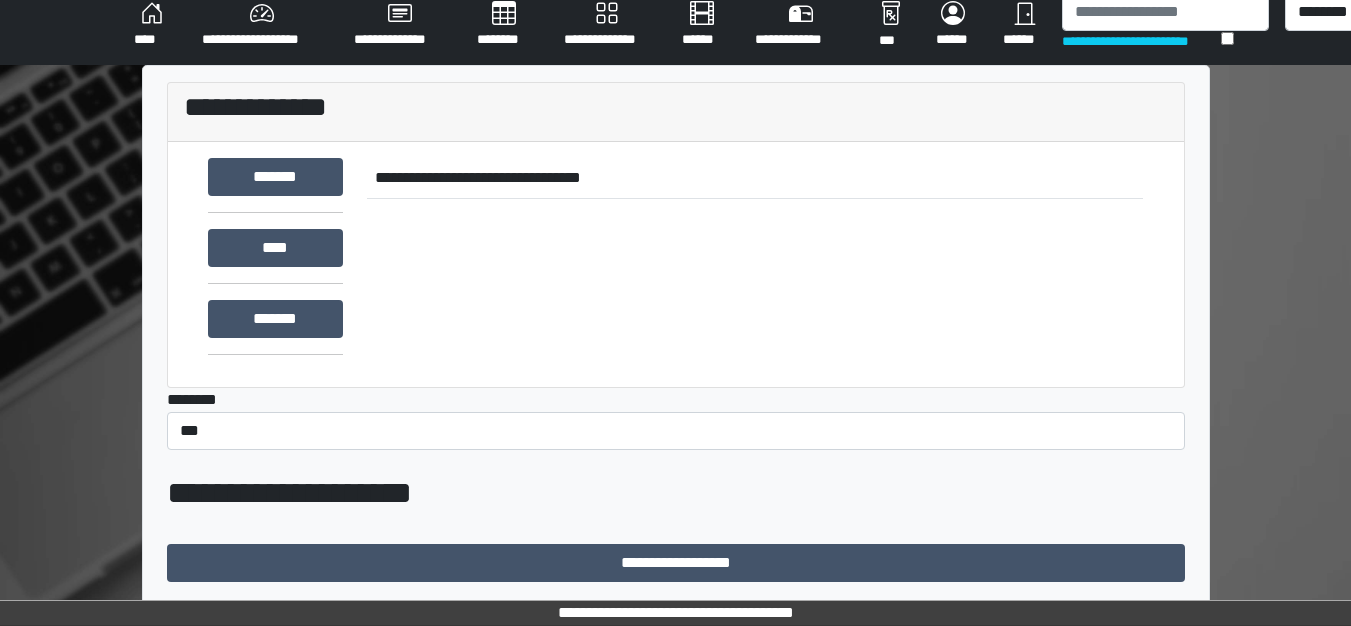scroll, scrollTop: 775, scrollLeft: 0, axis: vertical 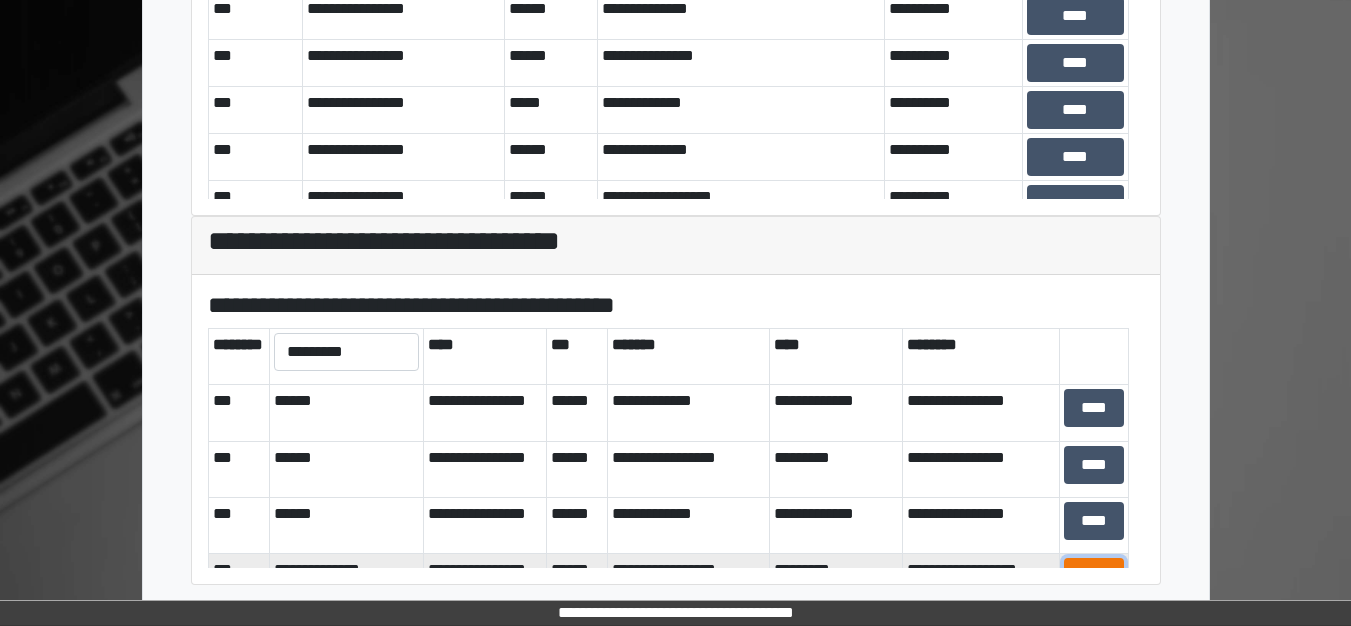 click on "****" at bounding box center [1094, 577] 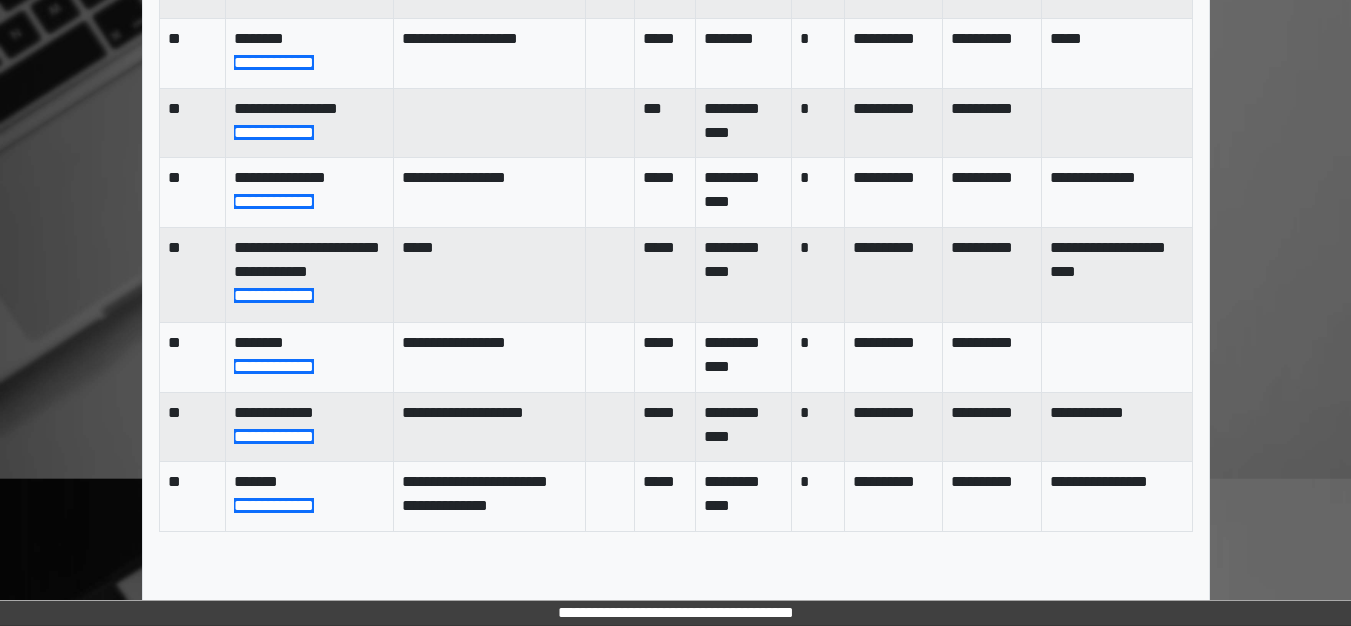 scroll, scrollTop: 1163, scrollLeft: 0, axis: vertical 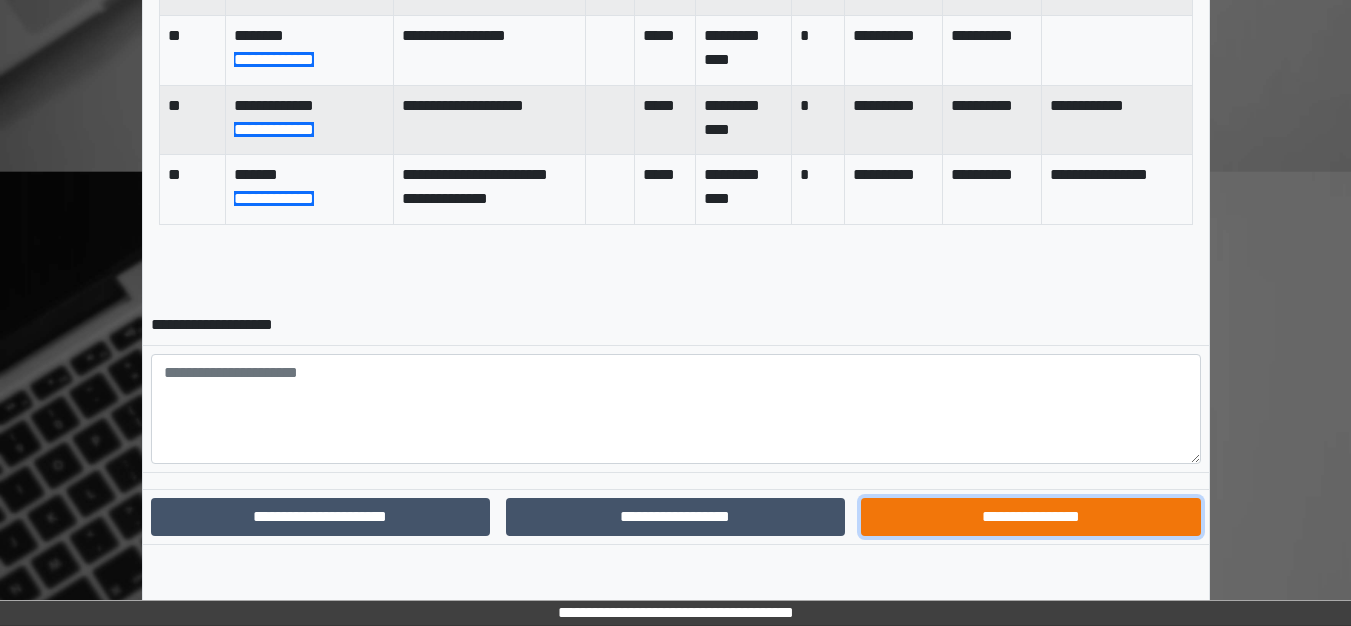 click on "**********" at bounding box center (1030, 517) 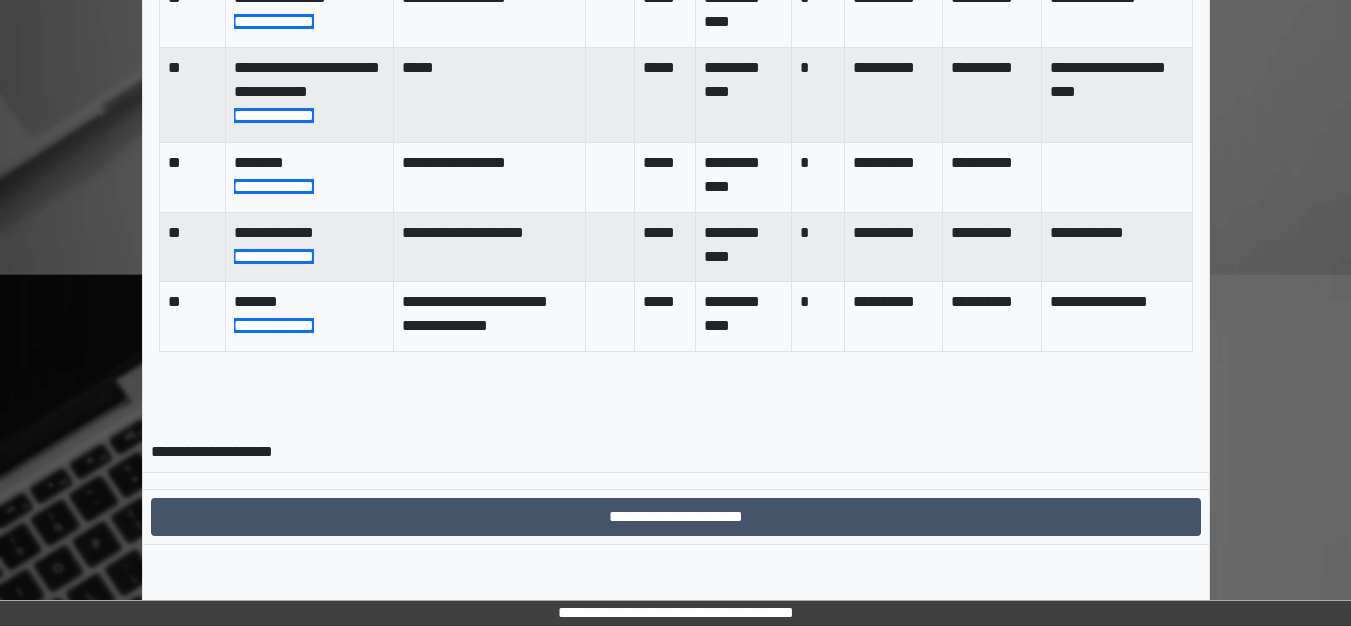 scroll, scrollTop: 1339, scrollLeft: 0, axis: vertical 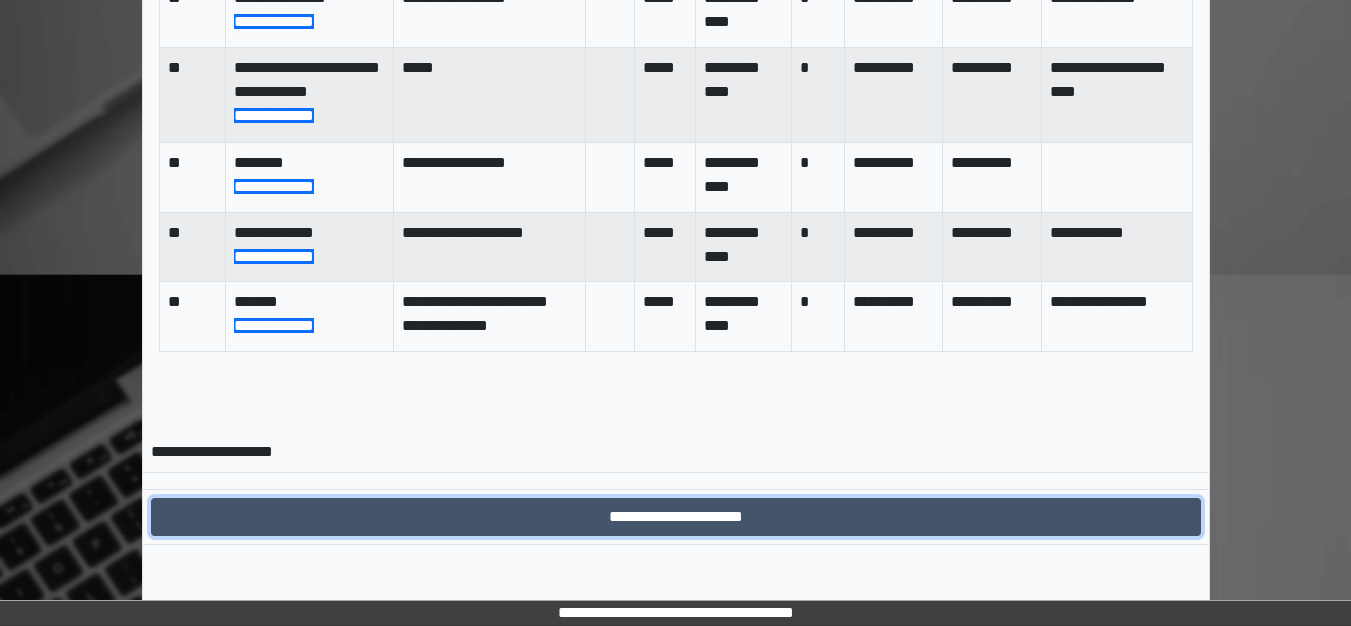 click on "**********" at bounding box center [676, 517] 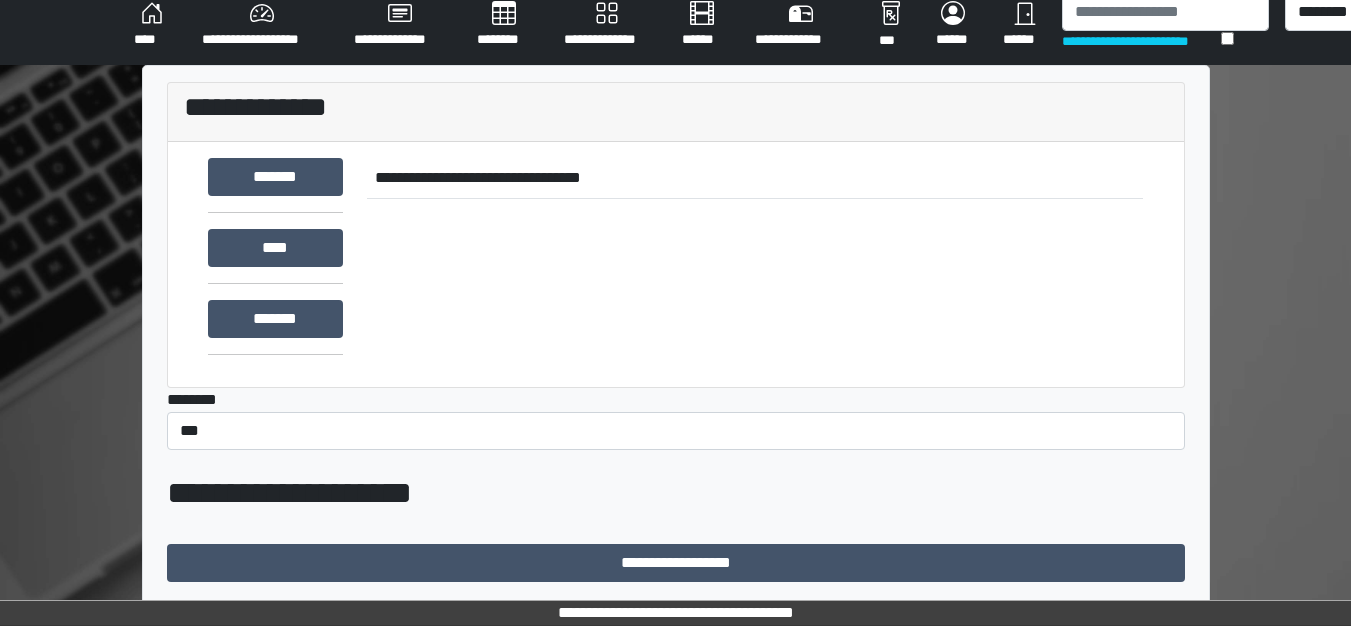 scroll, scrollTop: 775, scrollLeft: 0, axis: vertical 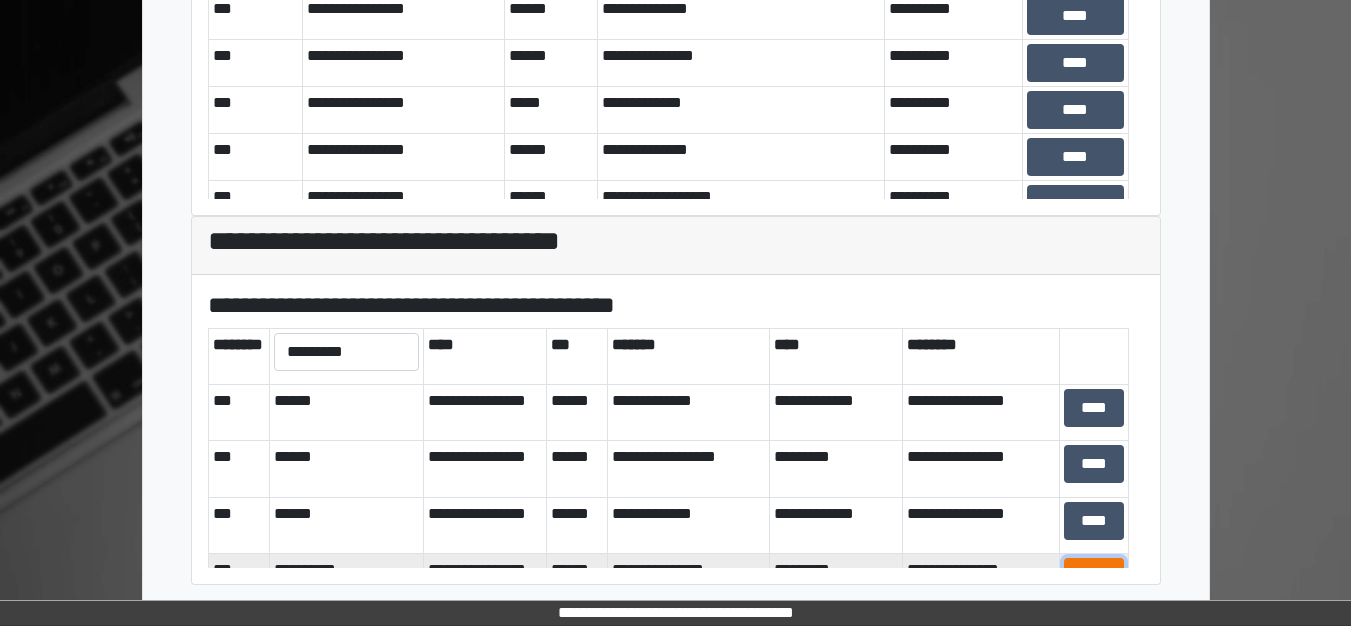 click on "****" at bounding box center (1094, 577) 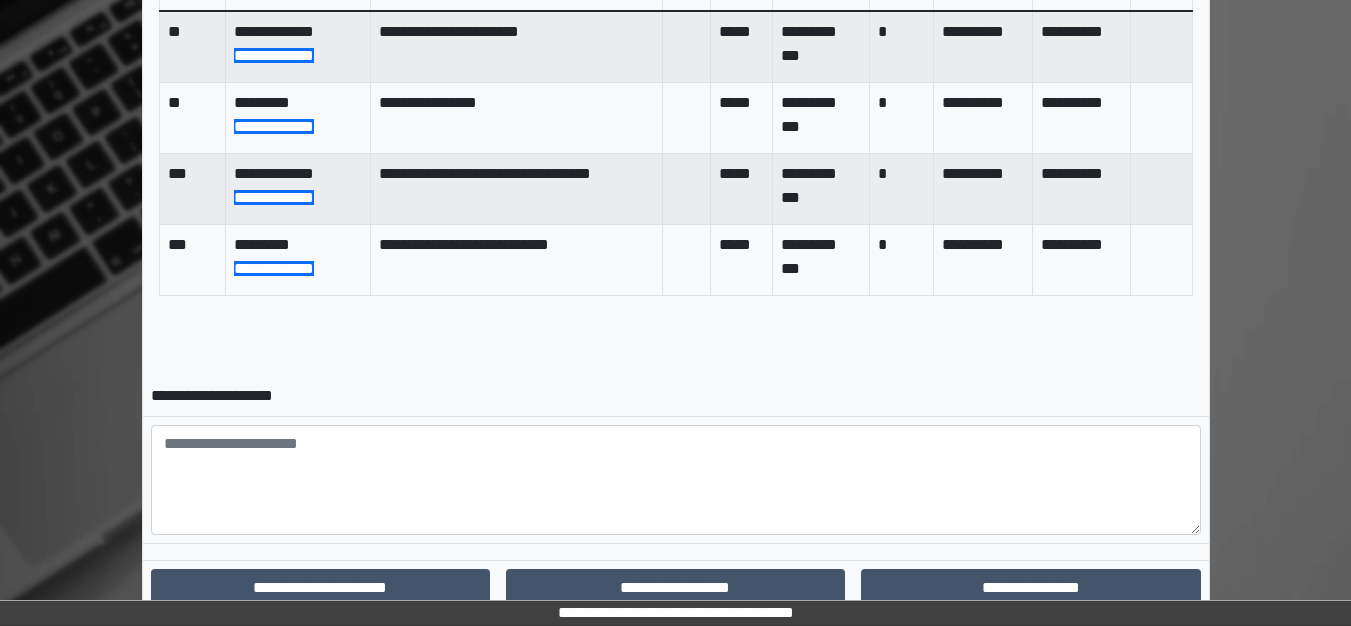 scroll, scrollTop: 980, scrollLeft: 0, axis: vertical 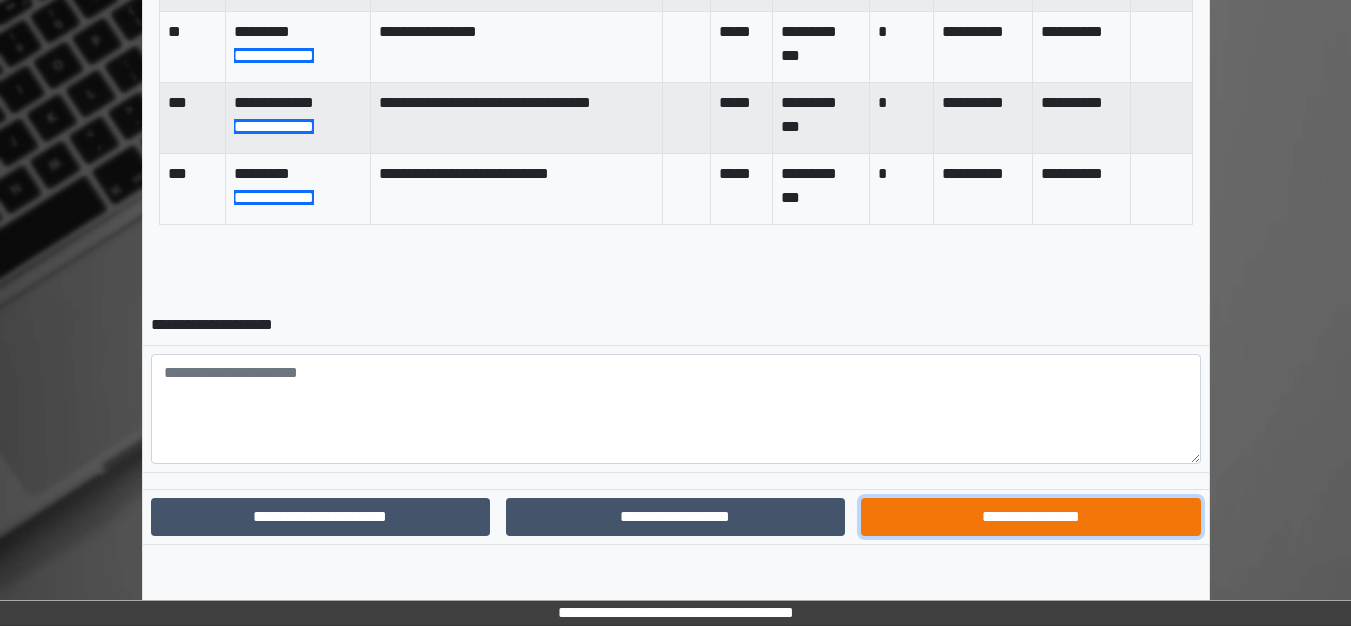 click on "**********" at bounding box center [1030, 517] 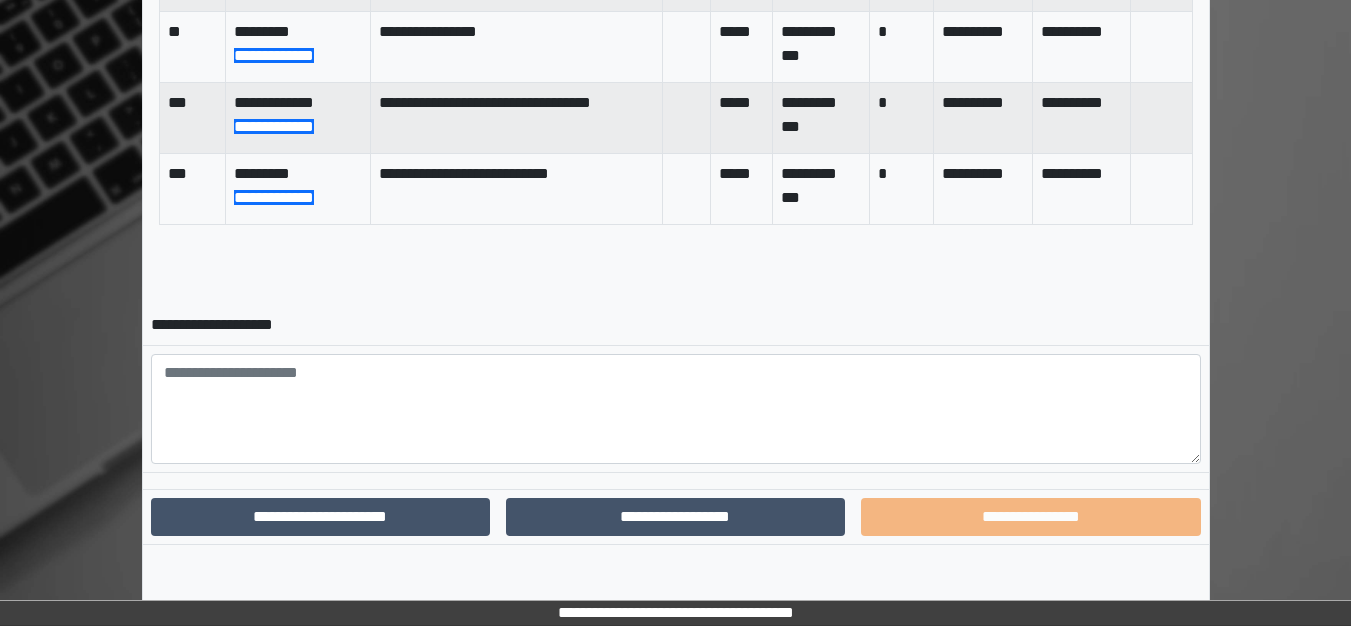 scroll, scrollTop: 877, scrollLeft: 0, axis: vertical 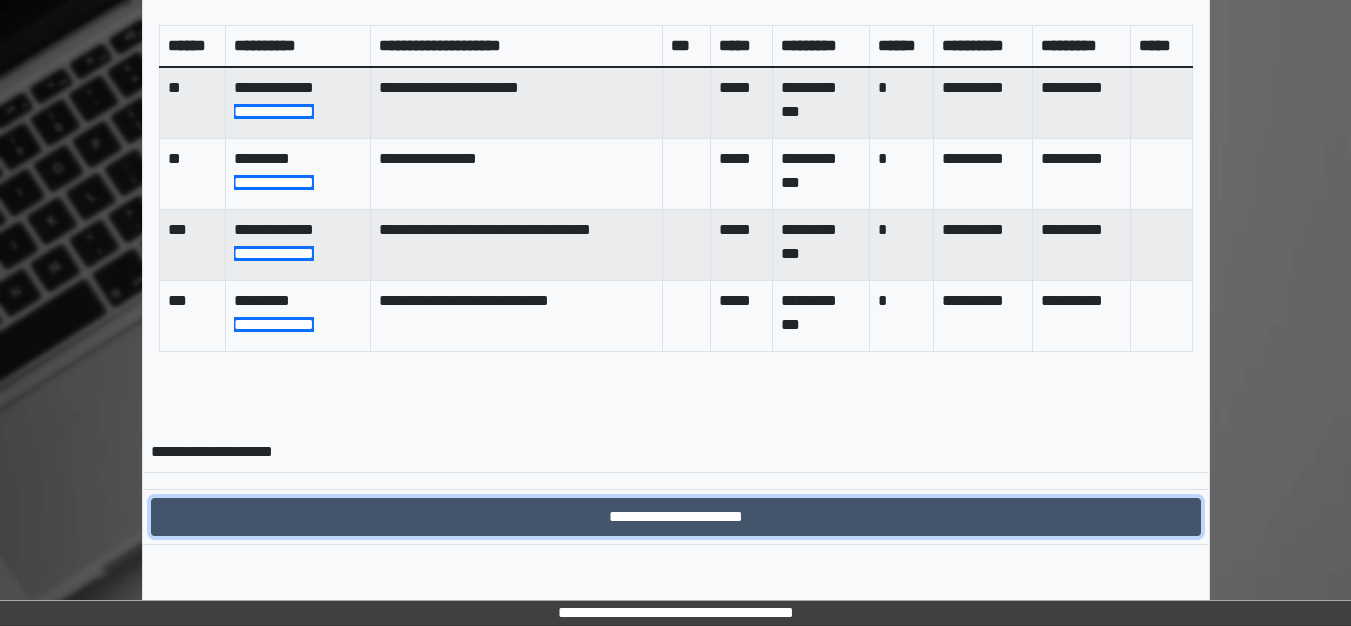 click on "**********" at bounding box center (676, 517) 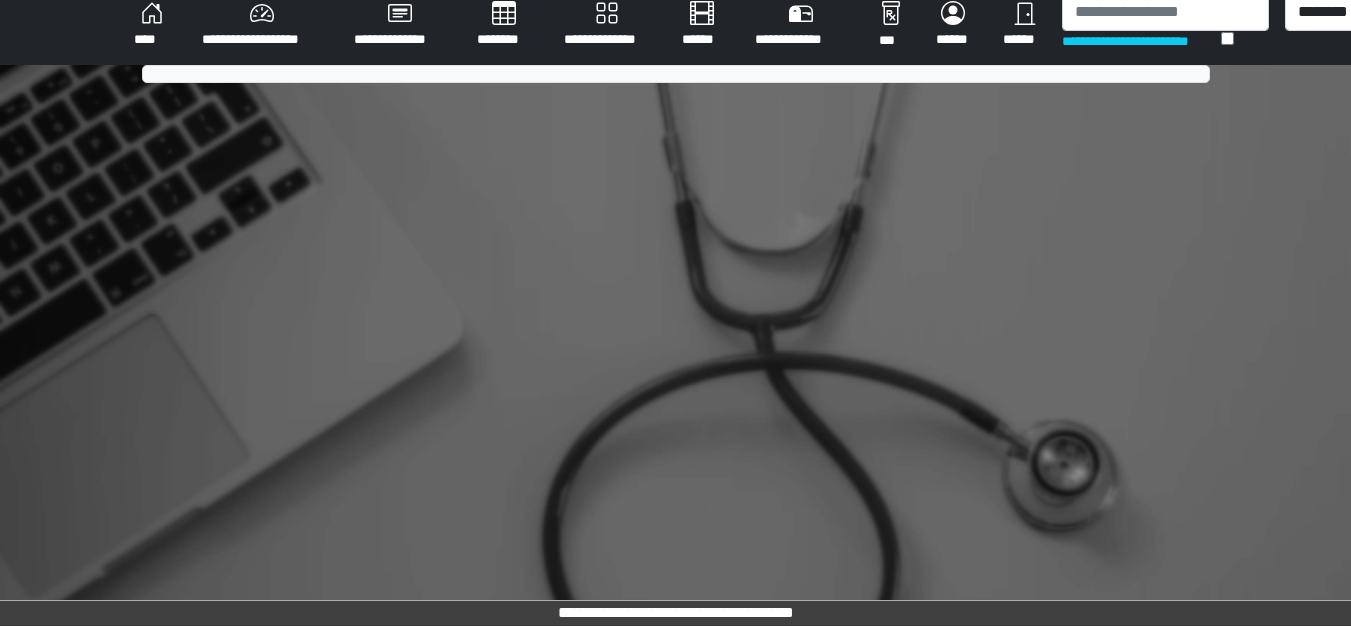 scroll, scrollTop: 775, scrollLeft: 0, axis: vertical 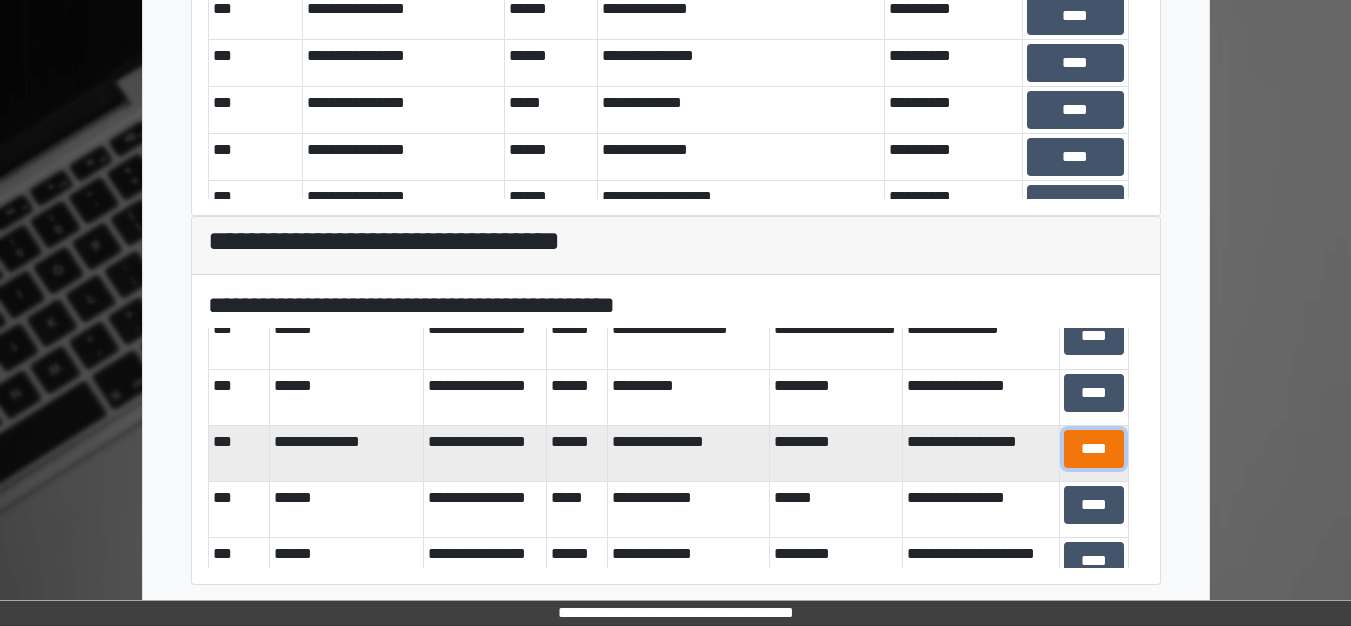 click on "****" at bounding box center [1094, 449] 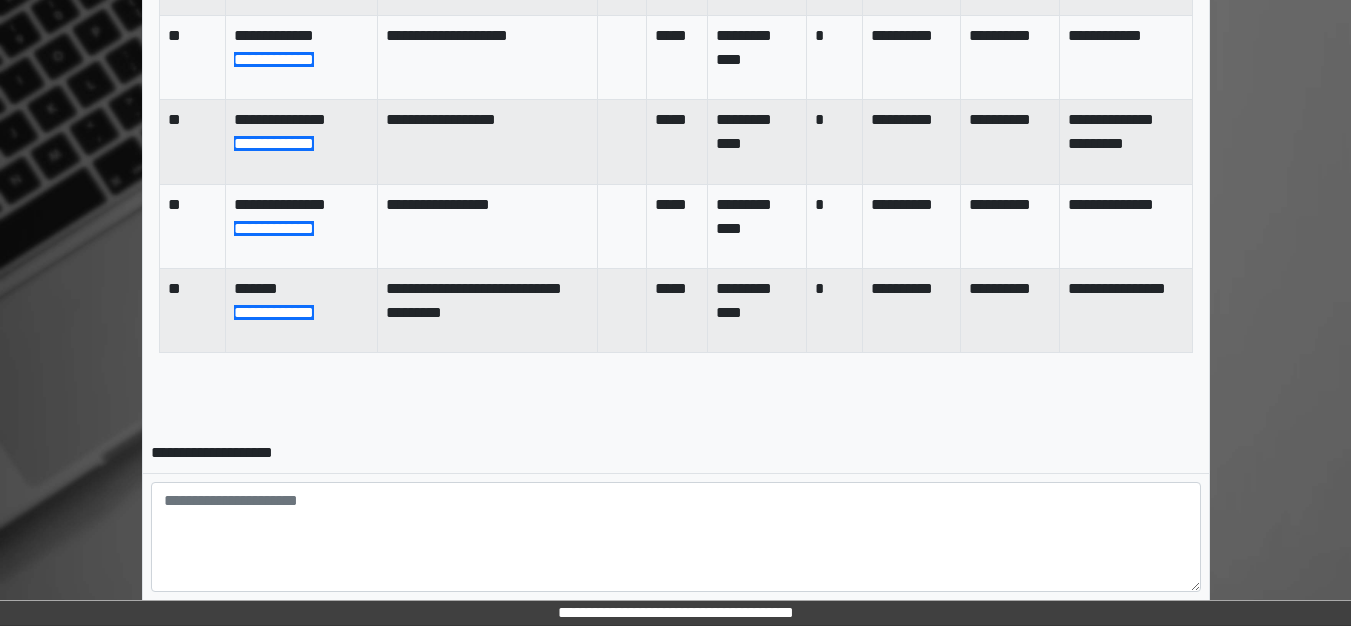 scroll, scrollTop: 1117, scrollLeft: 0, axis: vertical 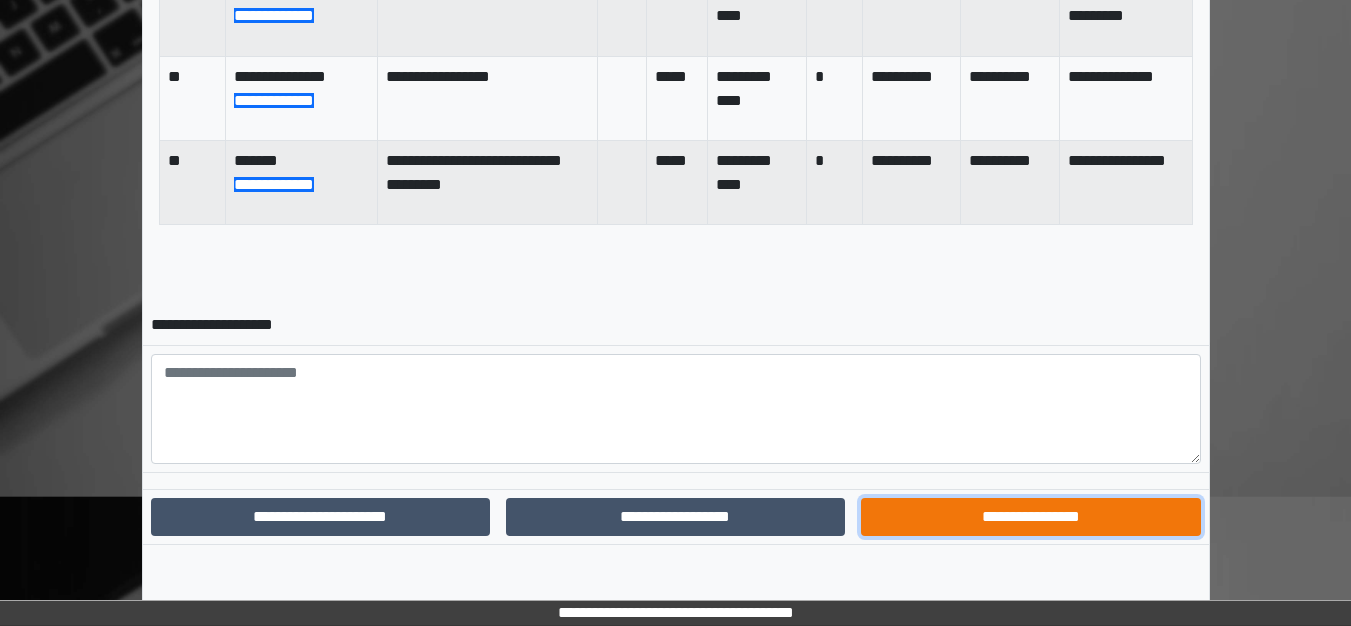 click on "**********" at bounding box center [1030, 517] 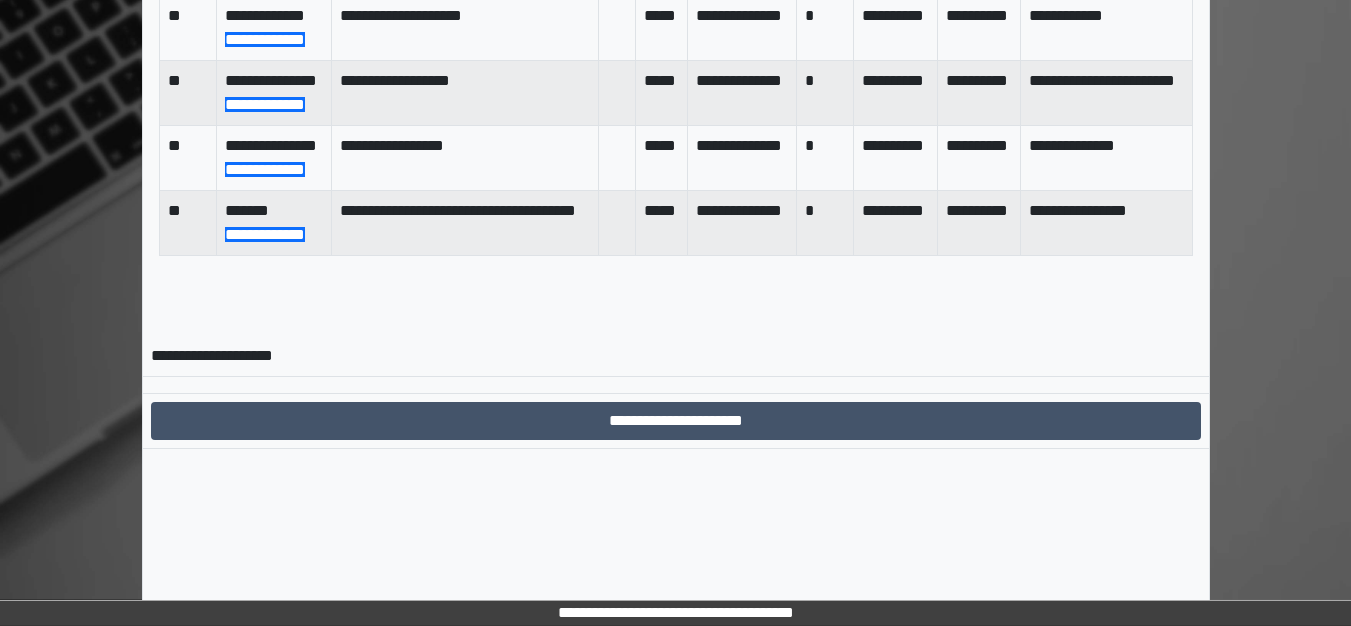 scroll, scrollTop: 1014, scrollLeft: 0, axis: vertical 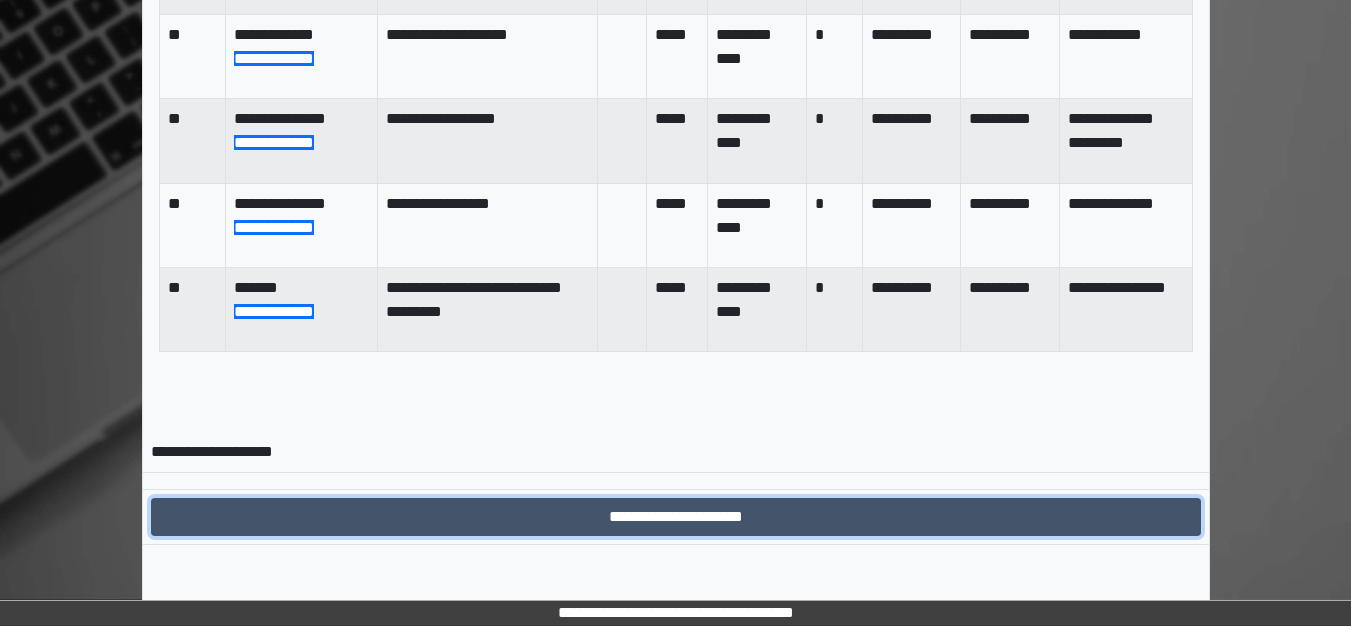 click on "**********" at bounding box center [676, 517] 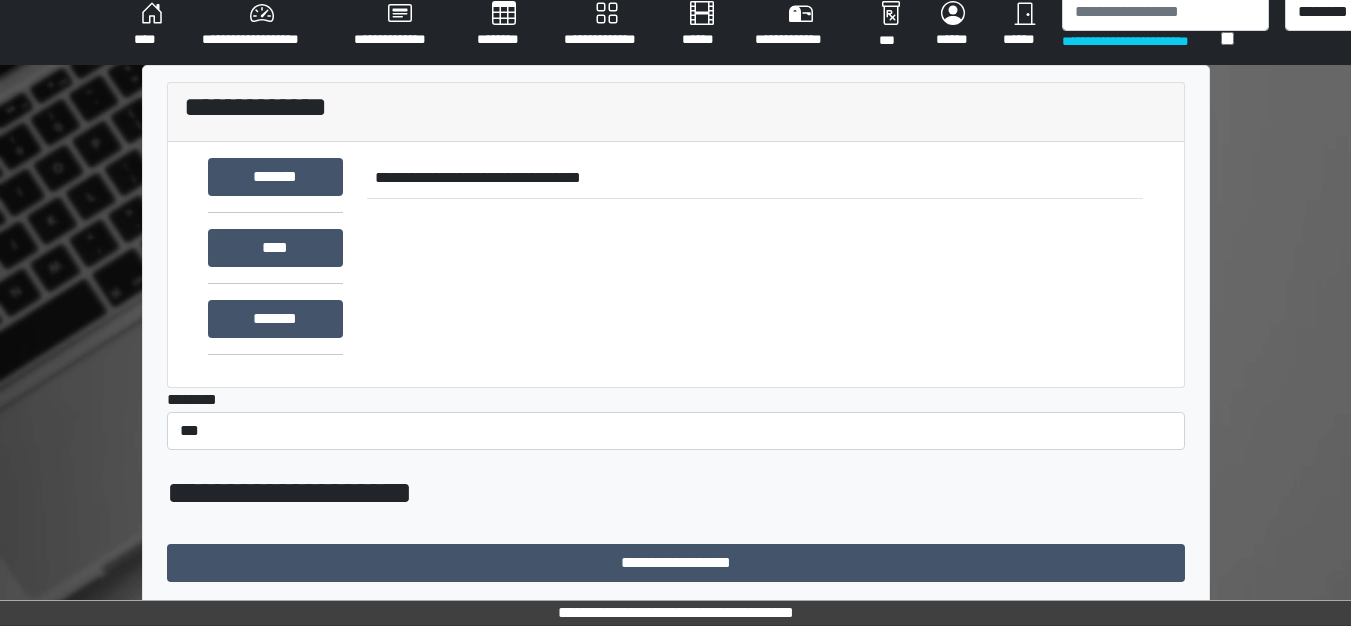 scroll, scrollTop: 775, scrollLeft: 0, axis: vertical 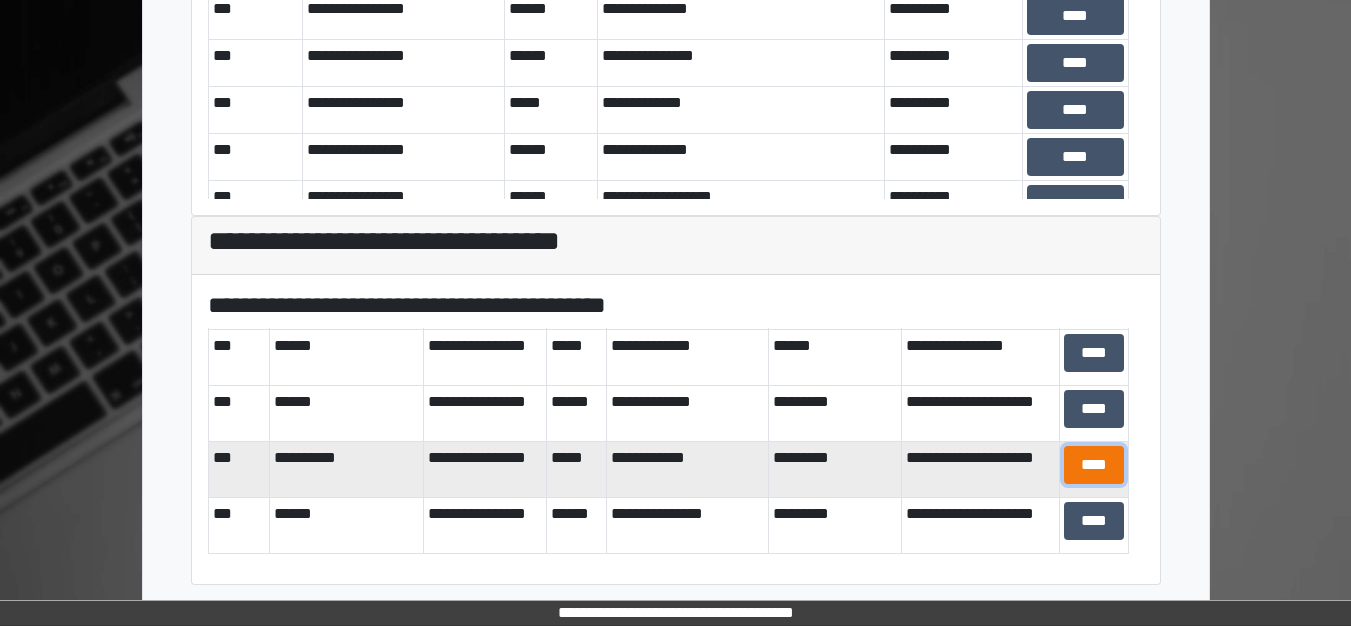 click on "****" at bounding box center (1094, 465) 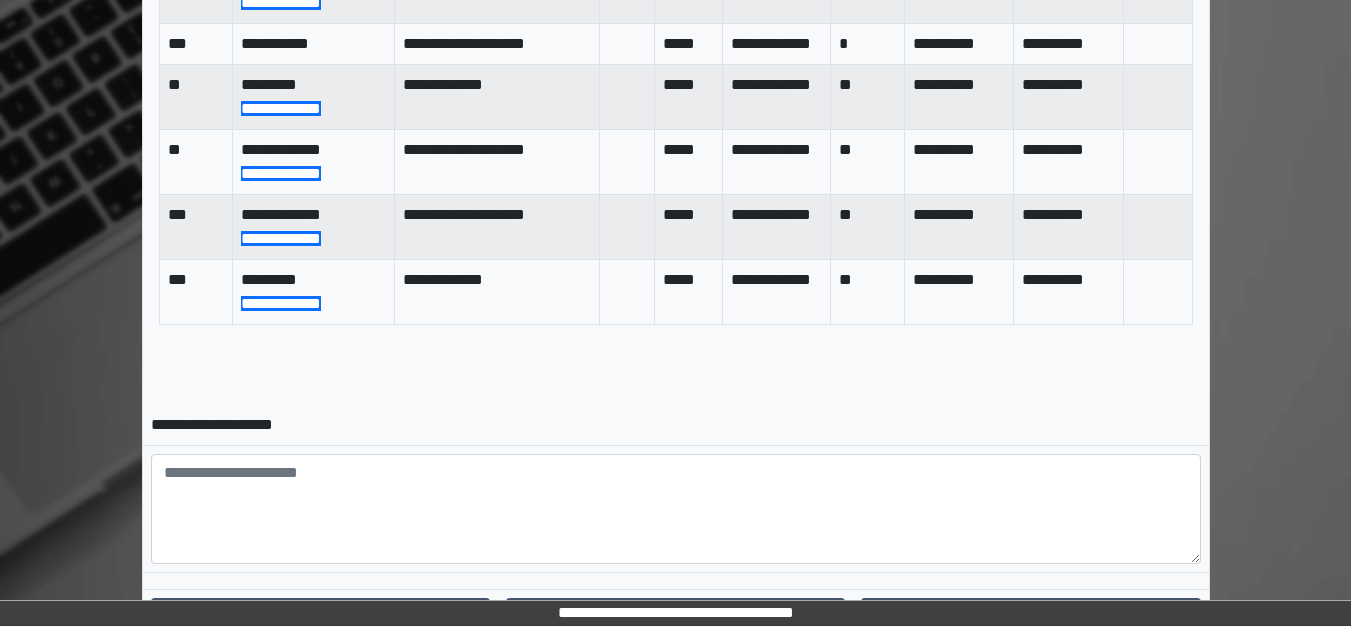scroll, scrollTop: 1062, scrollLeft: 0, axis: vertical 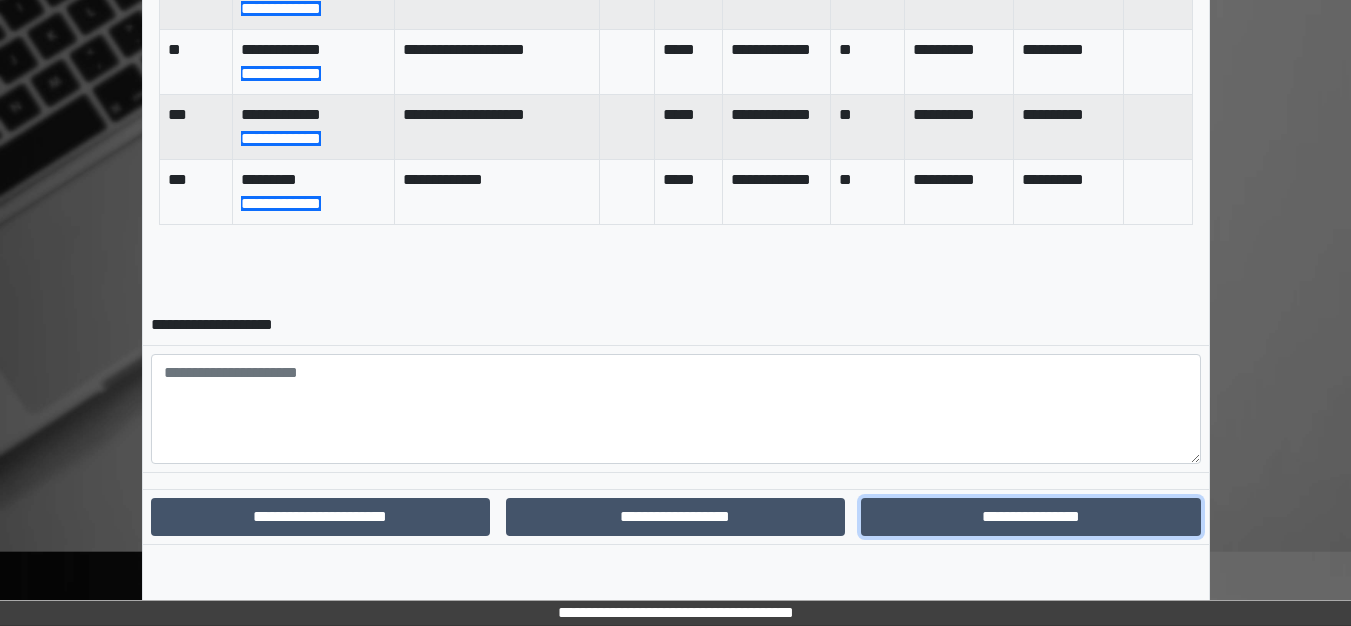 click on "**********" at bounding box center (1030, 517) 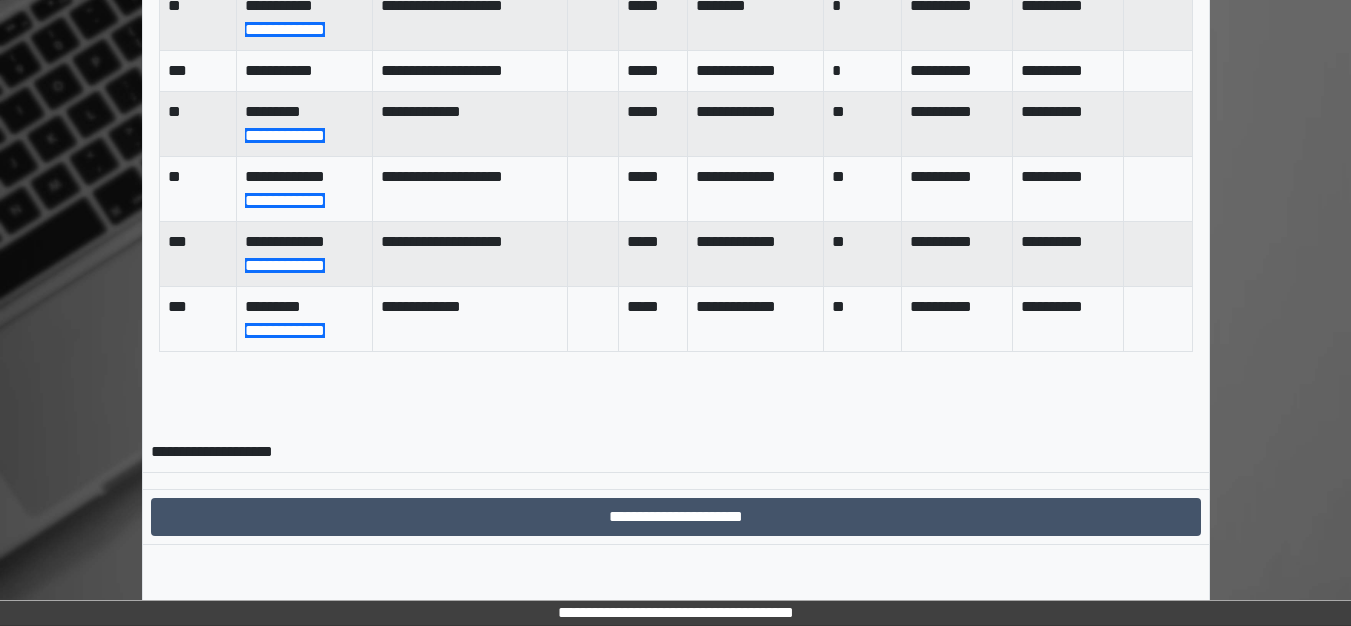 scroll, scrollTop: 959, scrollLeft: 0, axis: vertical 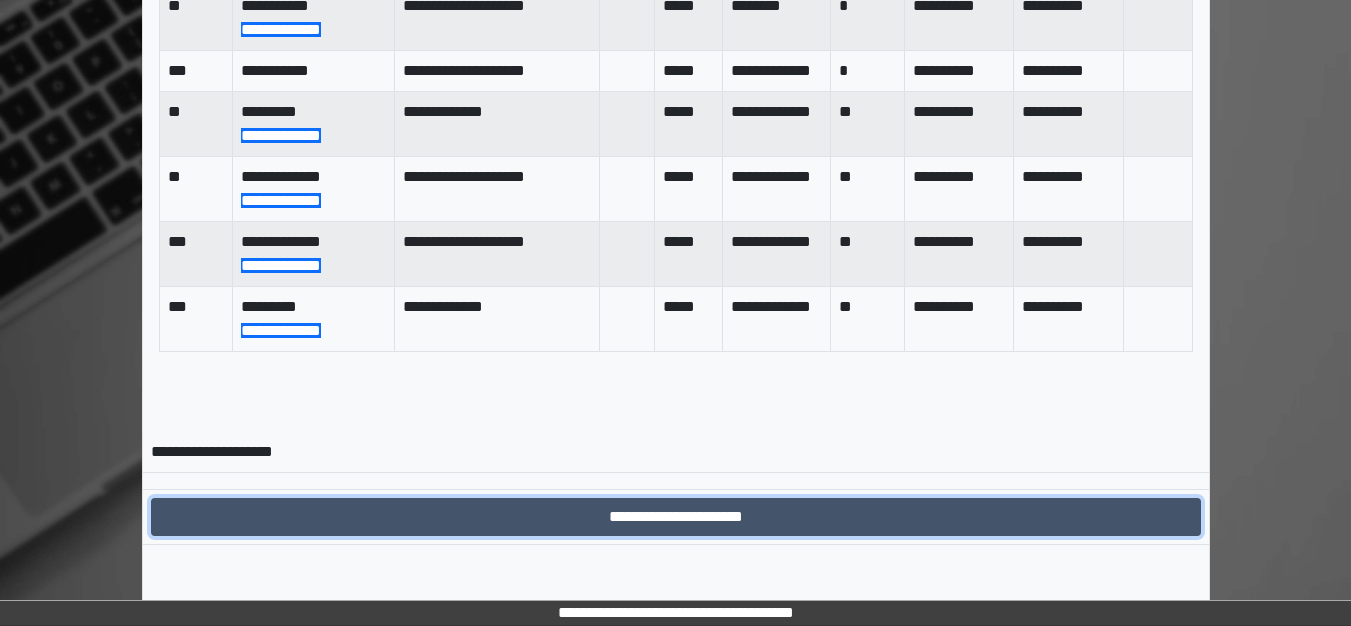 click on "**********" at bounding box center (676, 517) 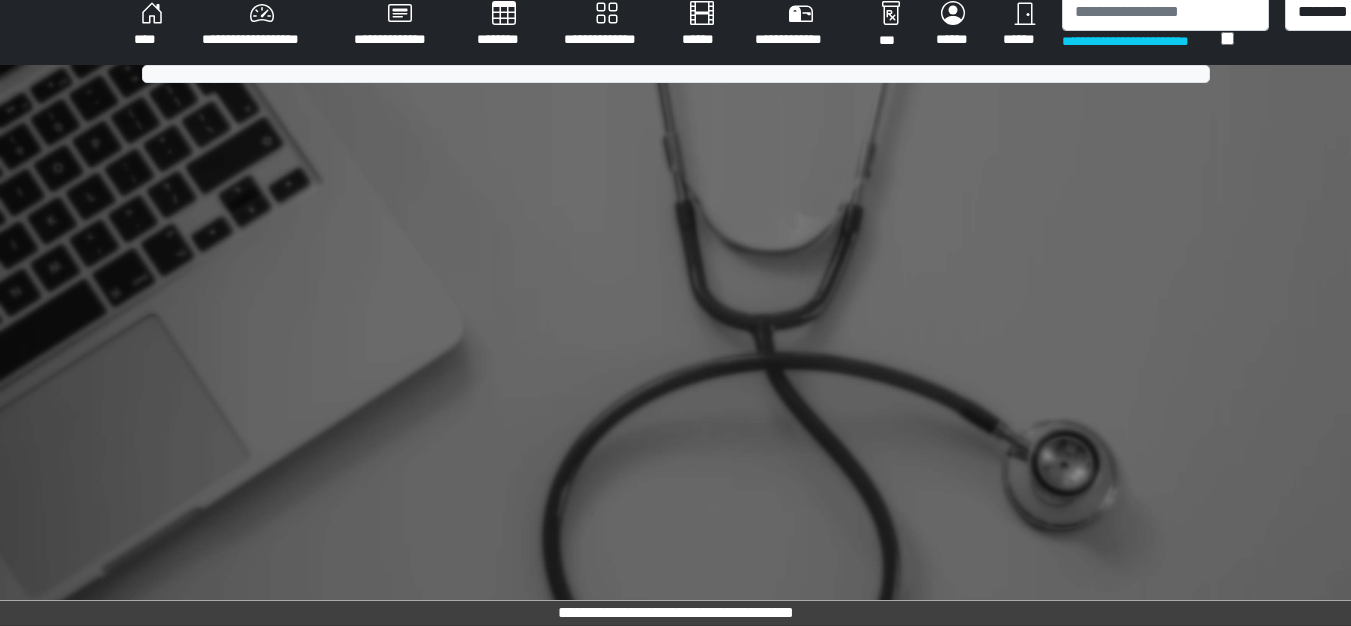 scroll, scrollTop: 775, scrollLeft: 0, axis: vertical 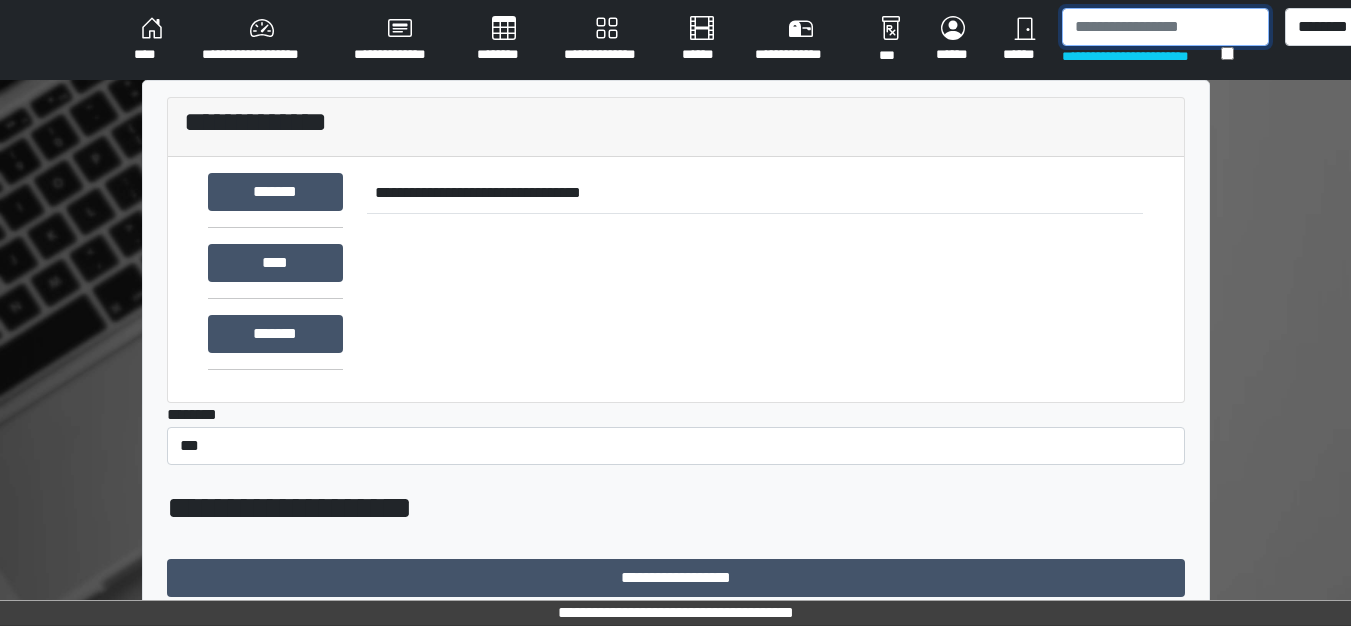 click at bounding box center (1165, 27) 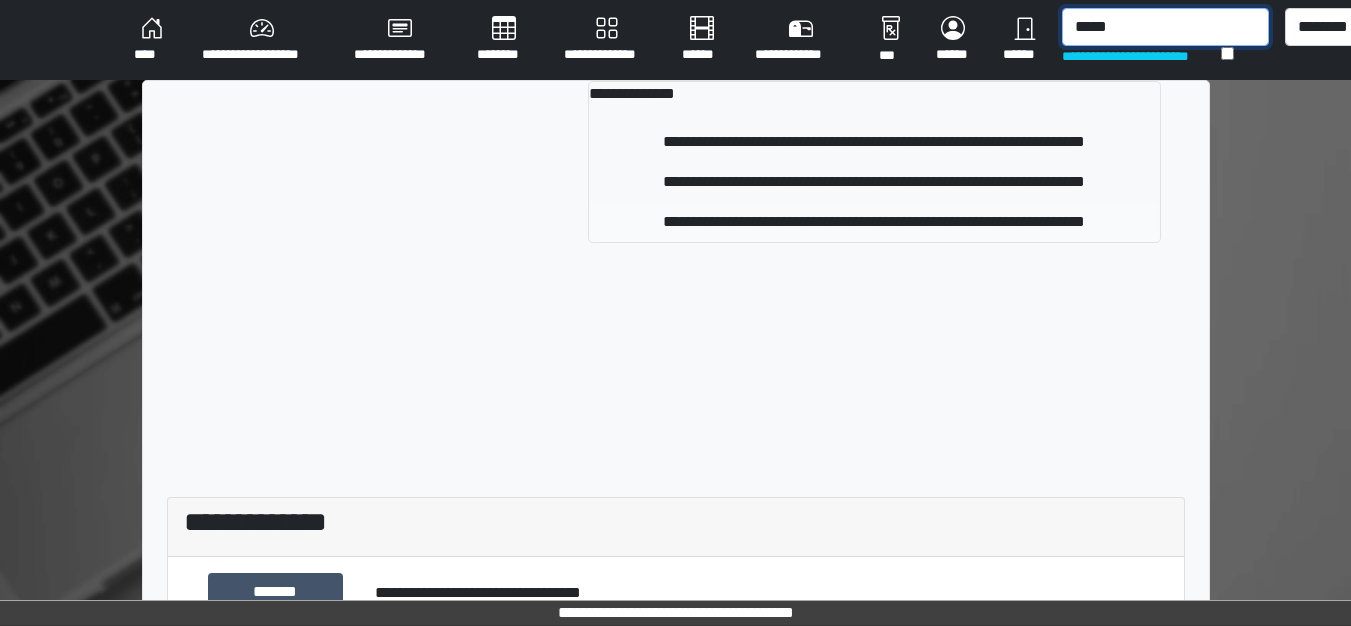 type on "*****" 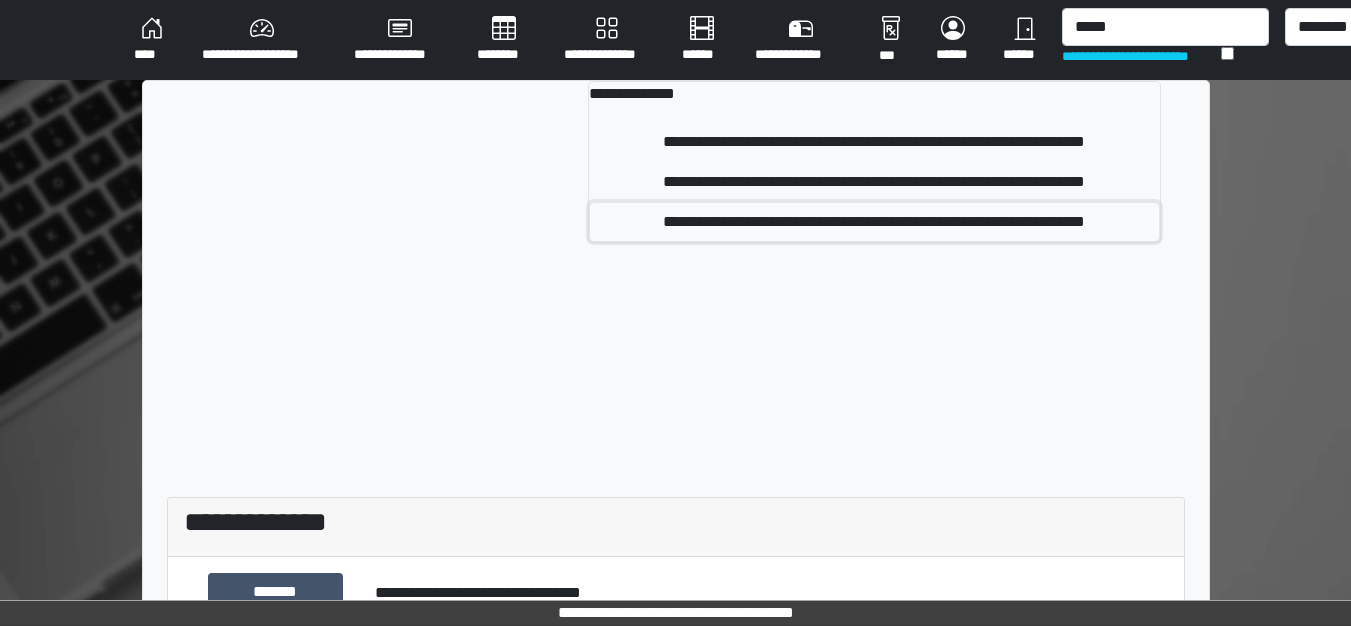 click on "**********" at bounding box center [874, 222] 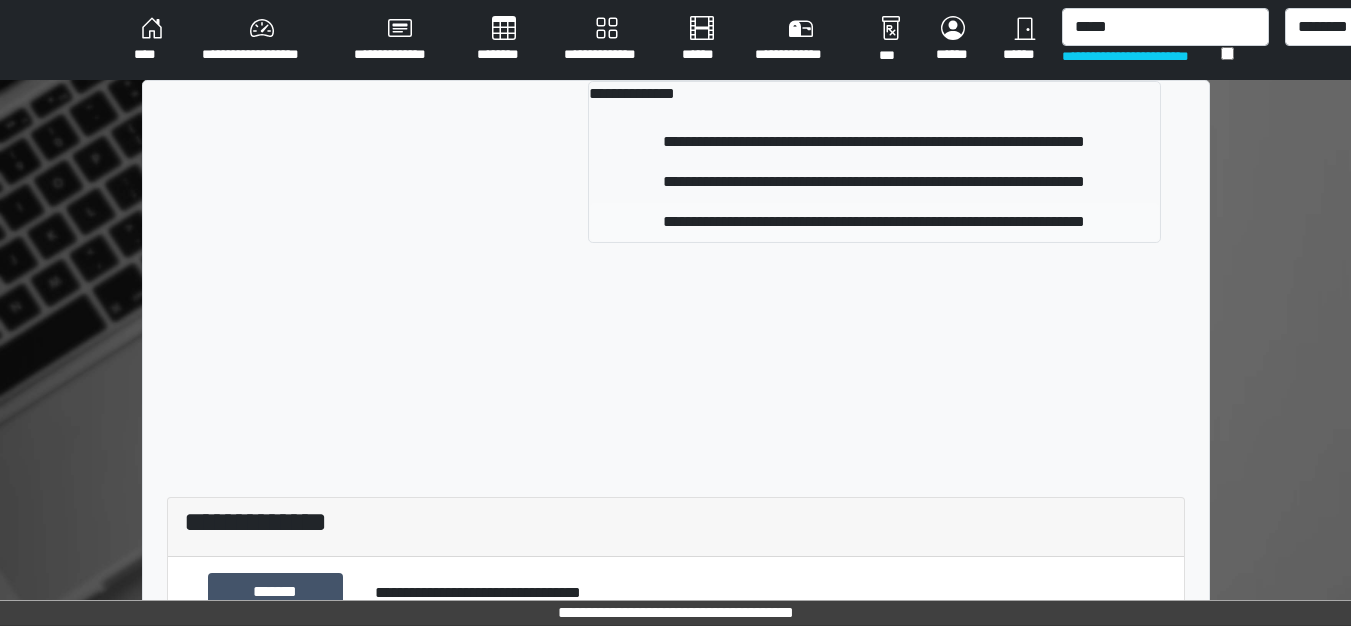 type 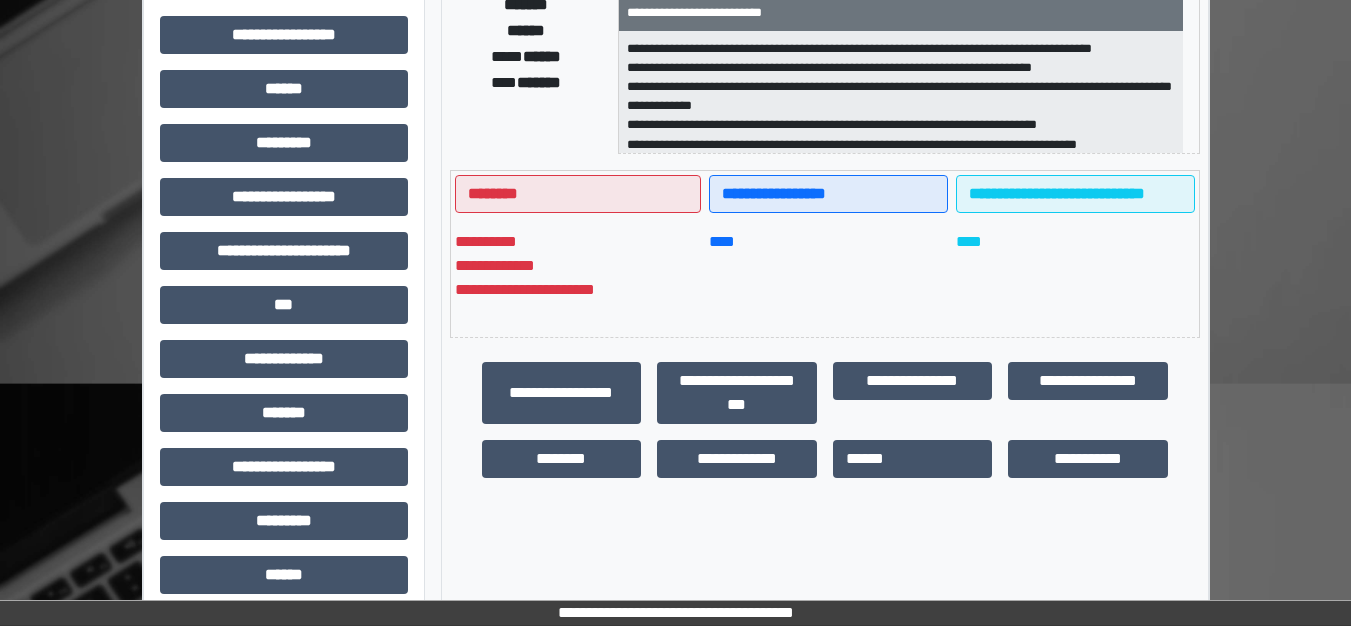 scroll, scrollTop: 400, scrollLeft: 0, axis: vertical 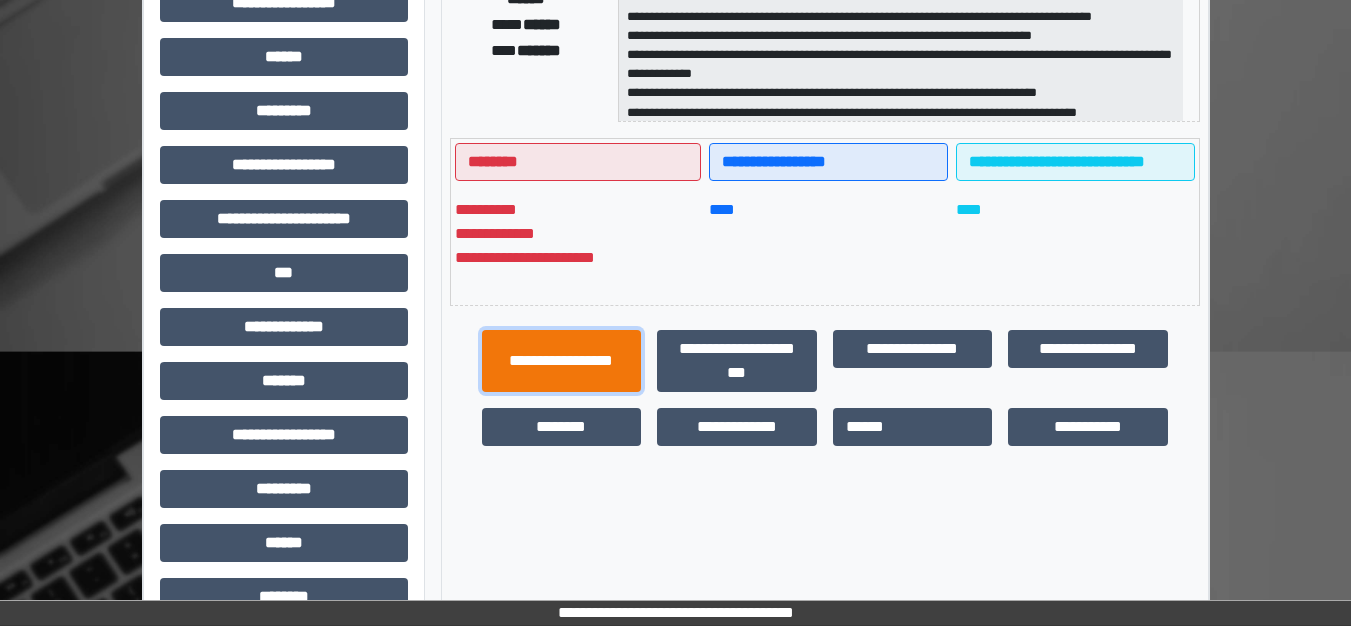 click on "**********" at bounding box center [562, 361] 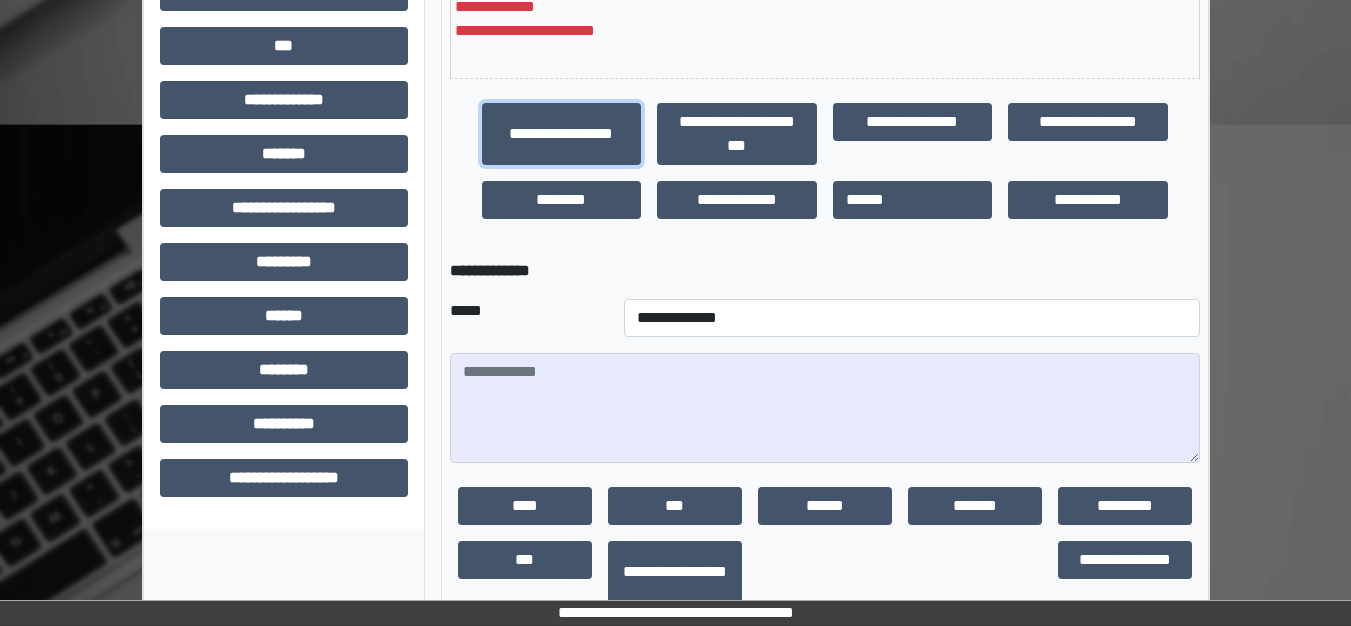scroll, scrollTop: 708, scrollLeft: 0, axis: vertical 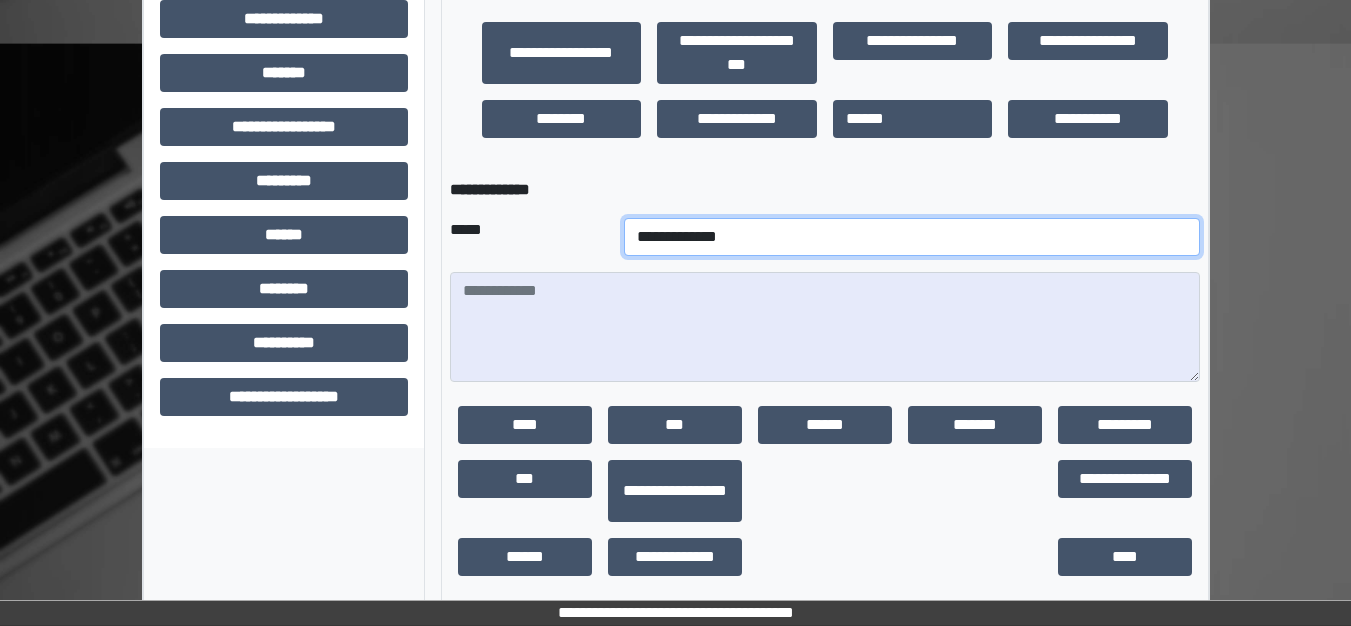 click on "**********" at bounding box center (912, 237) 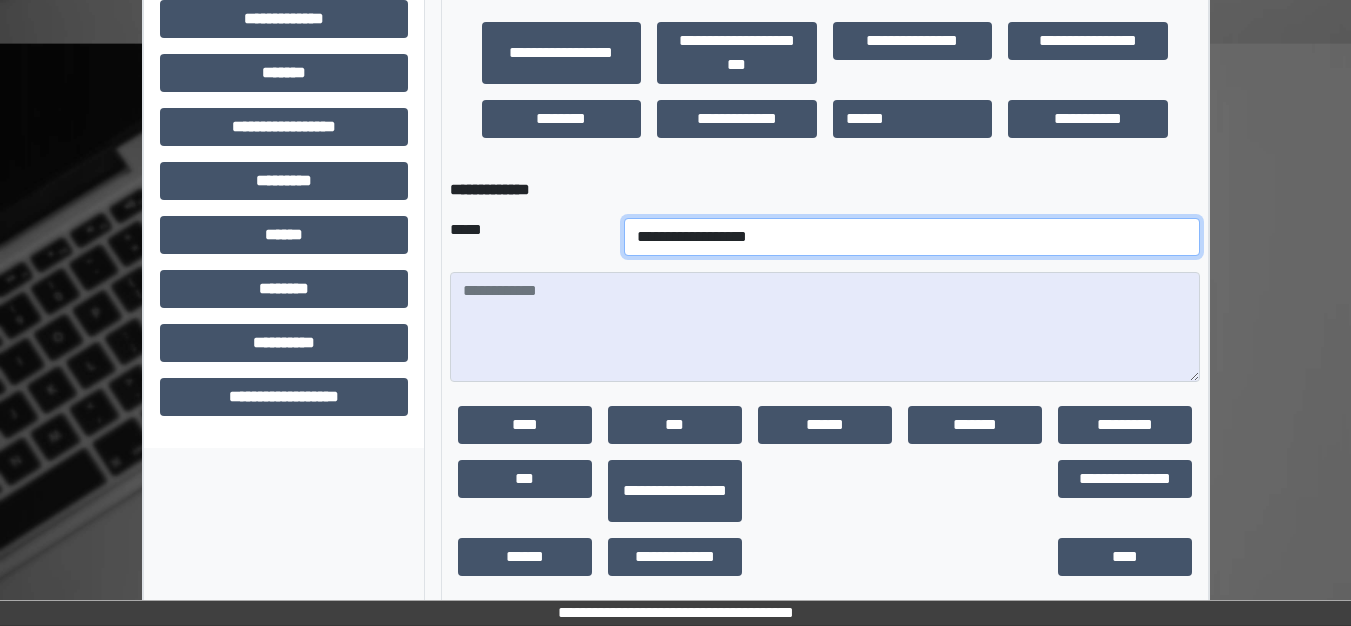 click on "**********" at bounding box center [912, 237] 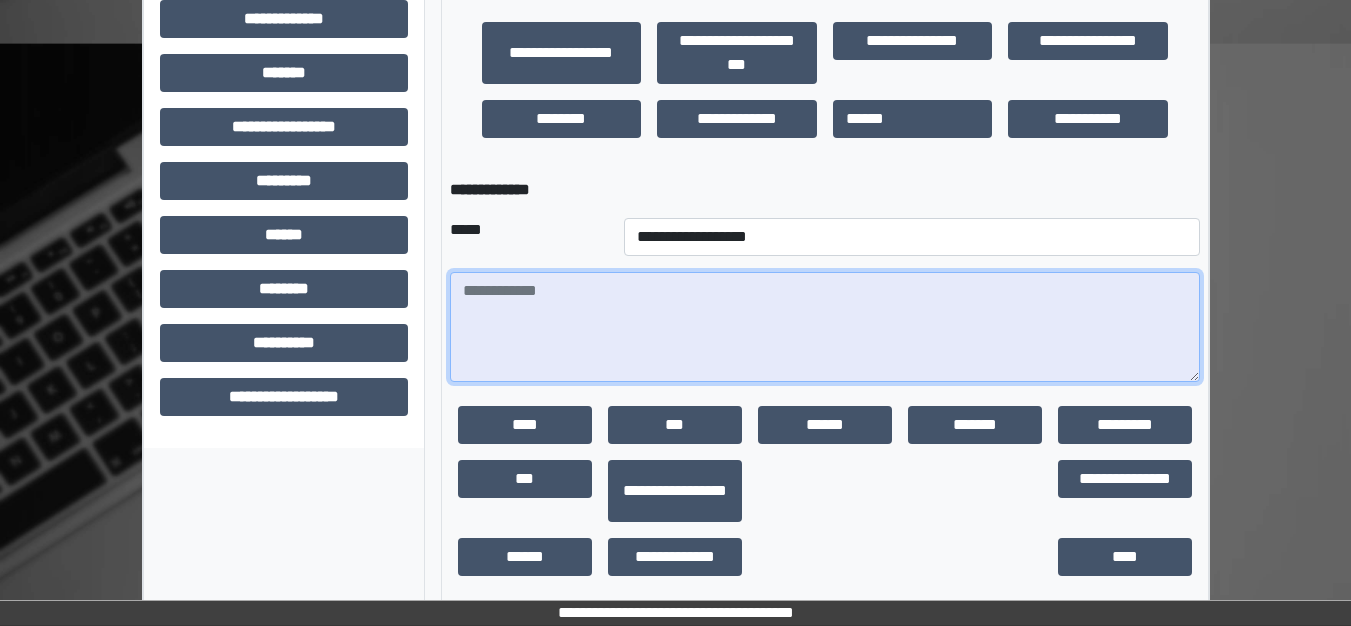 click at bounding box center [825, 327] 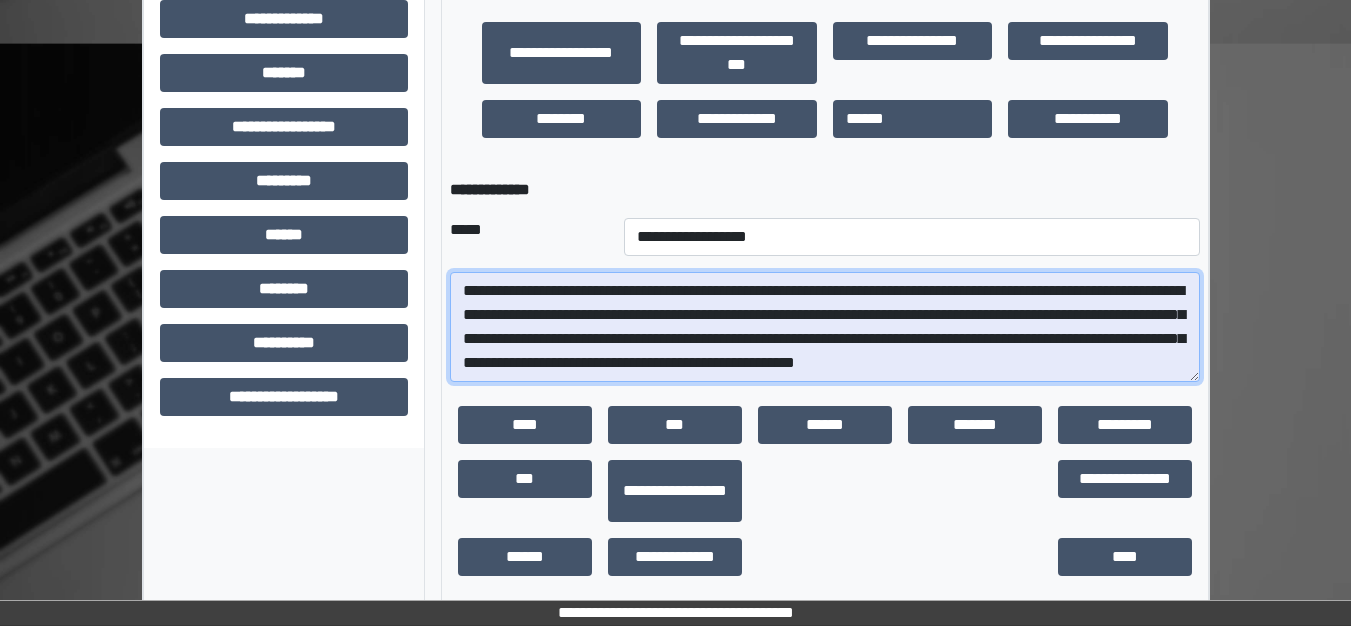 scroll, scrollTop: 17, scrollLeft: 0, axis: vertical 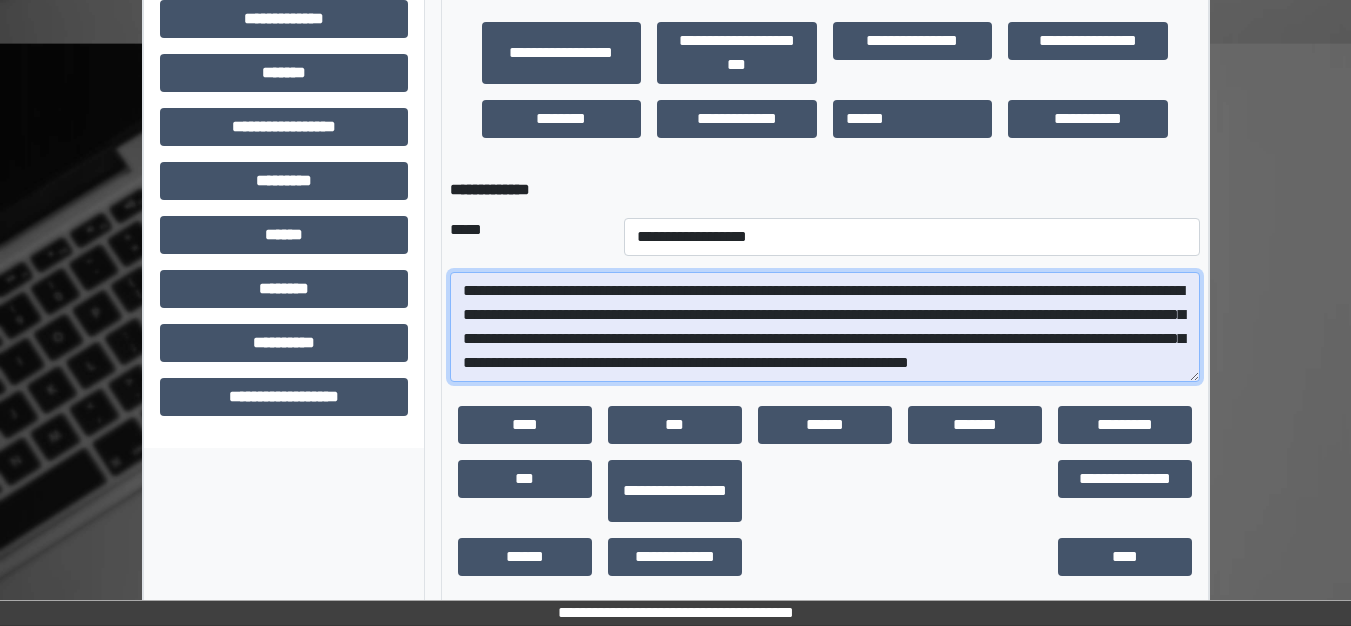 click on "**********" at bounding box center (825, 327) 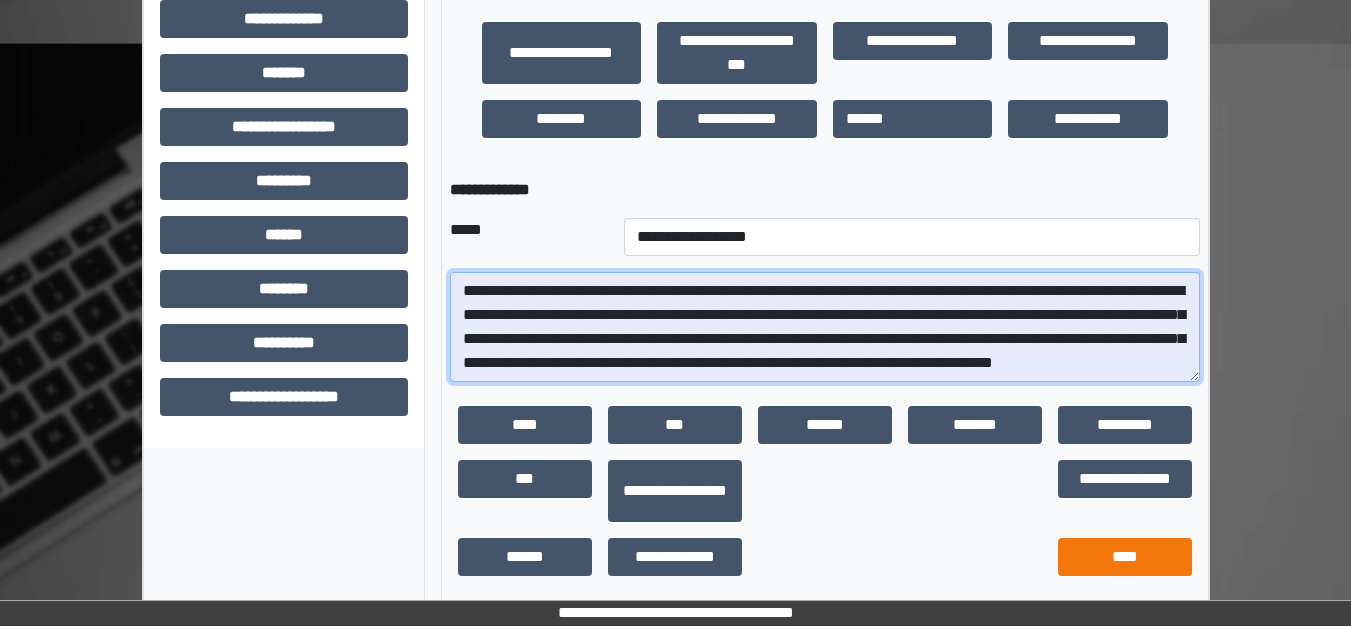 type on "**********" 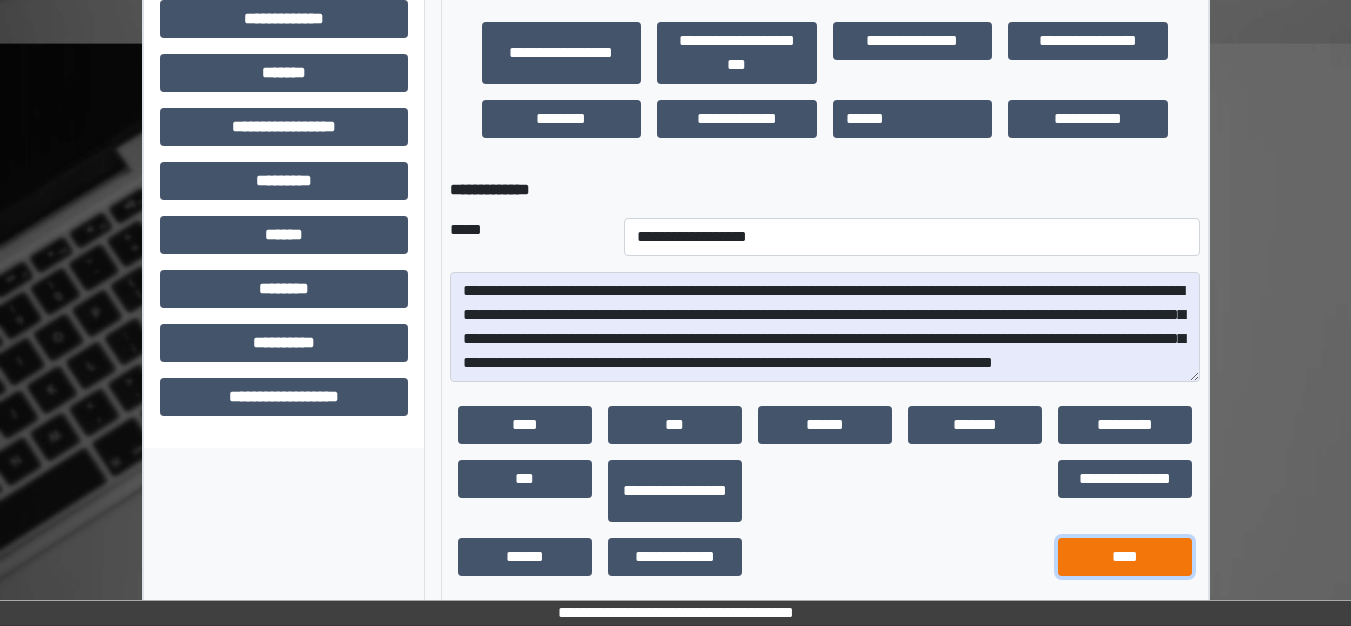 click on "****" at bounding box center (1125, 557) 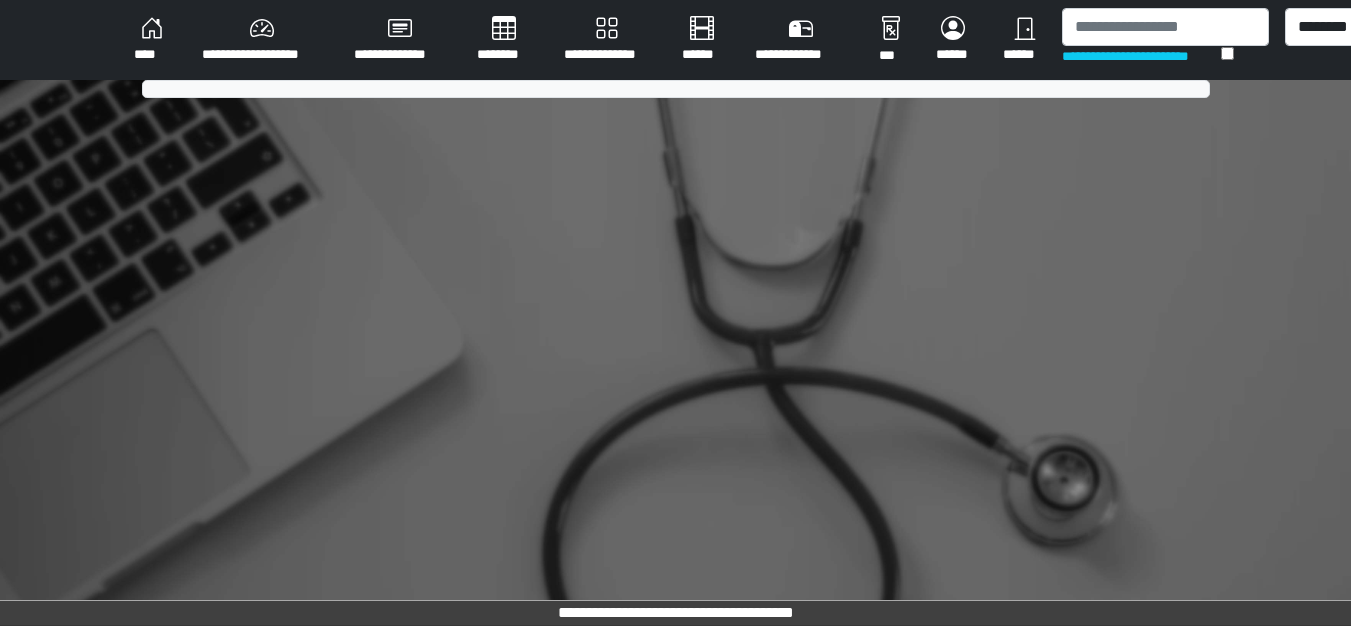 scroll, scrollTop: 0, scrollLeft: 0, axis: both 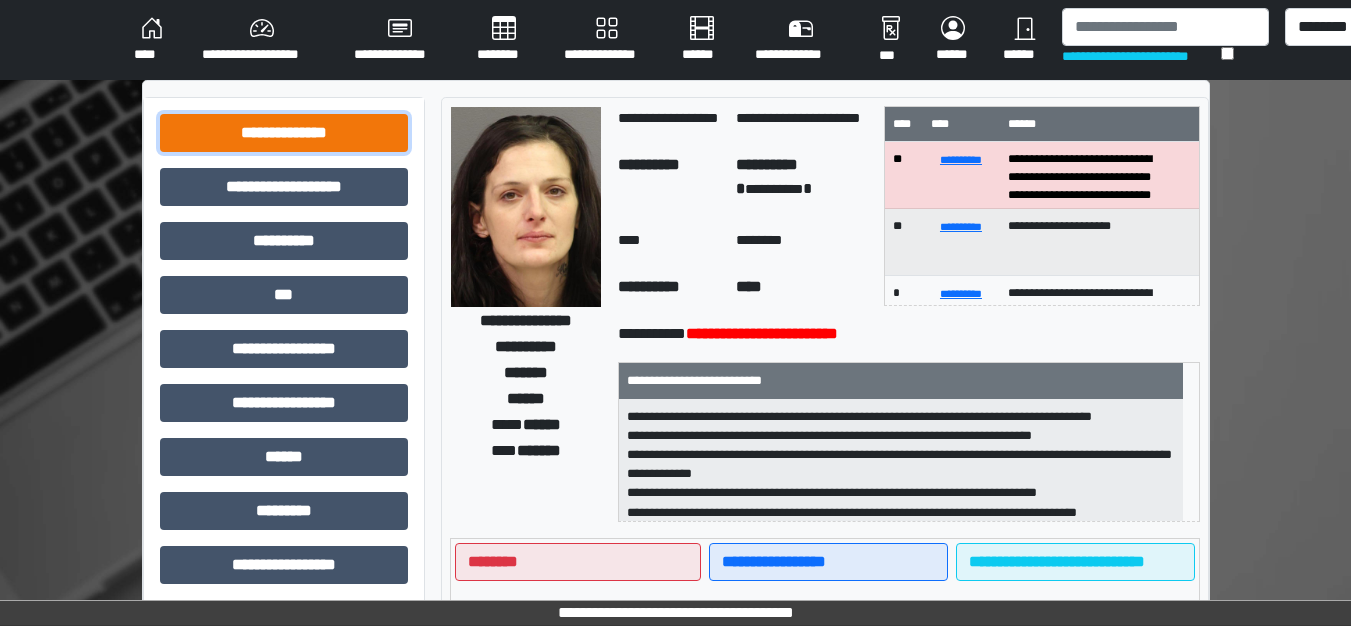 click on "**********" at bounding box center (284, 133) 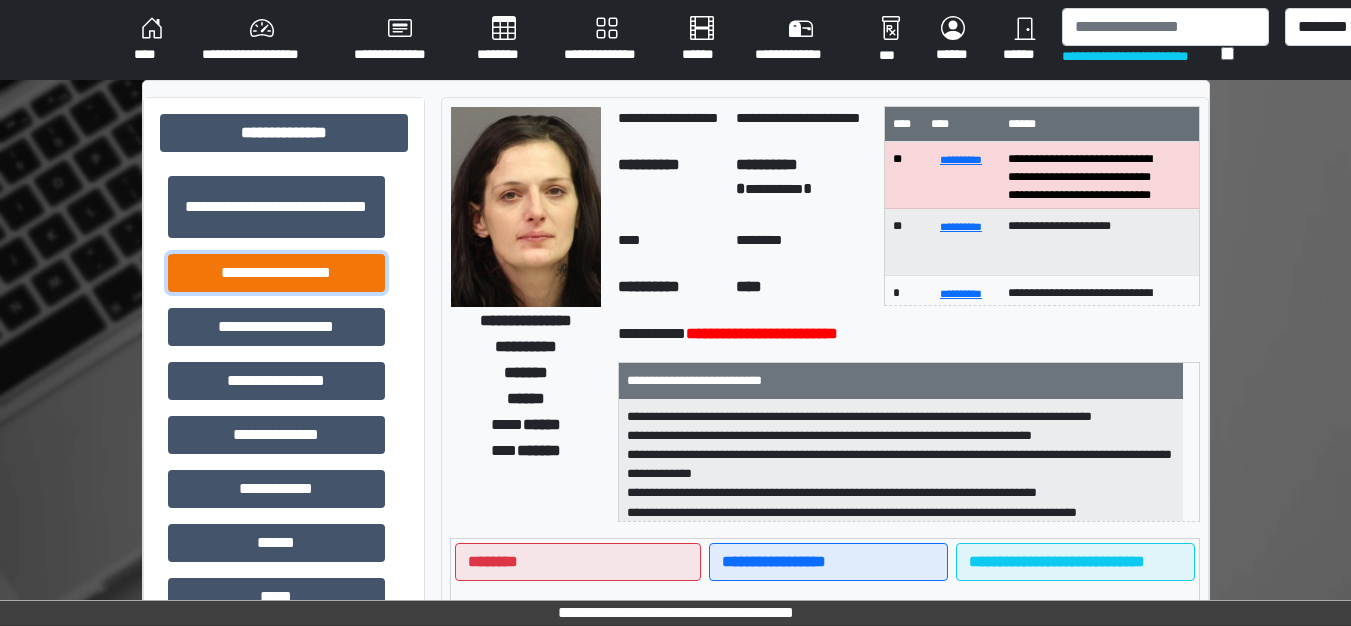 click on "**********" at bounding box center (276, 273) 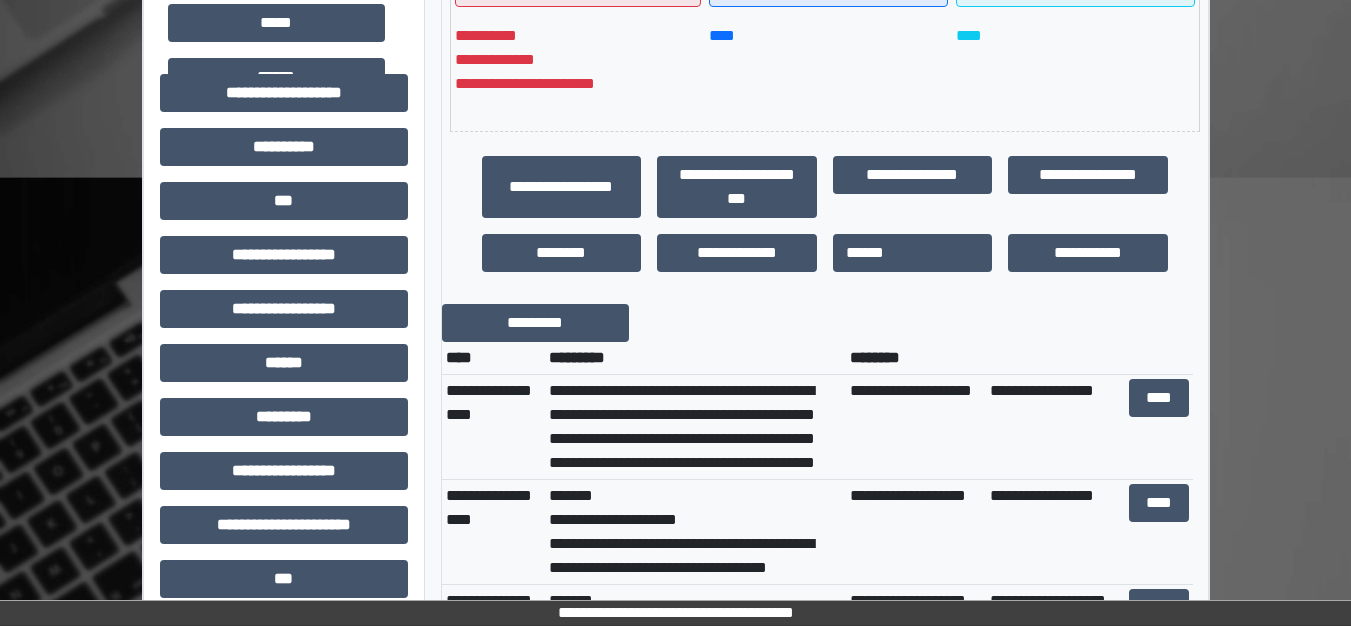 scroll, scrollTop: 600, scrollLeft: 0, axis: vertical 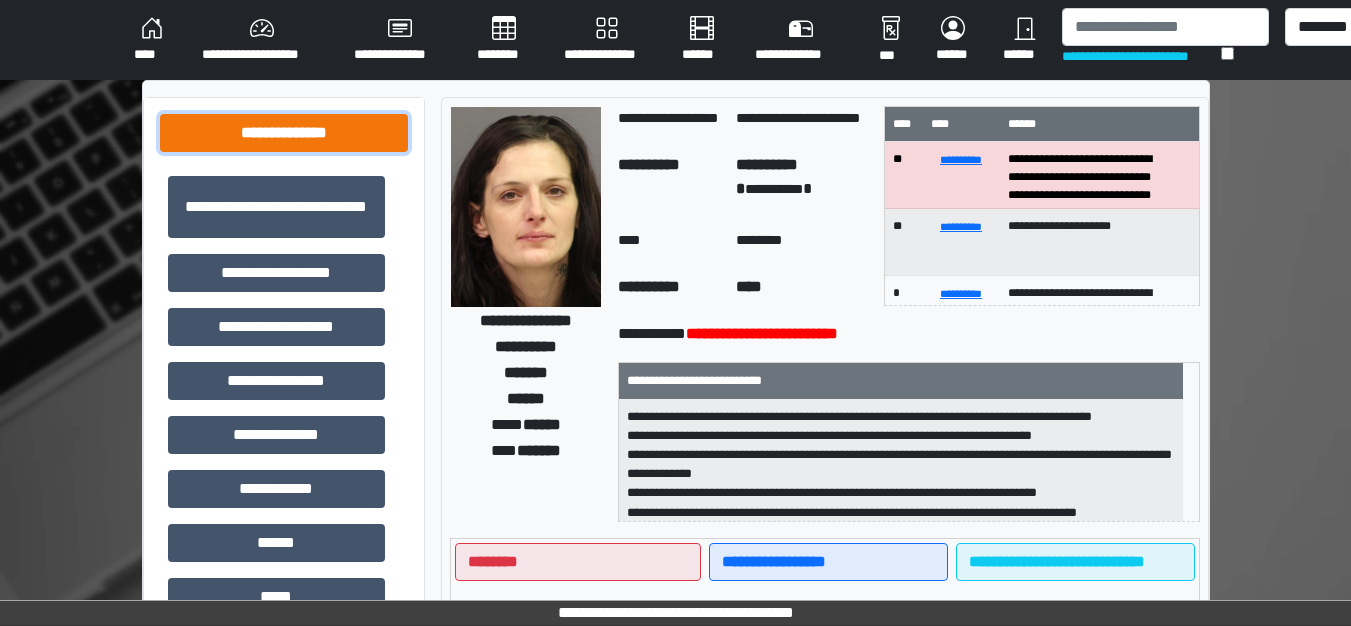 click on "**********" at bounding box center (284, 133) 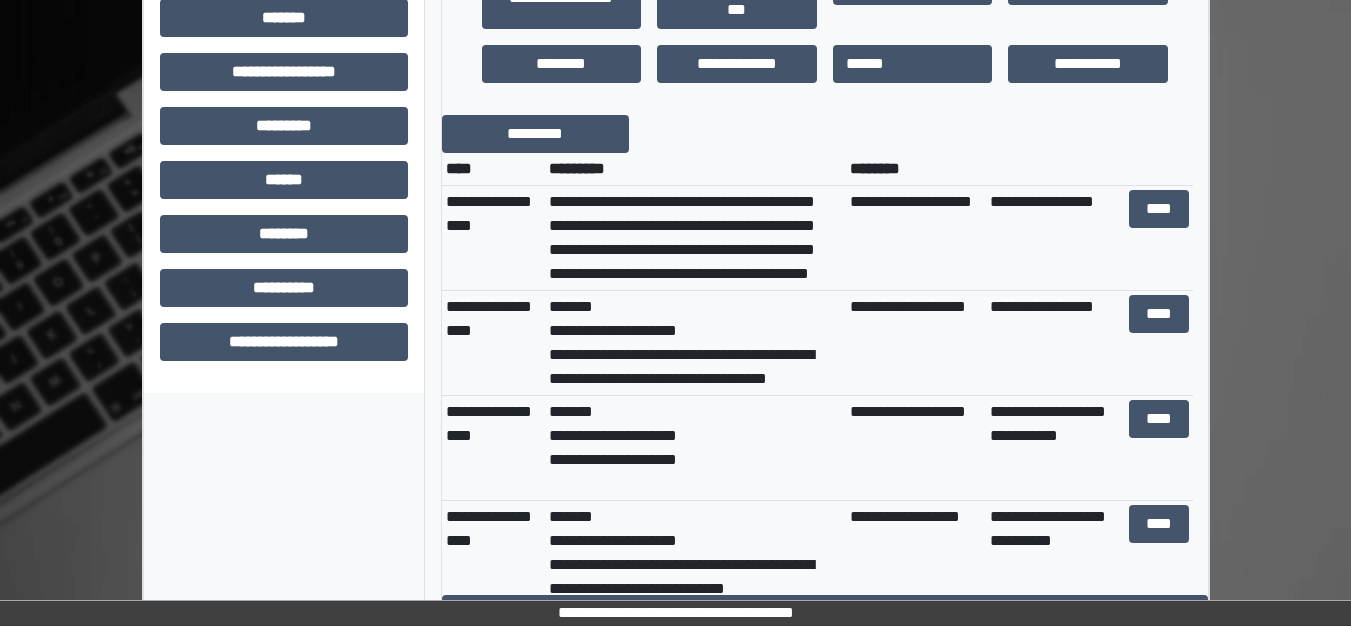 scroll, scrollTop: 788, scrollLeft: 0, axis: vertical 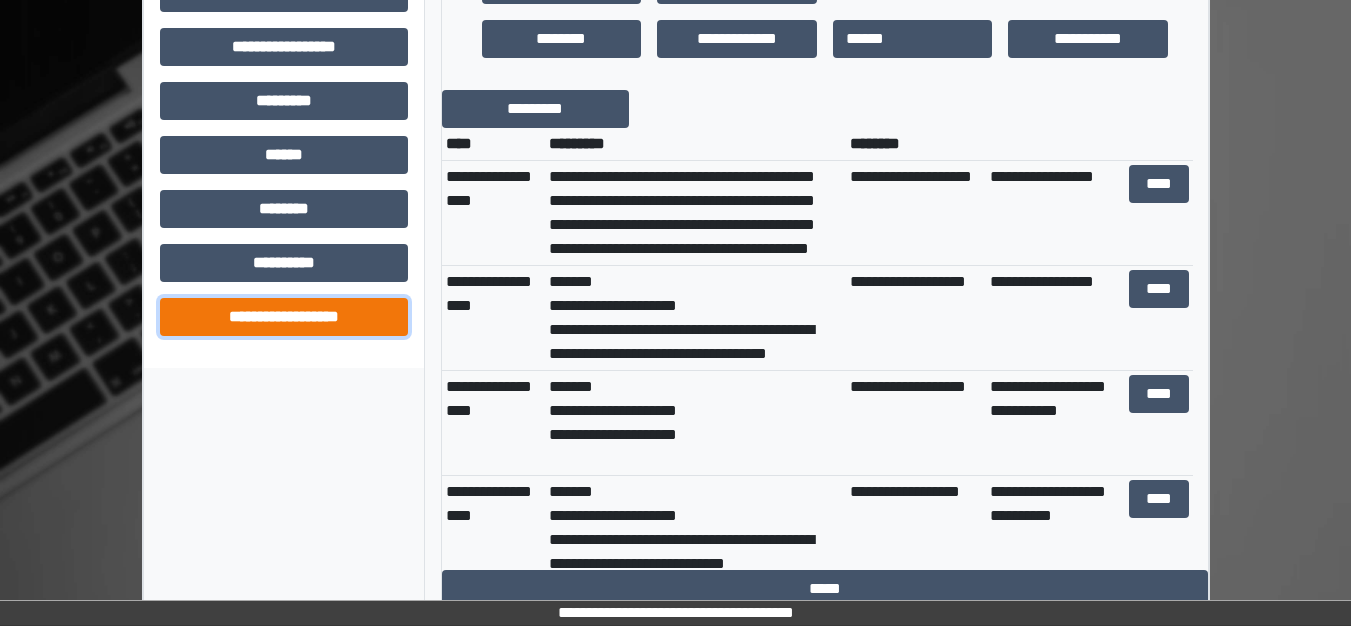 click on "**********" at bounding box center [284, 317] 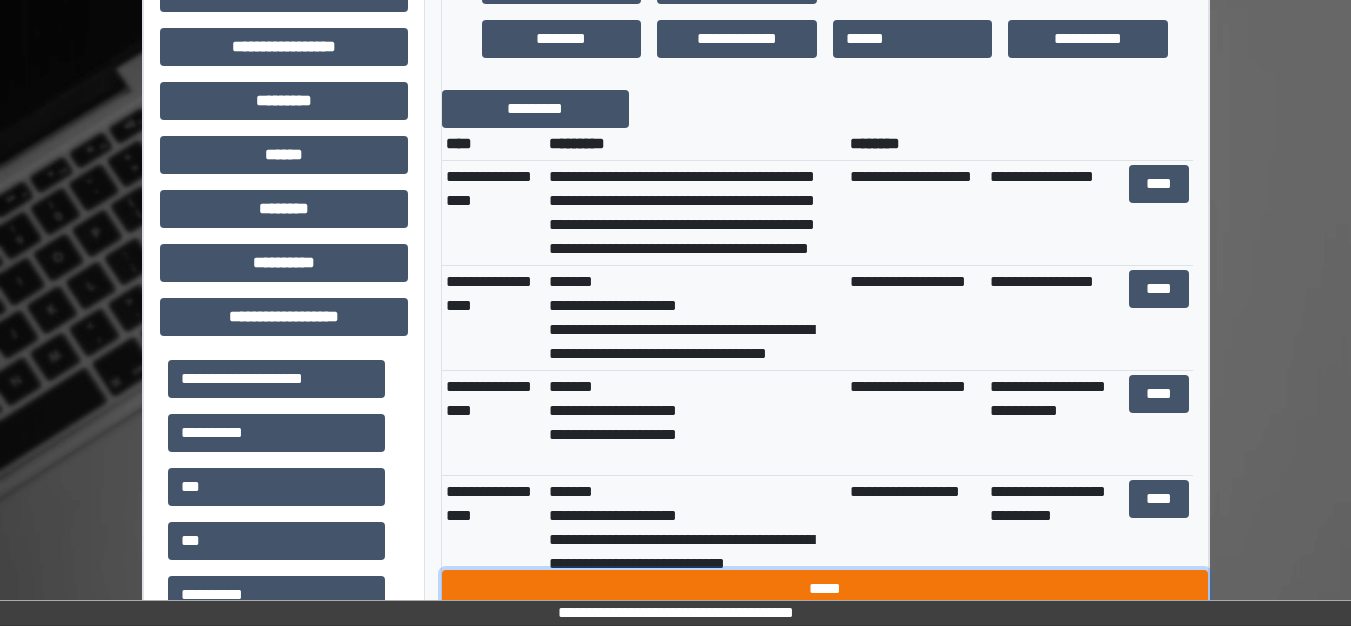 click on "*****" at bounding box center (825, 589) 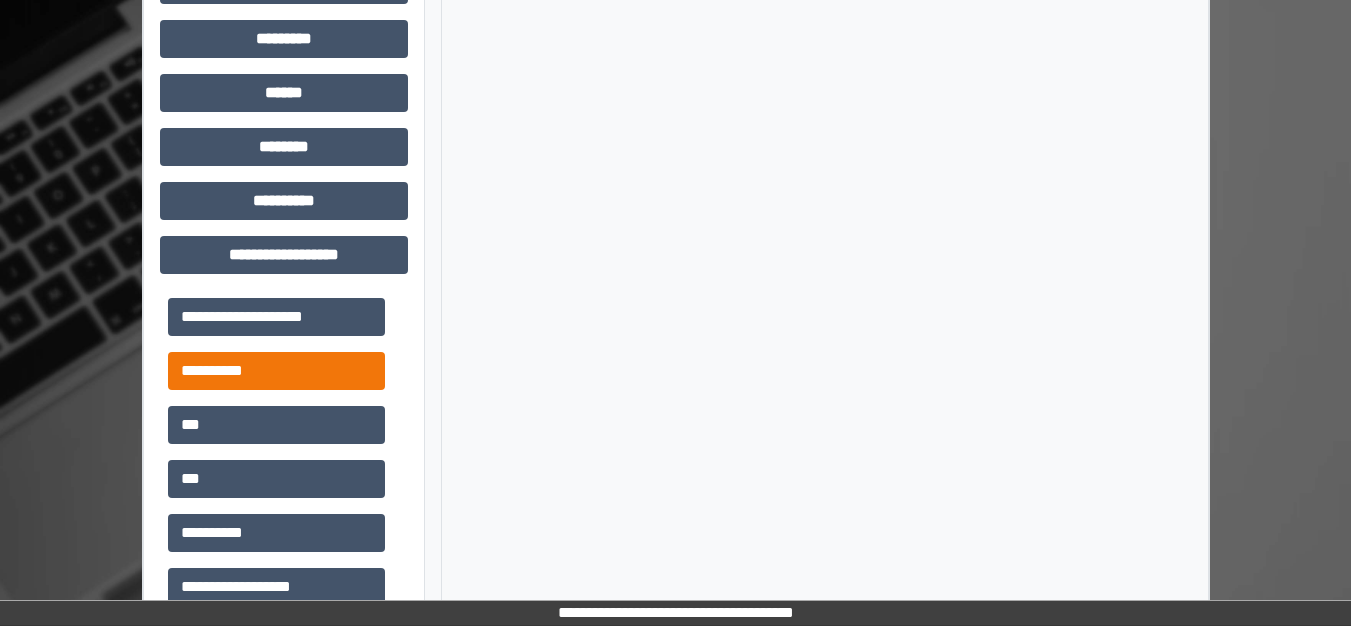 scroll, scrollTop: 900, scrollLeft: 0, axis: vertical 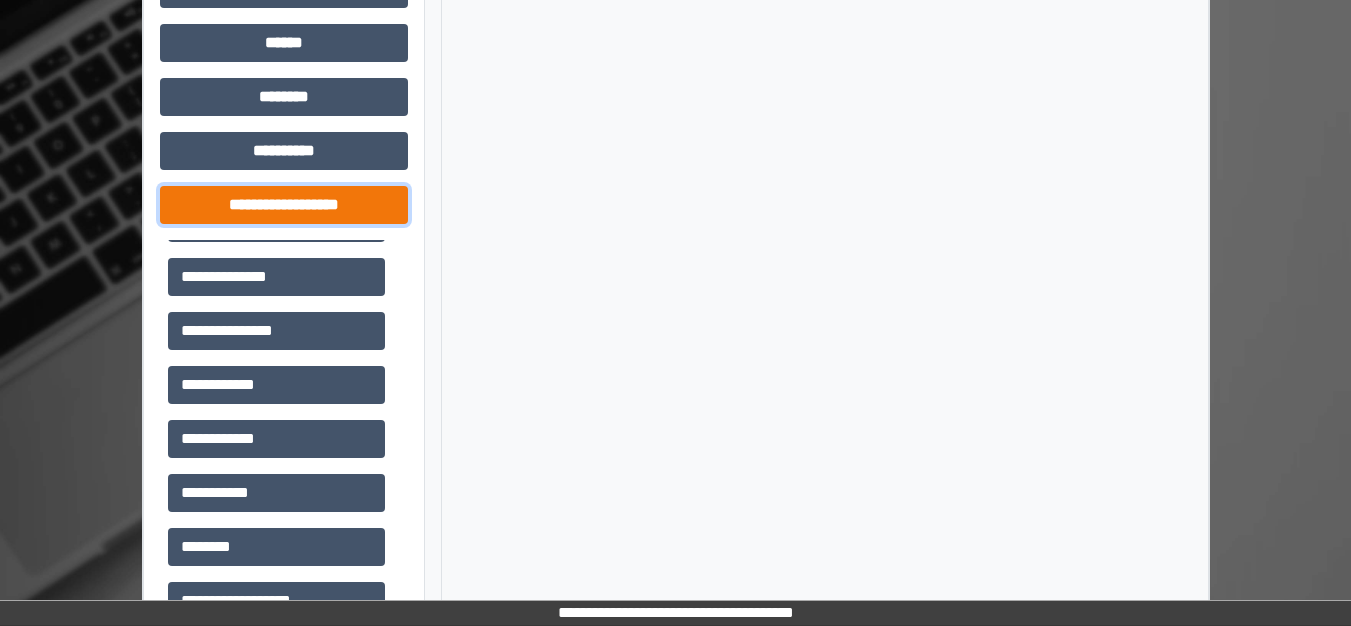click on "**********" at bounding box center [284, 205] 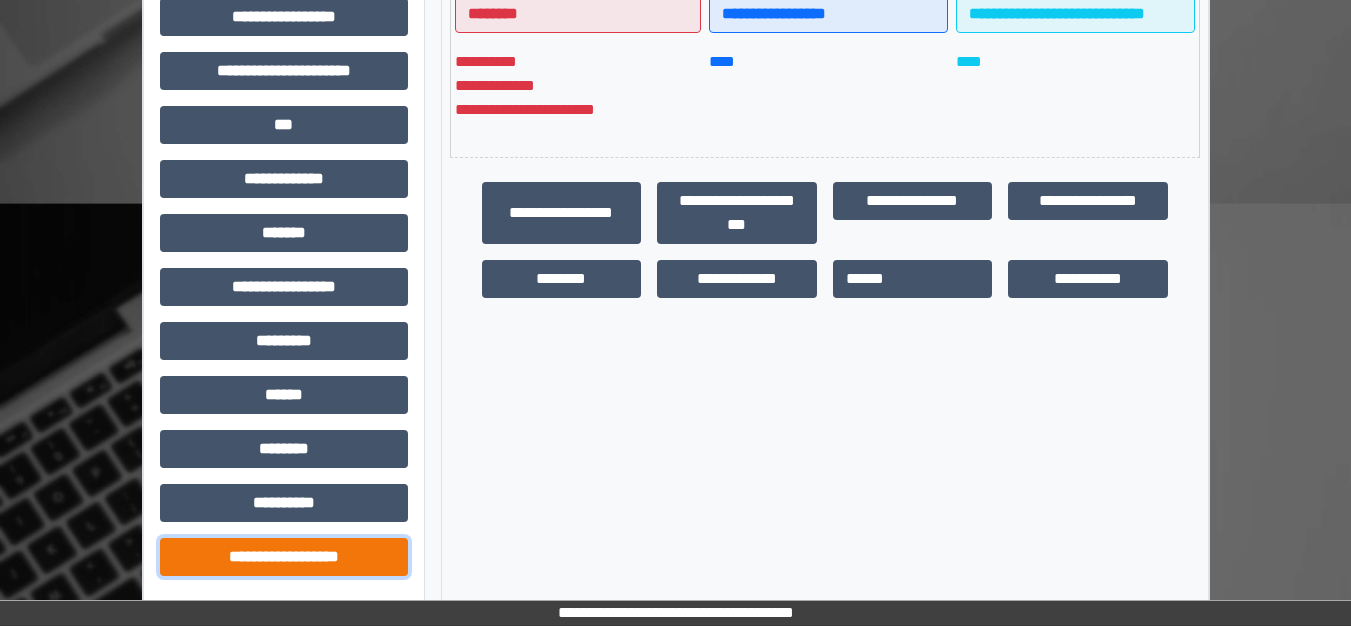 click on "**********" at bounding box center [284, 557] 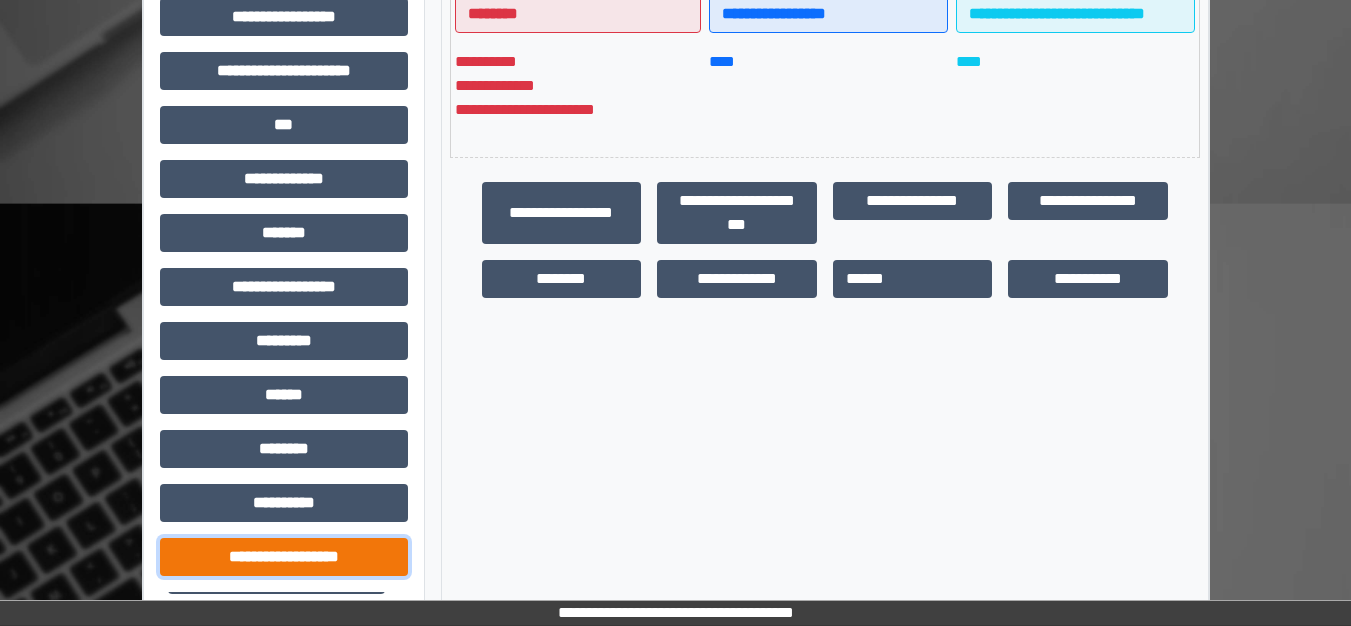scroll, scrollTop: 900, scrollLeft: 0, axis: vertical 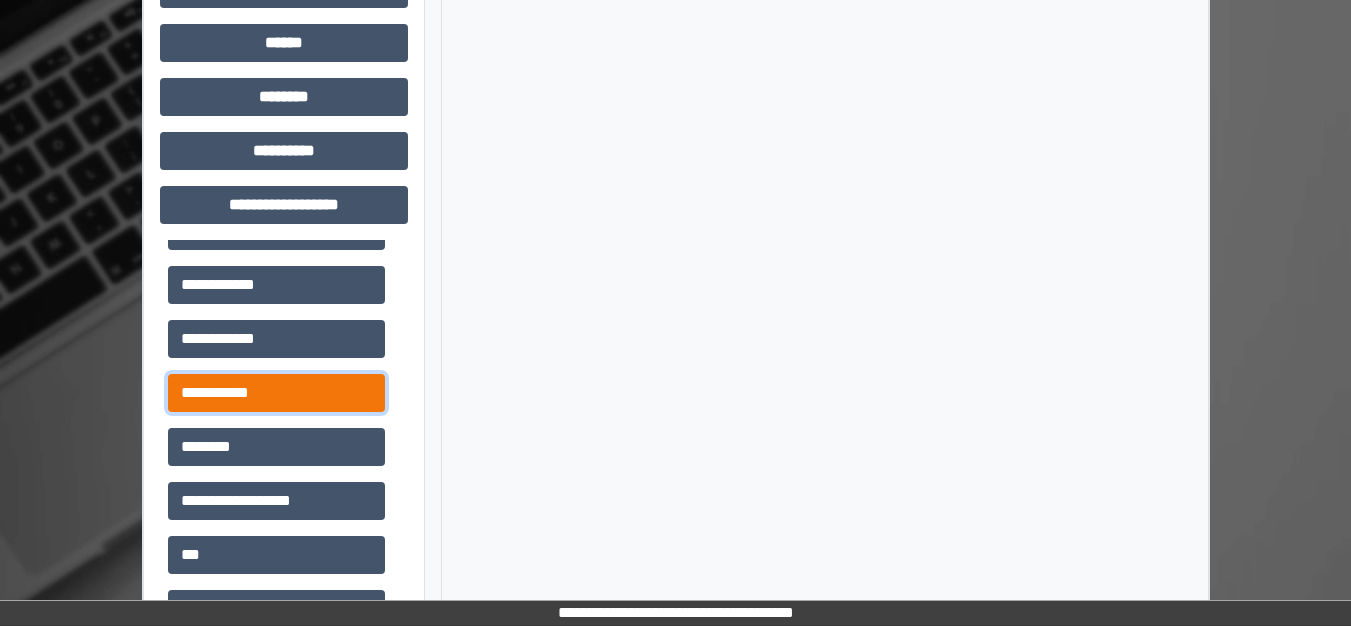 click on "**********" at bounding box center (276, 393) 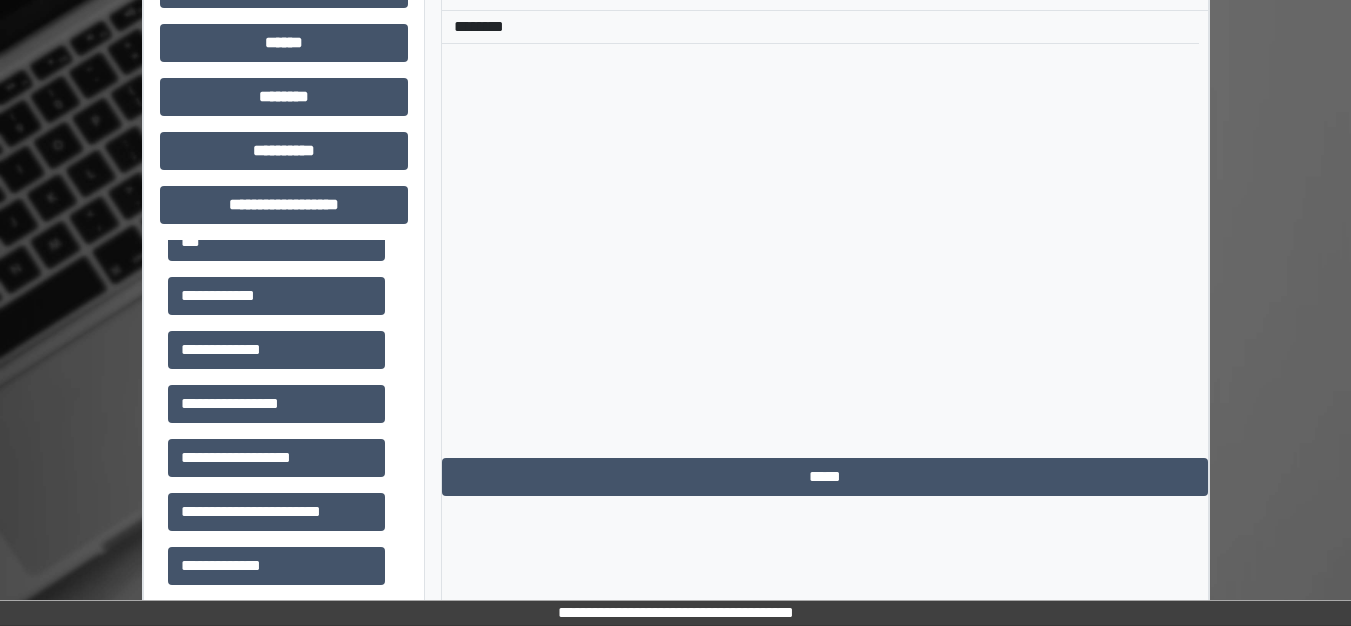 scroll, scrollTop: 1400, scrollLeft: 0, axis: vertical 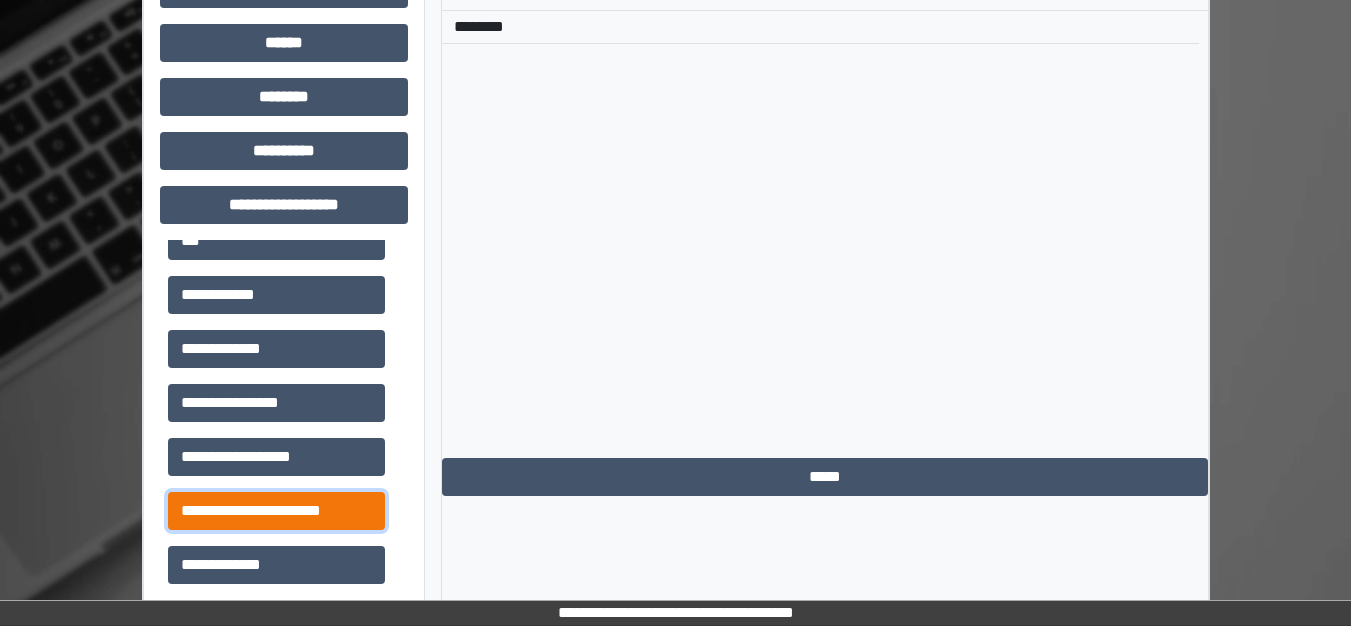 click on "**********" at bounding box center (276, 511) 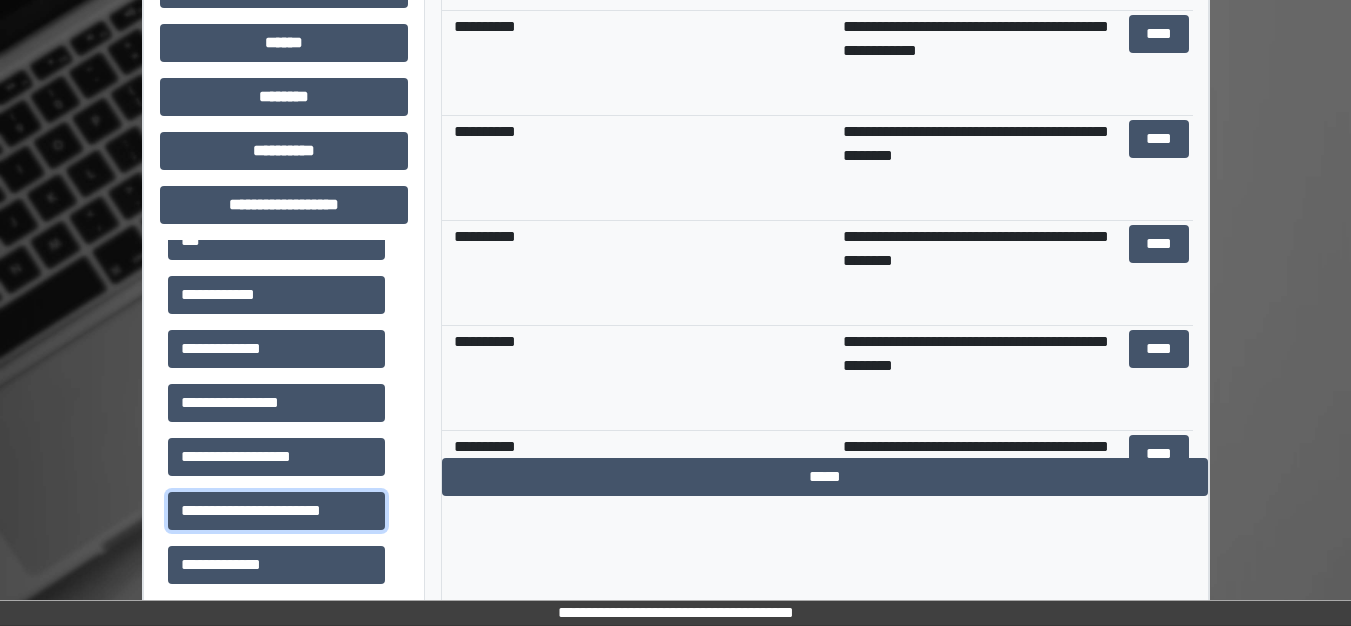 scroll, scrollTop: 800, scrollLeft: 0, axis: vertical 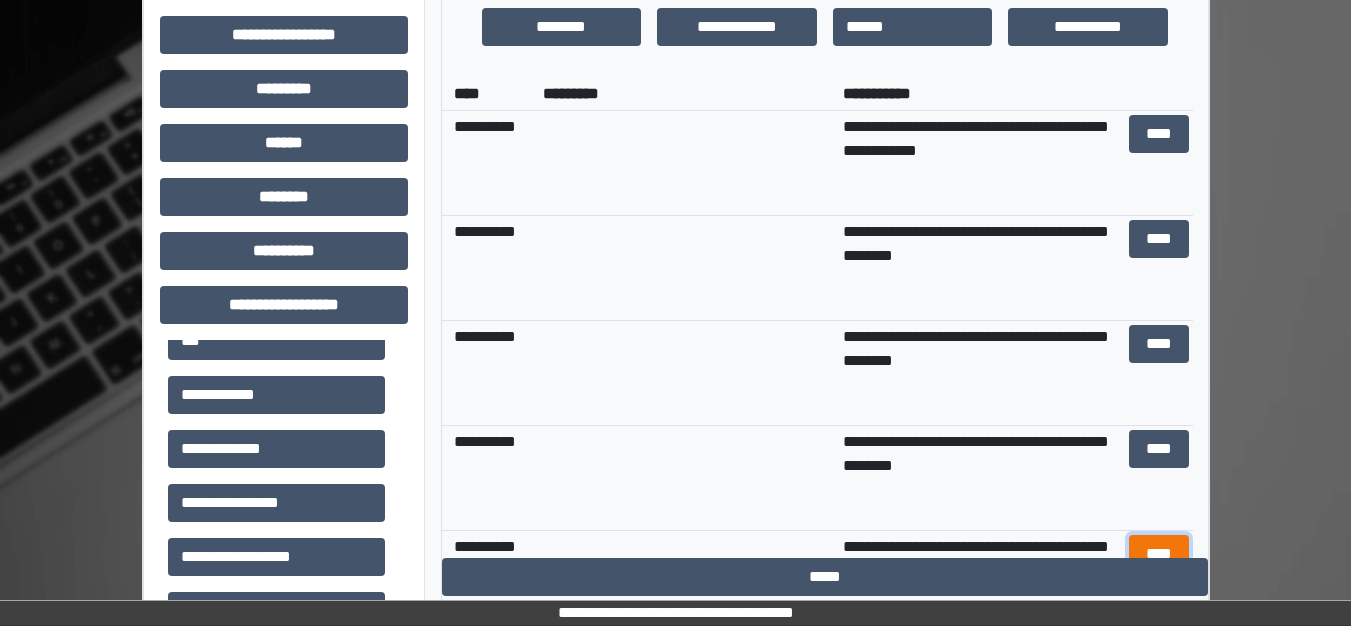 click on "****" at bounding box center (1159, 554) 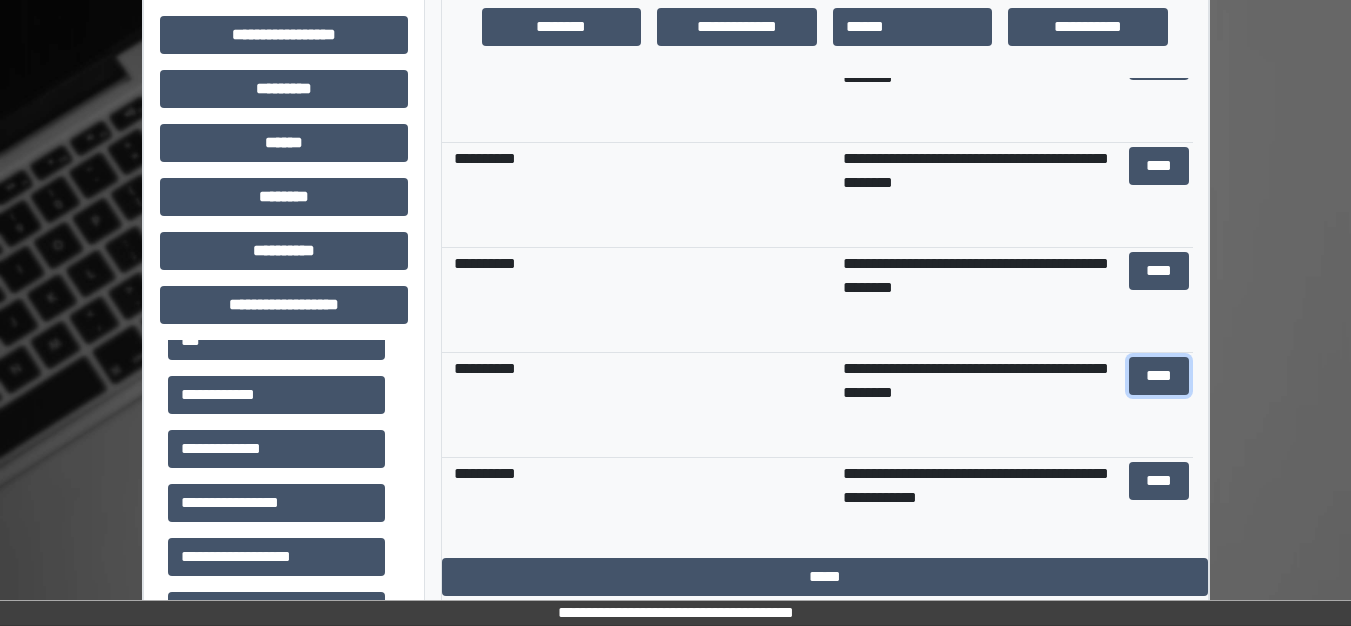 scroll, scrollTop: 199, scrollLeft: 0, axis: vertical 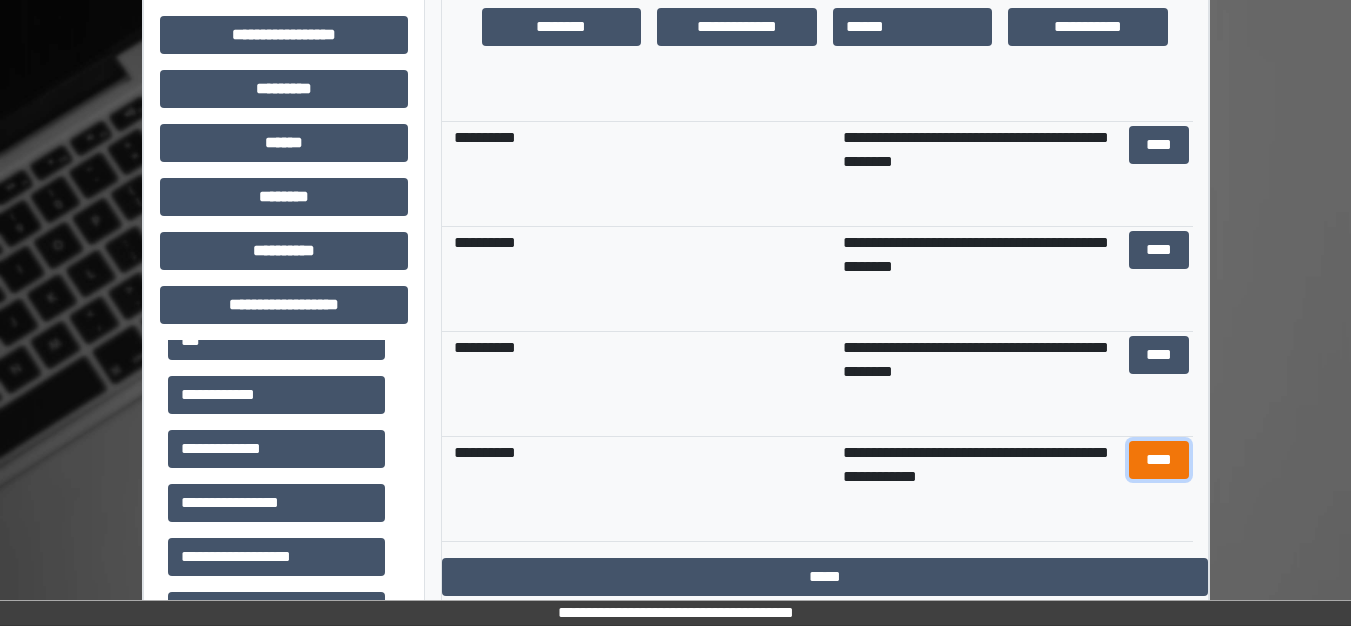 click on "****" at bounding box center [1159, 460] 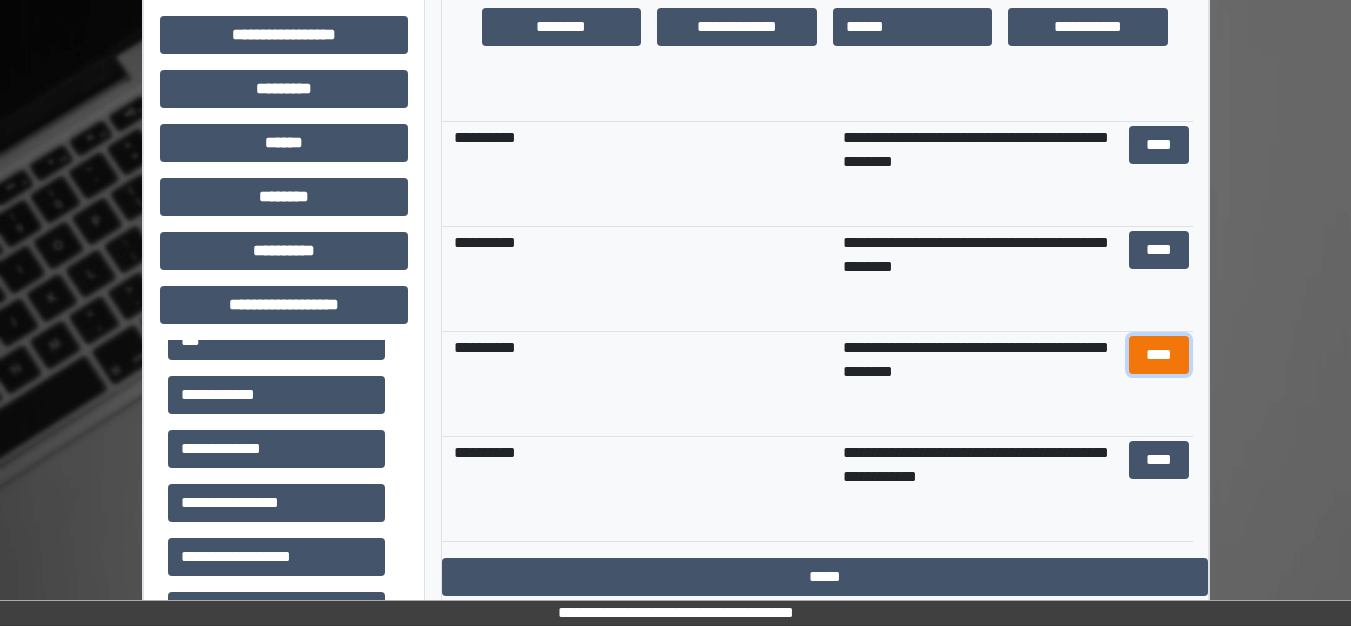 click on "****" at bounding box center [1159, 355] 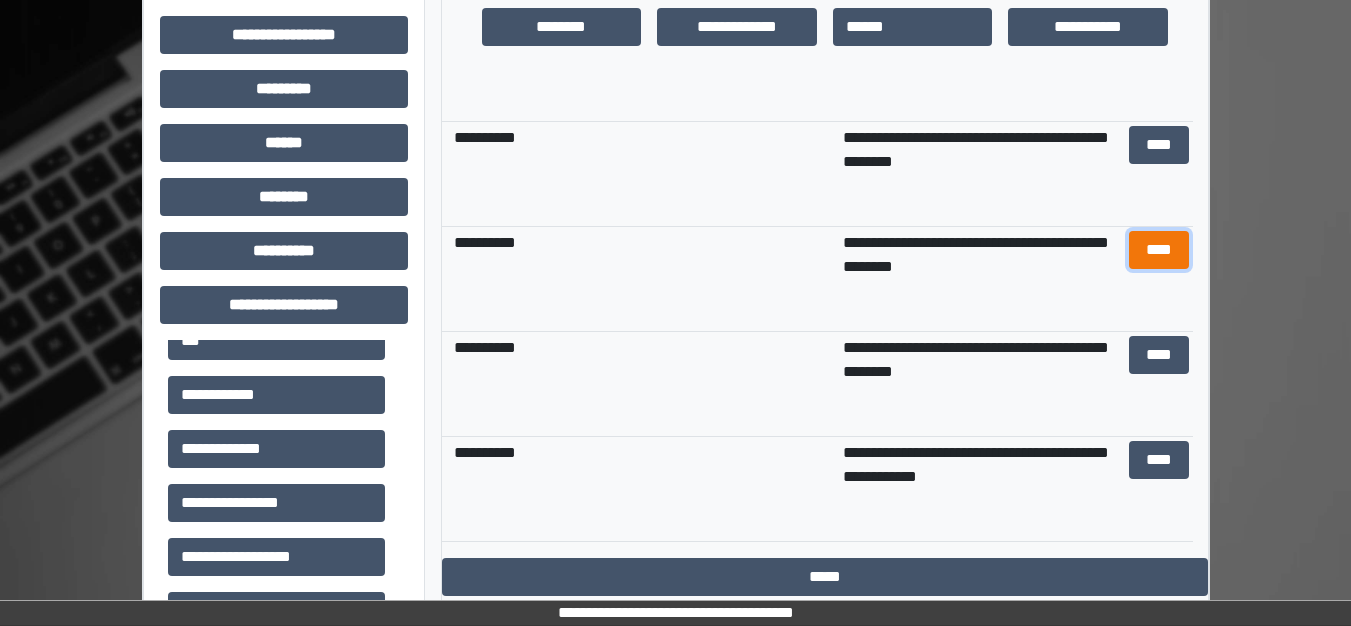 click on "****" at bounding box center (1159, 250) 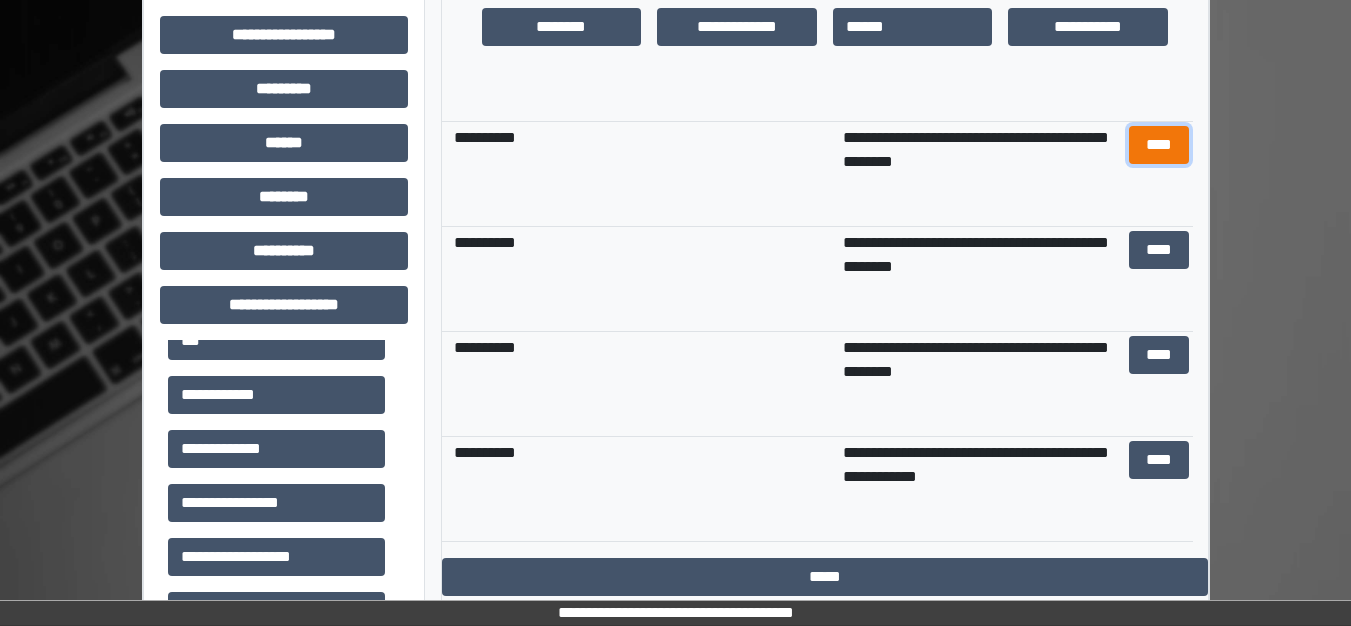 click on "****" at bounding box center [1159, 145] 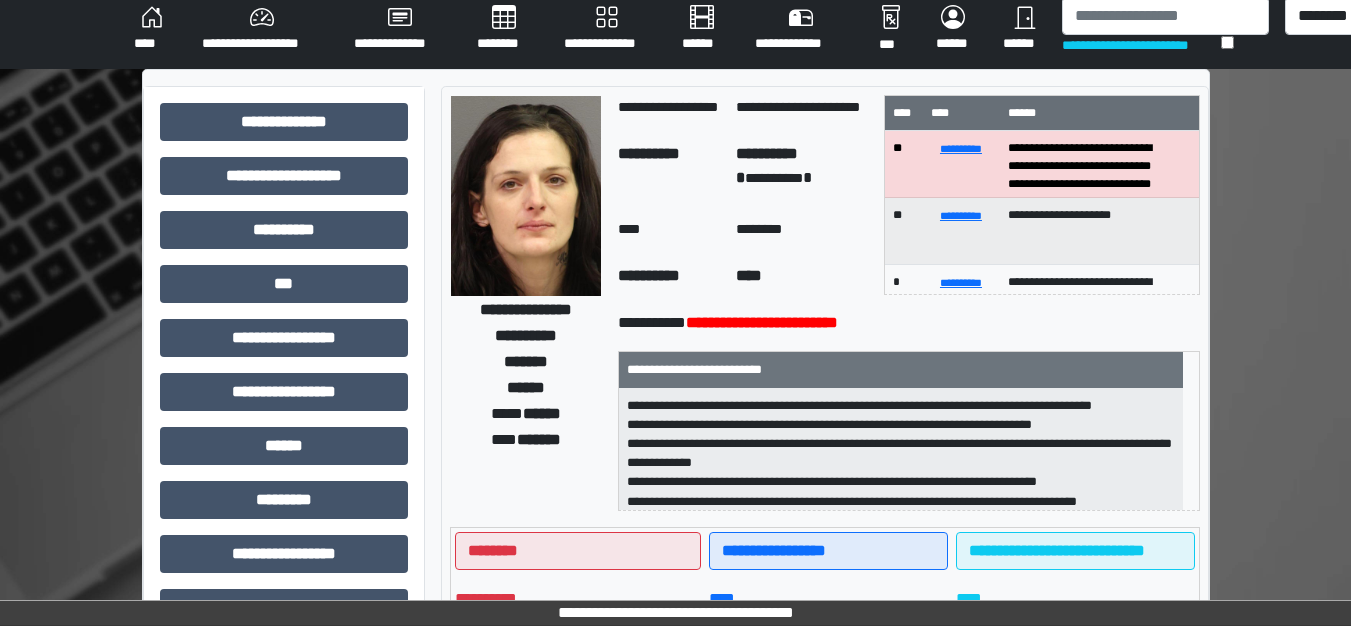 scroll, scrollTop: 0, scrollLeft: 0, axis: both 